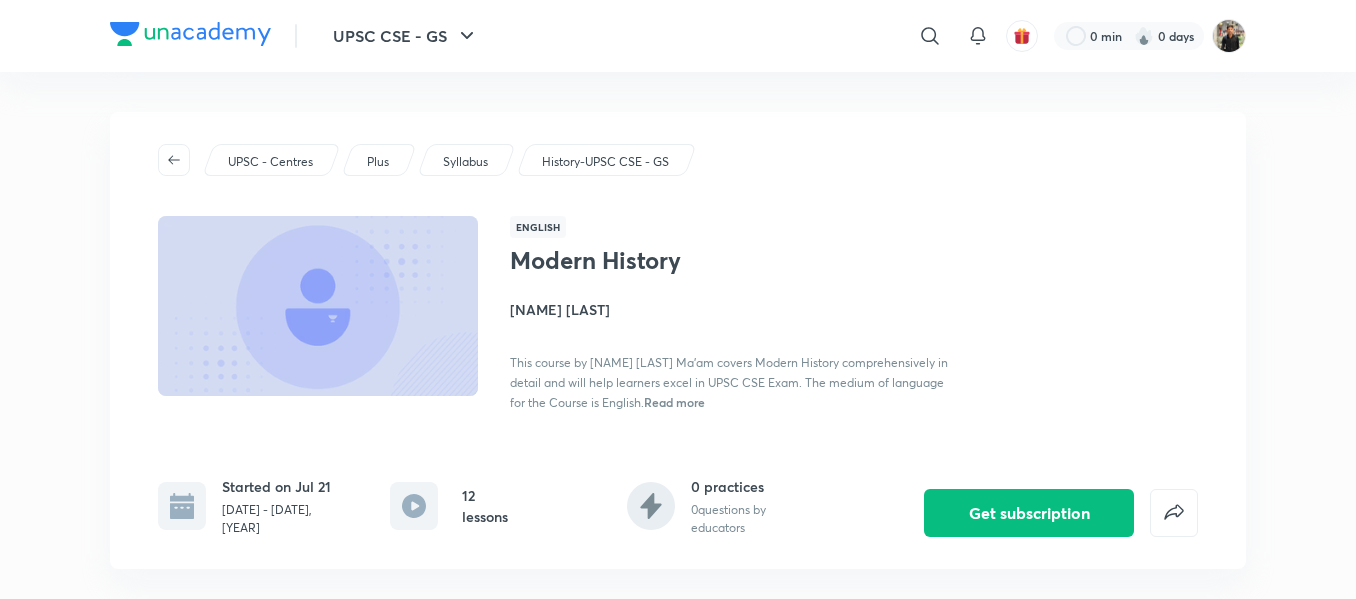 scroll, scrollTop: 0, scrollLeft: 0, axis: both 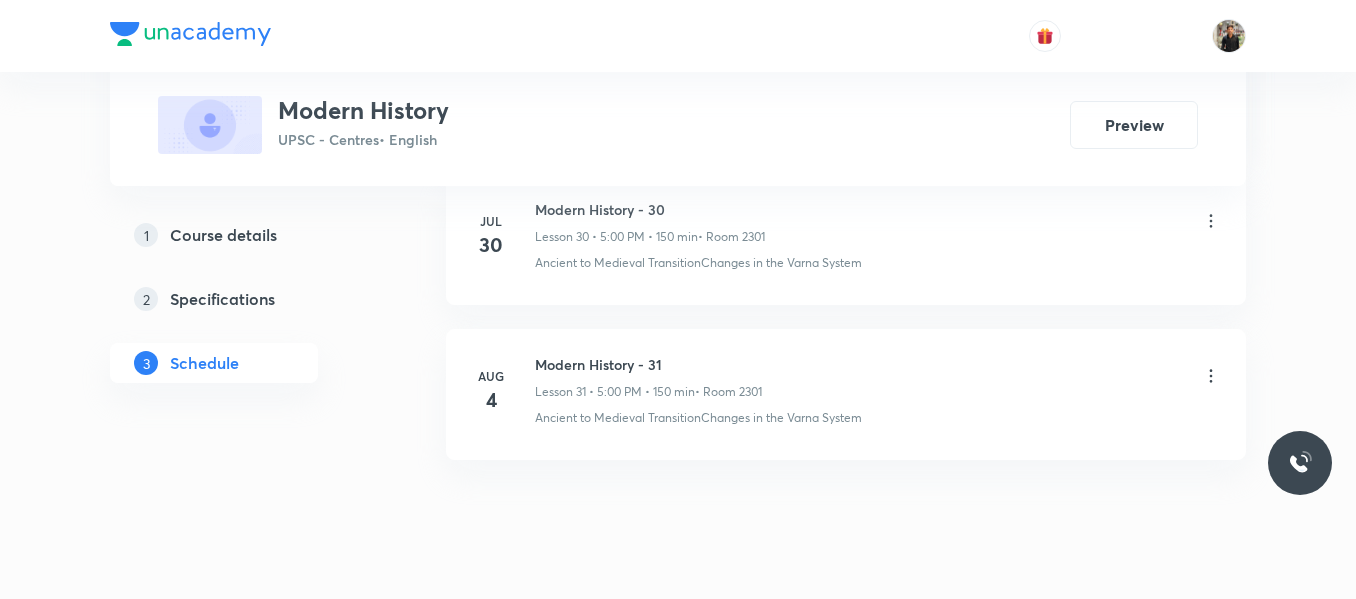 click on "Modern History - 31" at bounding box center (648, 364) 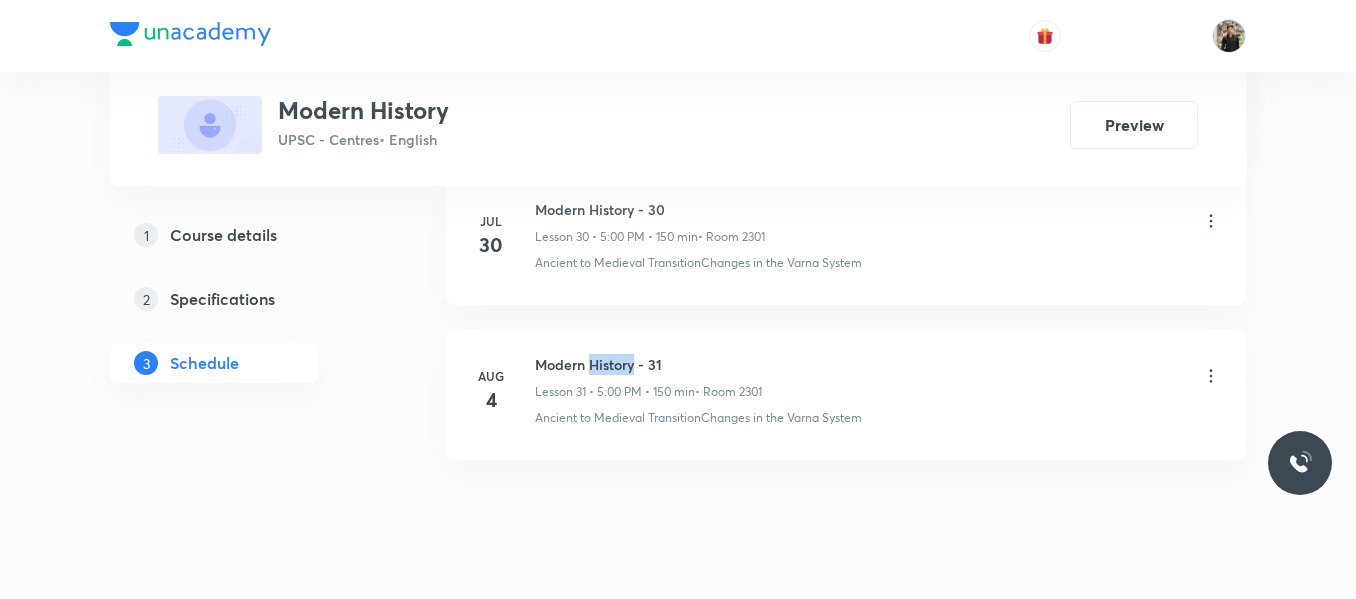 click on "Modern History - 31" at bounding box center [648, 364] 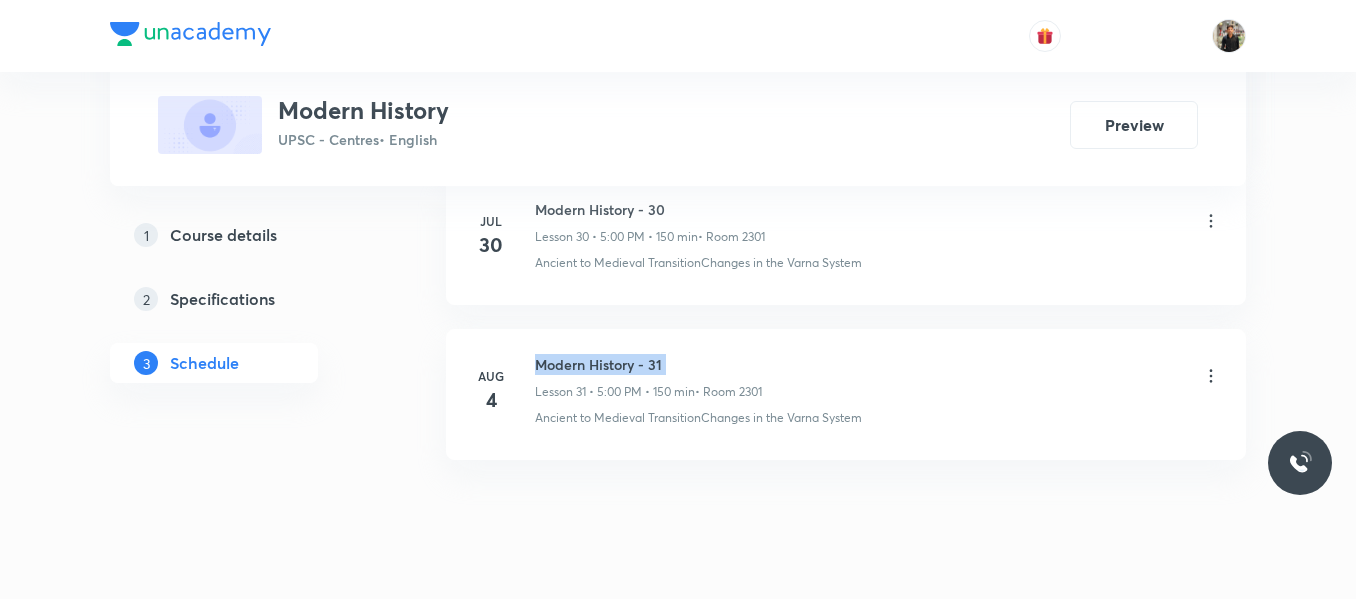 click on "Modern History - 31" at bounding box center (648, 364) 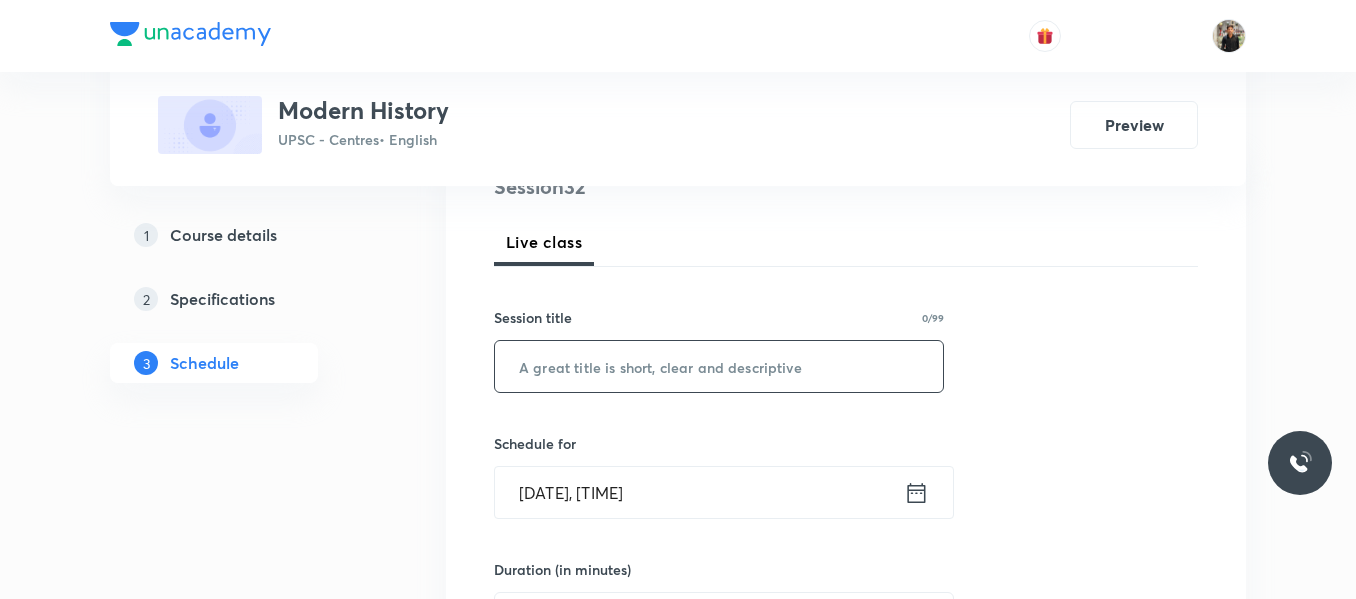 scroll, scrollTop: 261, scrollLeft: 0, axis: vertical 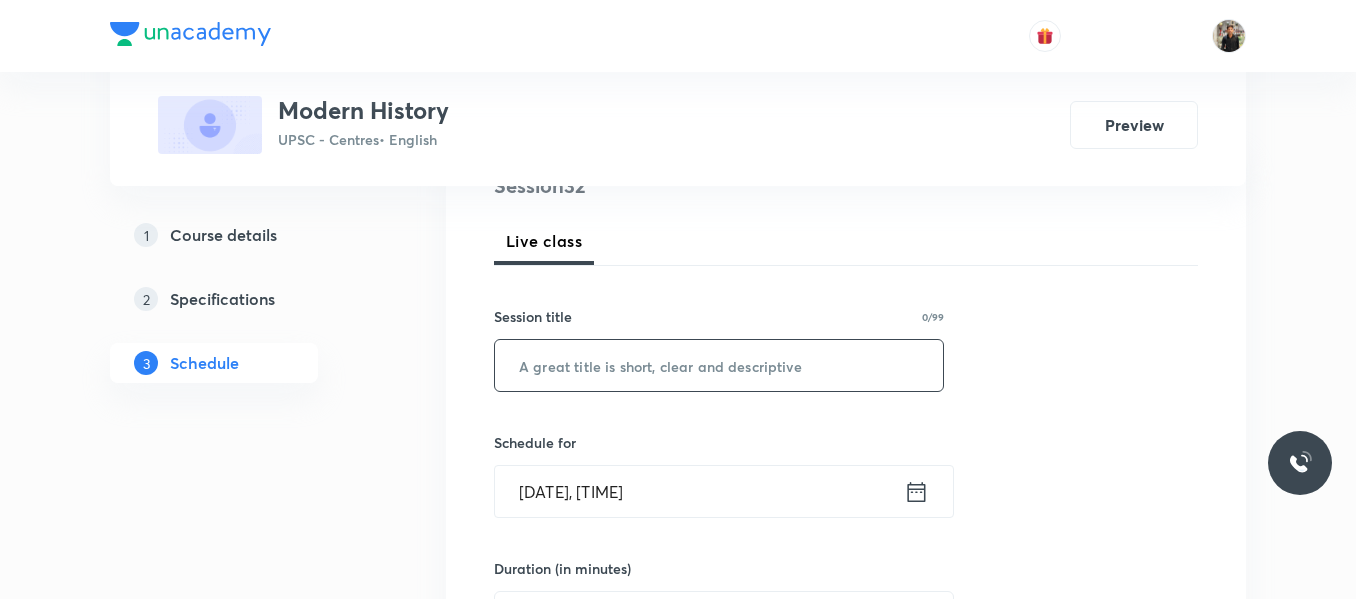 click at bounding box center (719, 365) 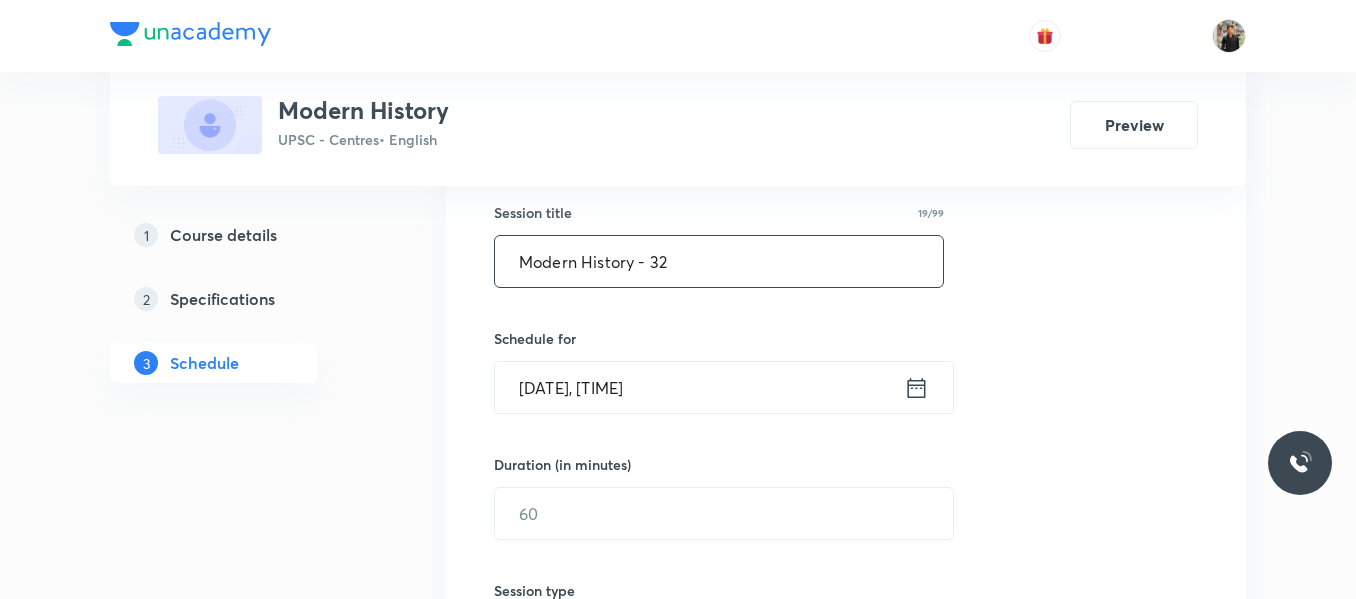 scroll, scrollTop: 366, scrollLeft: 0, axis: vertical 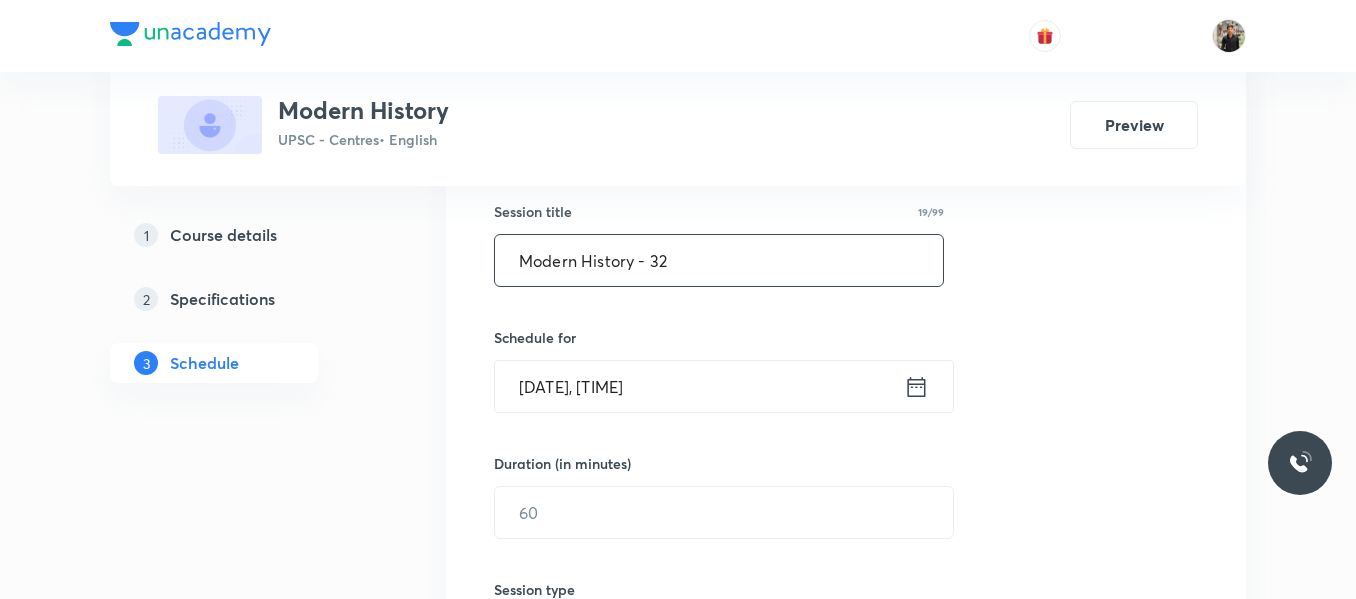 type on "Modern History - 32" 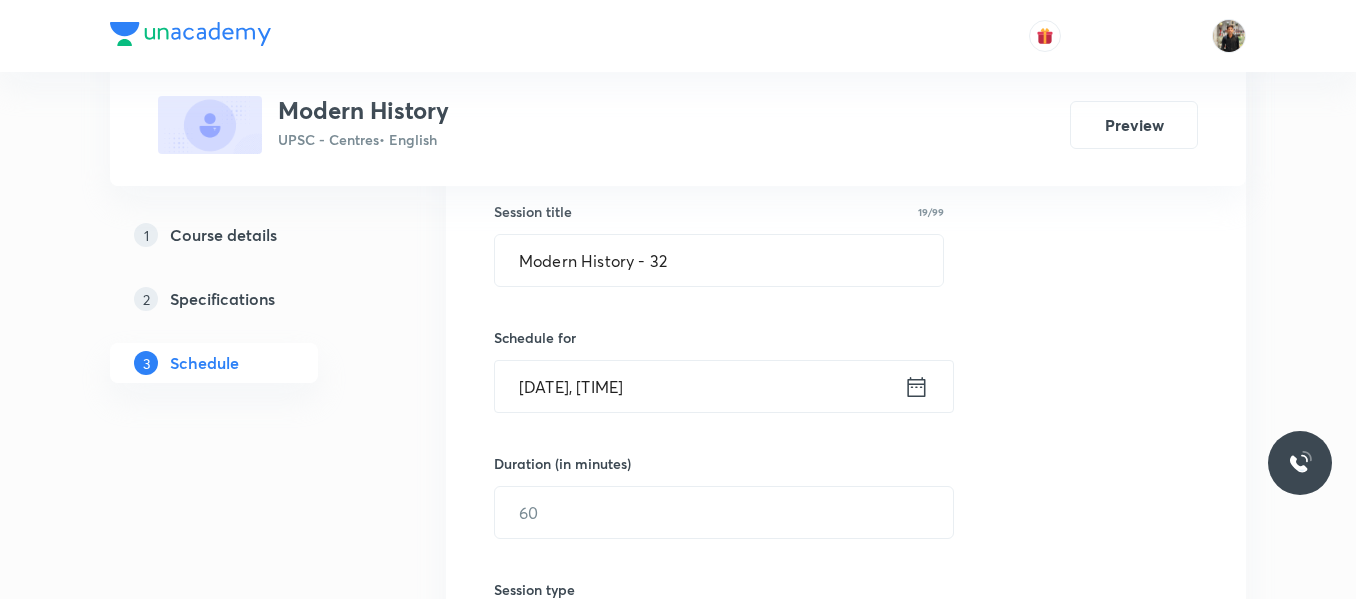click 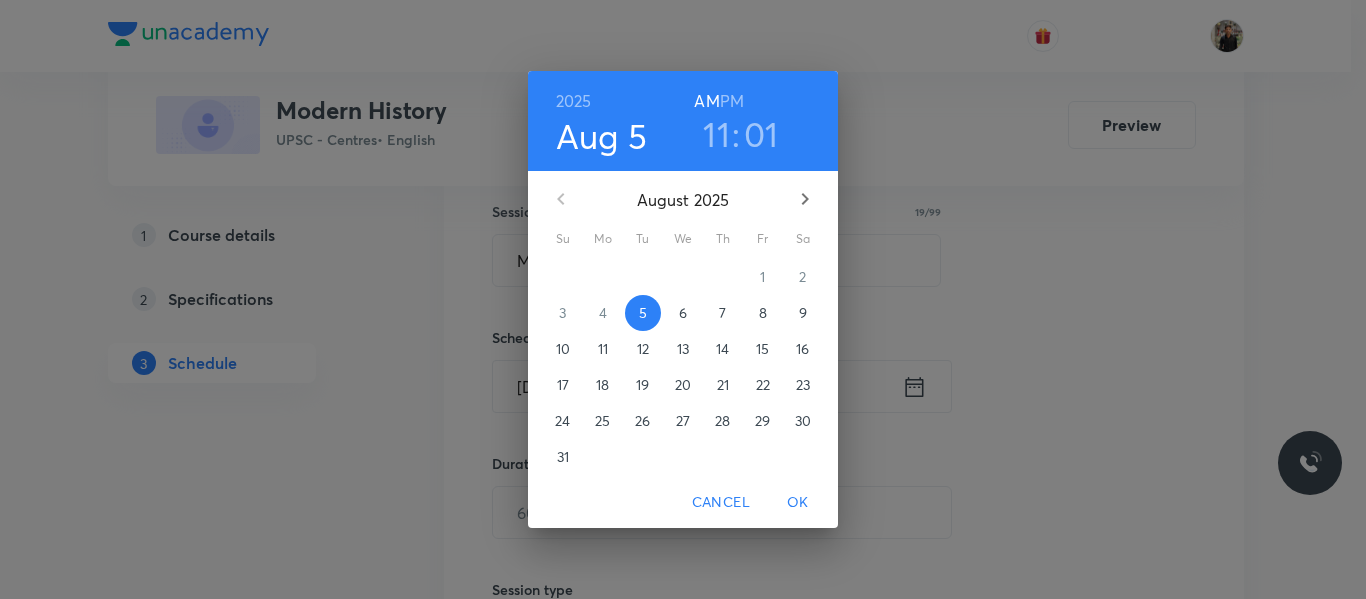 click on "6" at bounding box center (683, 313) 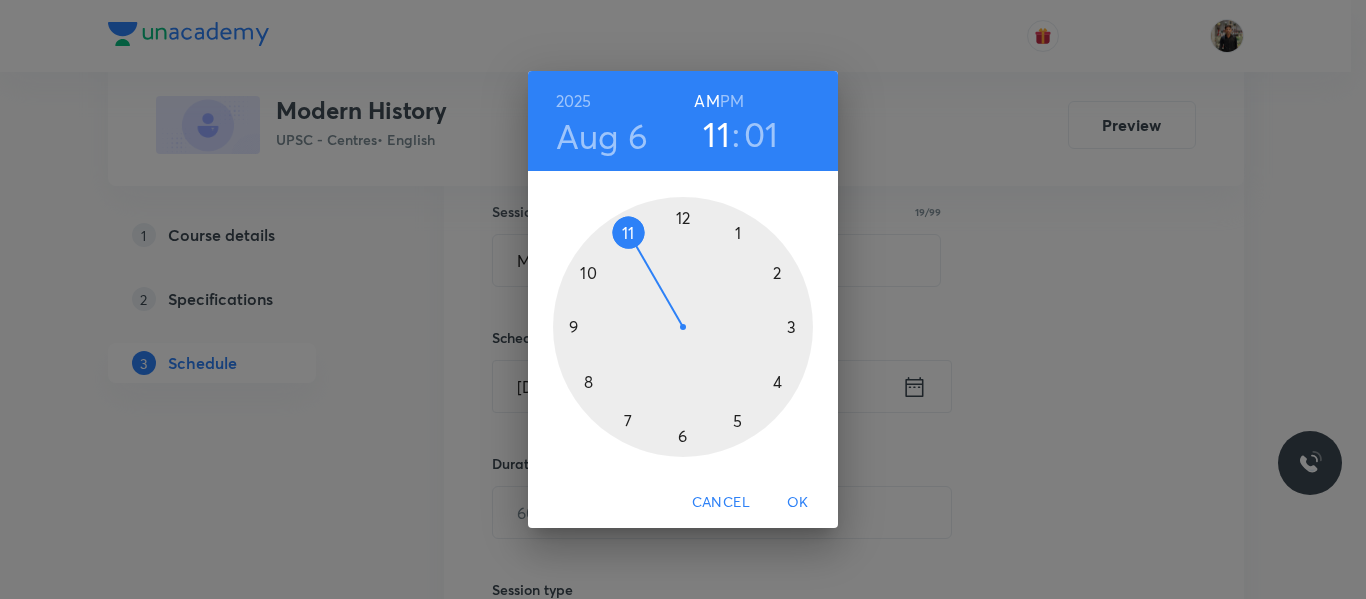 click on "Aug 6" at bounding box center [602, 136] 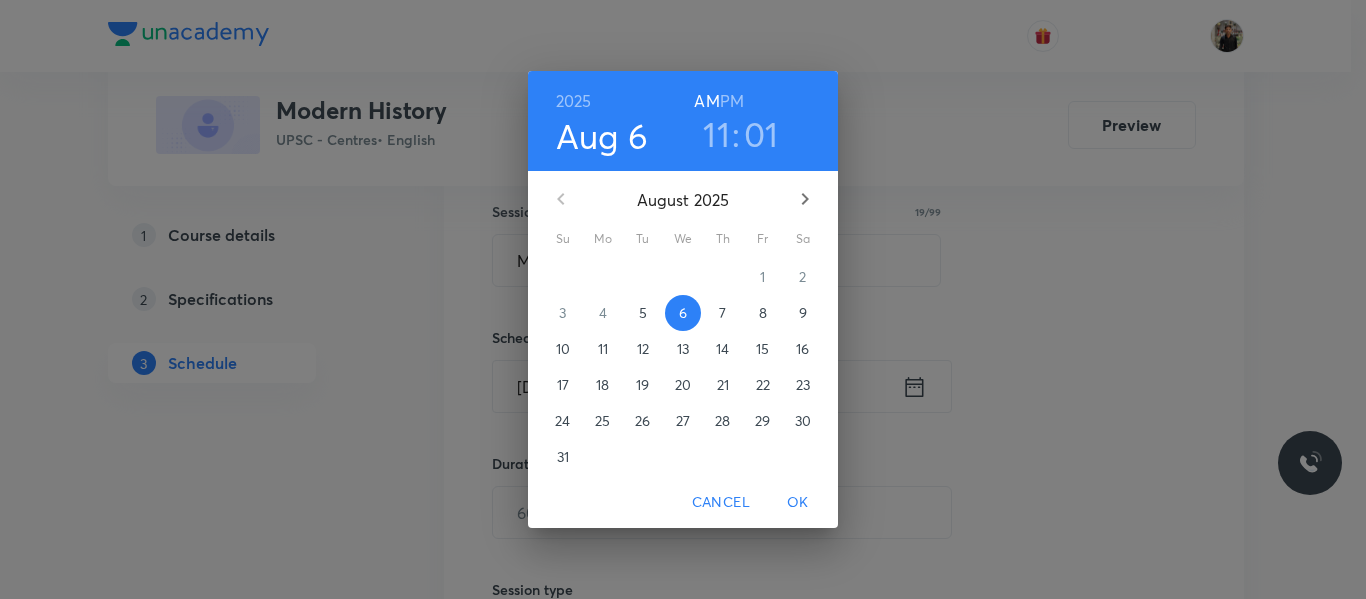 click on "5" at bounding box center [643, 313] 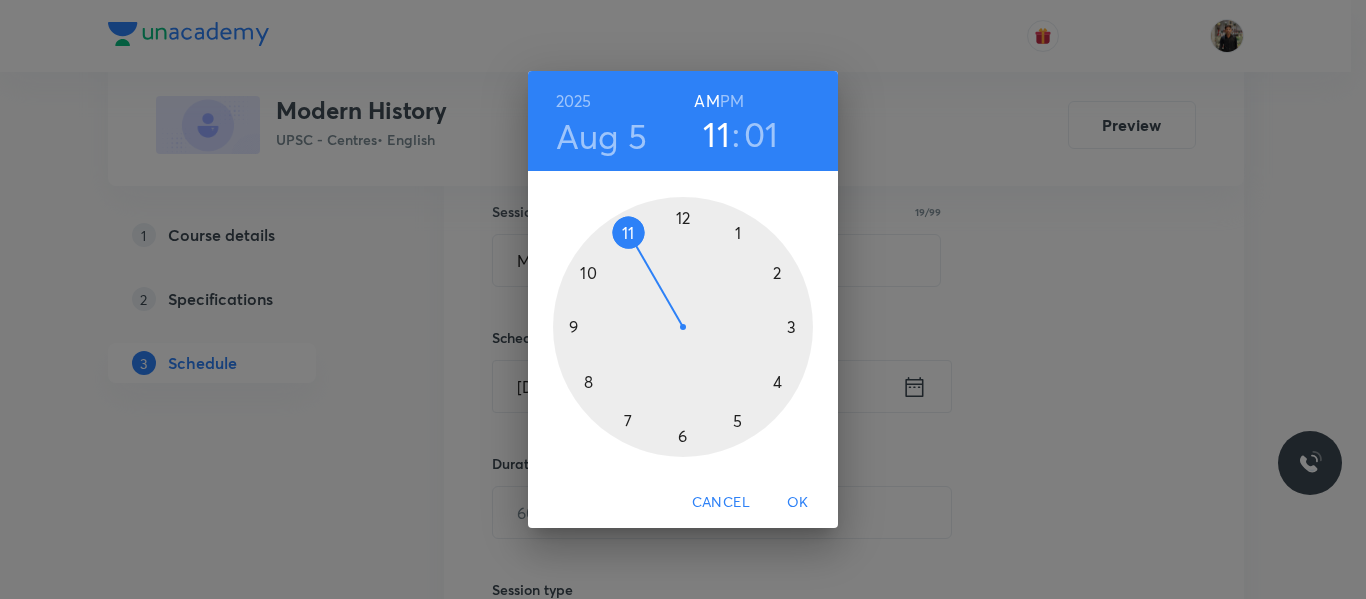 click at bounding box center (683, 327) 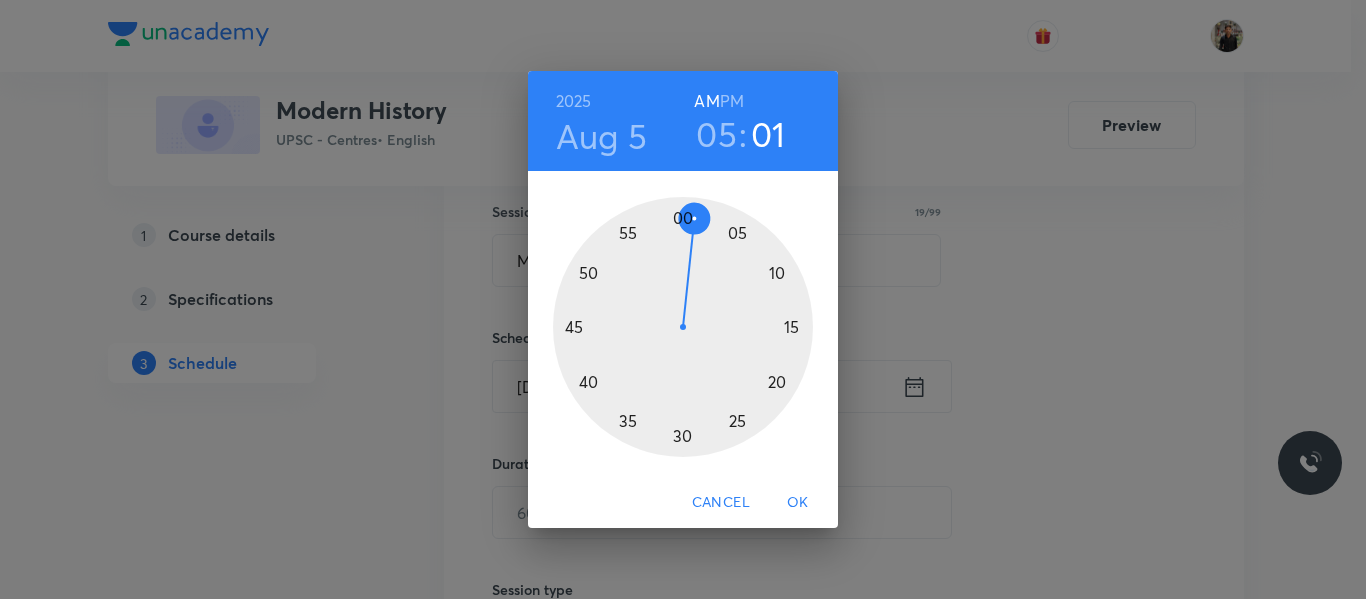 click on "PM" at bounding box center [732, 101] 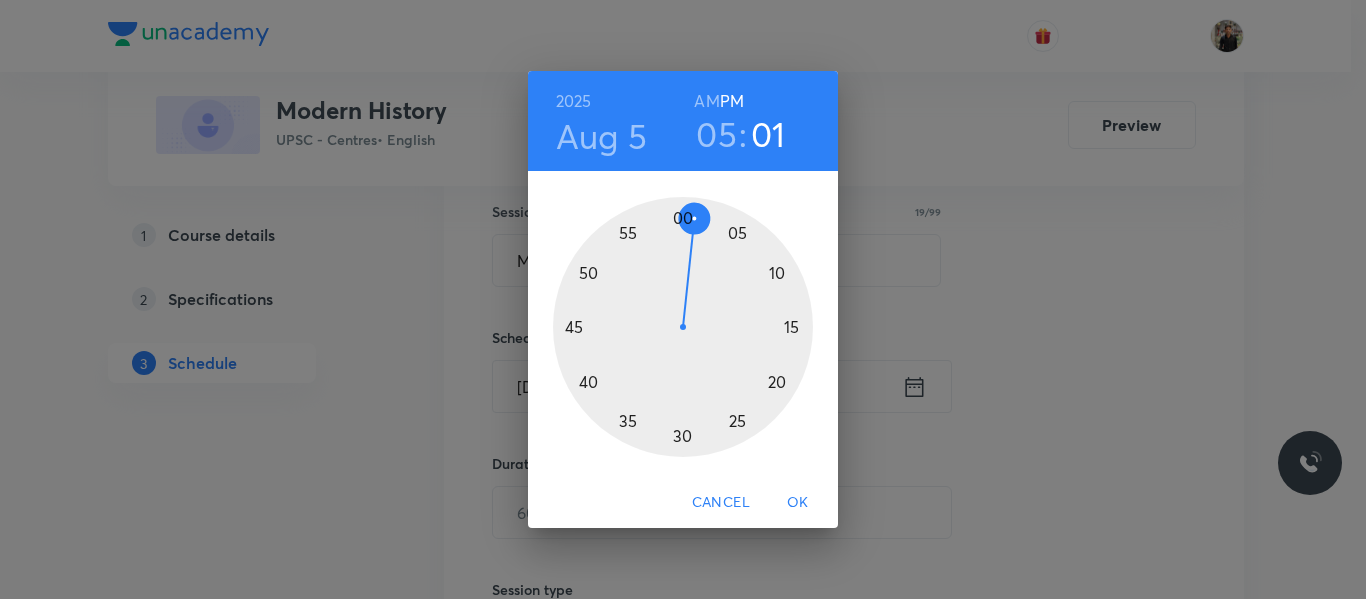 click at bounding box center [683, 327] 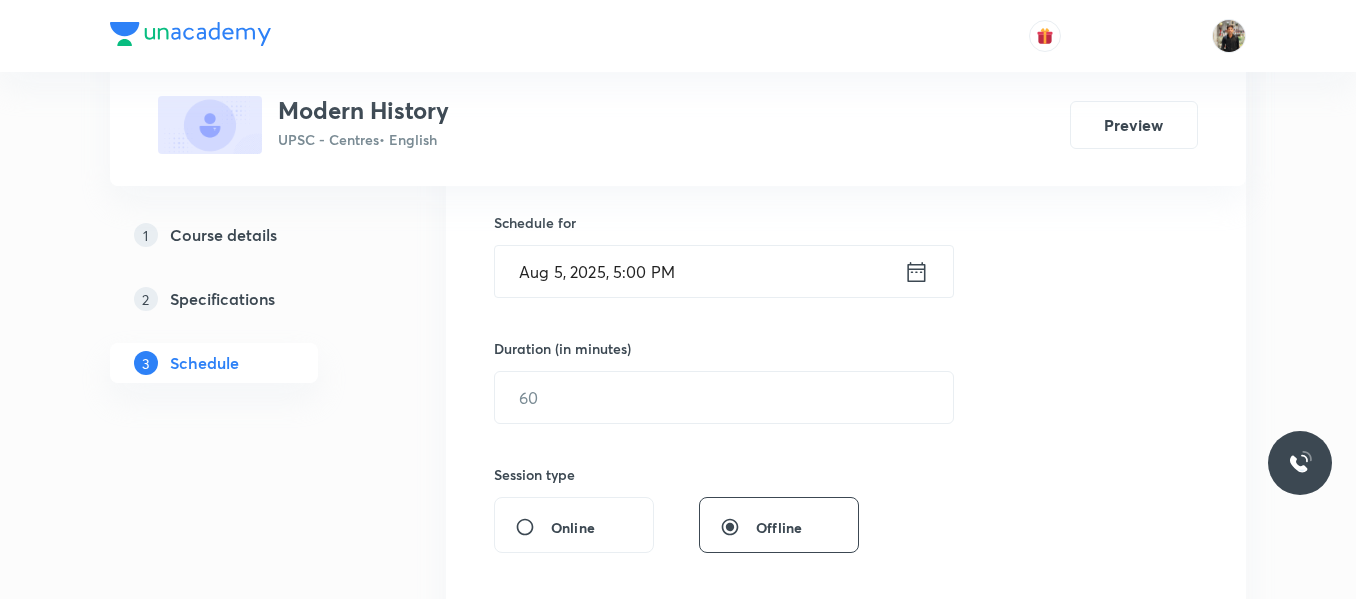 scroll, scrollTop: 486, scrollLeft: 0, axis: vertical 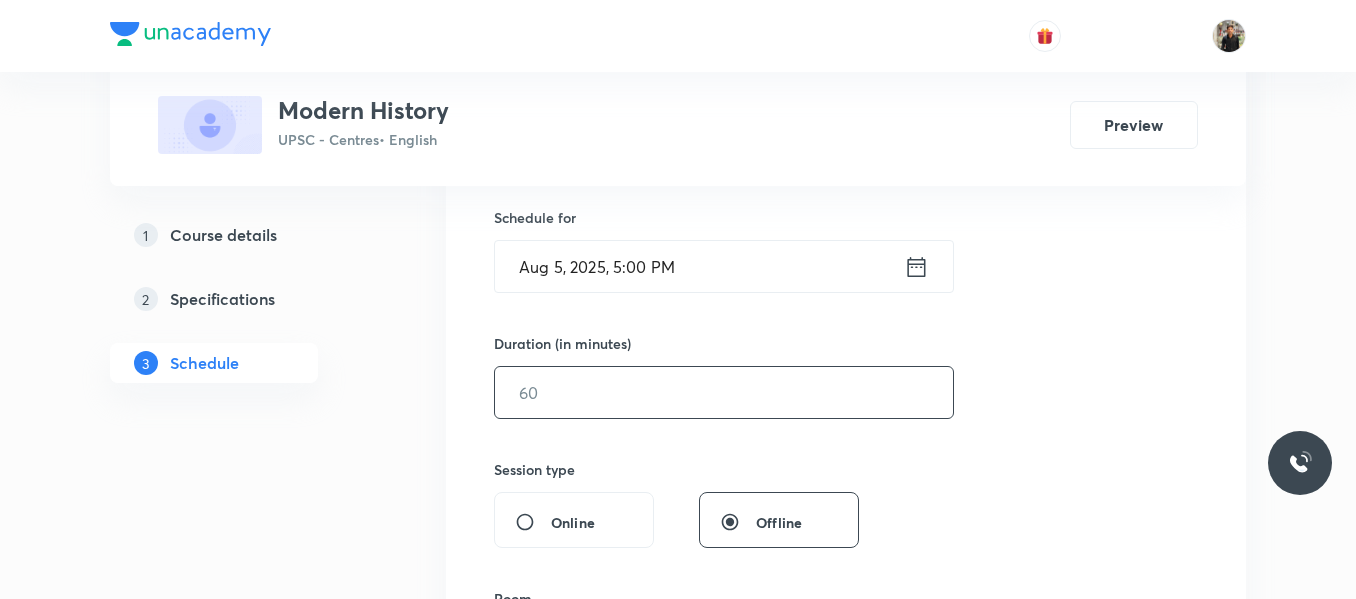 click at bounding box center [724, 392] 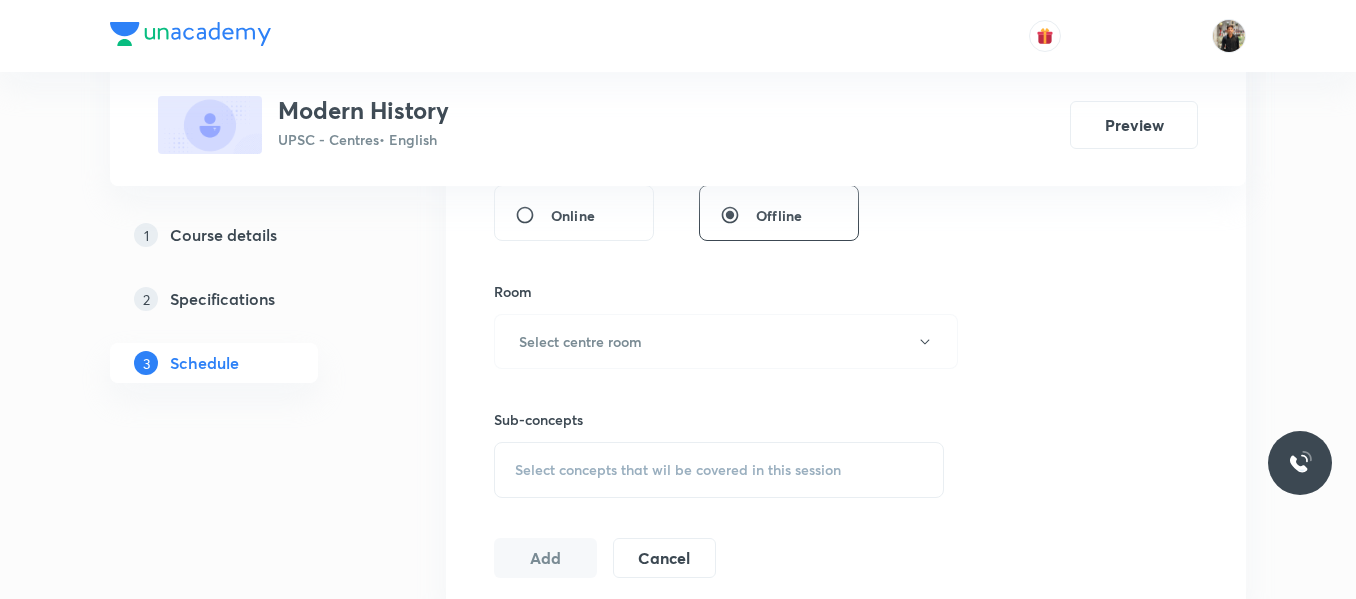 scroll, scrollTop: 794, scrollLeft: 0, axis: vertical 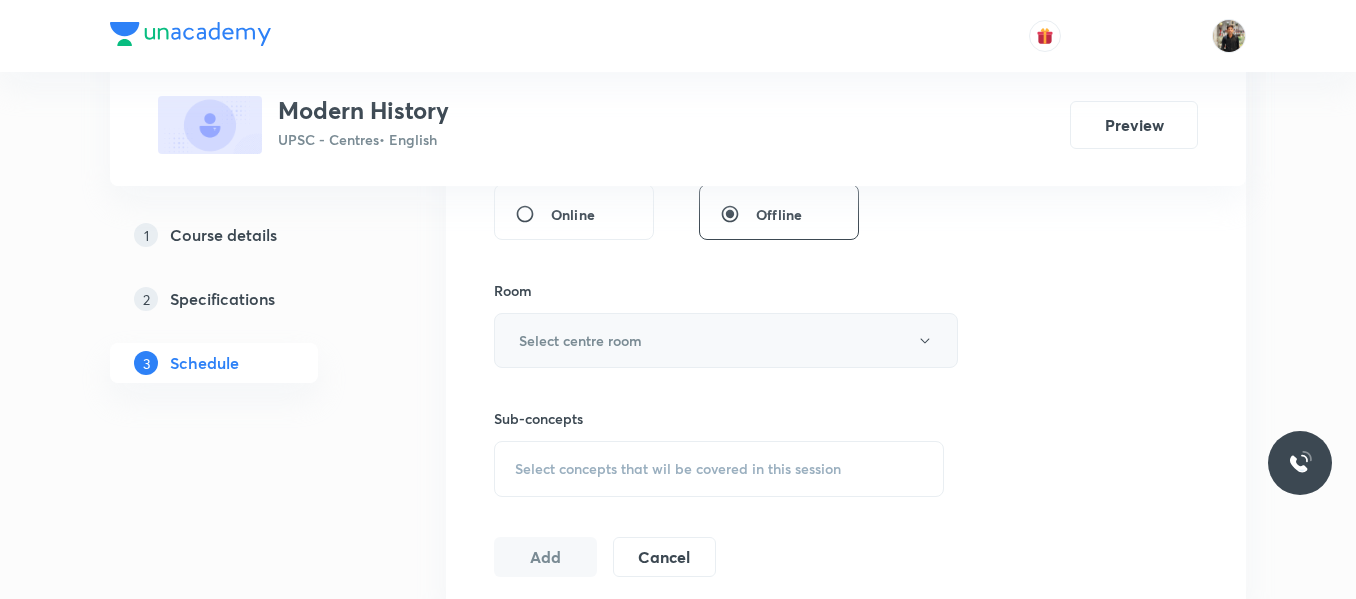 type on "150" 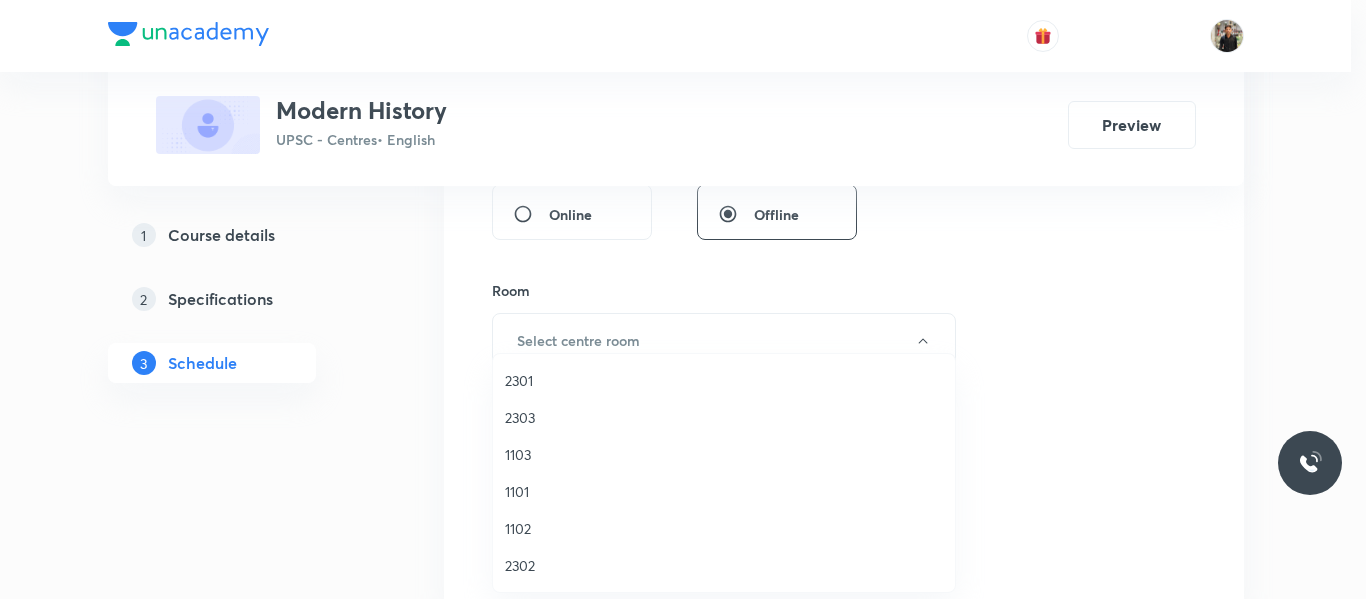 click on "2301" at bounding box center [724, 380] 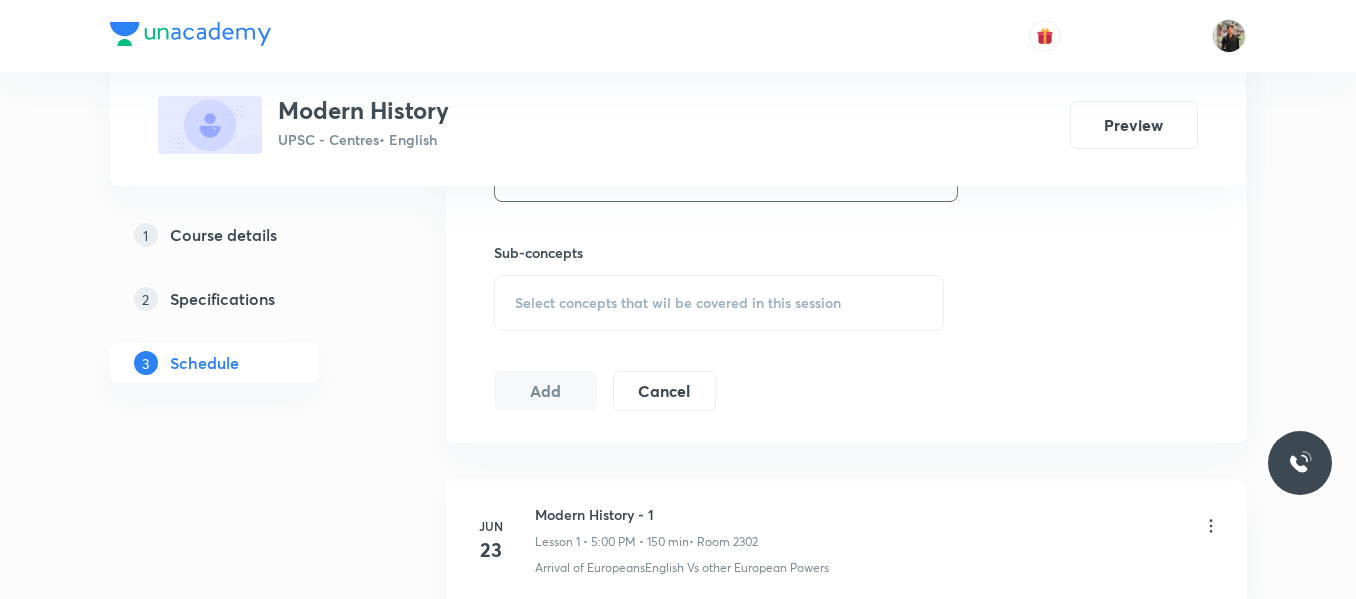 scroll, scrollTop: 962, scrollLeft: 0, axis: vertical 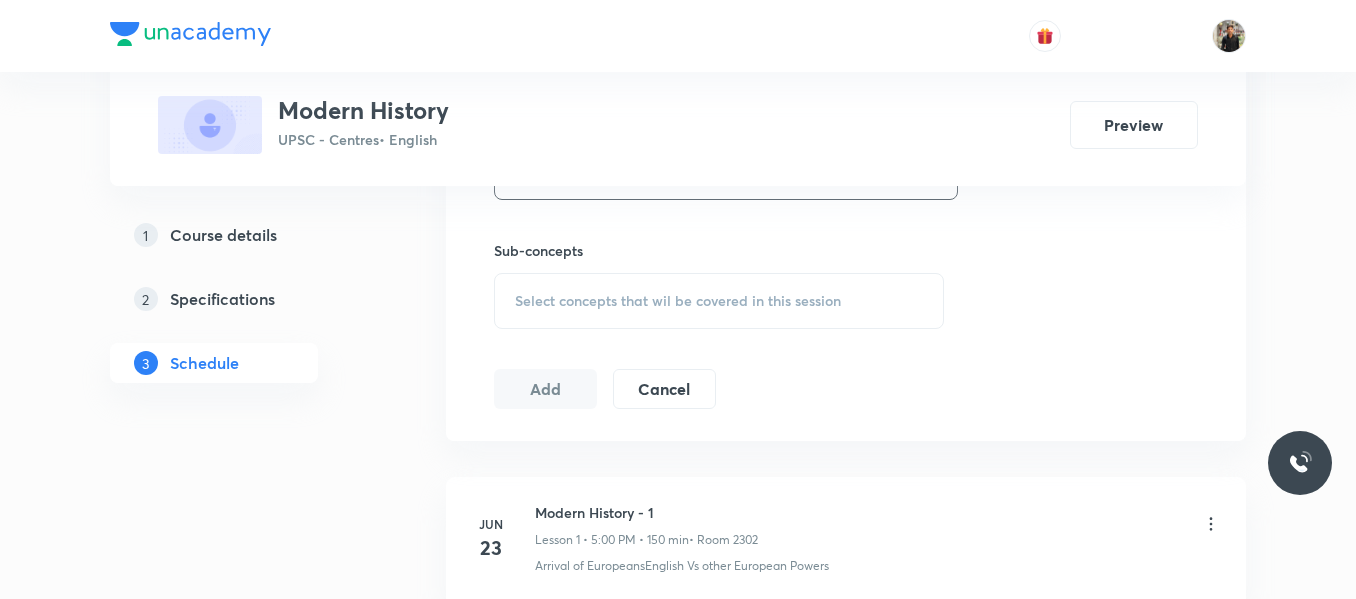 click on "Select concepts that wil be covered in this session" at bounding box center [678, 301] 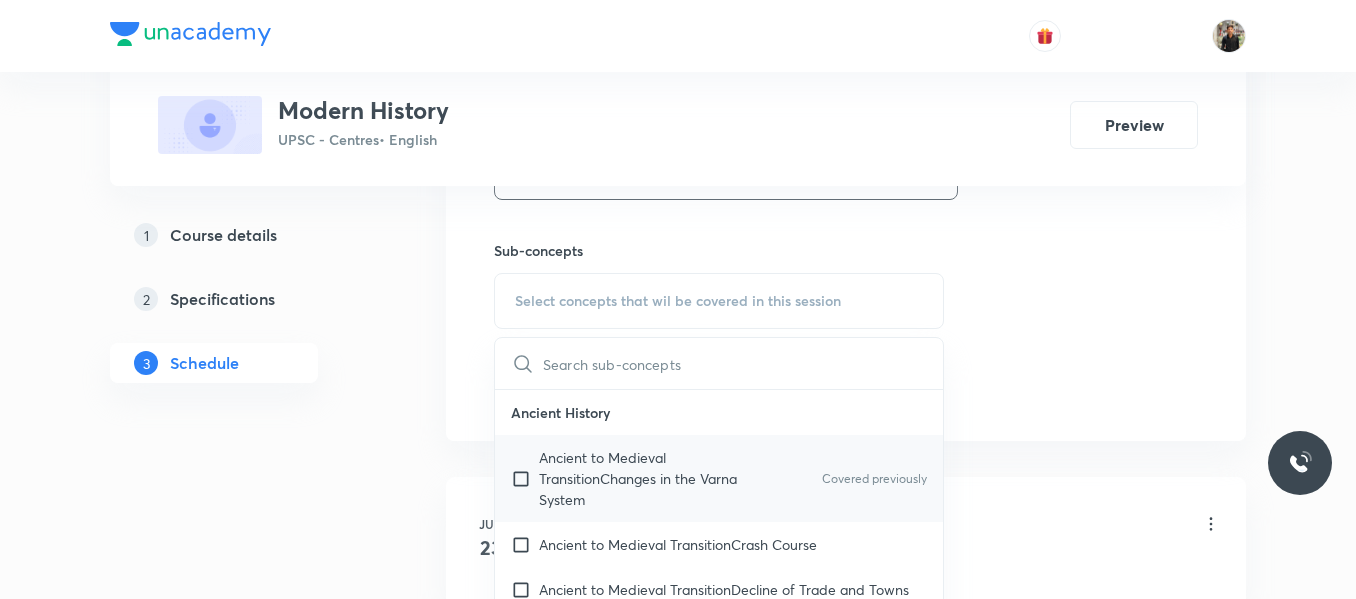 click at bounding box center [525, 478] 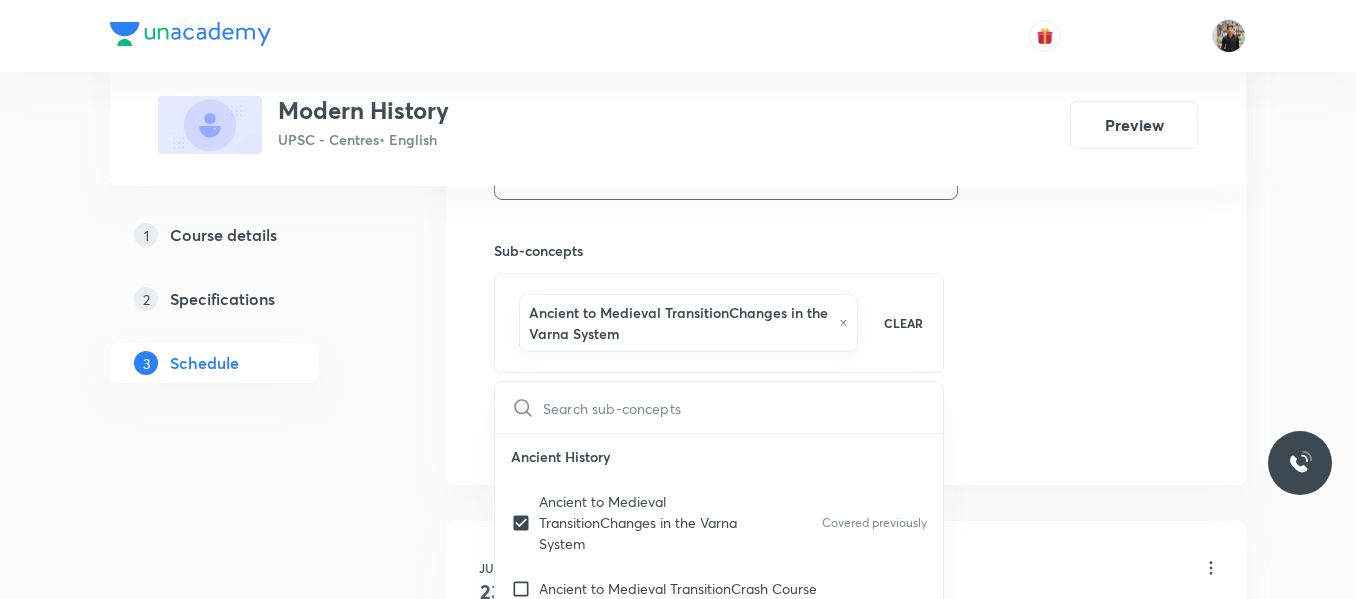 click on "Plus Courses Modern History UPSC - Centres  • English Preview 1 Course details 2 Specifications 3 Schedule Schedule 31  classes Session  32 Live class Session title 19/99 Modern History - 32 ​ Schedule for Aug 5, 2025, 5:00 PM ​ Duration (in minutes) 150 ​   Session type Online Offline Room 2301 Sub-concepts Ancient to Medieval TransitionChanges in the Varna System CLEAR ​ Ancient History Ancient to Medieval TransitionChanges in the Varna System Covered previously Ancient to Medieval TransitionCrash Course Ancient to Medieval TransitionDecline of Trade and Towns Ancient to Medieval TransitionNew Agrarian Economy Ancient to Medieval TransitionRise of Landlords Ancient to Medieval TransitionRise of Regional Identities Ancient to Medieval TransitionSocial Crisis and Agrarian Changes Ancient to Medieval TransitionTantrism Ancient to Medieval TransitionThe Bhakti Cult Ancient to Medieval TransitionThe Divine Hierarchy Ancient to Medieval TransitionTrends in Literature Developments in PhilosophyChronology" at bounding box center (678, 2302) 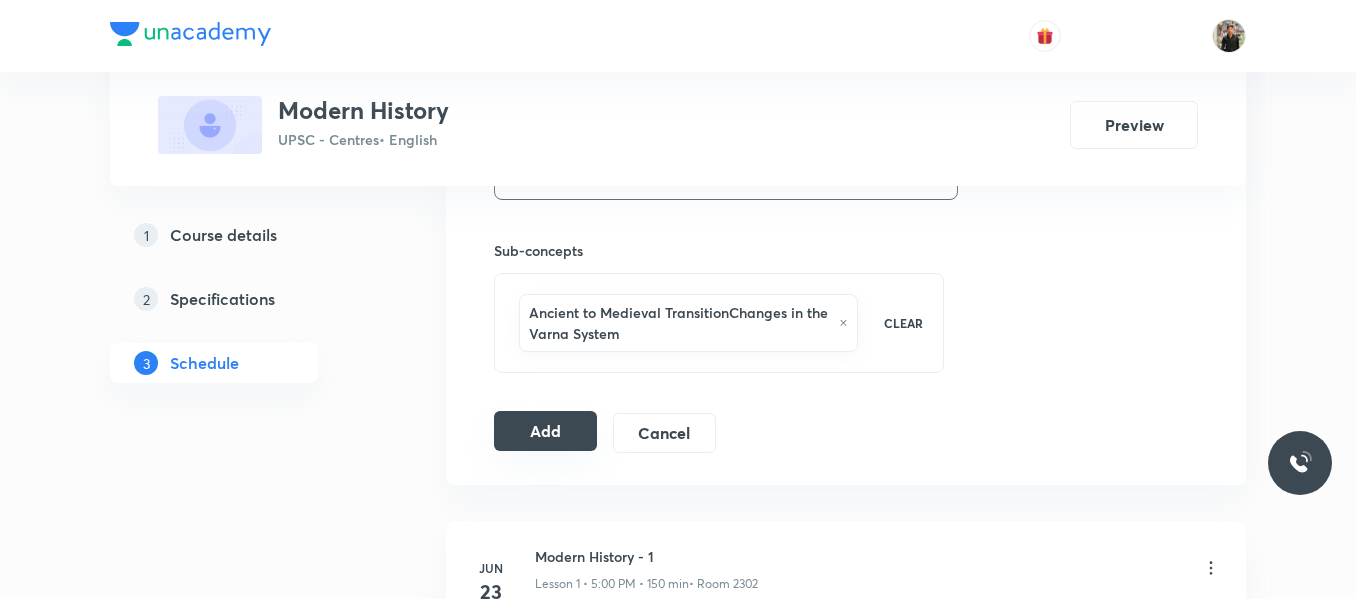 click on "Add" at bounding box center [545, 431] 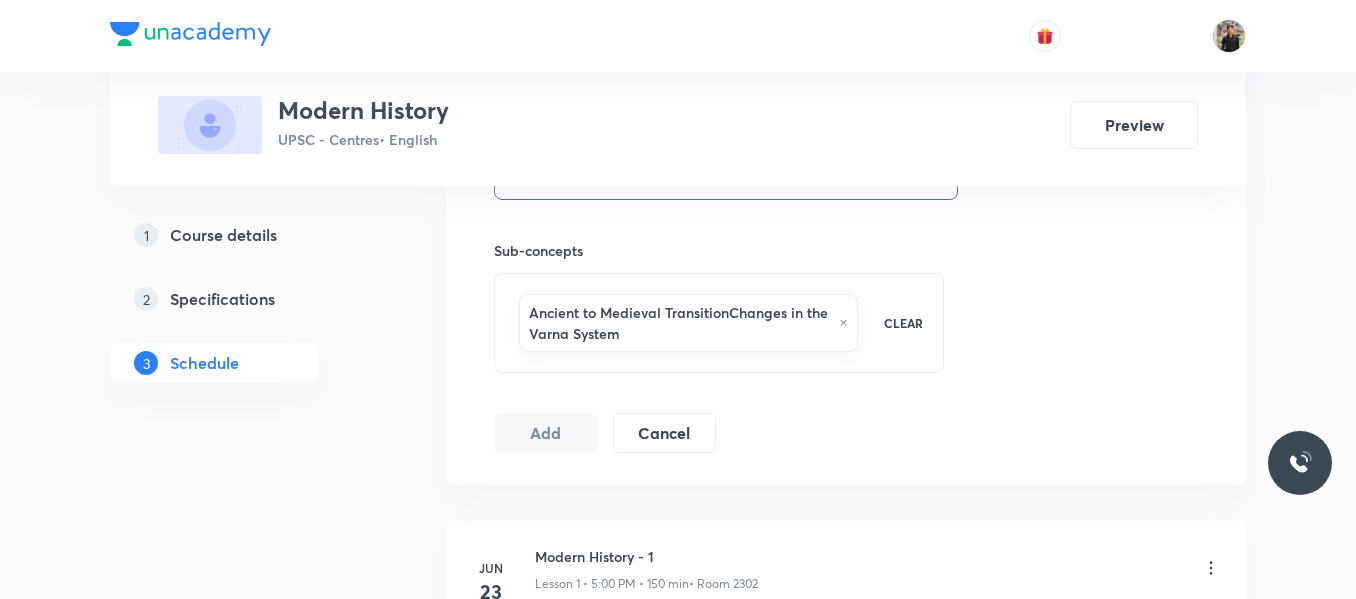 click on "Modern History UPSC - Centres  • English Preview" at bounding box center [678, 125] 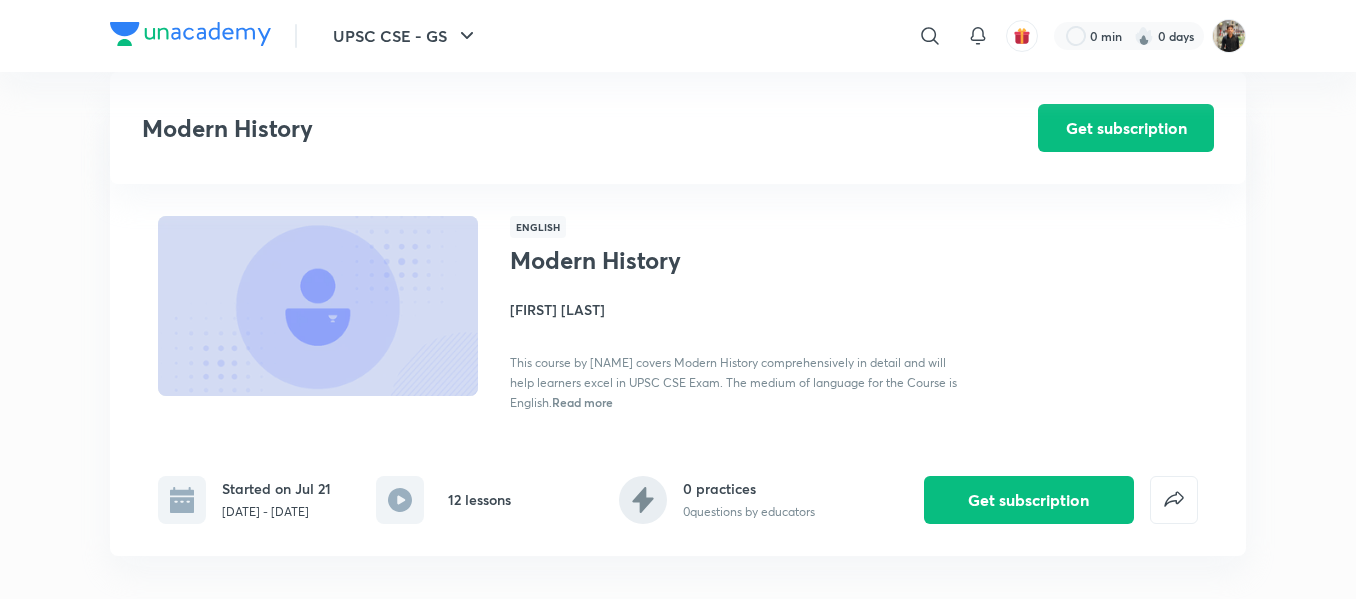 scroll, scrollTop: 406, scrollLeft: 0, axis: vertical 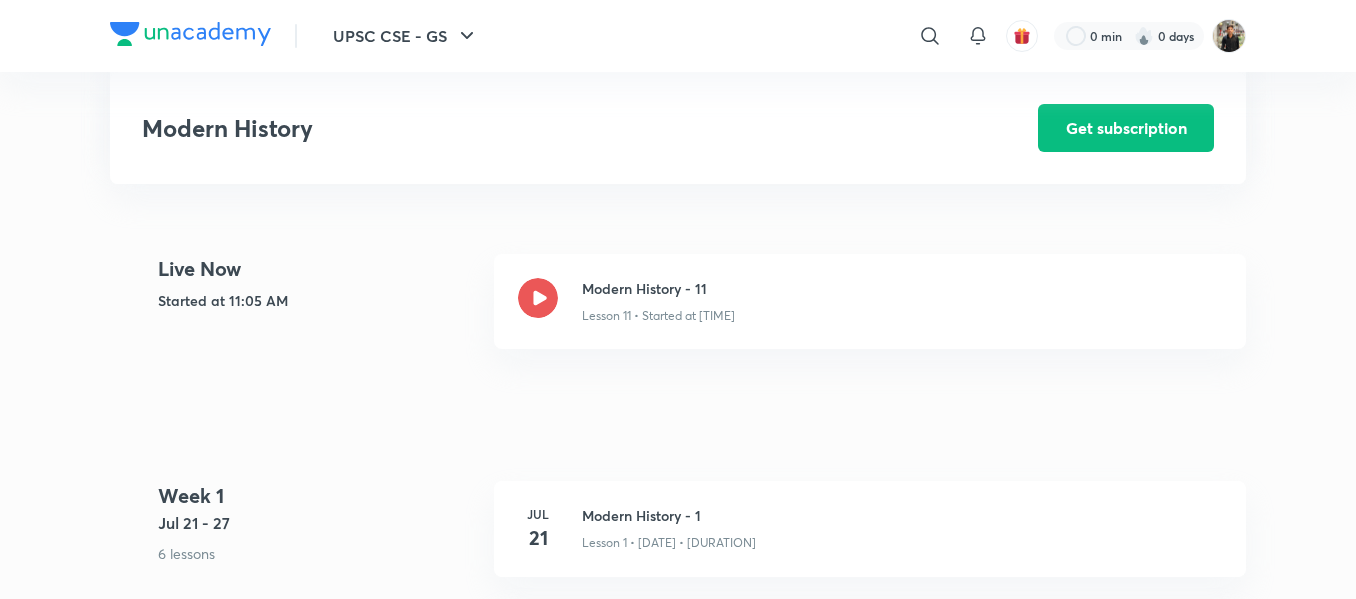 click 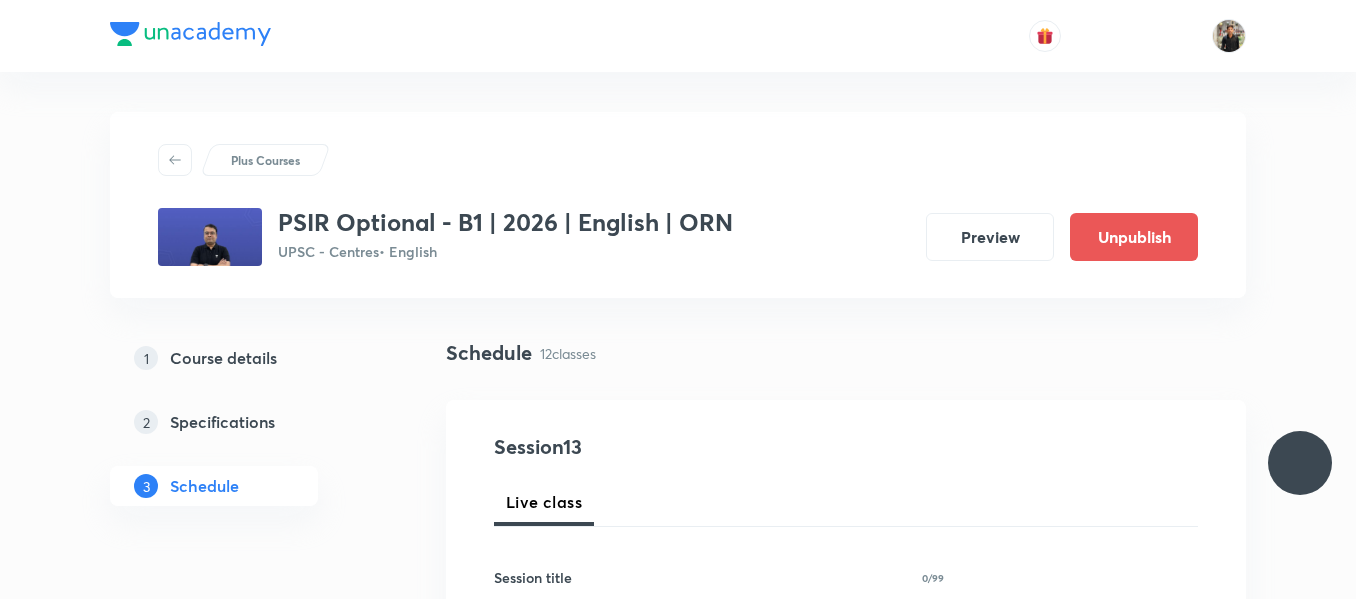 scroll, scrollTop: 0, scrollLeft: 0, axis: both 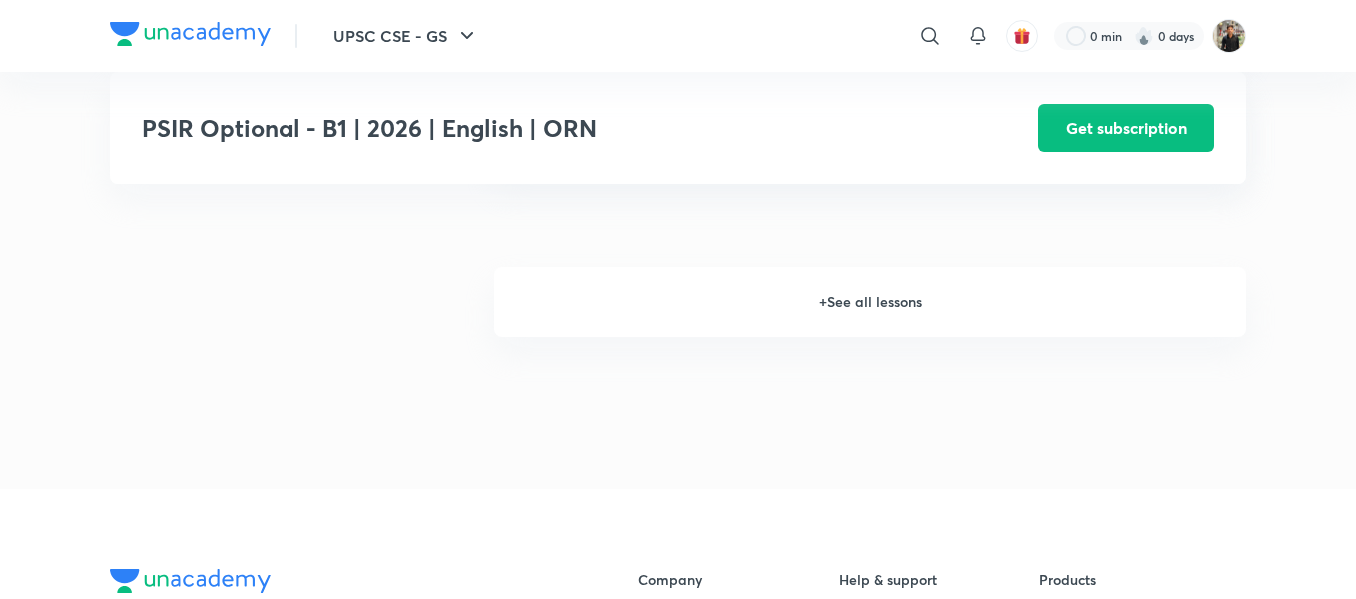 click on "+  See all lessons" at bounding box center [870, 302] 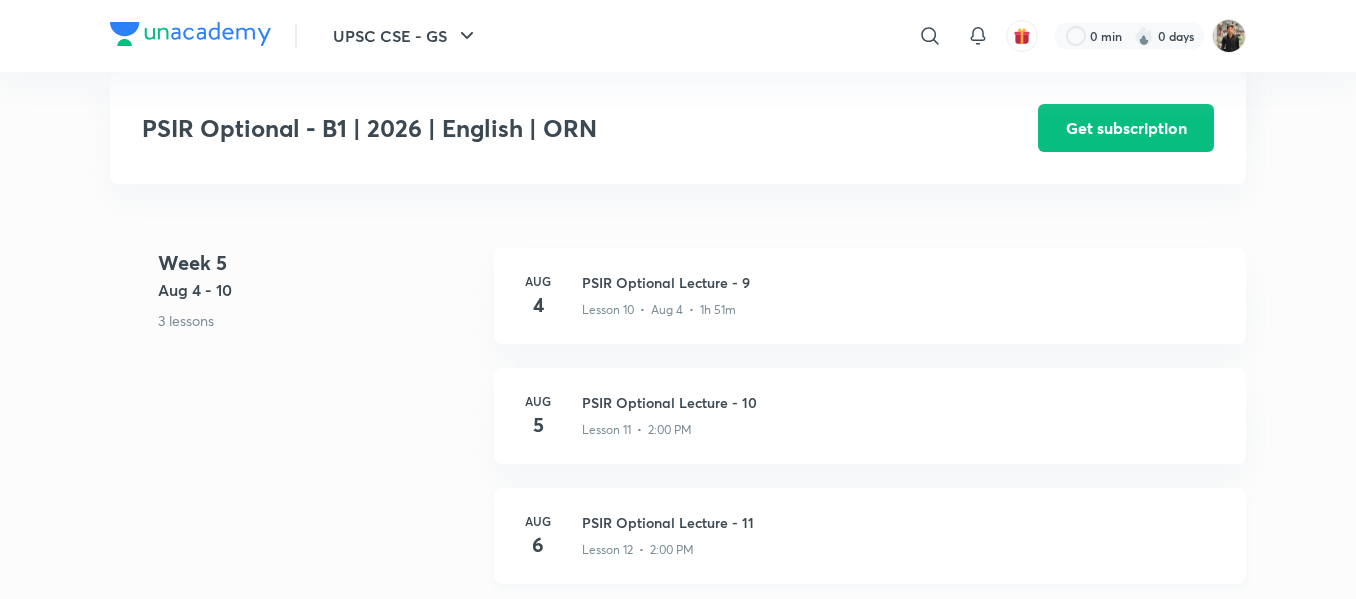 scroll, scrollTop: 2180, scrollLeft: 0, axis: vertical 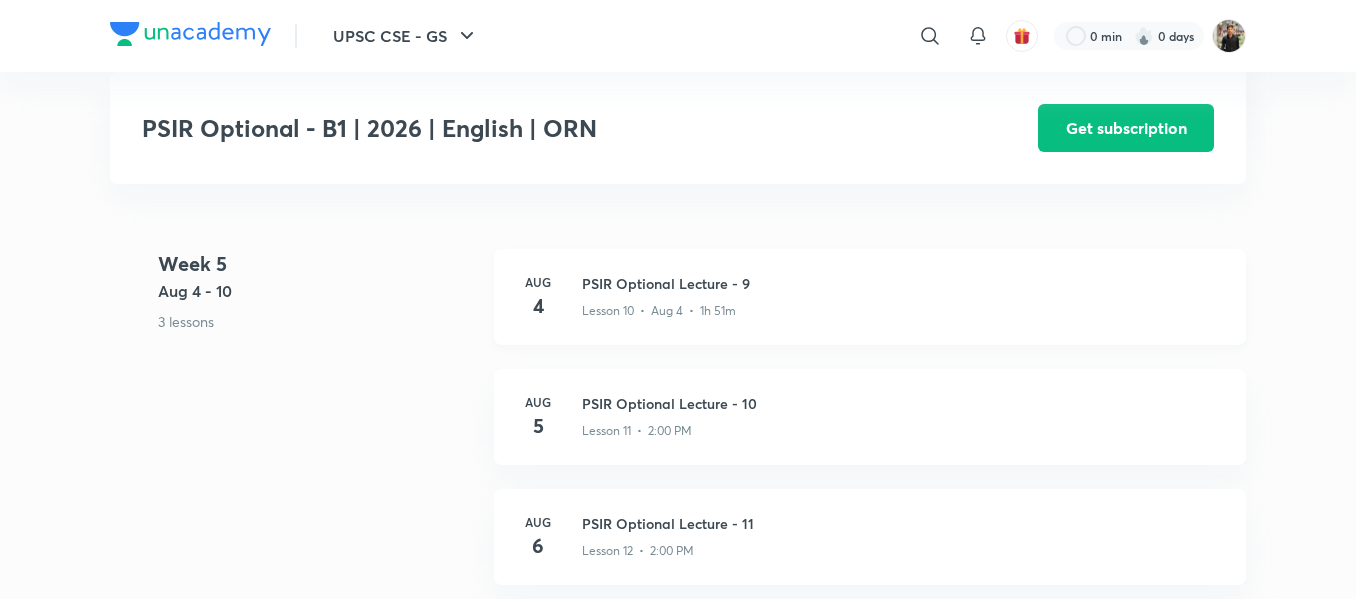click on "PSIR Optional Lecture - 9" at bounding box center (902, 283) 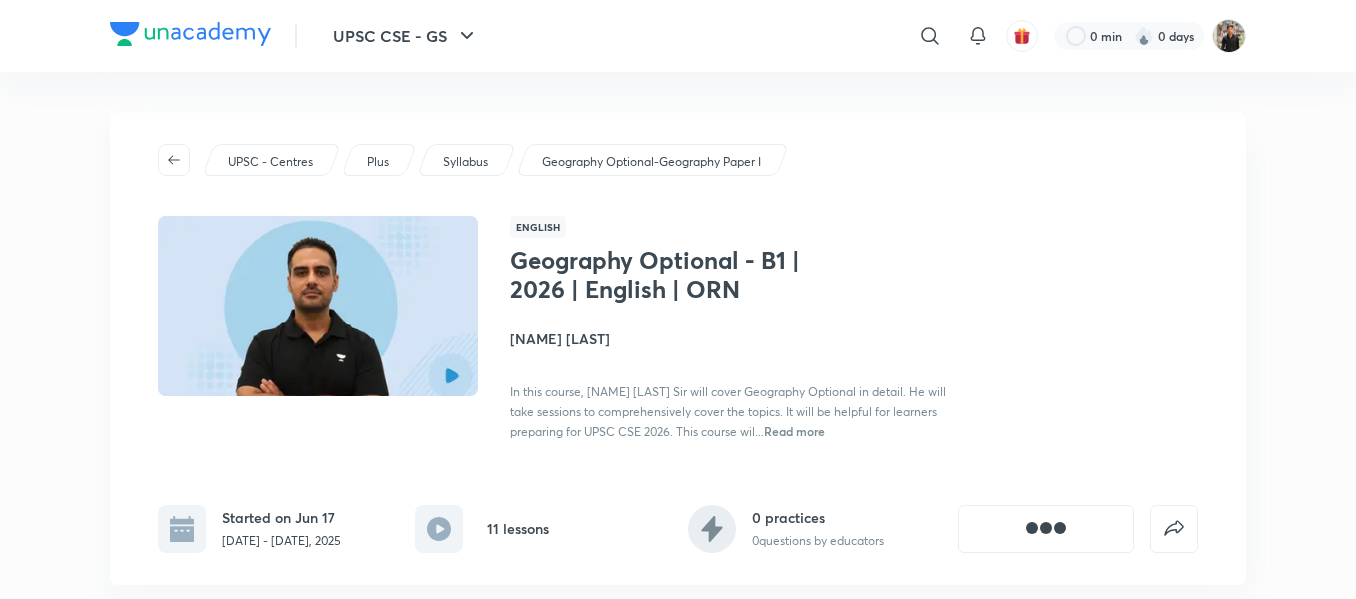scroll, scrollTop: 0, scrollLeft: 0, axis: both 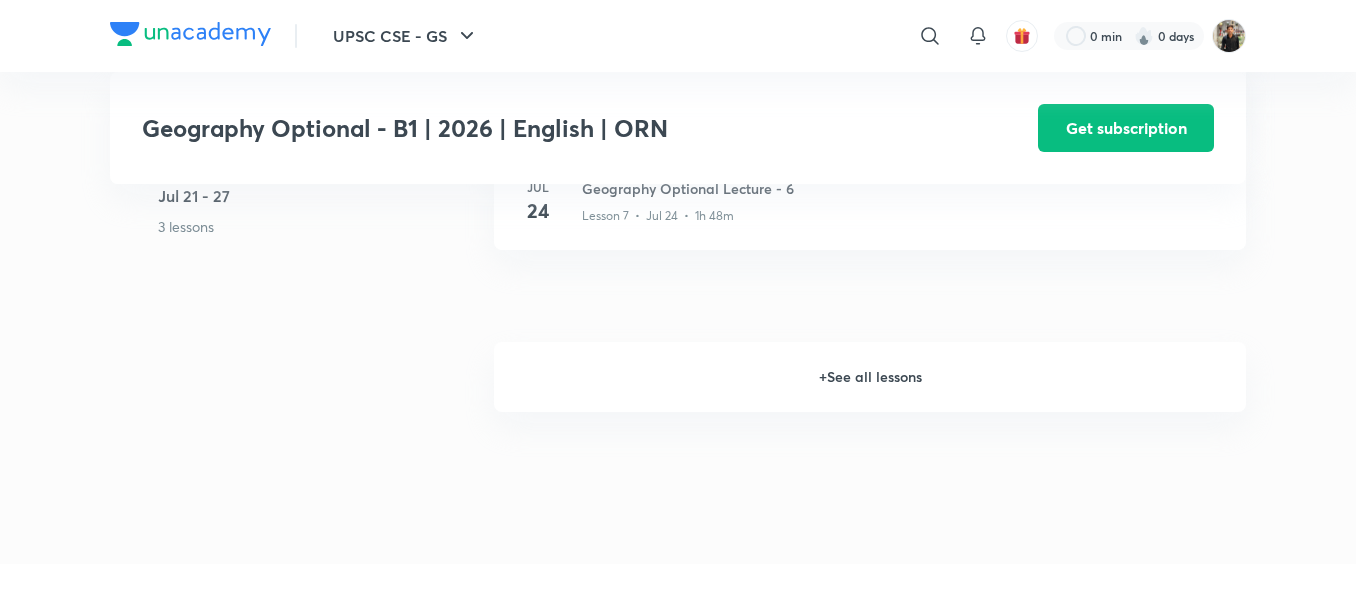 click on "+  See all lessons" at bounding box center (870, 377) 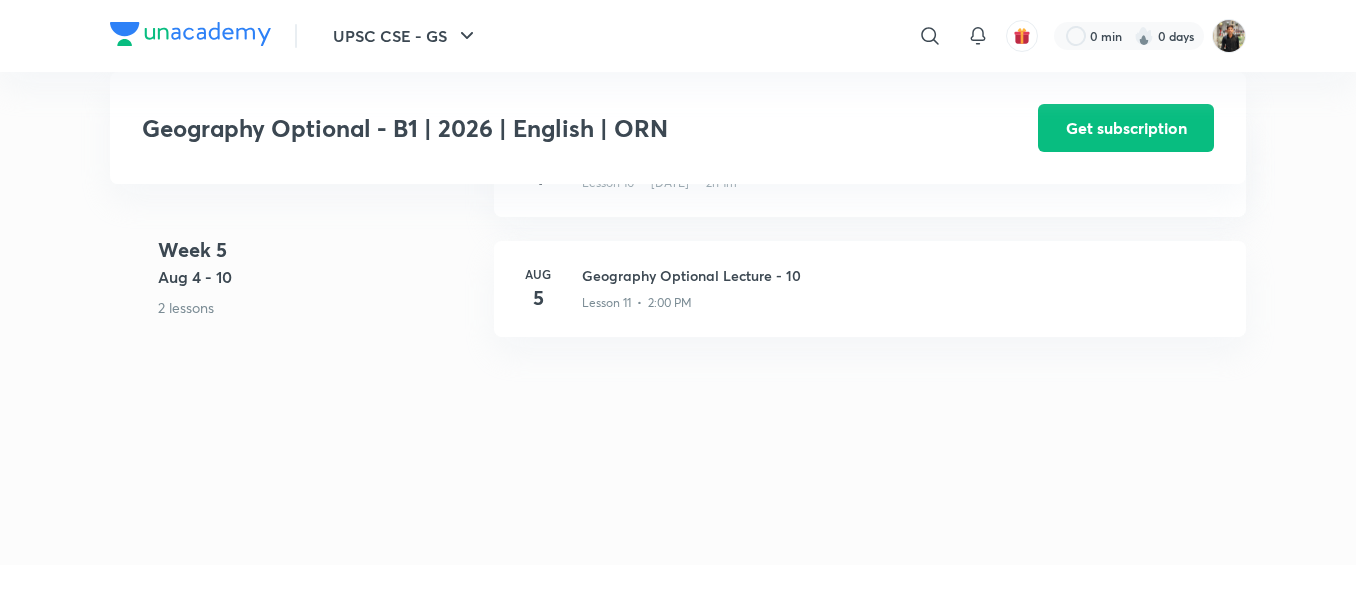 scroll, scrollTop: 2239, scrollLeft: 0, axis: vertical 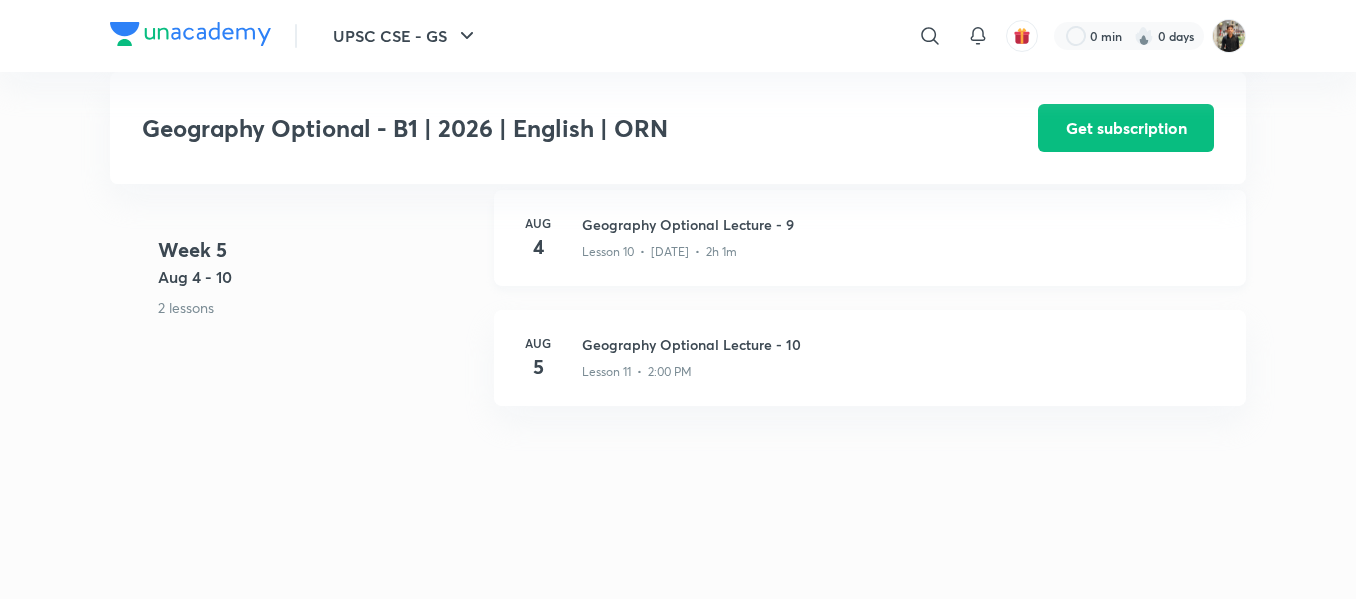 click on "Geography Optional Lecture - 9" at bounding box center [902, 224] 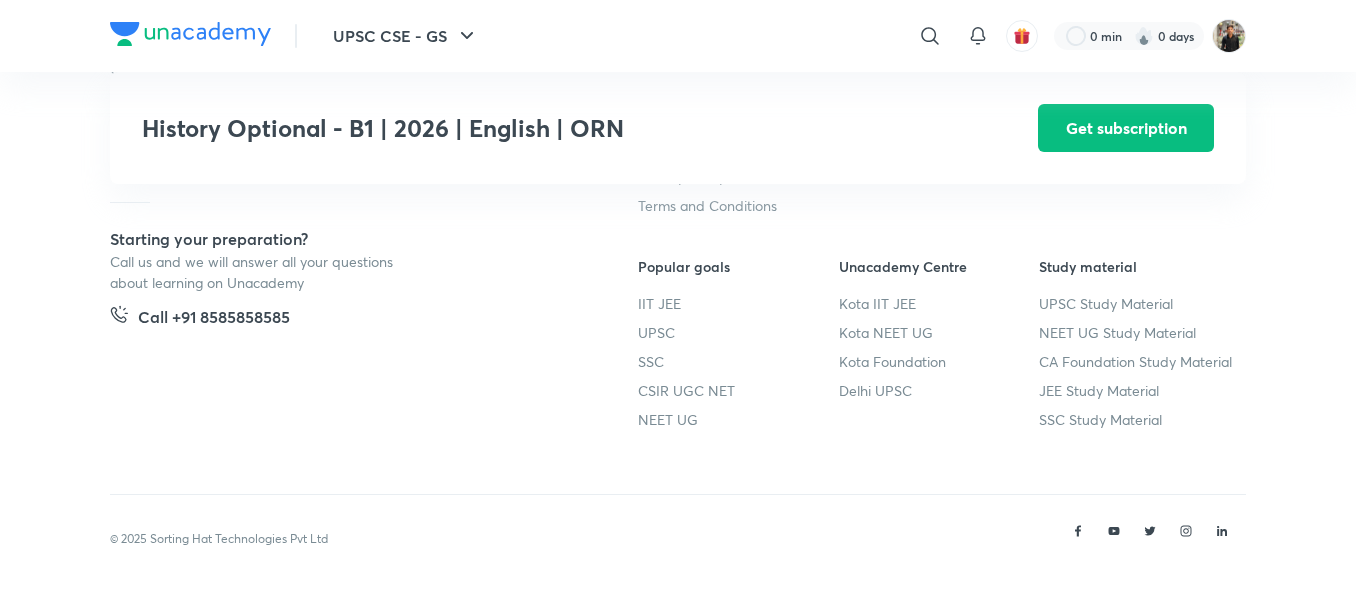 scroll, scrollTop: 0, scrollLeft: 0, axis: both 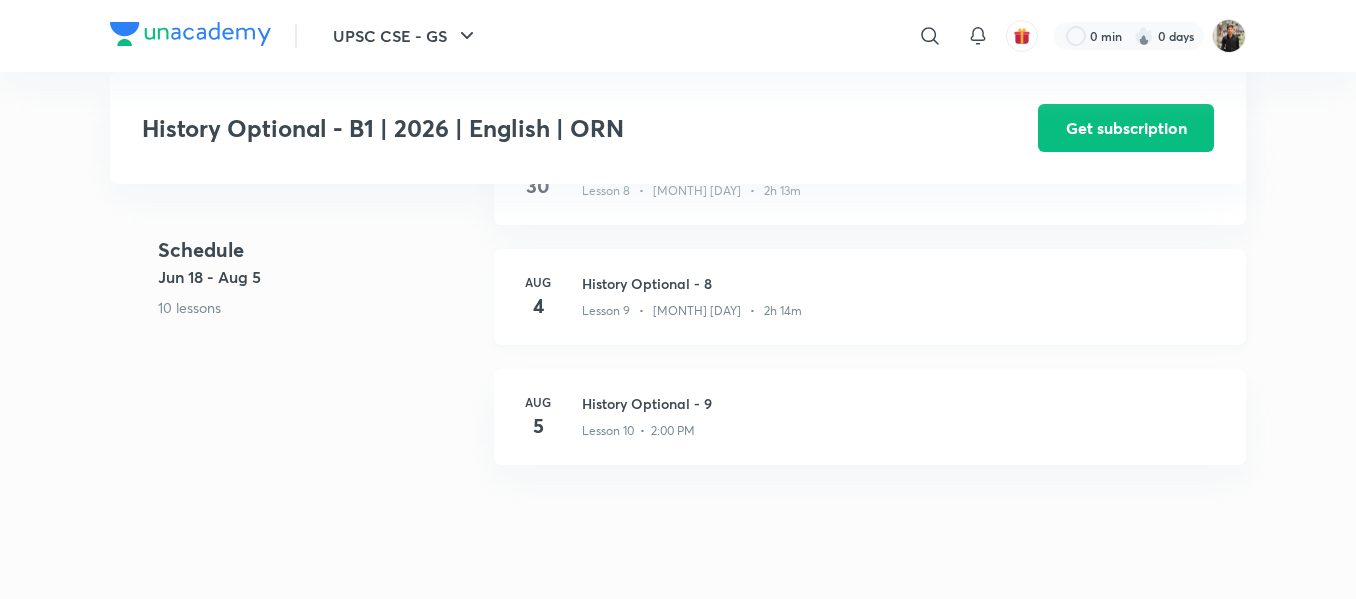 click on "History Optional - 8" at bounding box center (902, 283) 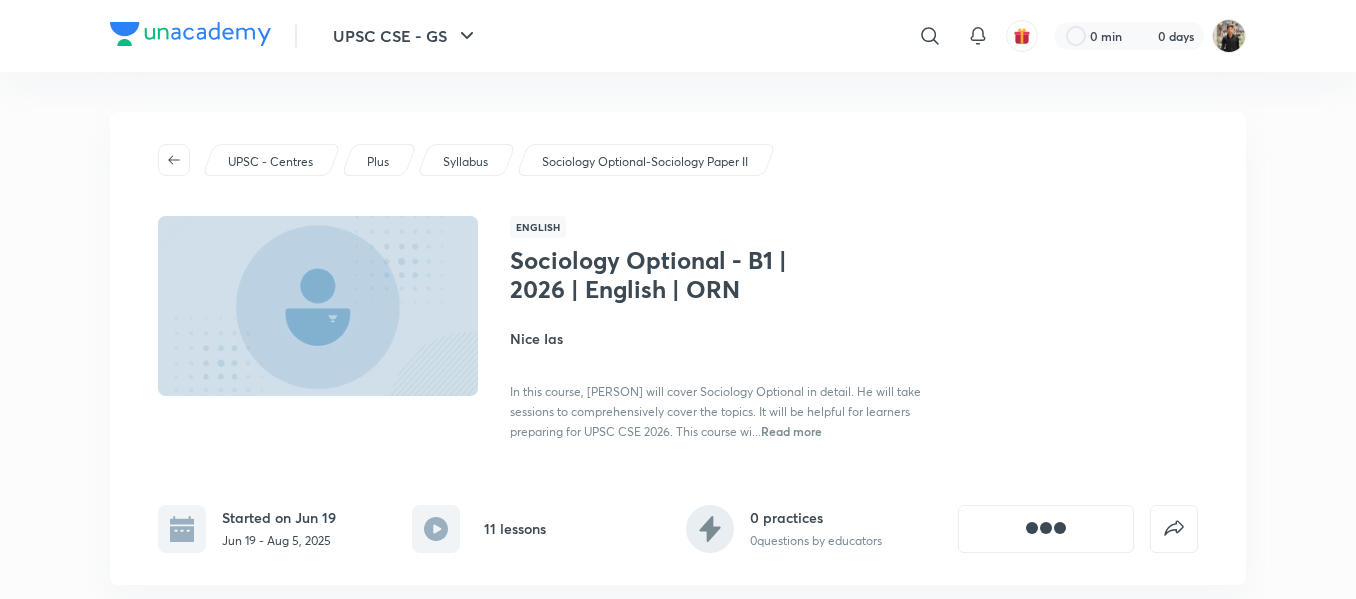 scroll, scrollTop: 0, scrollLeft: 0, axis: both 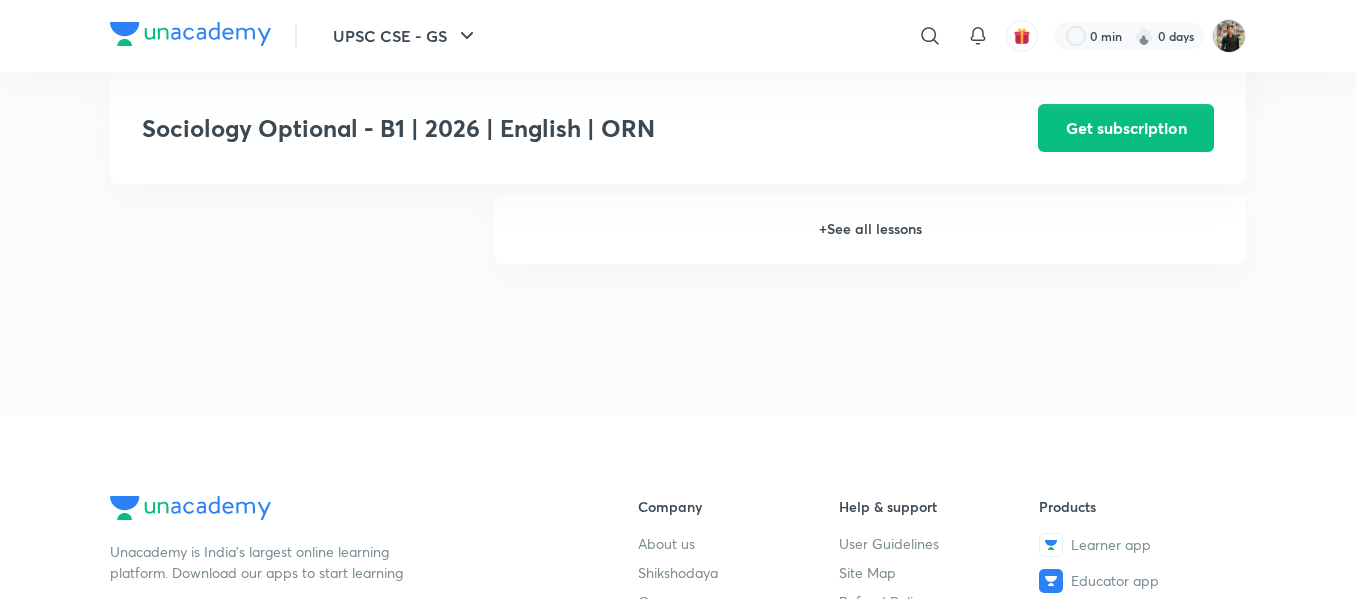 click on "+  See all lessons" at bounding box center (870, 229) 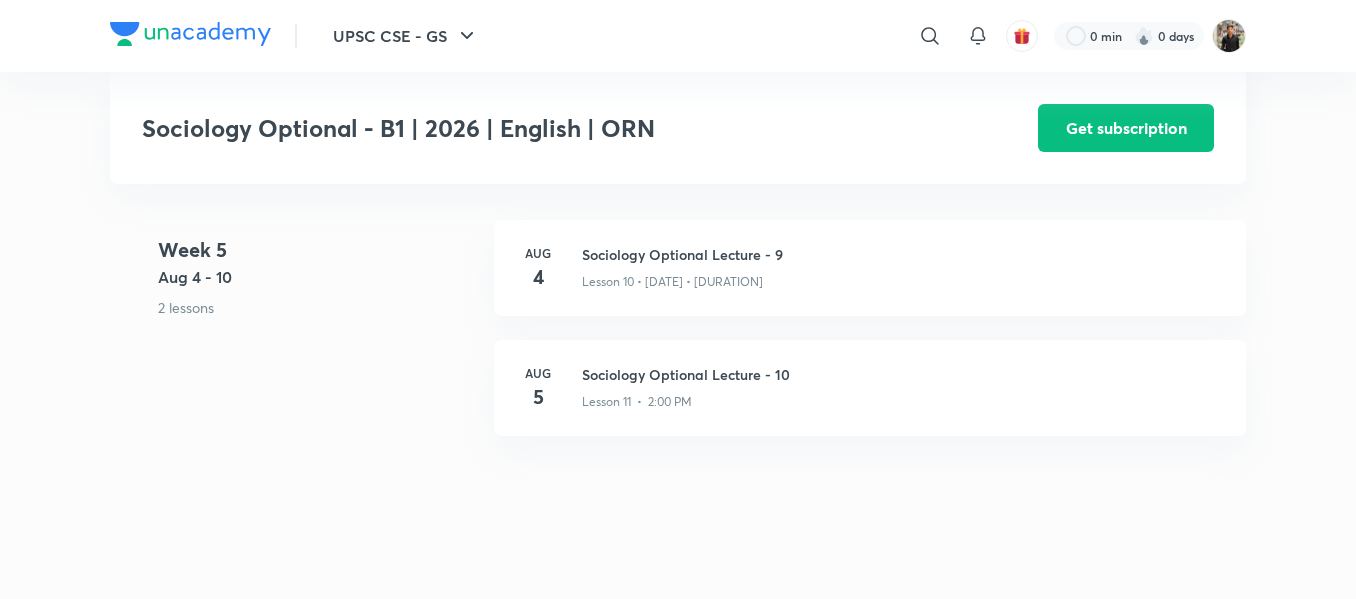 scroll, scrollTop: 2204, scrollLeft: 0, axis: vertical 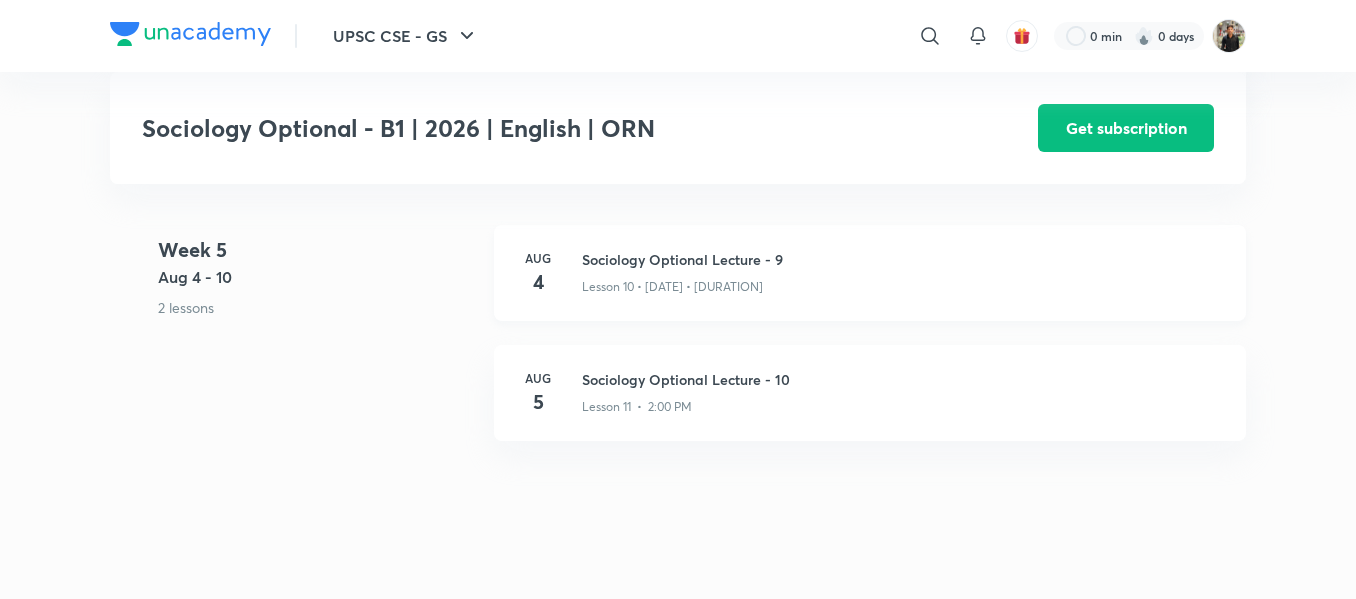 click on "Sociology Optional Lecture - 9" at bounding box center (902, 259) 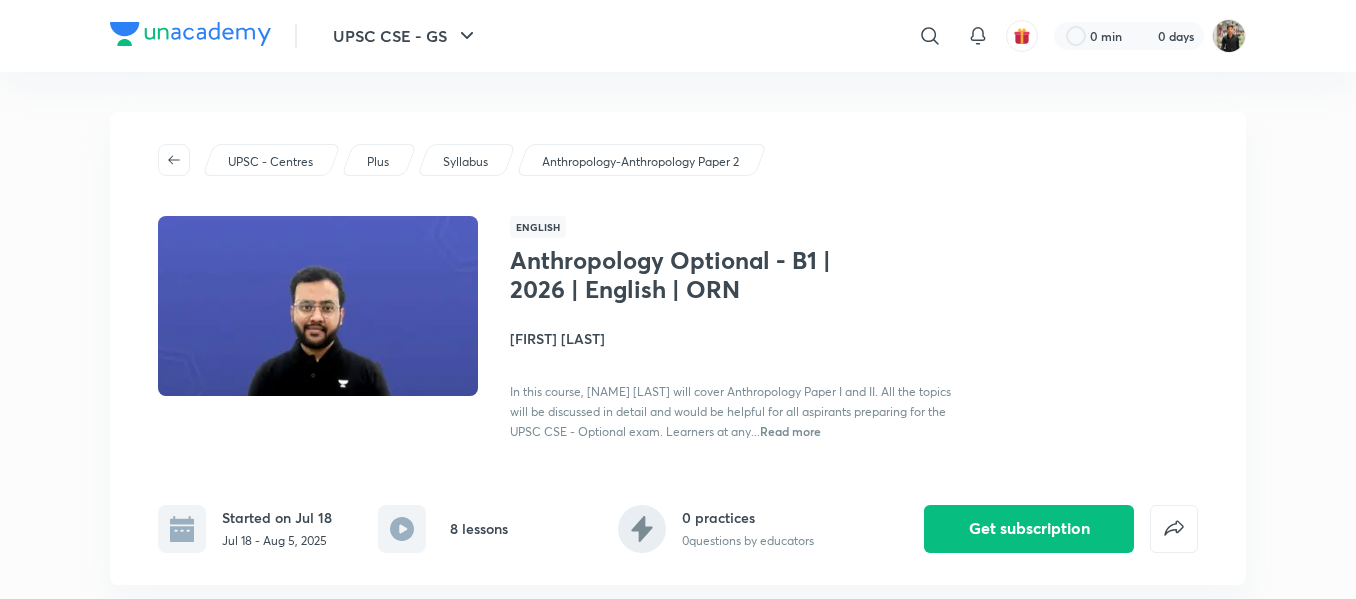 scroll, scrollTop: 0, scrollLeft: 0, axis: both 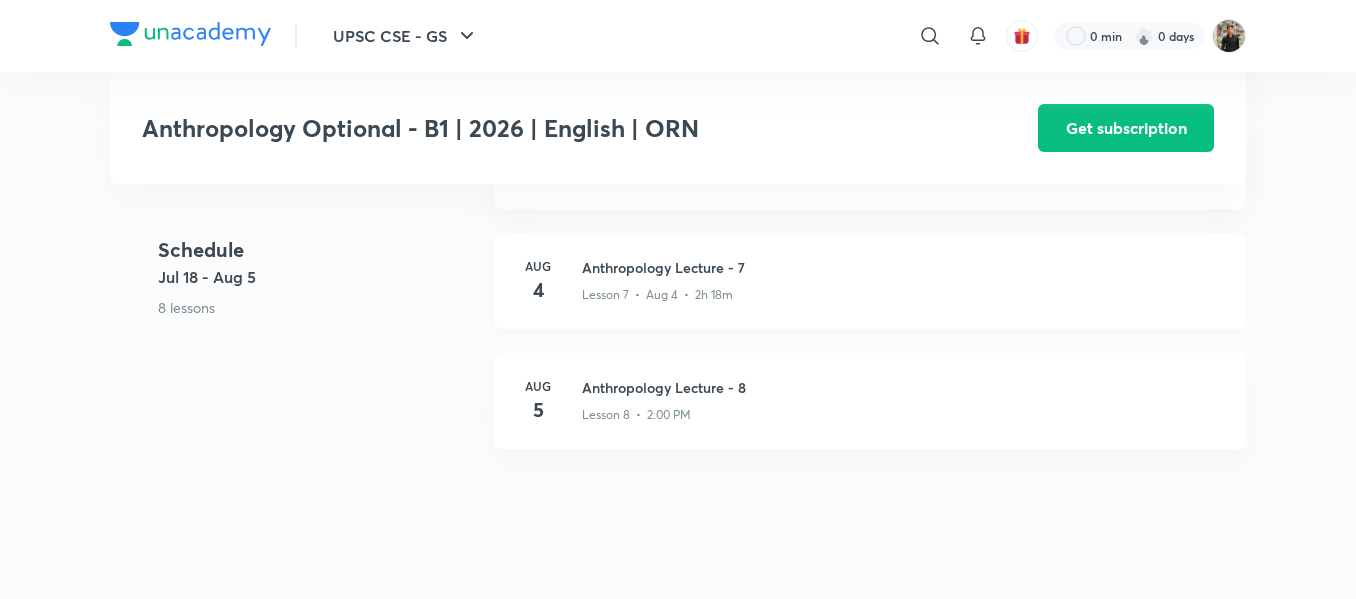click on "Anthropology Lecture - 7" at bounding box center (902, 267) 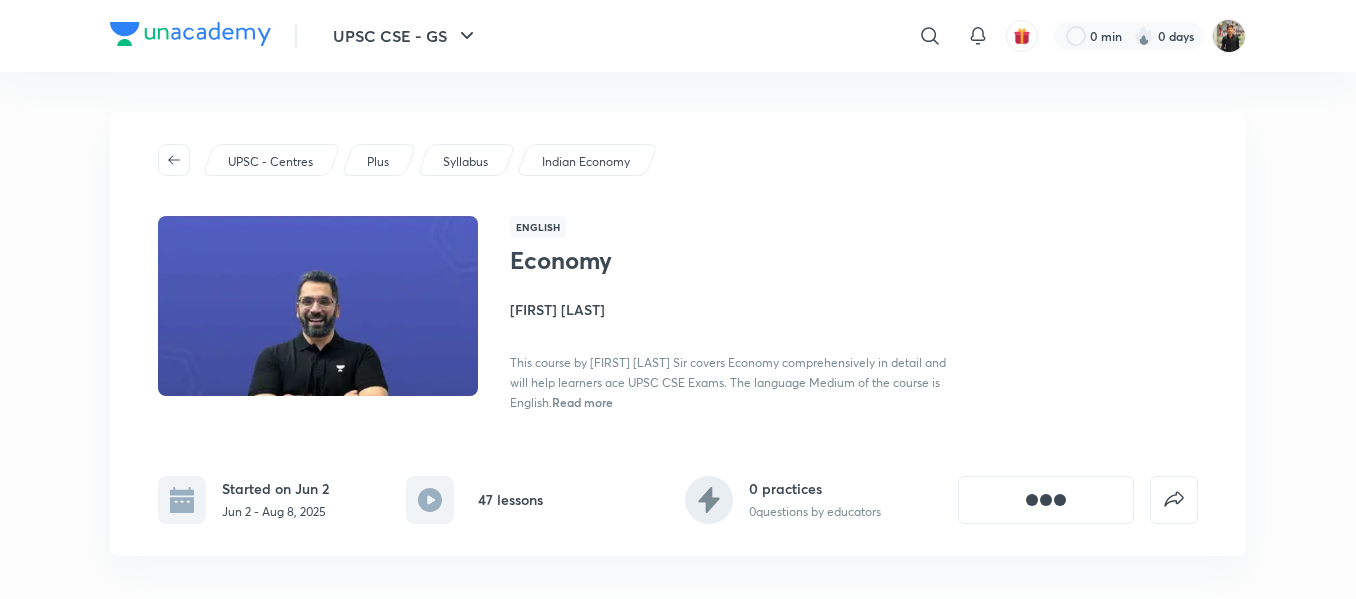 scroll, scrollTop: 0, scrollLeft: 0, axis: both 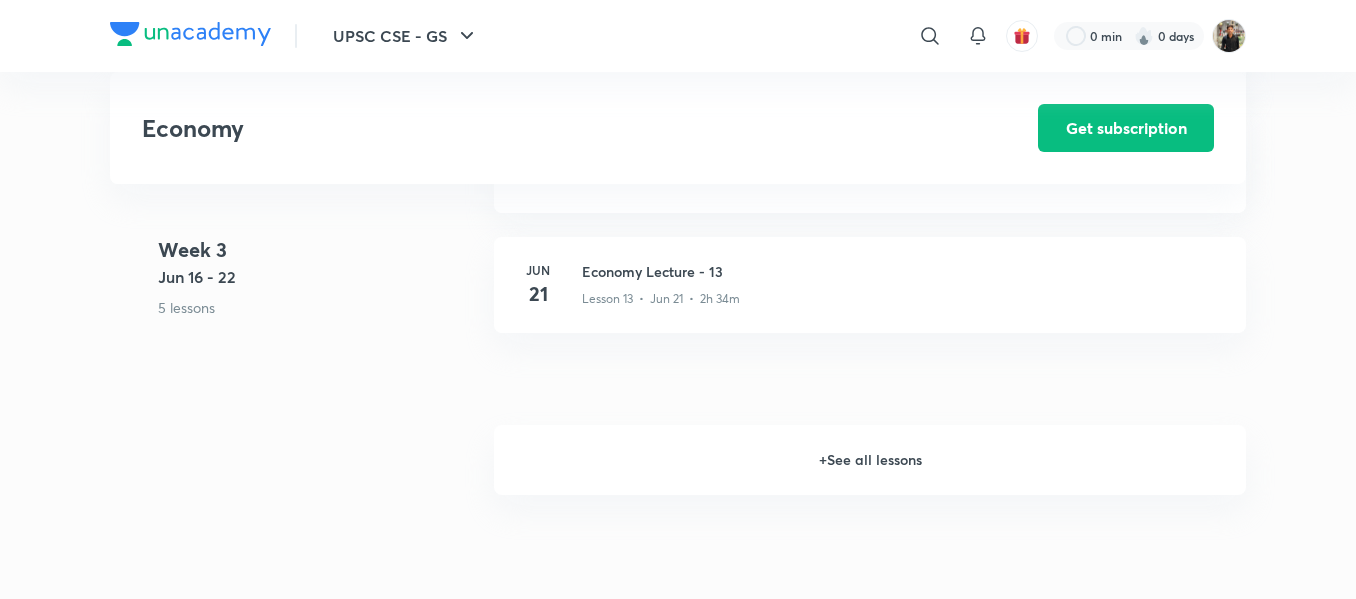 click on "+  See all lessons" at bounding box center (870, 460) 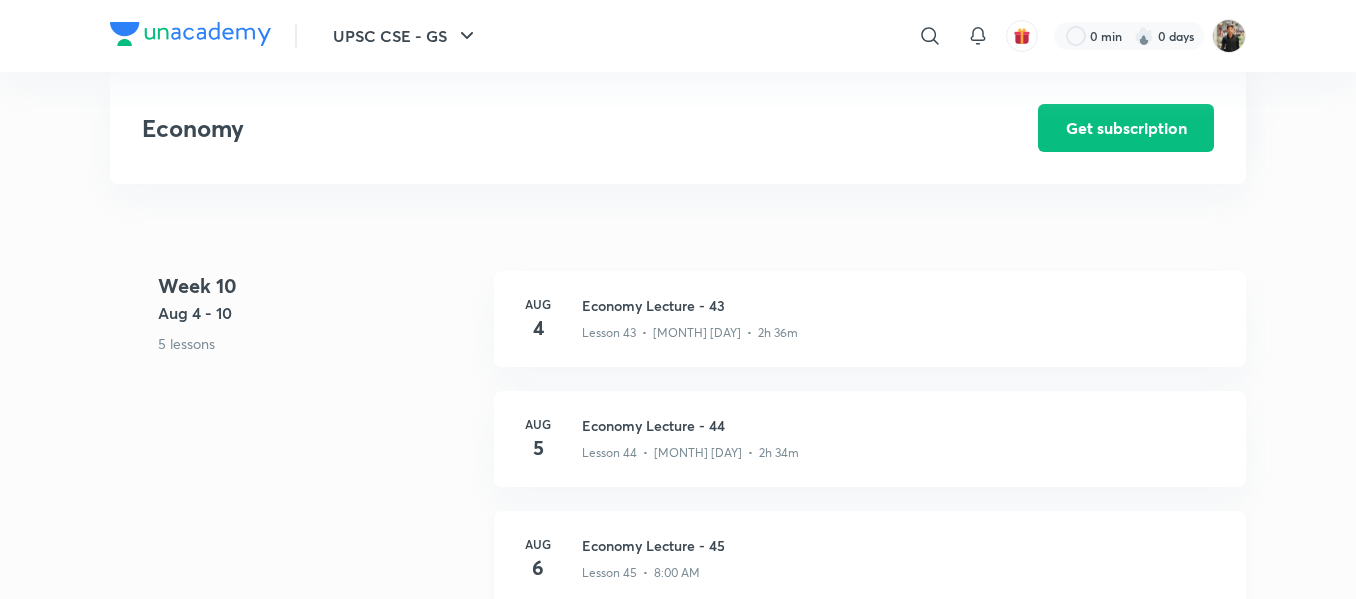 scroll, scrollTop: 6628, scrollLeft: 0, axis: vertical 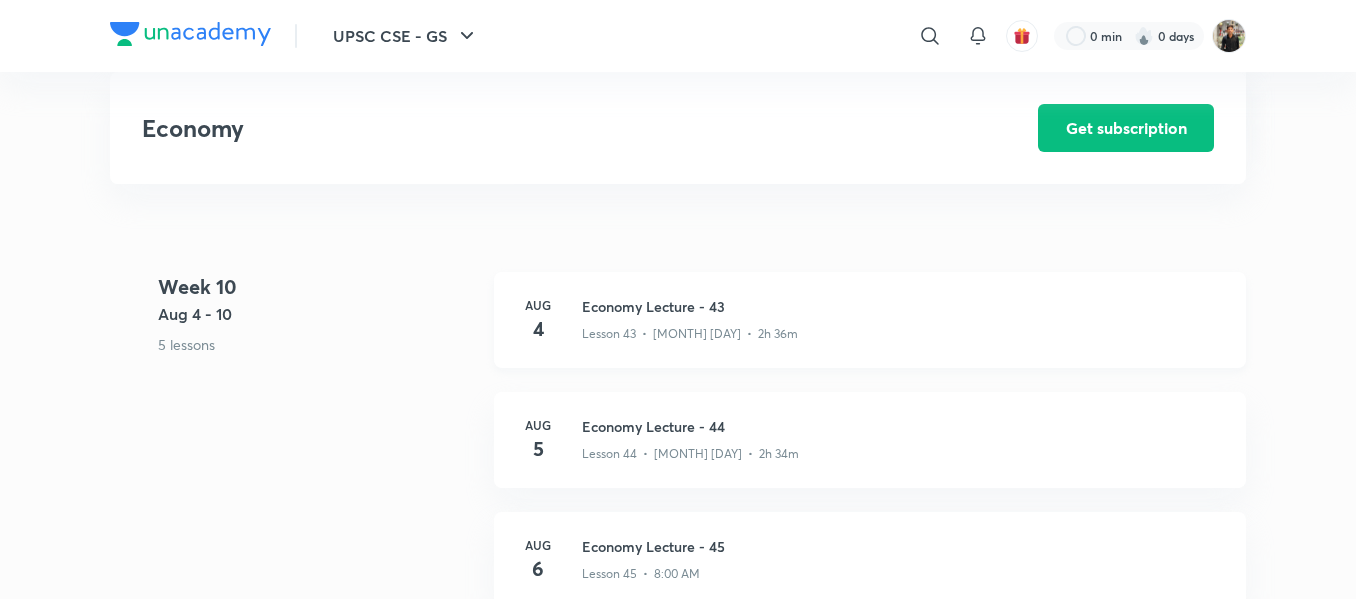 click on "Economy Lecture - 43" at bounding box center (902, 306) 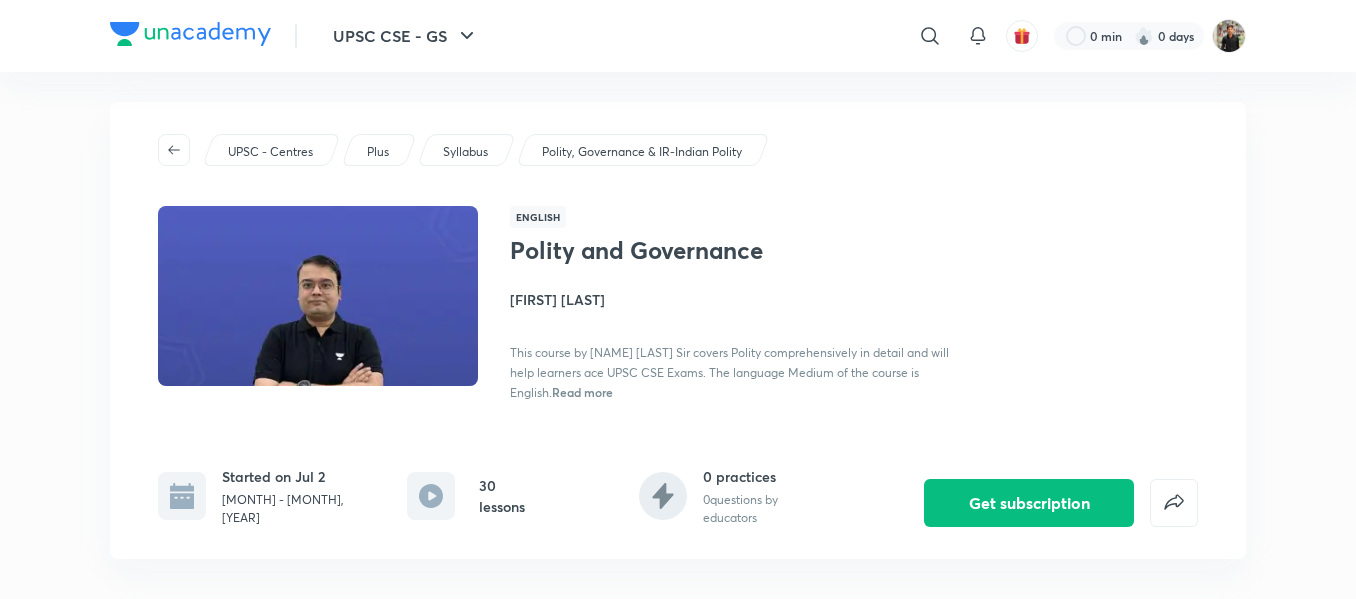scroll, scrollTop: 11, scrollLeft: 0, axis: vertical 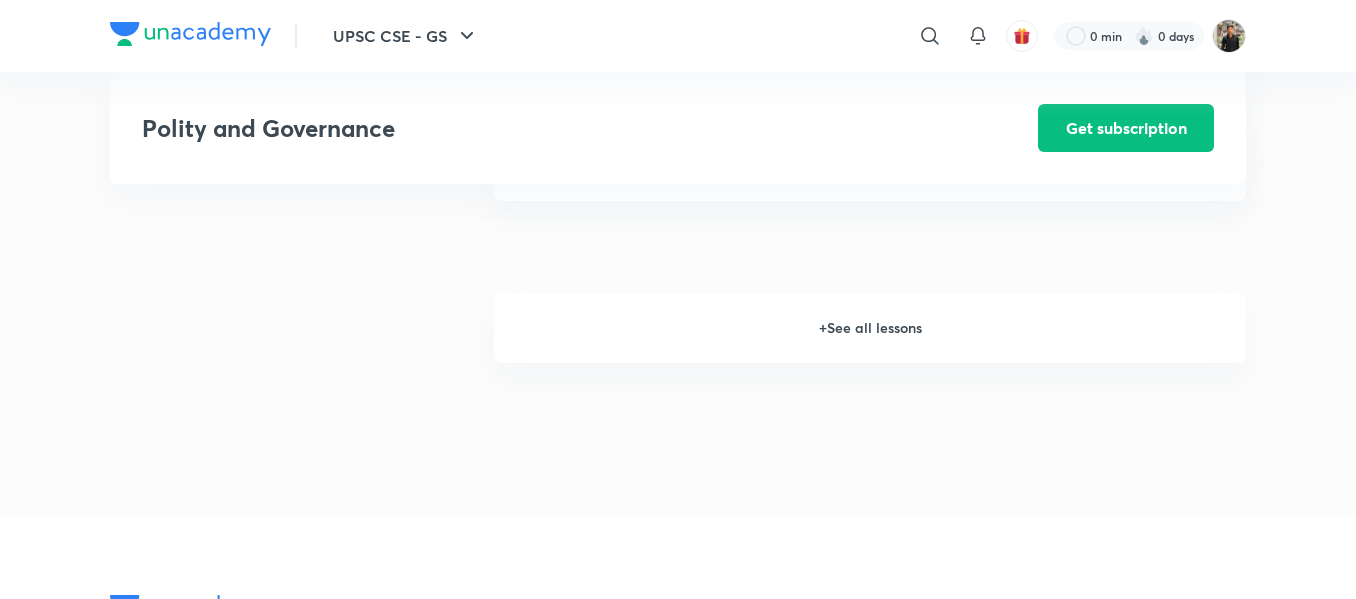click on "+  See all lessons" at bounding box center [870, 328] 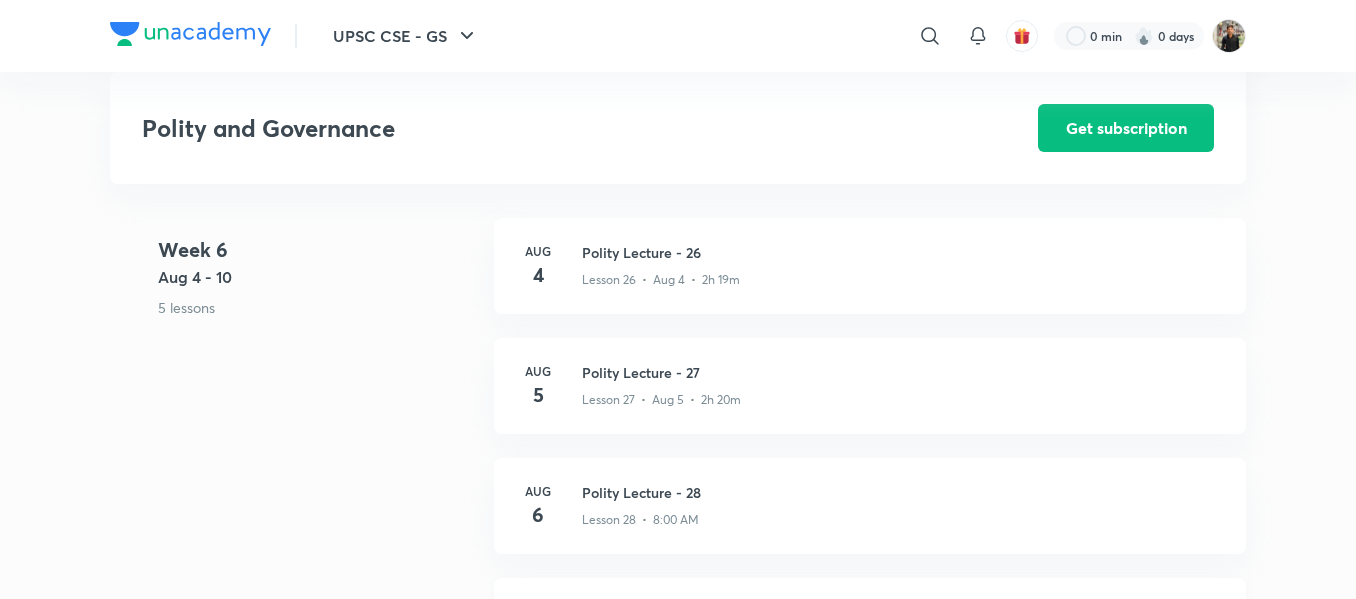 scroll, scrollTop: 4219, scrollLeft: 0, axis: vertical 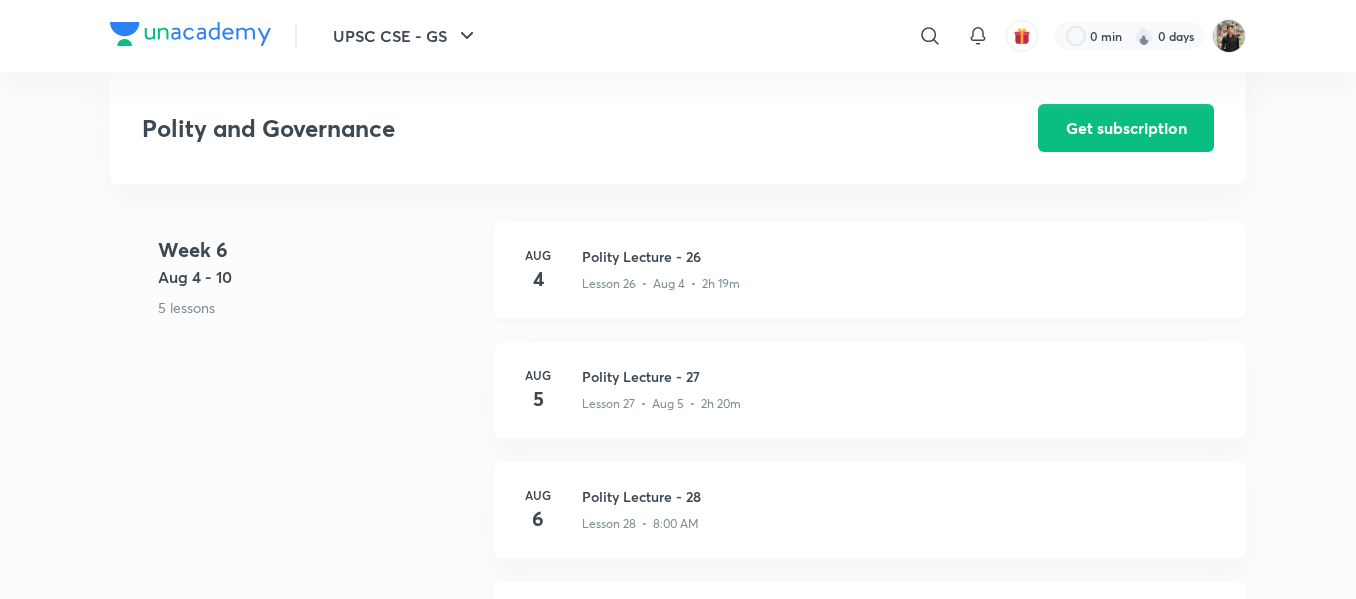 click on "Polity Lecture - 26" at bounding box center (902, 256) 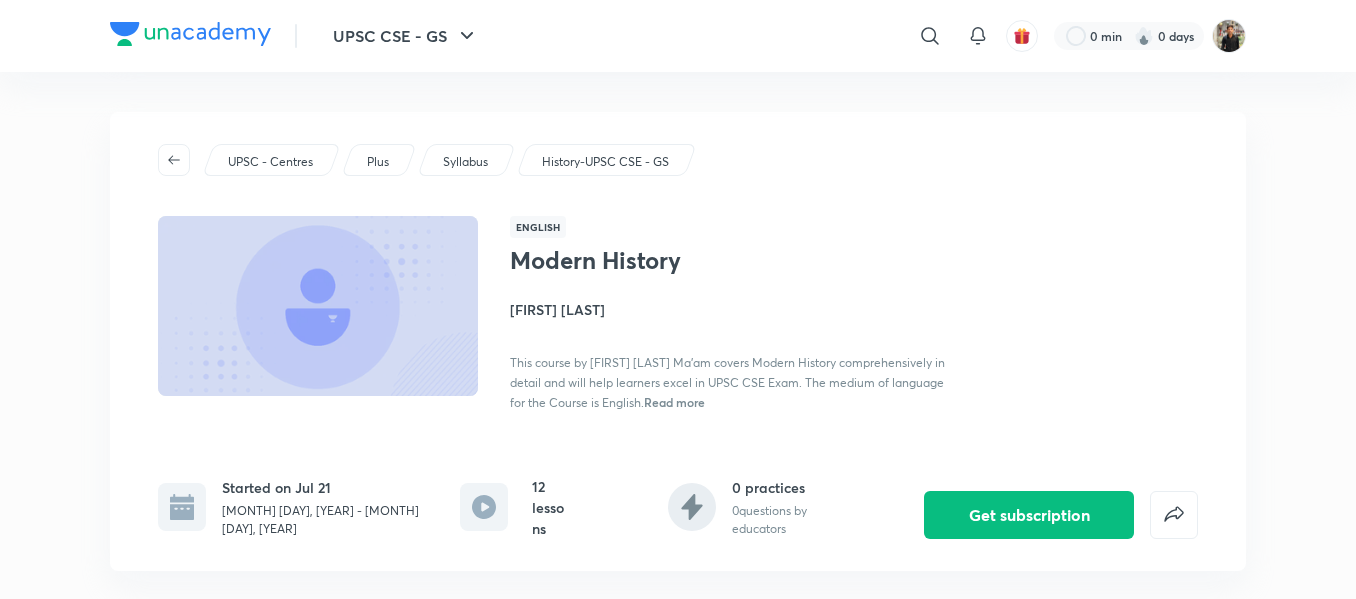 scroll, scrollTop: 0, scrollLeft: 0, axis: both 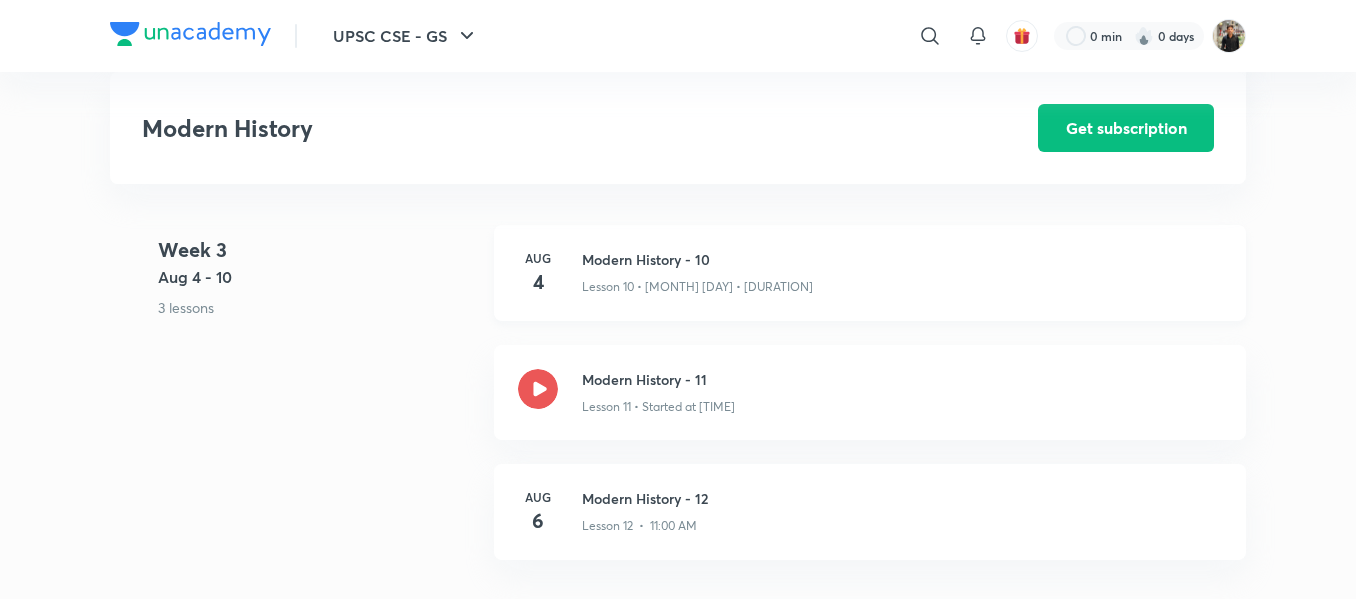 click on "Lesson 10  •  Aug 4  •  2h 22m" at bounding box center [697, 287] 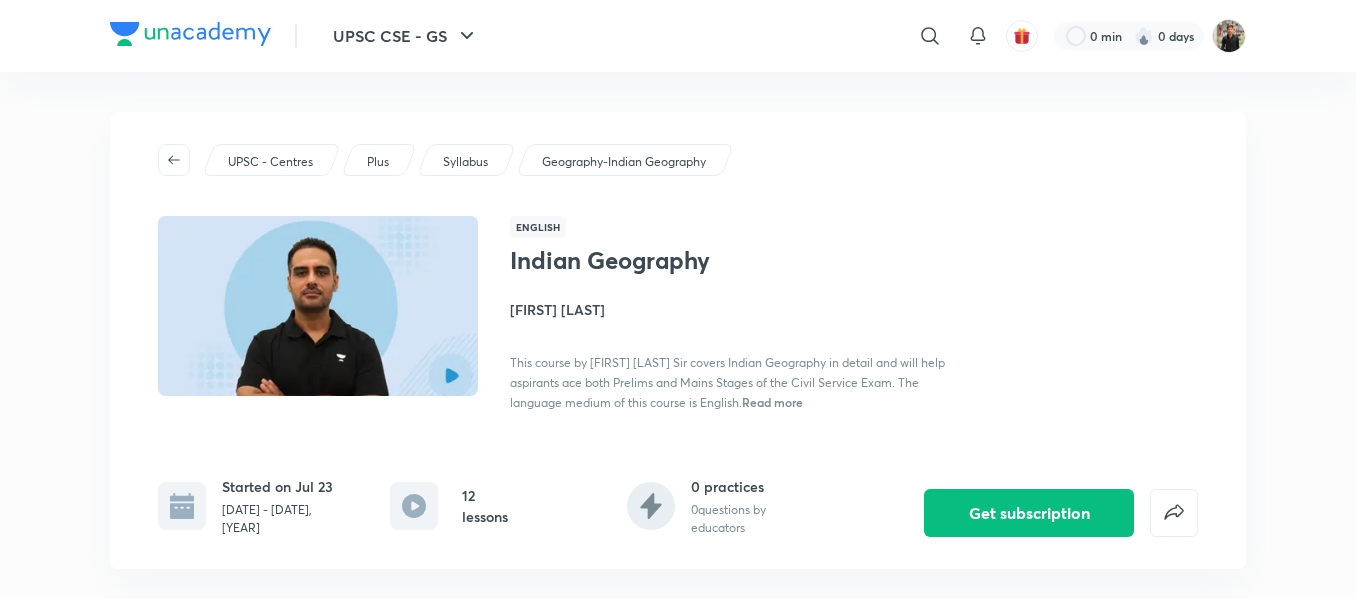 scroll, scrollTop: 0, scrollLeft: 0, axis: both 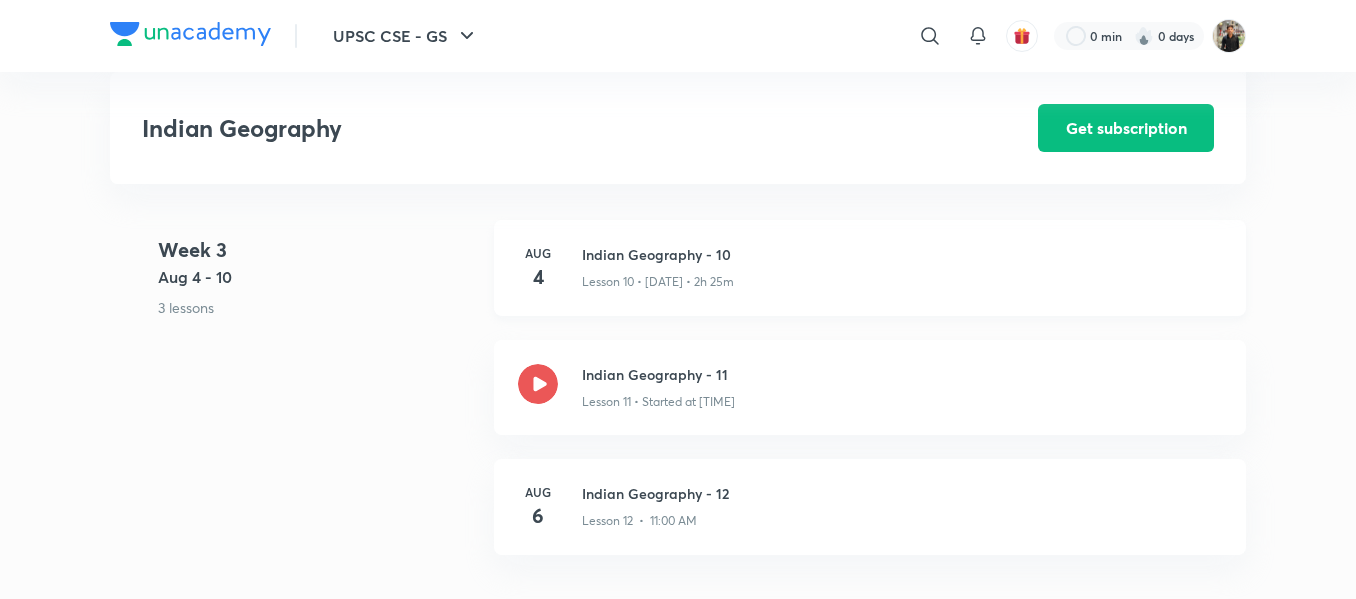 click on "Indian Geography - 10" at bounding box center (902, 254) 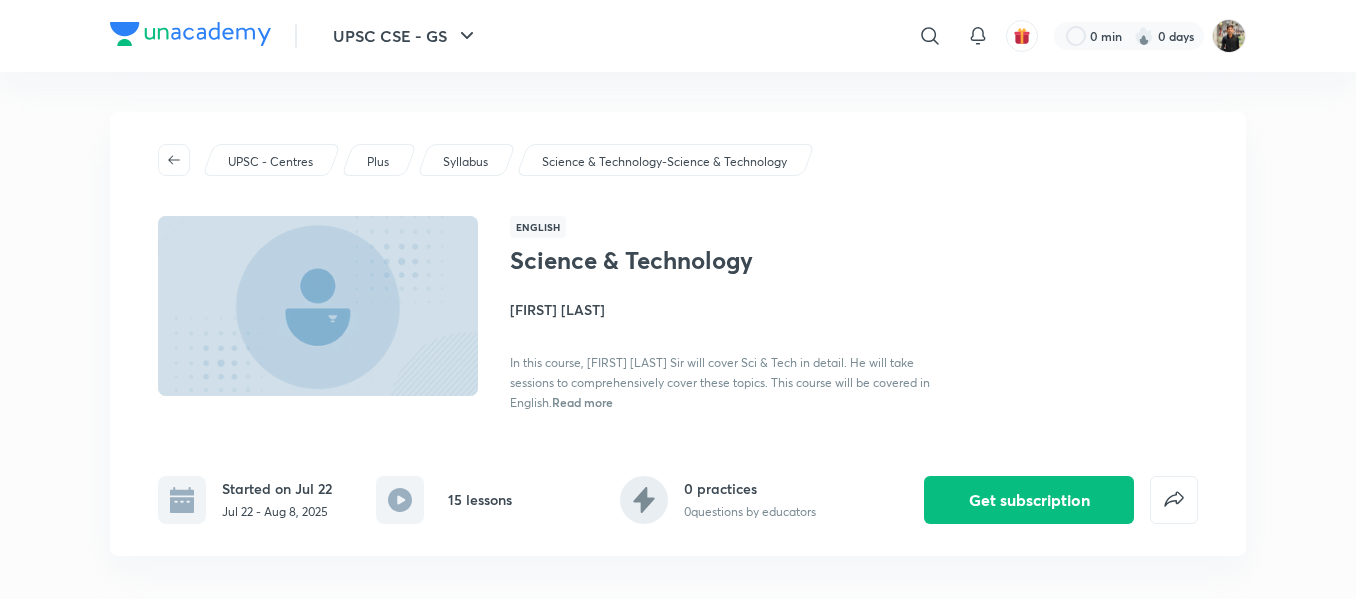 scroll, scrollTop: 0, scrollLeft: 0, axis: both 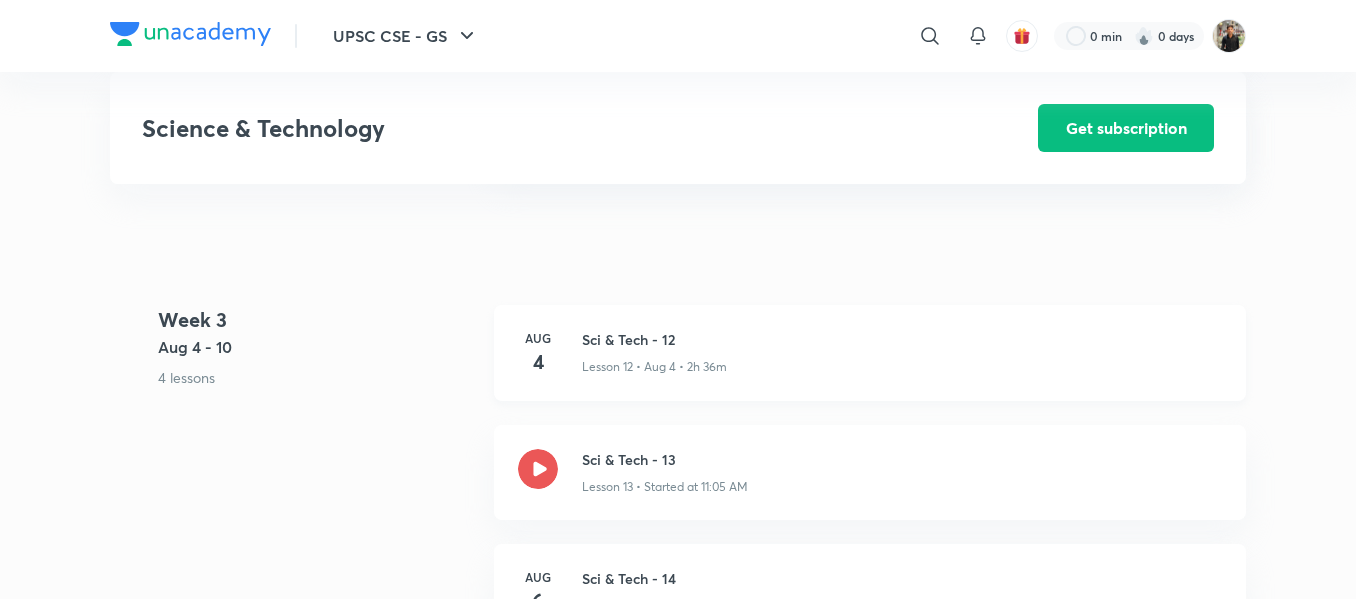 click on "Sci & Tech - 12" at bounding box center (902, 339) 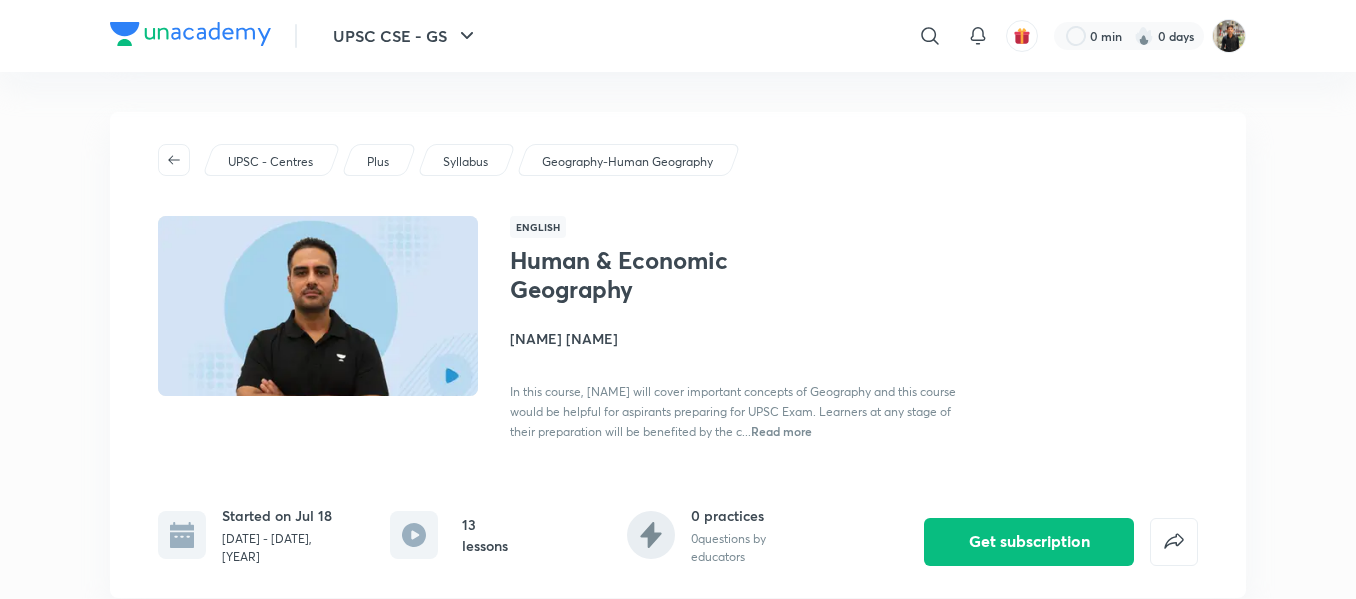 scroll, scrollTop: 0, scrollLeft: 0, axis: both 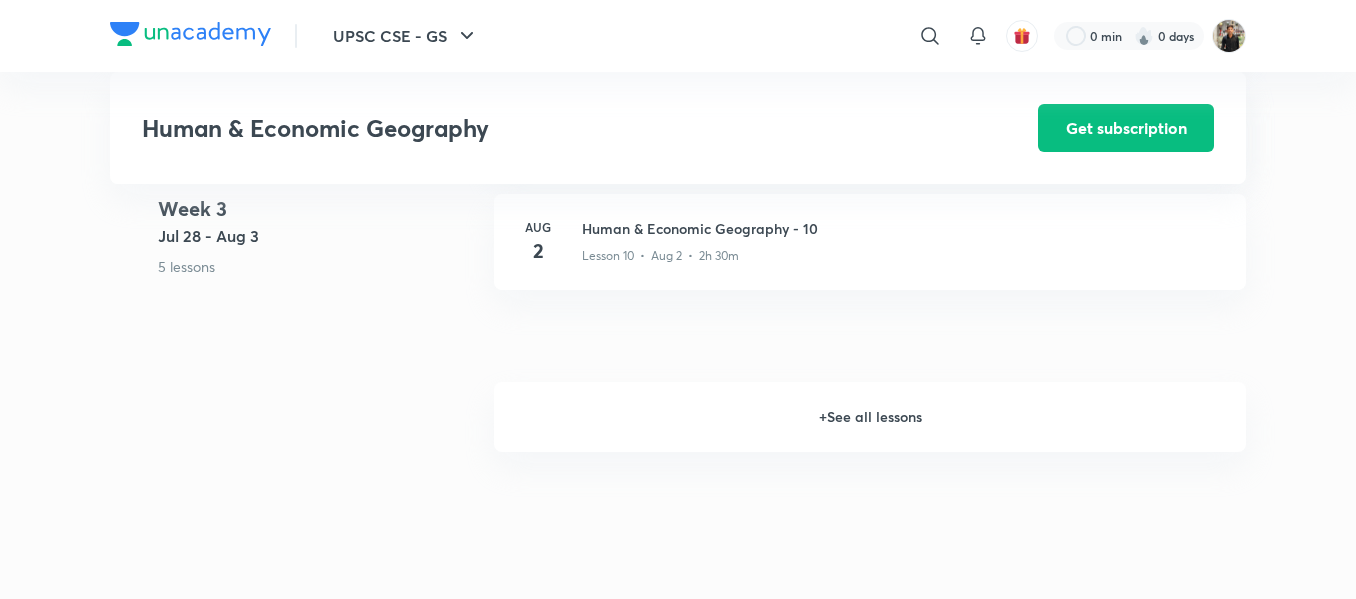 click on "+  See all lessons" at bounding box center (870, 417) 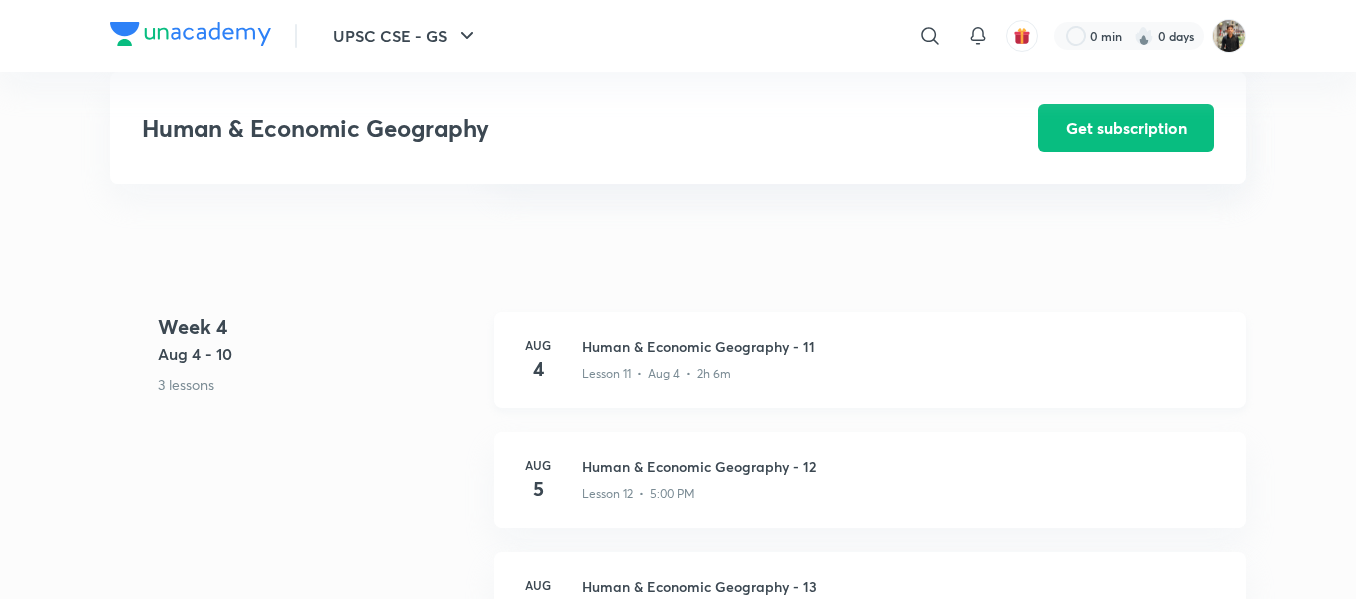 scroll, scrollTop: 2141, scrollLeft: 0, axis: vertical 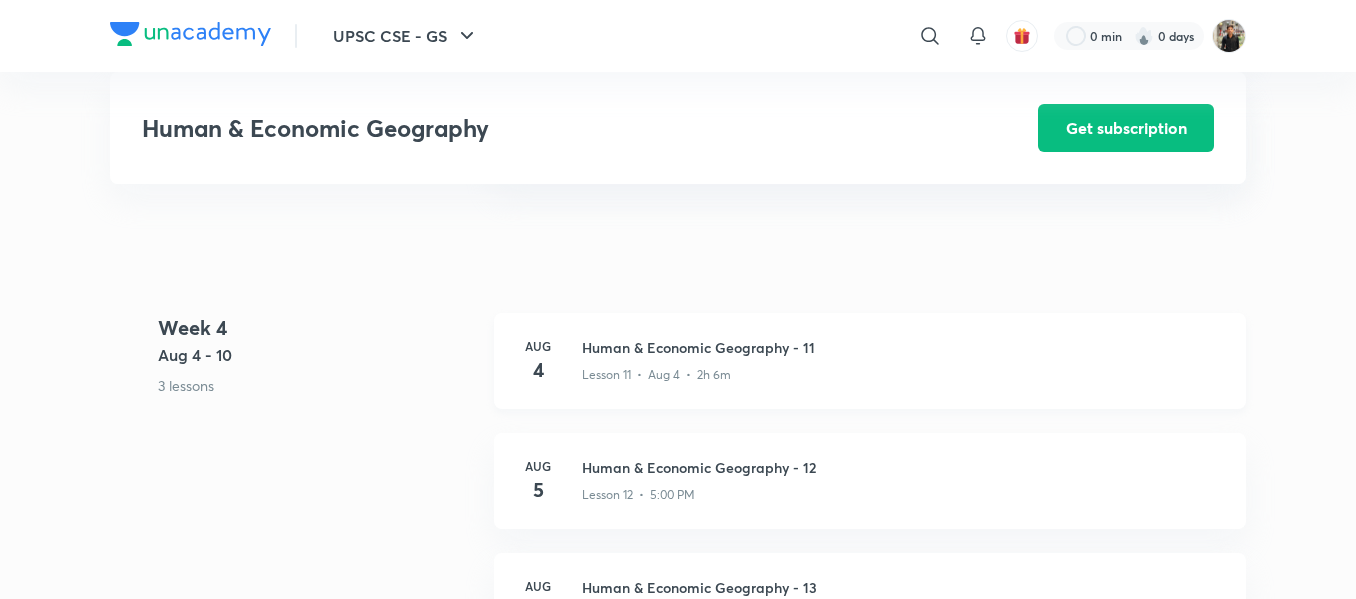 click on "Human & Economic Geography - 11" at bounding box center (902, 347) 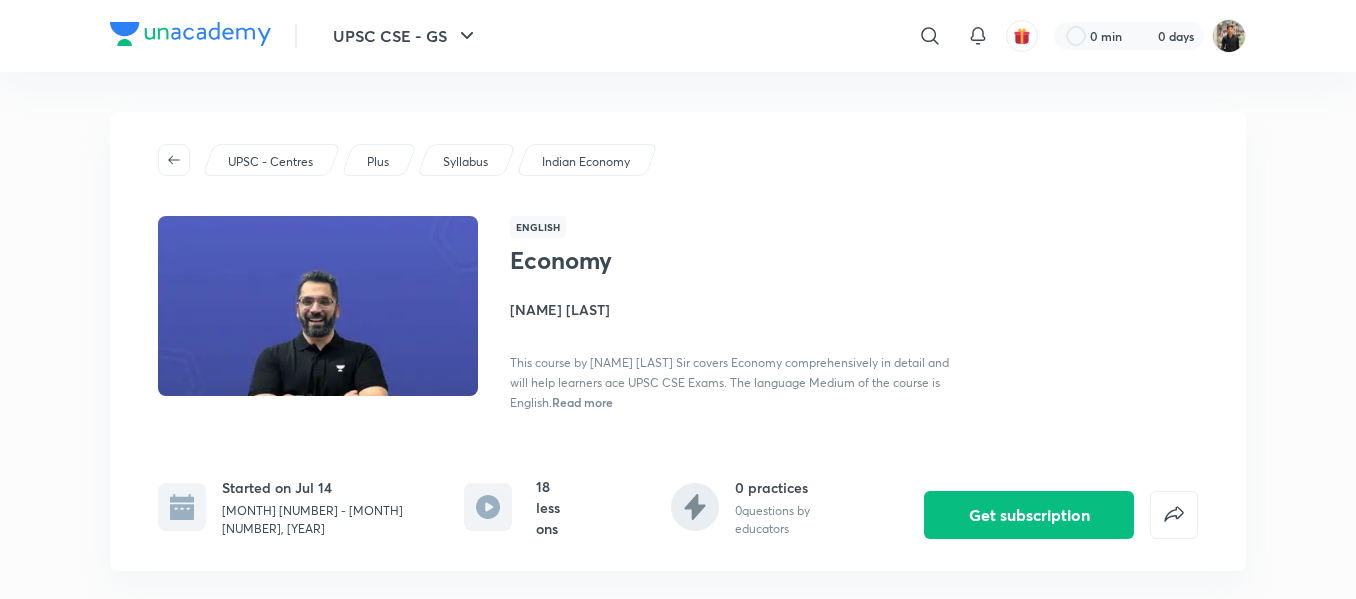 scroll, scrollTop: 0, scrollLeft: 0, axis: both 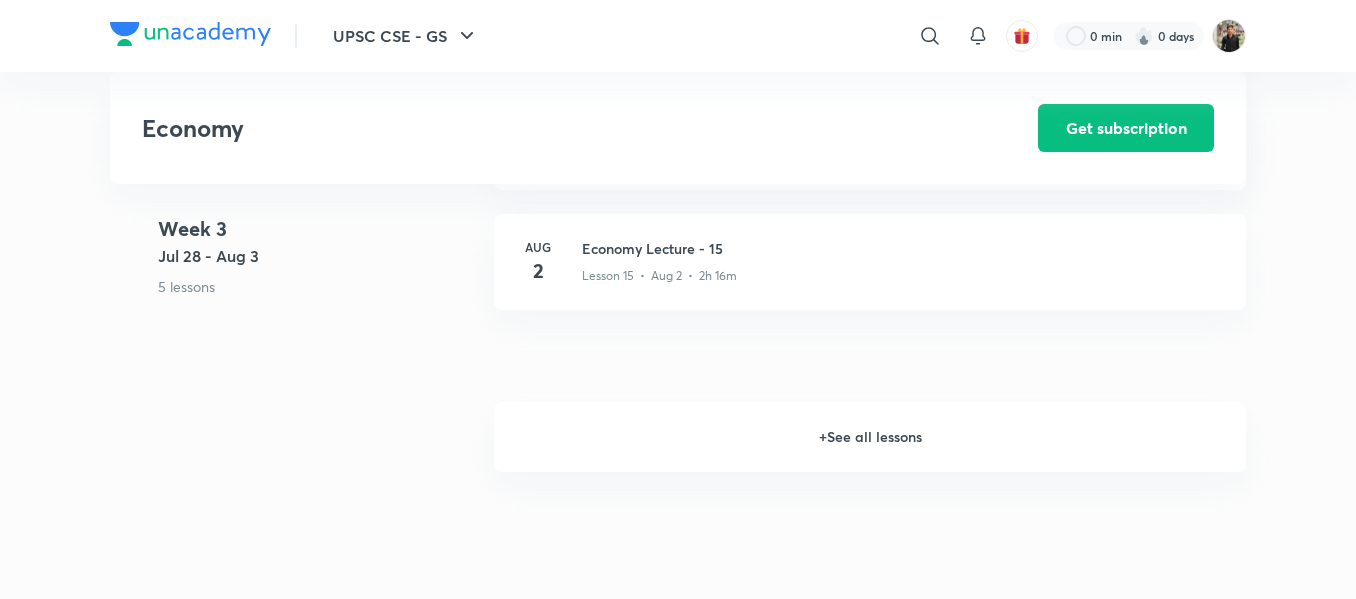 click on "+  See all lessons" at bounding box center (870, 437) 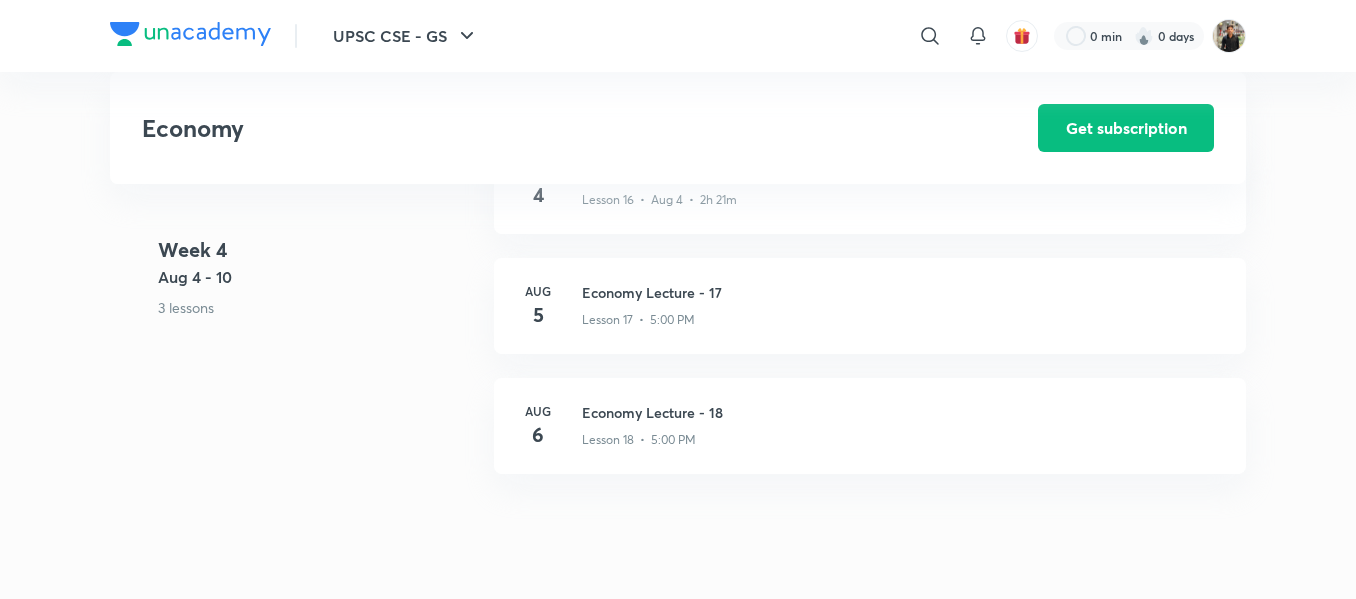 scroll, scrollTop: 2832, scrollLeft: 0, axis: vertical 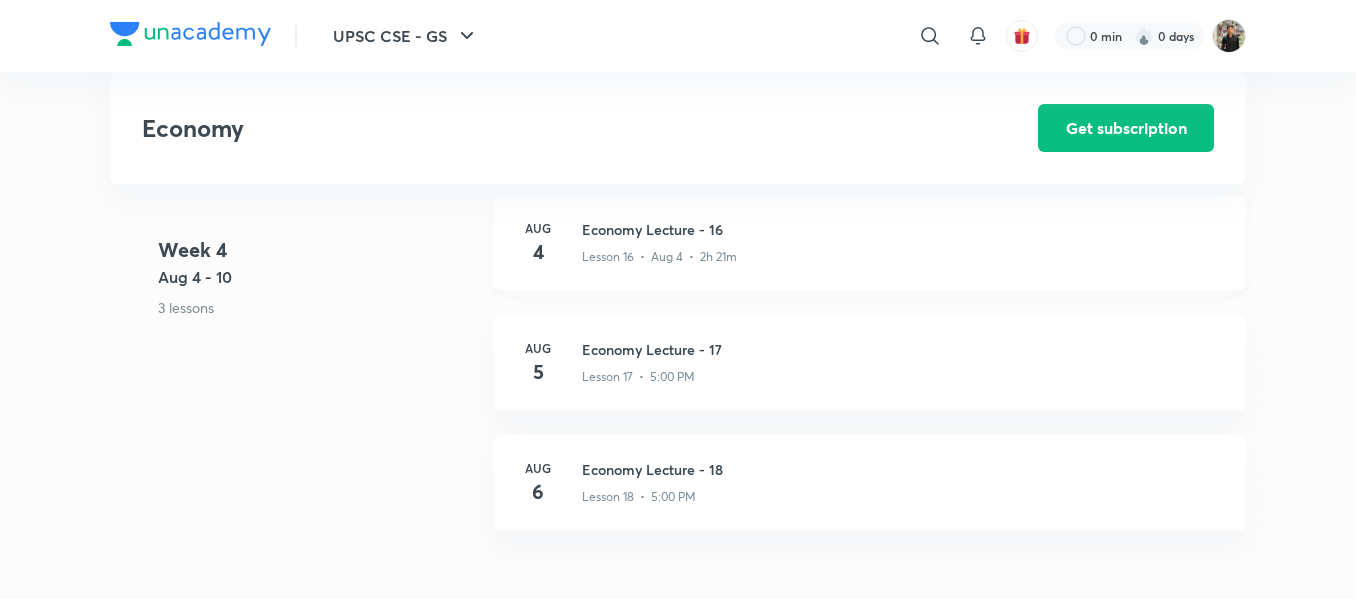 click on "Economy Lecture - 16" at bounding box center (902, 229) 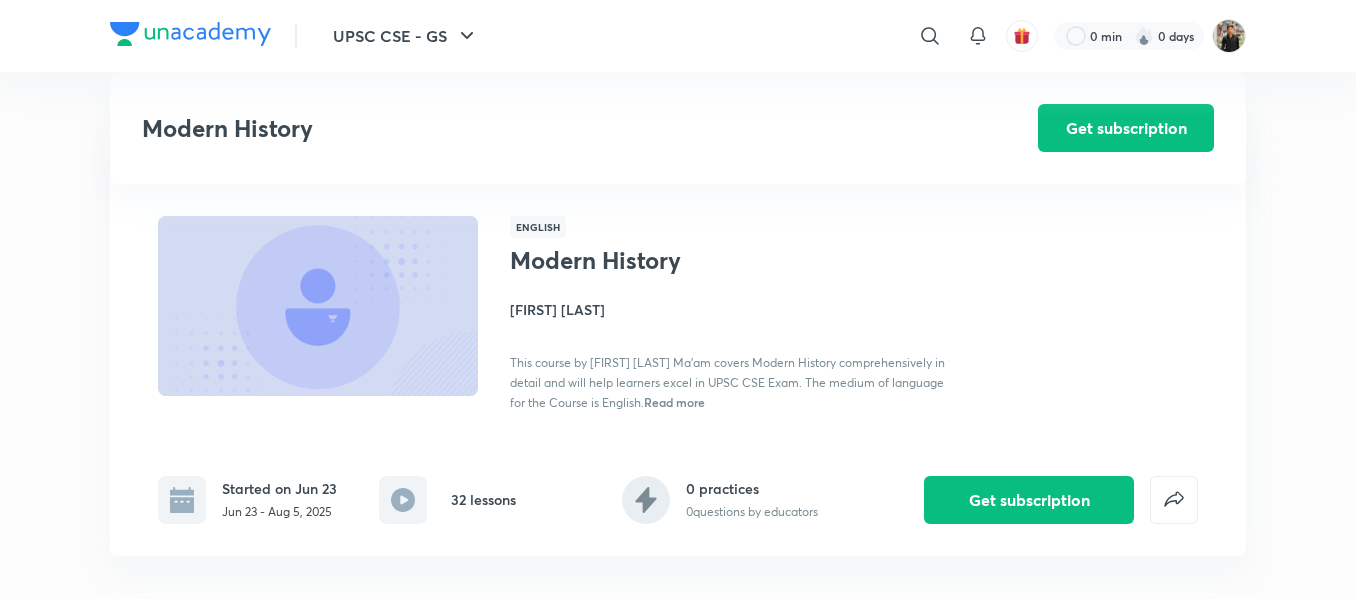 scroll, scrollTop: 1323, scrollLeft: 0, axis: vertical 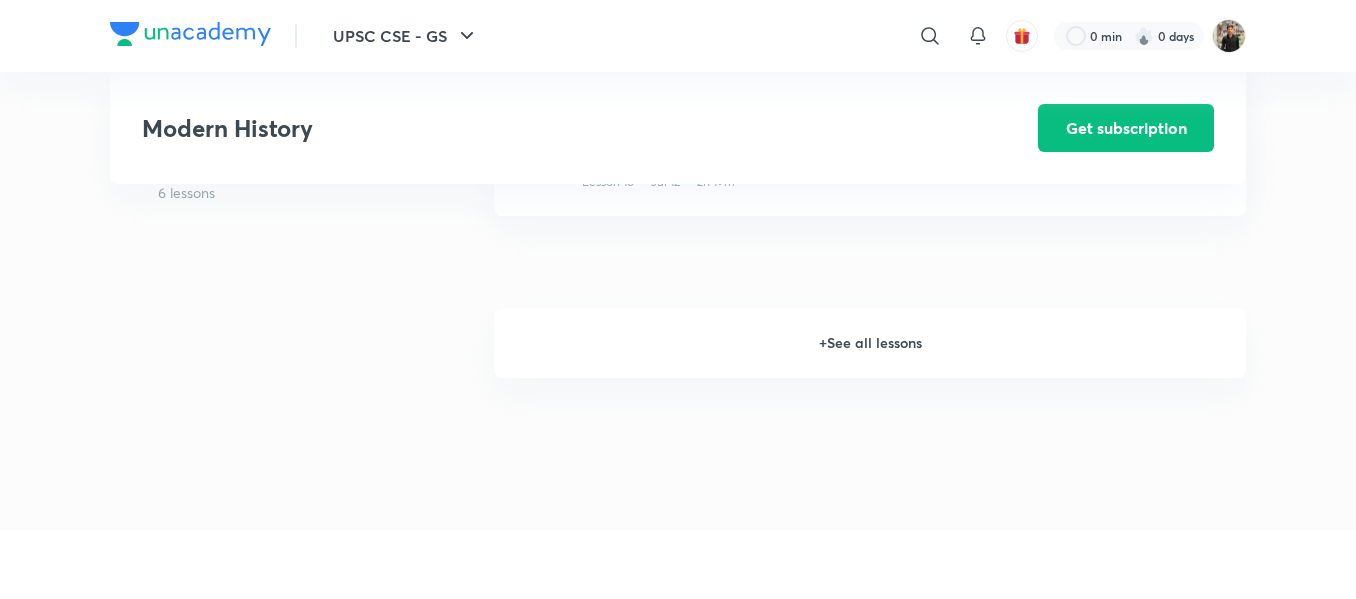 click on "+  See all lessons" at bounding box center [870, 343] 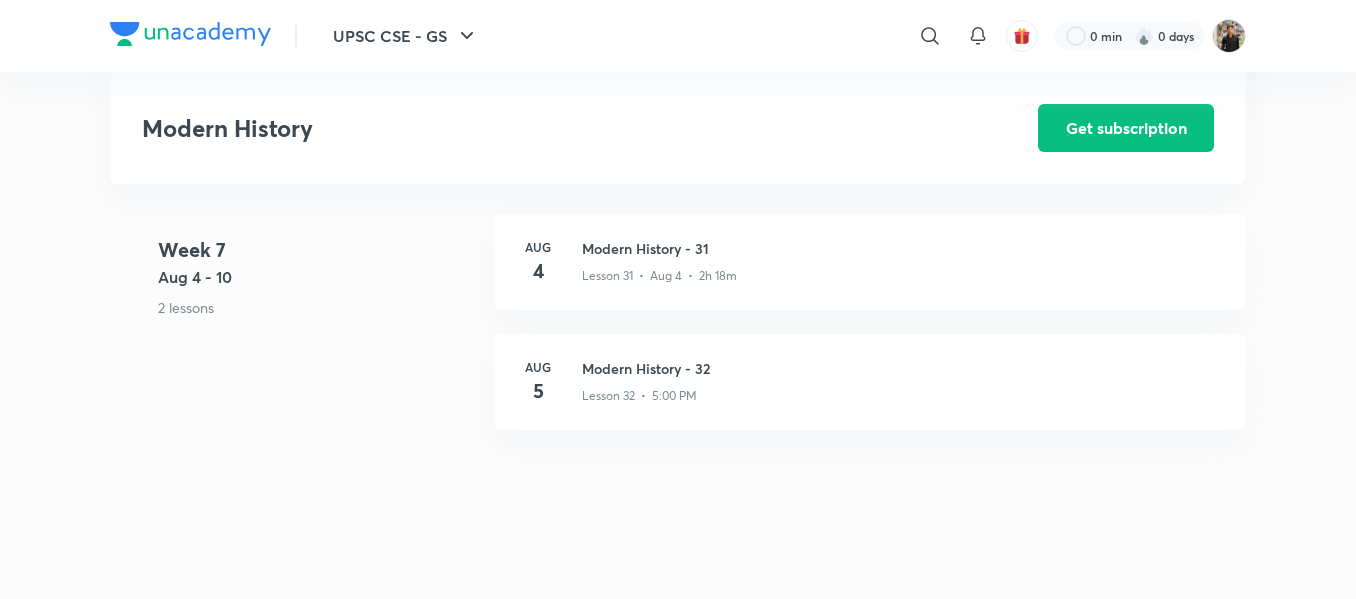 scroll, scrollTop: 4921, scrollLeft: 0, axis: vertical 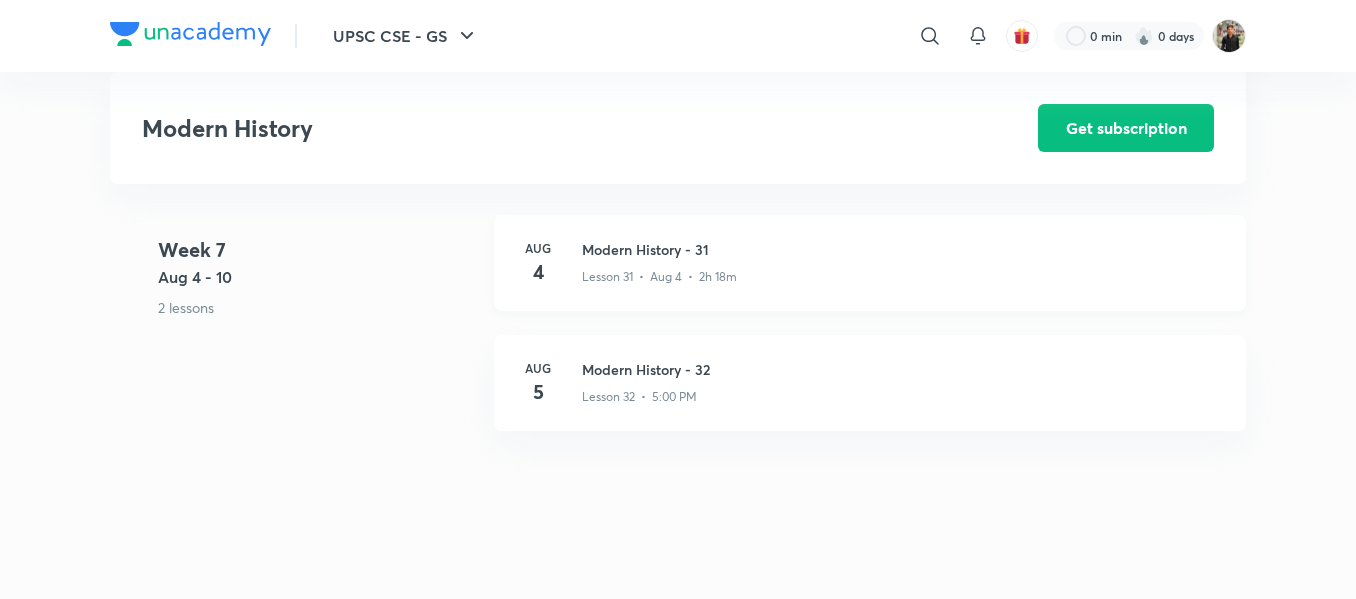 click on "Modern History - 31" at bounding box center (902, 249) 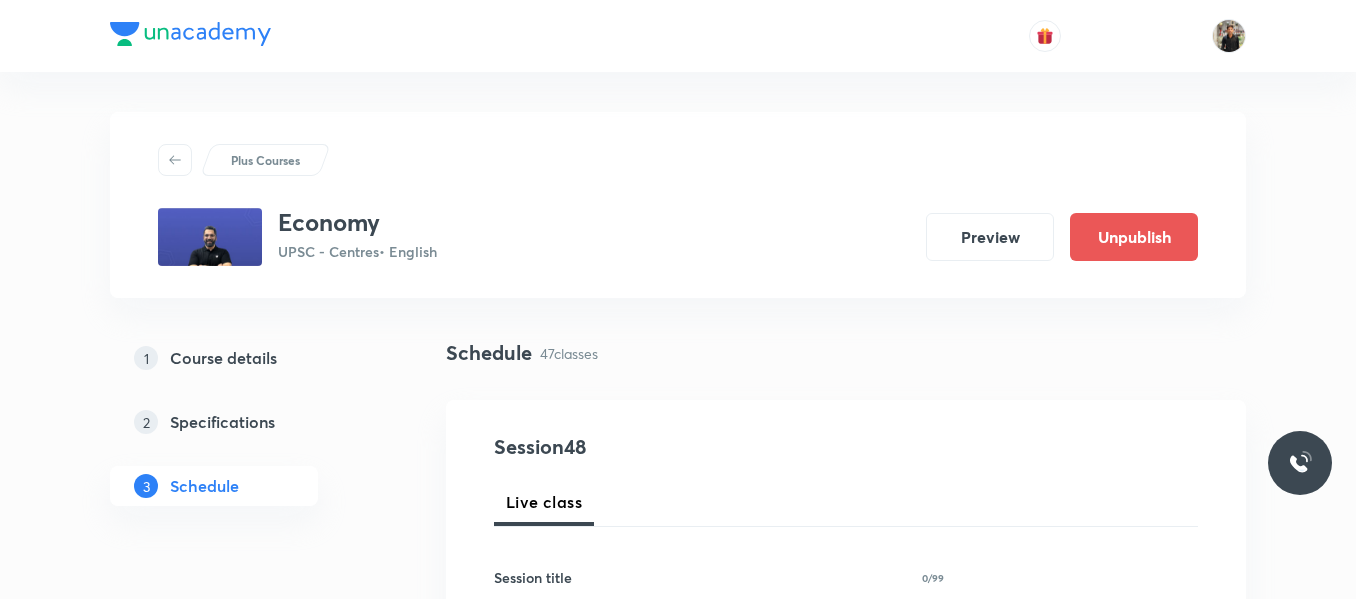 scroll, scrollTop: 8289, scrollLeft: 0, axis: vertical 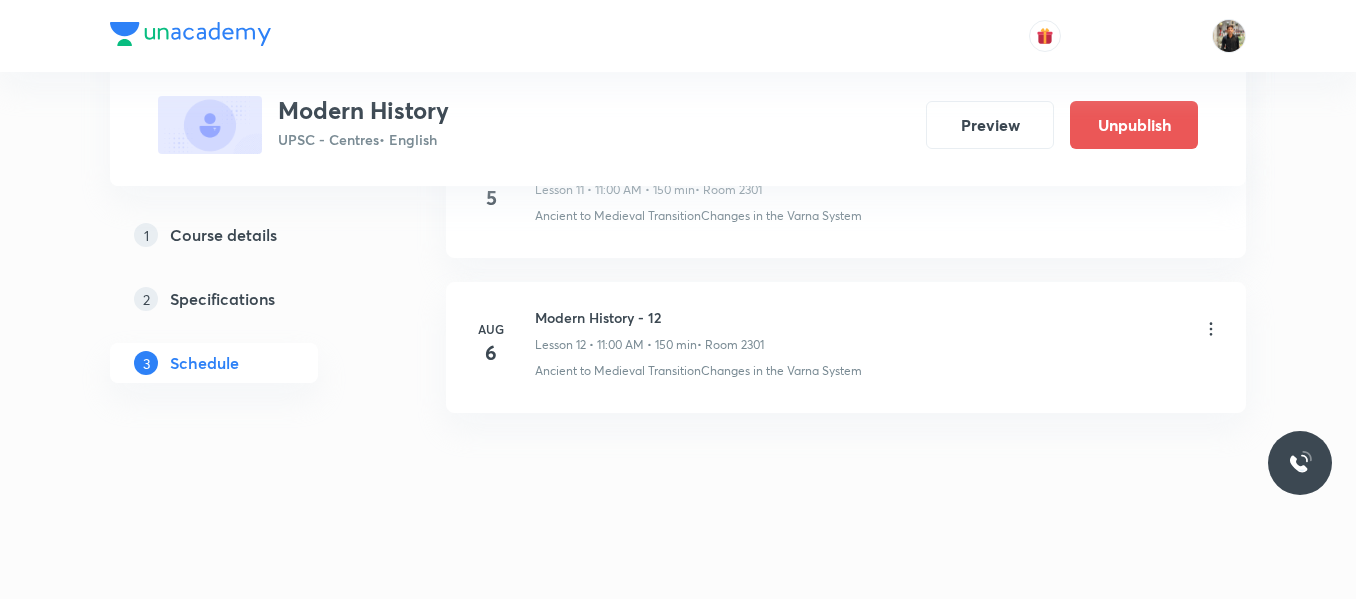 click on "Modern History - 12" at bounding box center [649, 317] 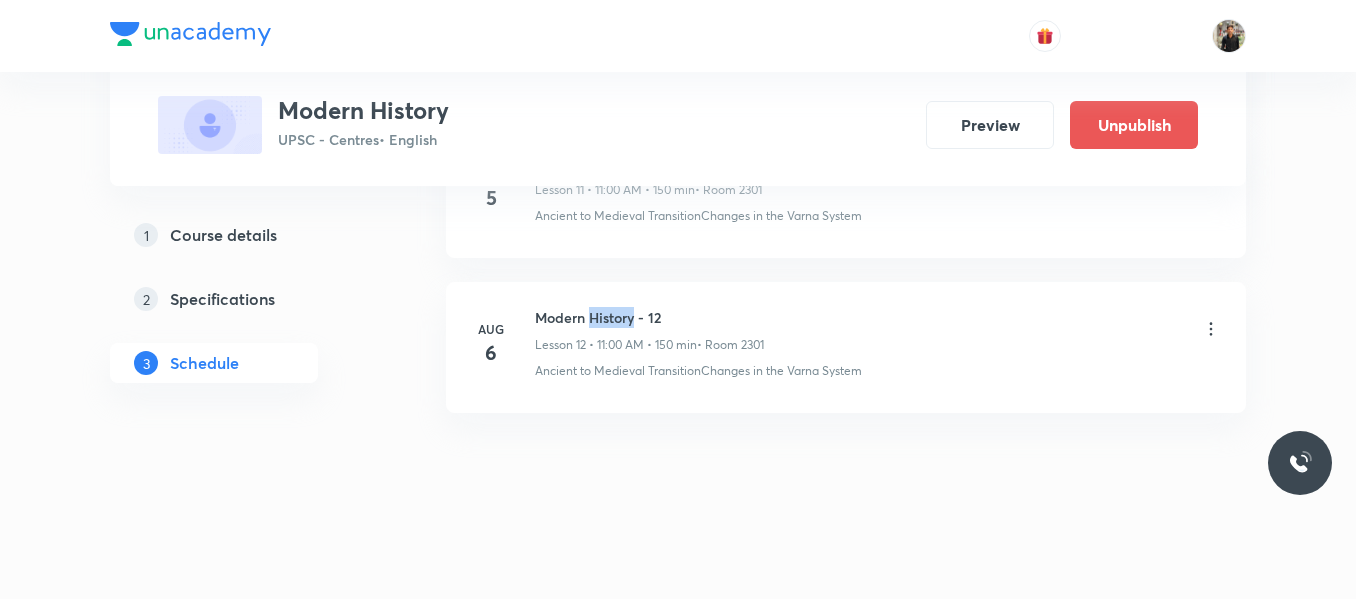 click on "Modern History - 12" at bounding box center [649, 317] 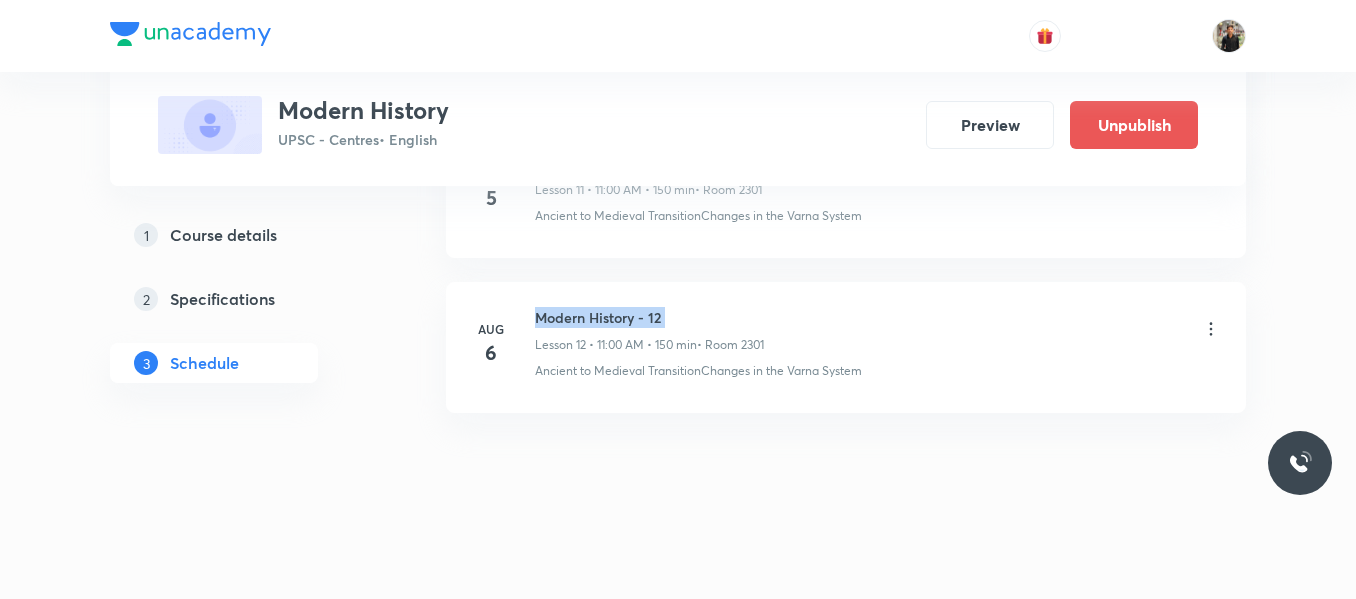 click on "Modern History - 12" at bounding box center (649, 317) 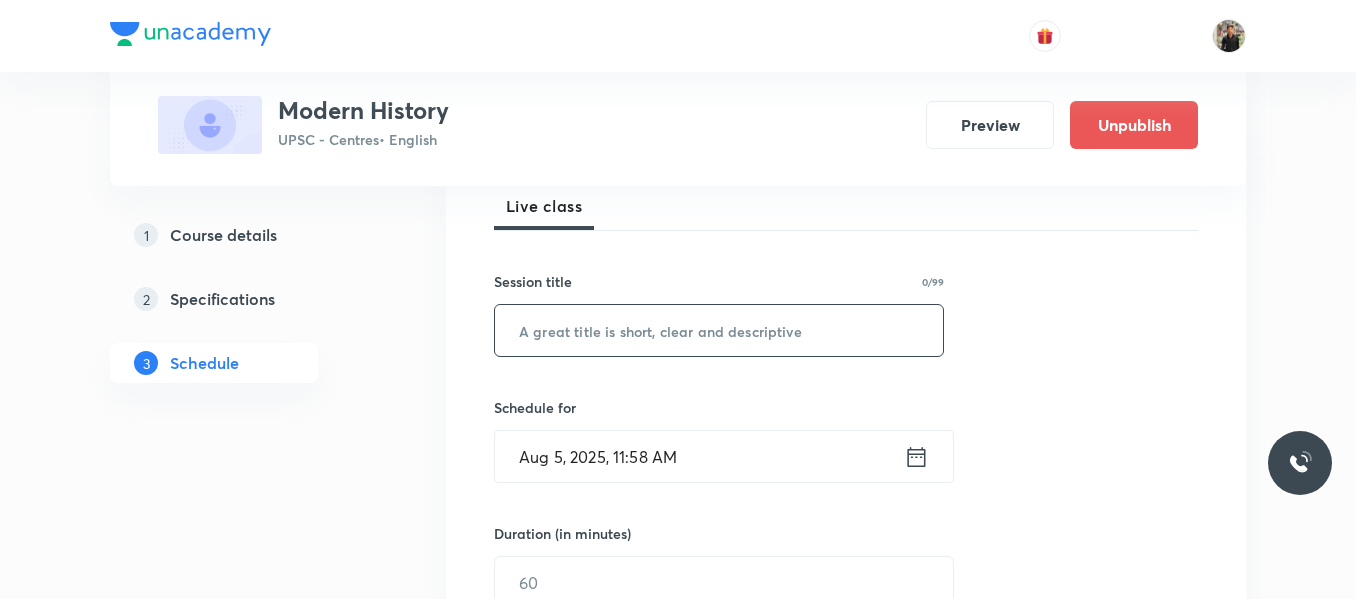 scroll, scrollTop: 306, scrollLeft: 0, axis: vertical 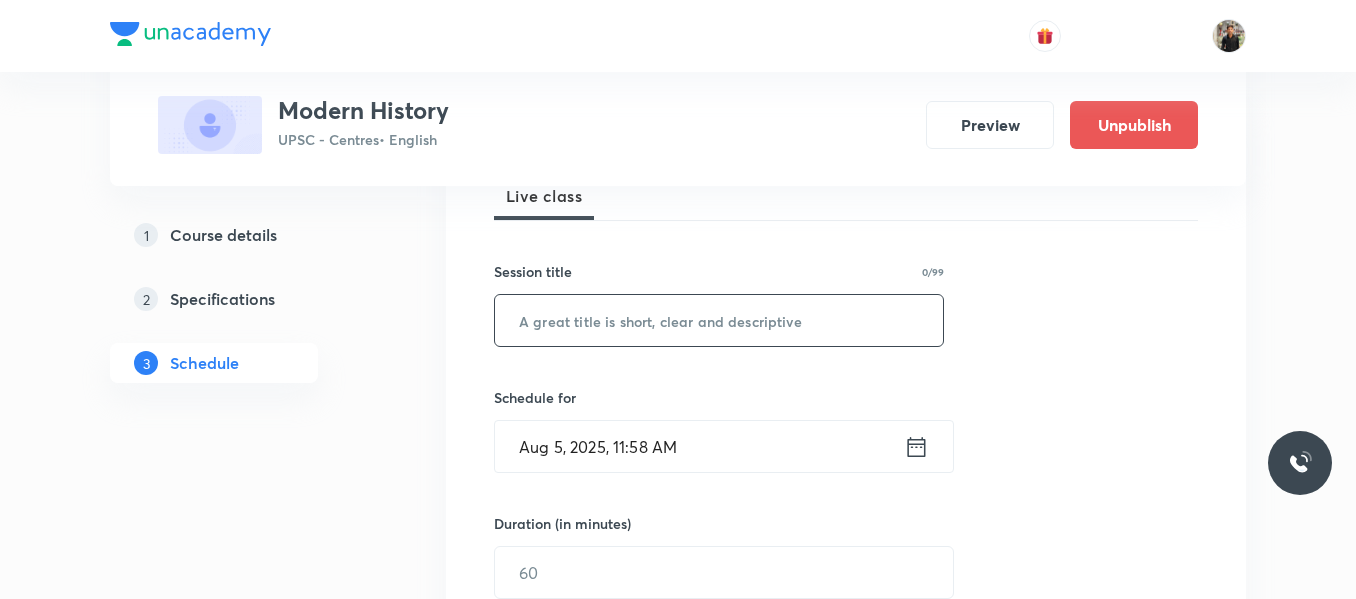 click at bounding box center [719, 320] 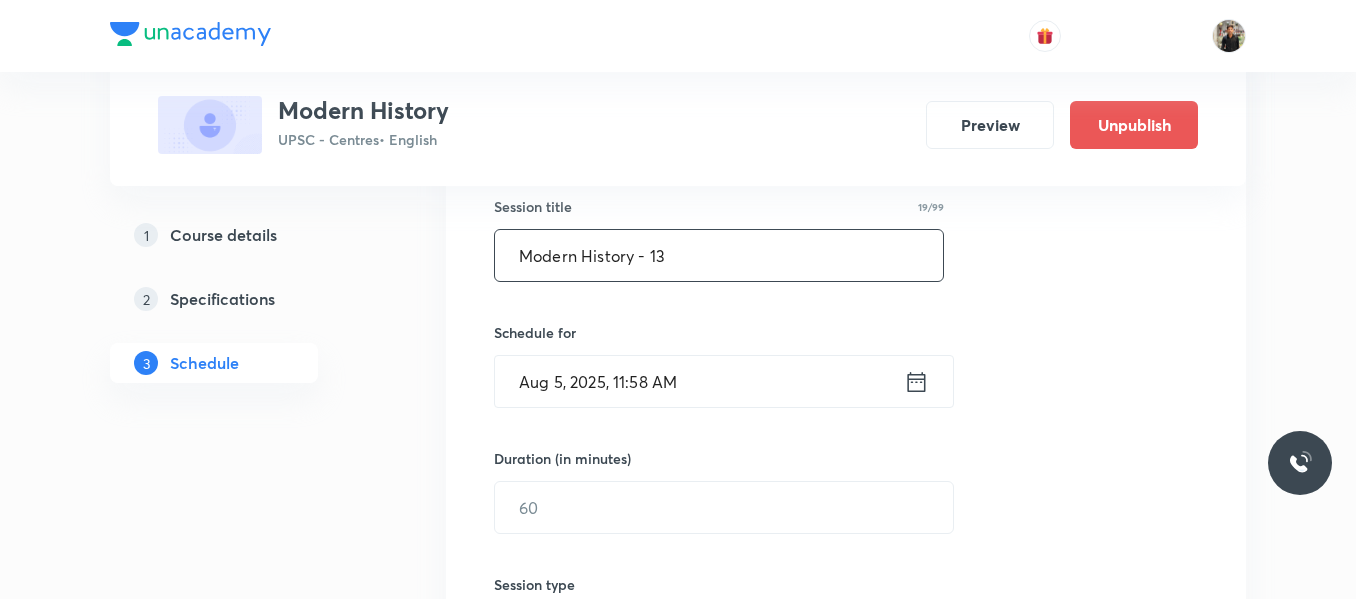 scroll, scrollTop: 377, scrollLeft: 0, axis: vertical 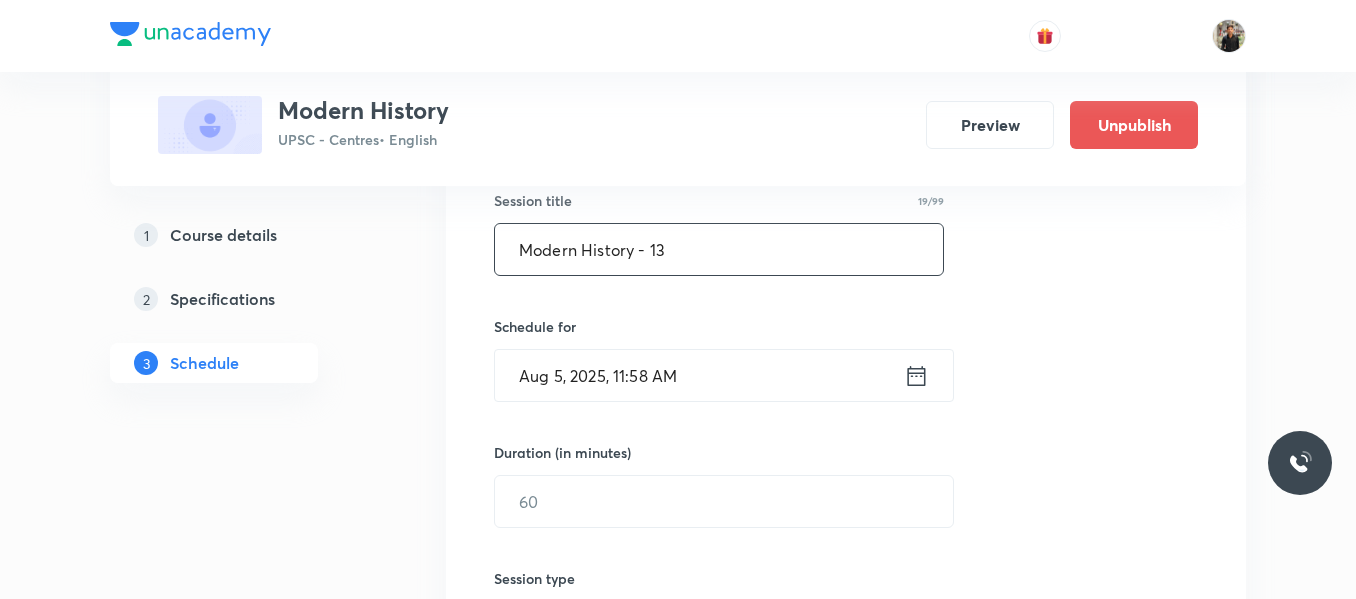 type on "Modern History - 13" 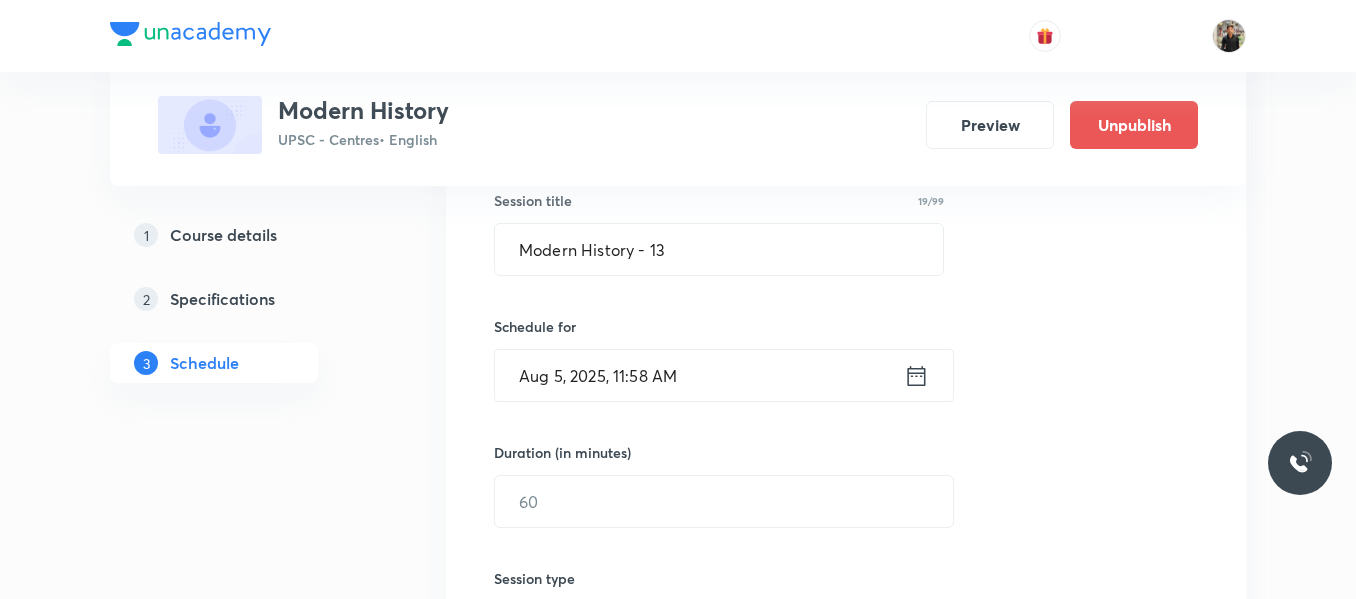 click 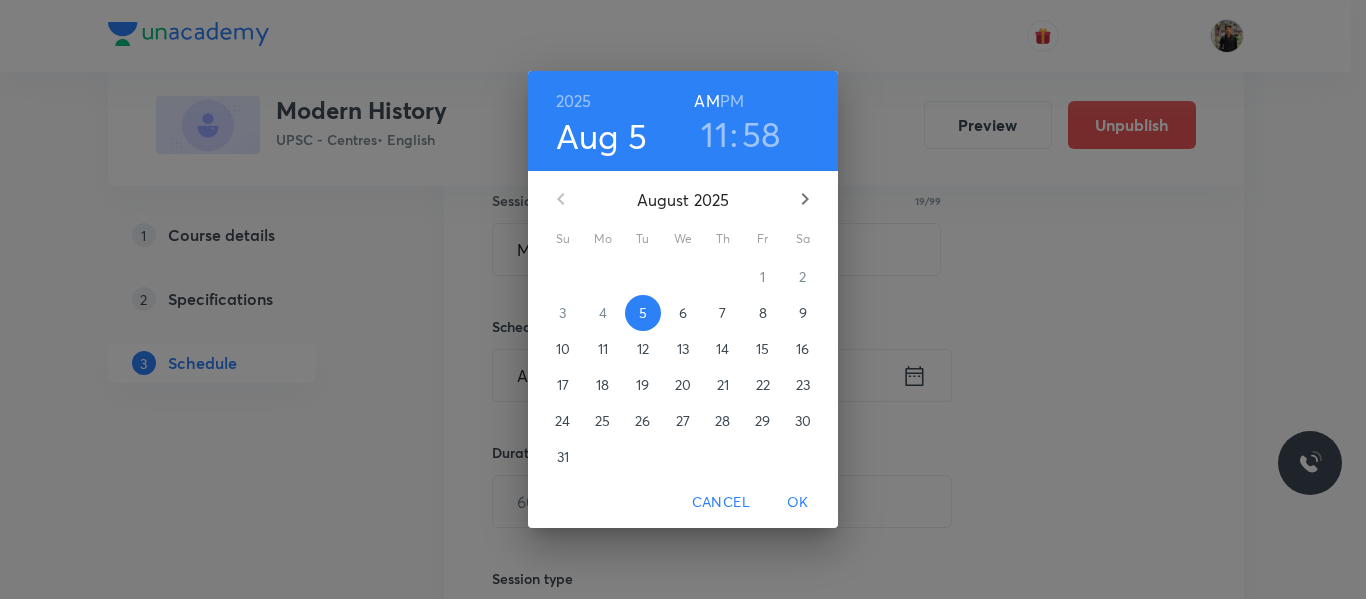 click on "7" at bounding box center [723, 313] 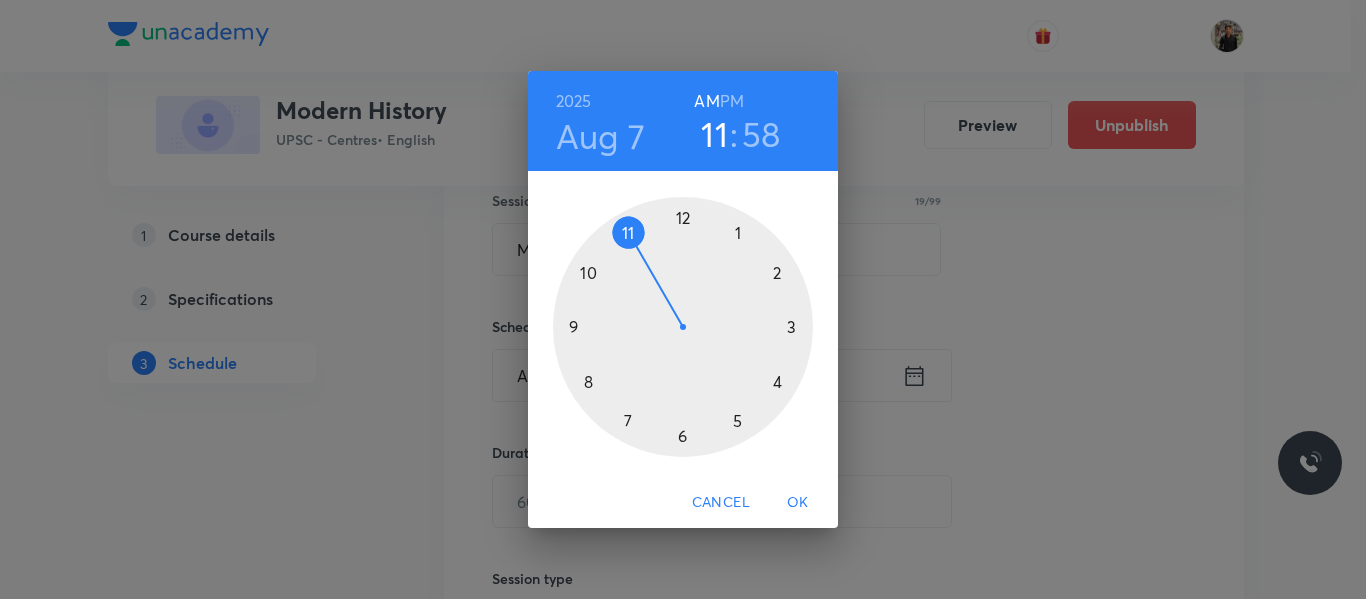click at bounding box center (683, 327) 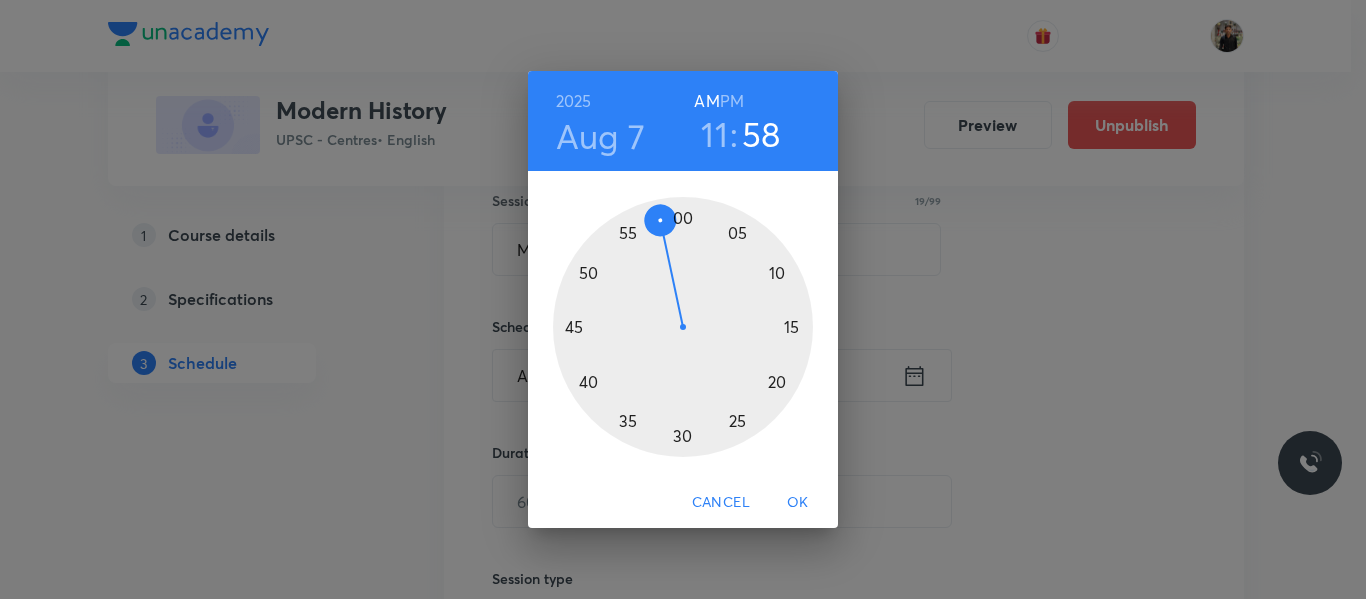 click on "AM" at bounding box center [706, 101] 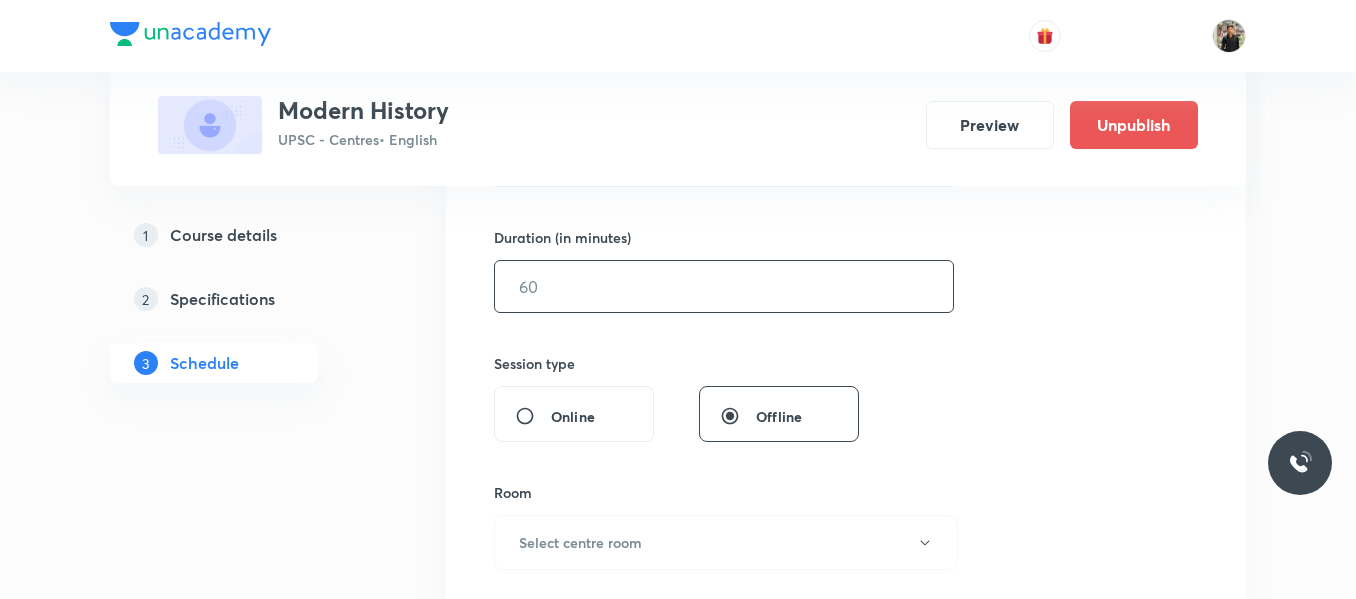 scroll, scrollTop: 593, scrollLeft: 0, axis: vertical 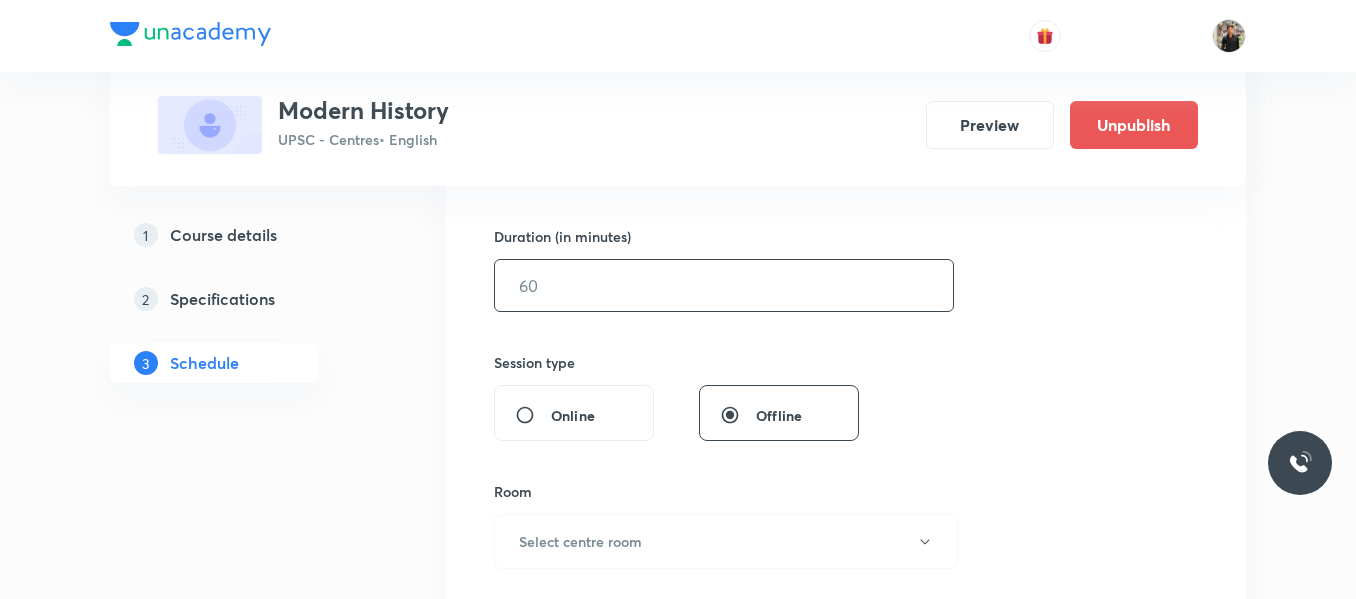 click at bounding box center (724, 285) 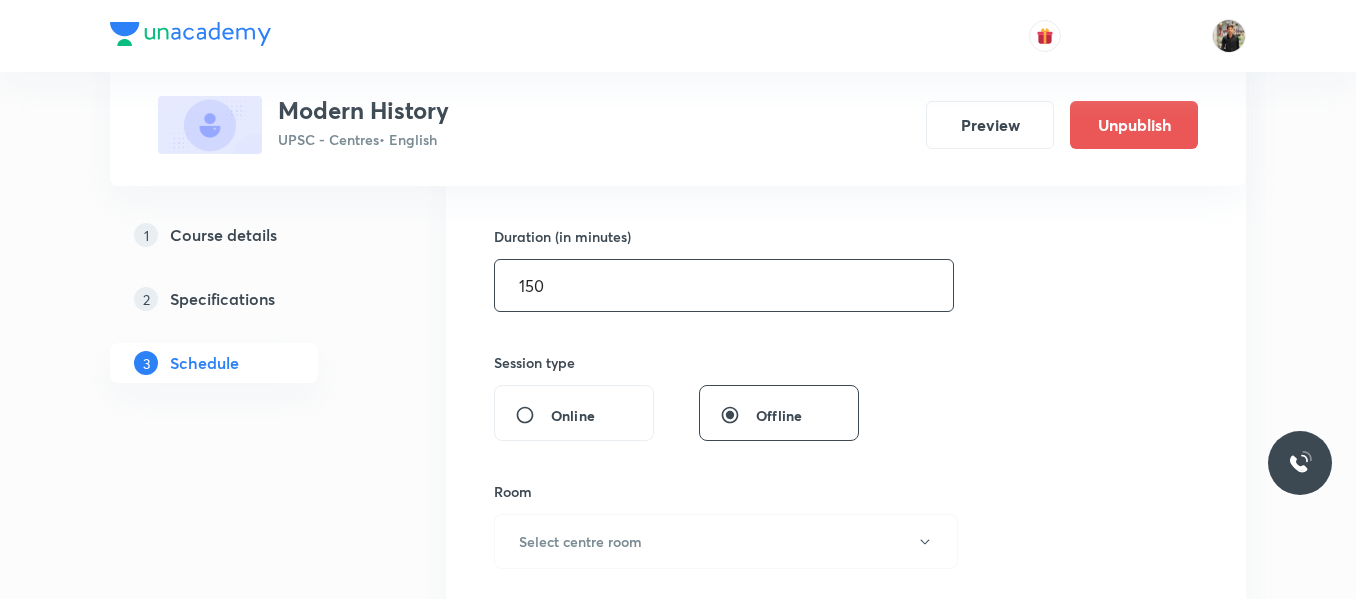 scroll, scrollTop: 783, scrollLeft: 0, axis: vertical 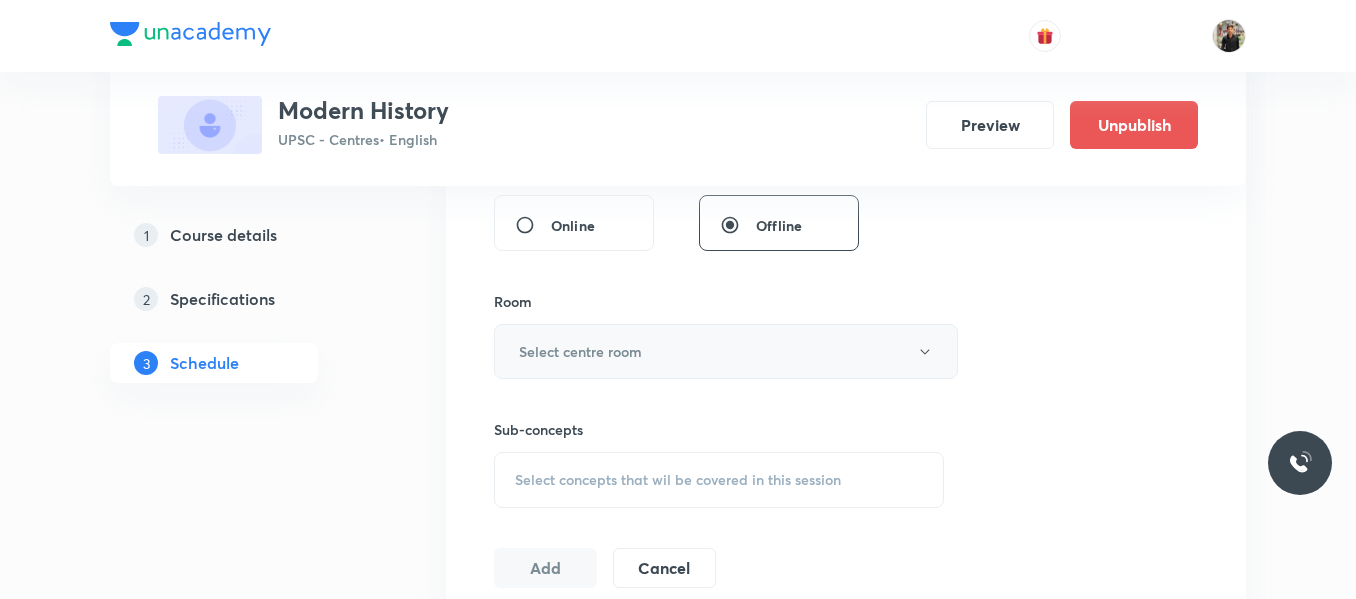 type on "150" 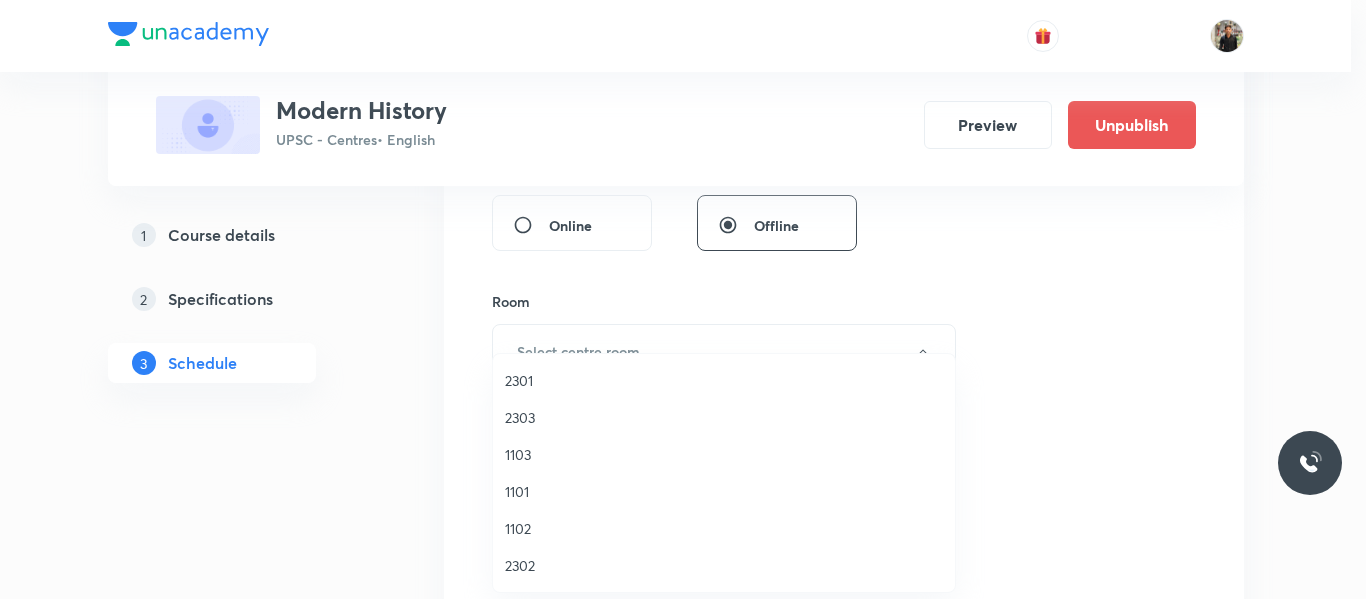 click on "2301" at bounding box center [724, 380] 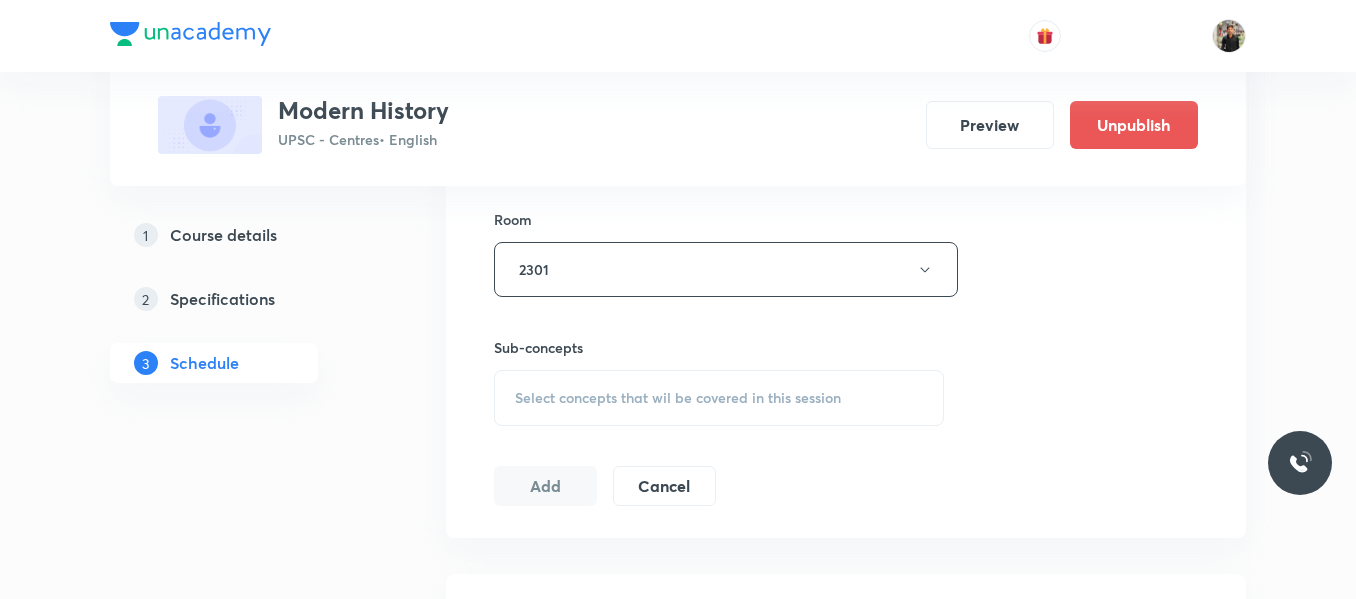 scroll, scrollTop: 876, scrollLeft: 0, axis: vertical 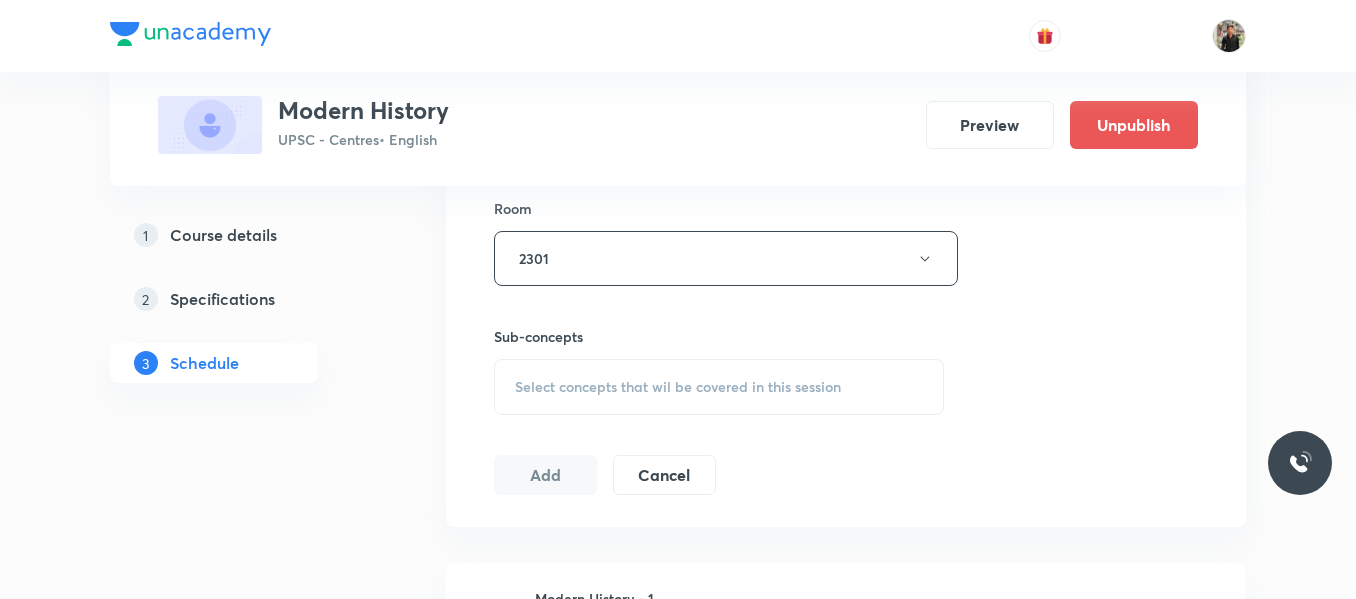 click on "Select concepts that wil be covered in this session" at bounding box center [719, 387] 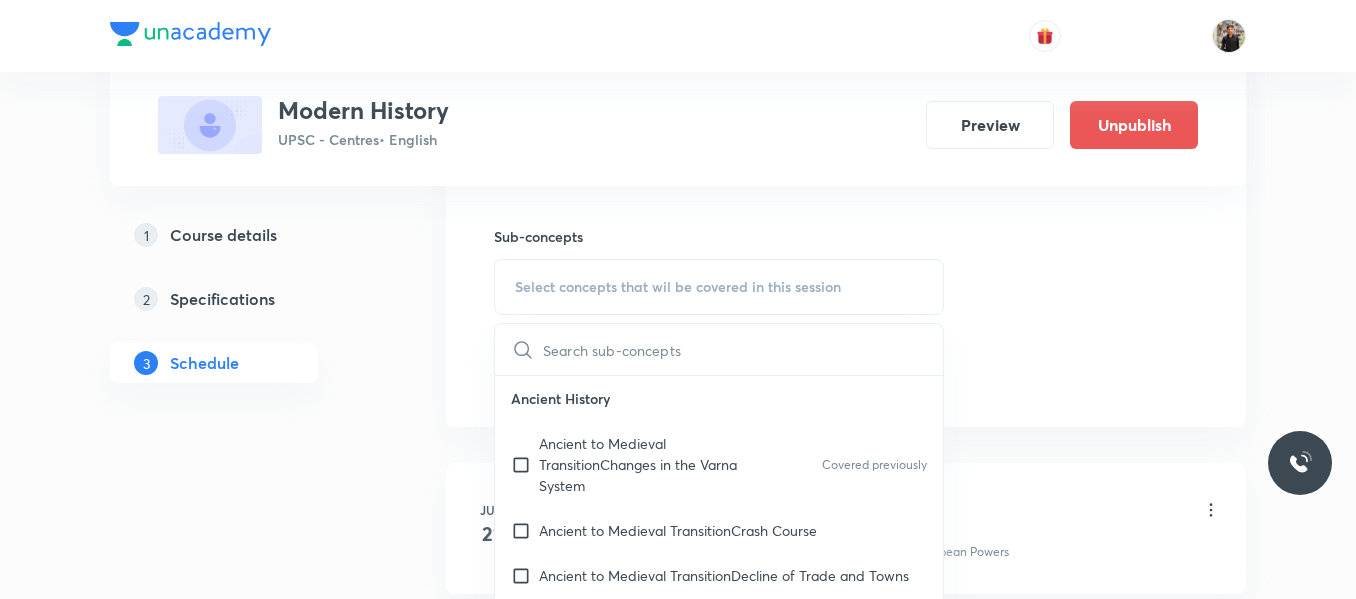 scroll, scrollTop: 977, scrollLeft: 0, axis: vertical 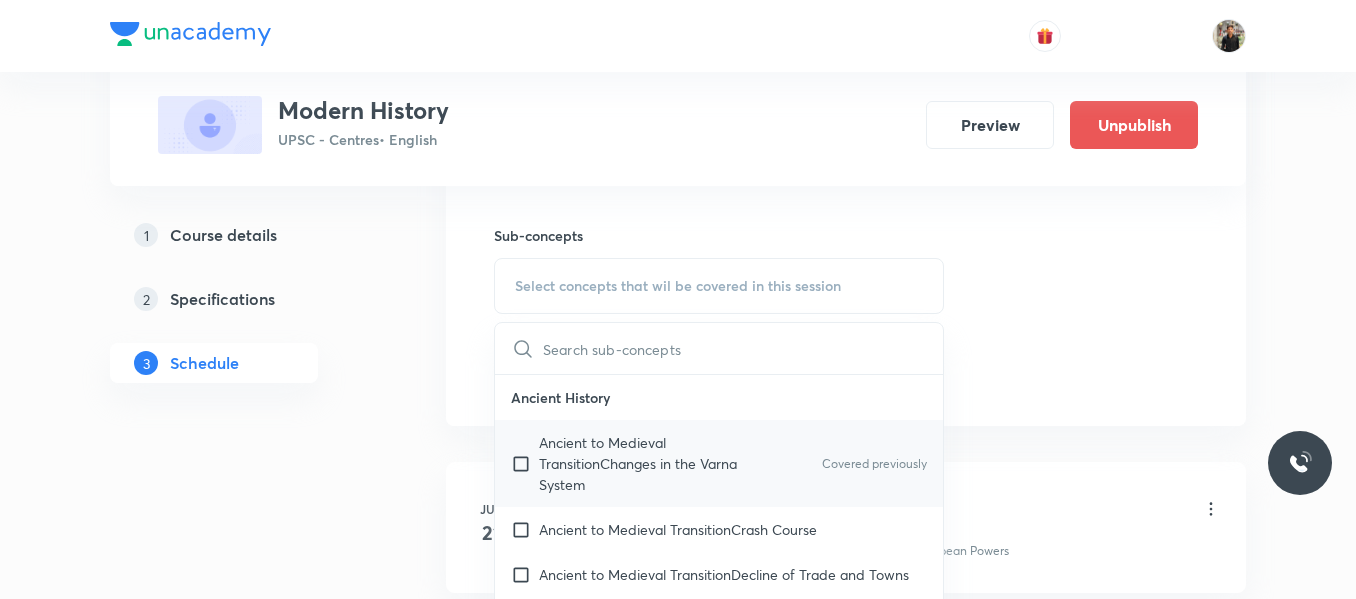 click at bounding box center (525, 463) 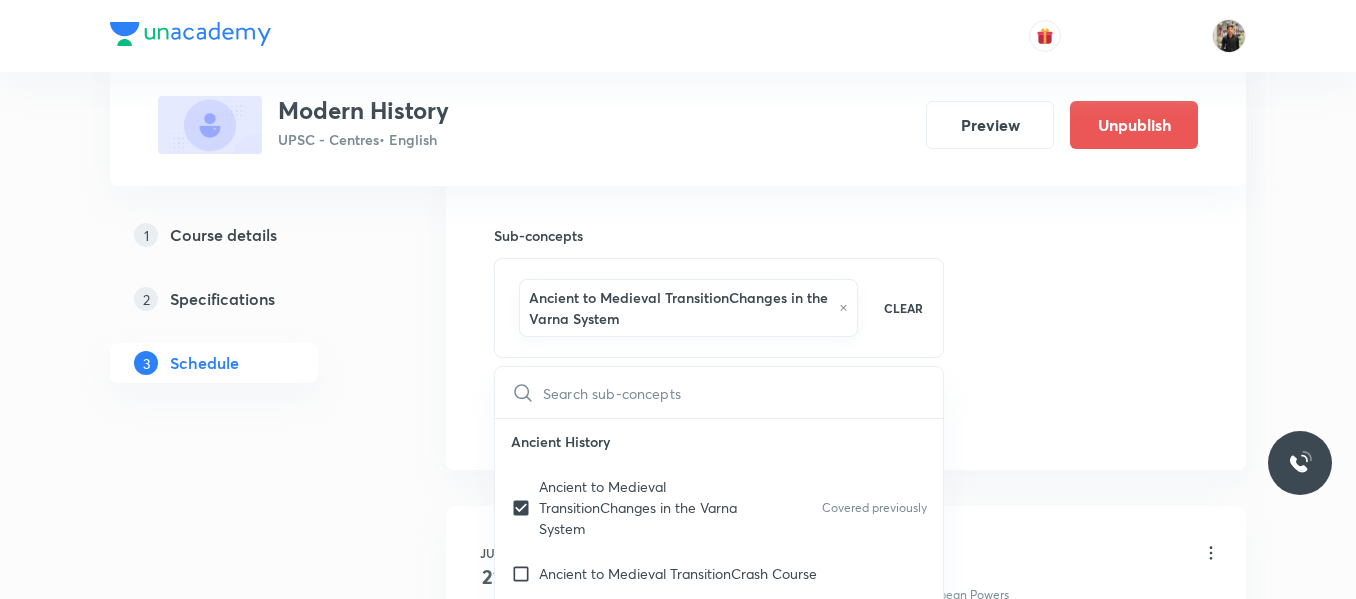 click on "1 Course details 2 Specifications 3 Schedule" at bounding box center (246, 927) 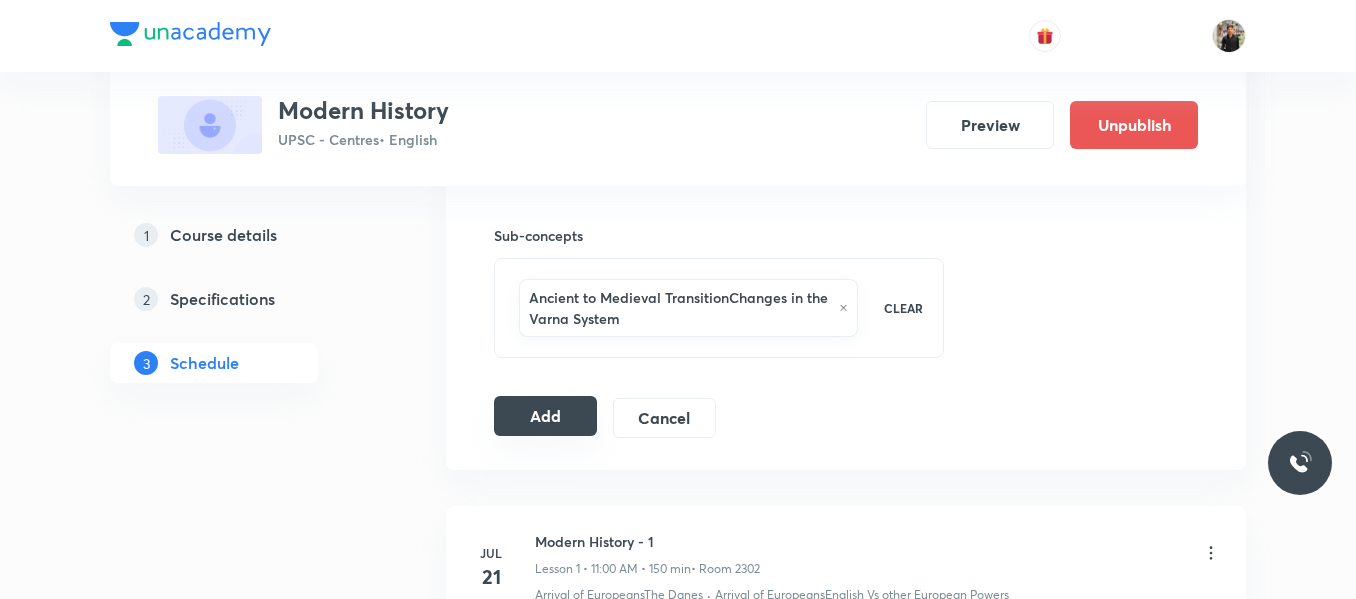 click on "Add" at bounding box center (545, 416) 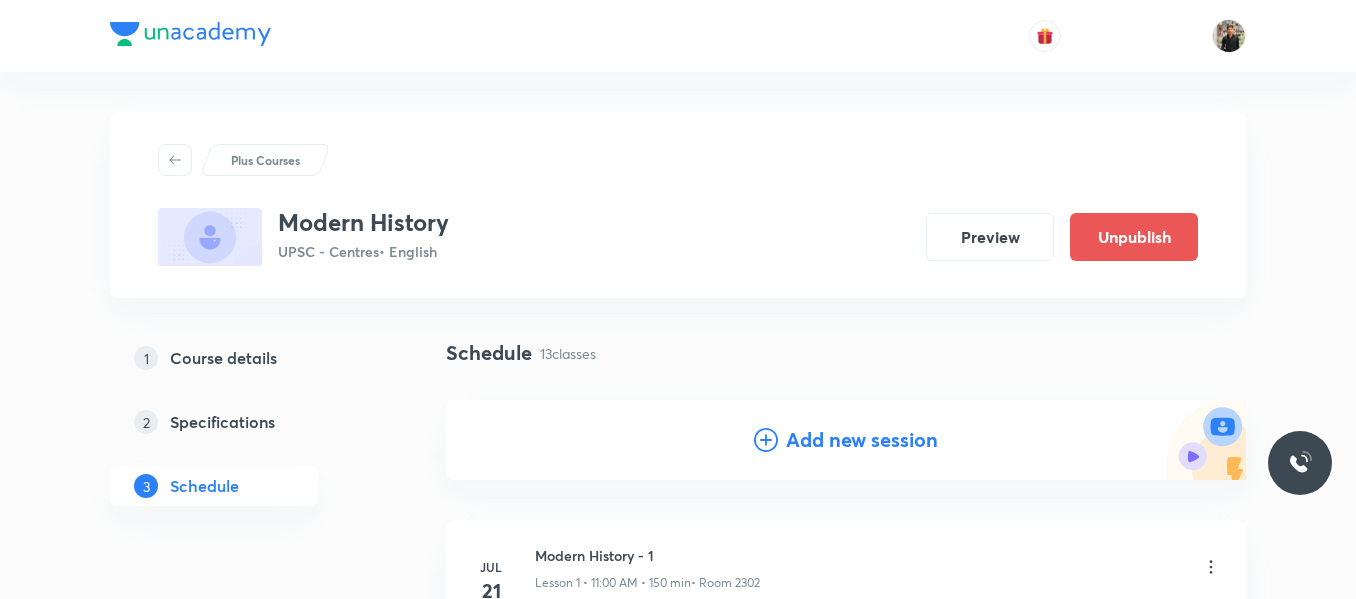 scroll, scrollTop: 115, scrollLeft: 0, axis: vertical 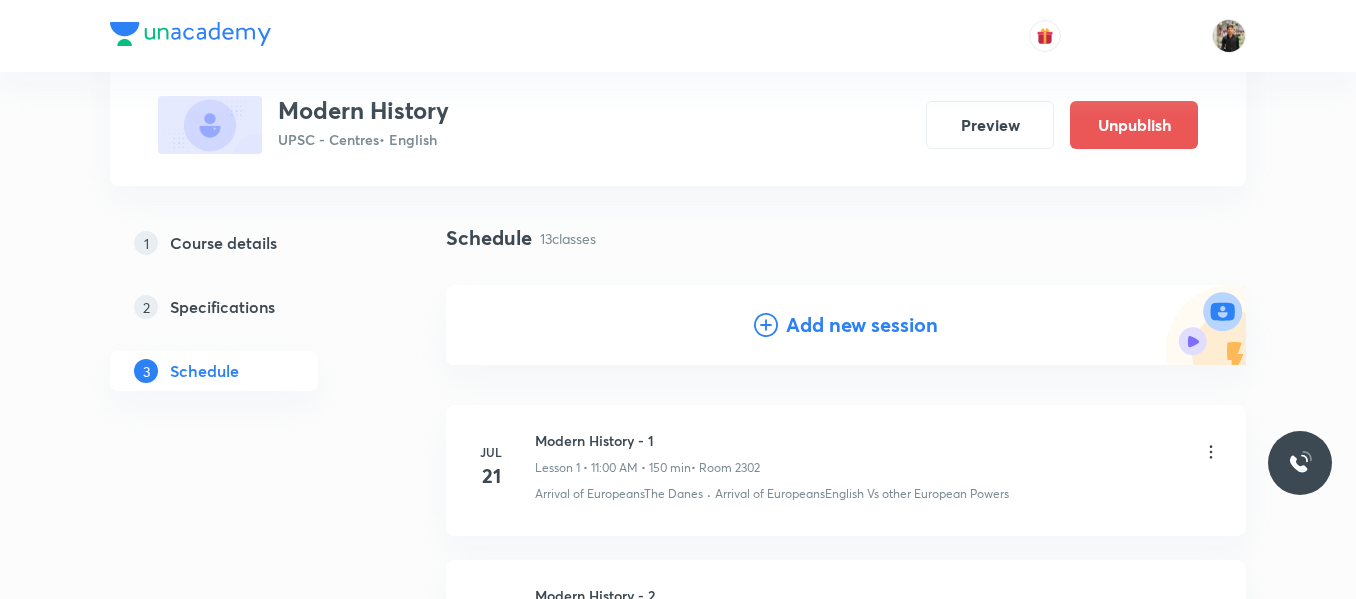 click 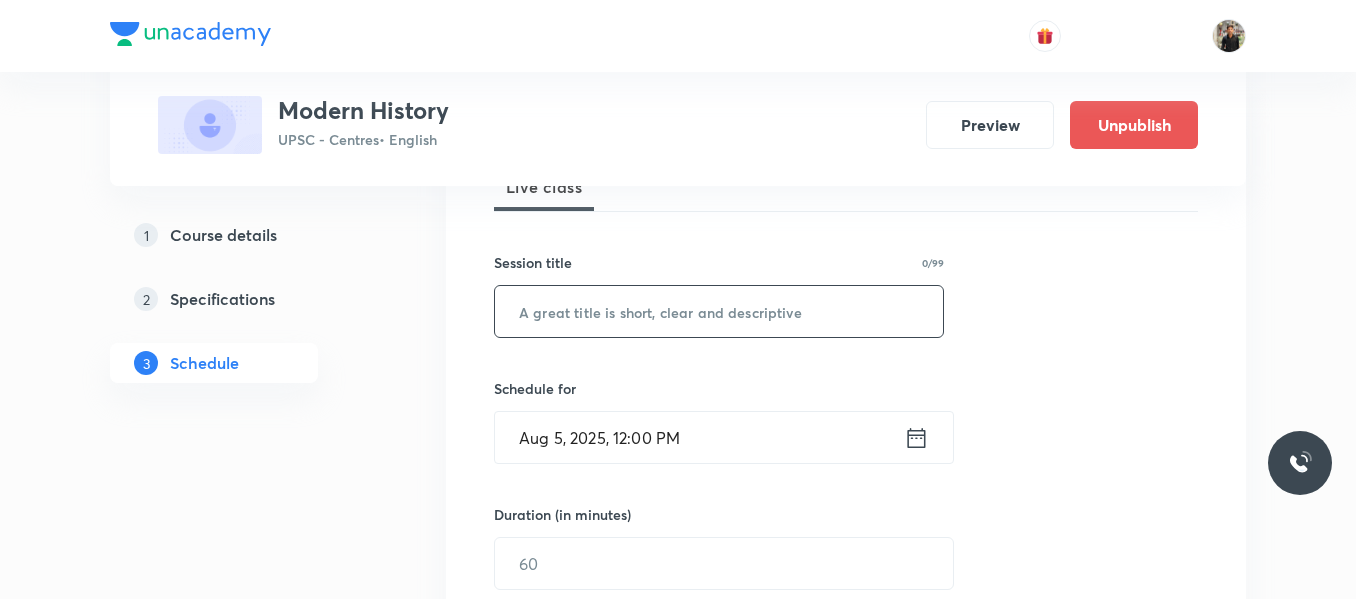 scroll, scrollTop: 320, scrollLeft: 0, axis: vertical 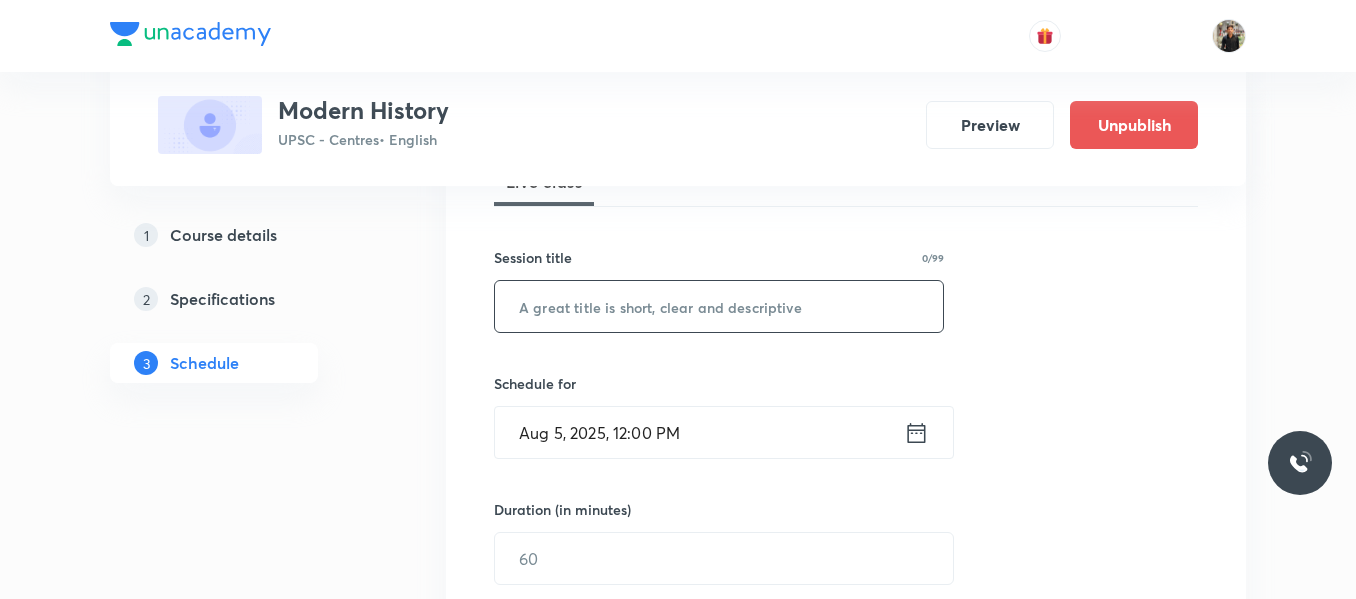 click at bounding box center [719, 306] 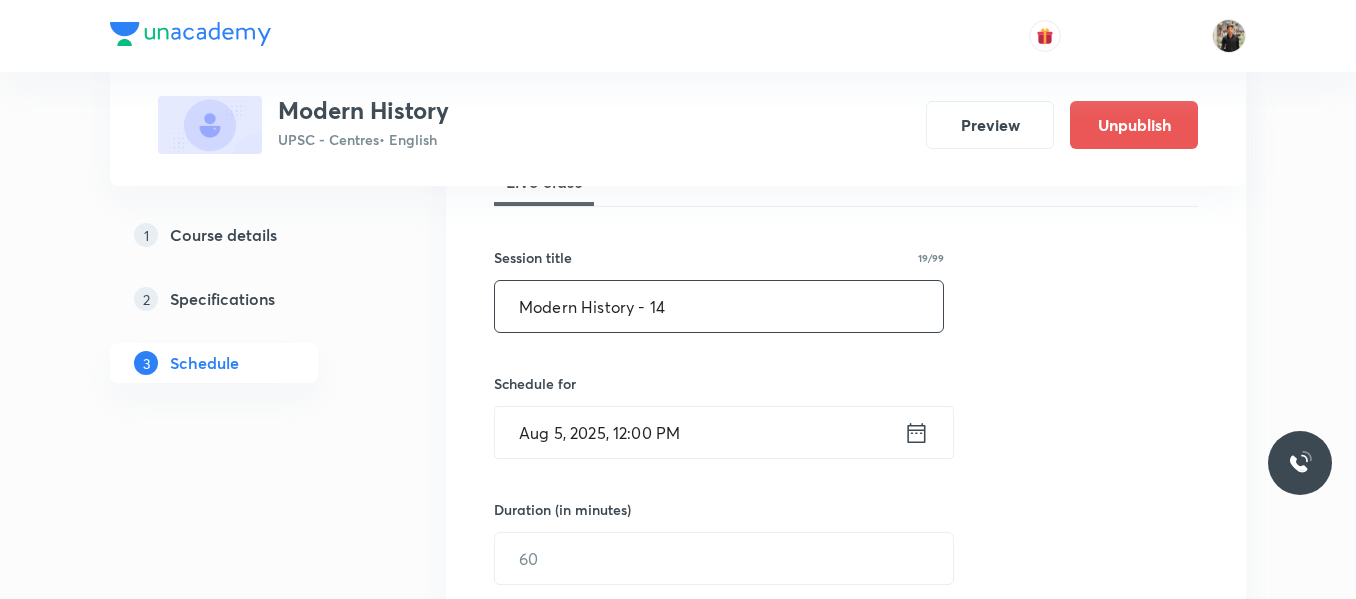 scroll, scrollTop: 392, scrollLeft: 0, axis: vertical 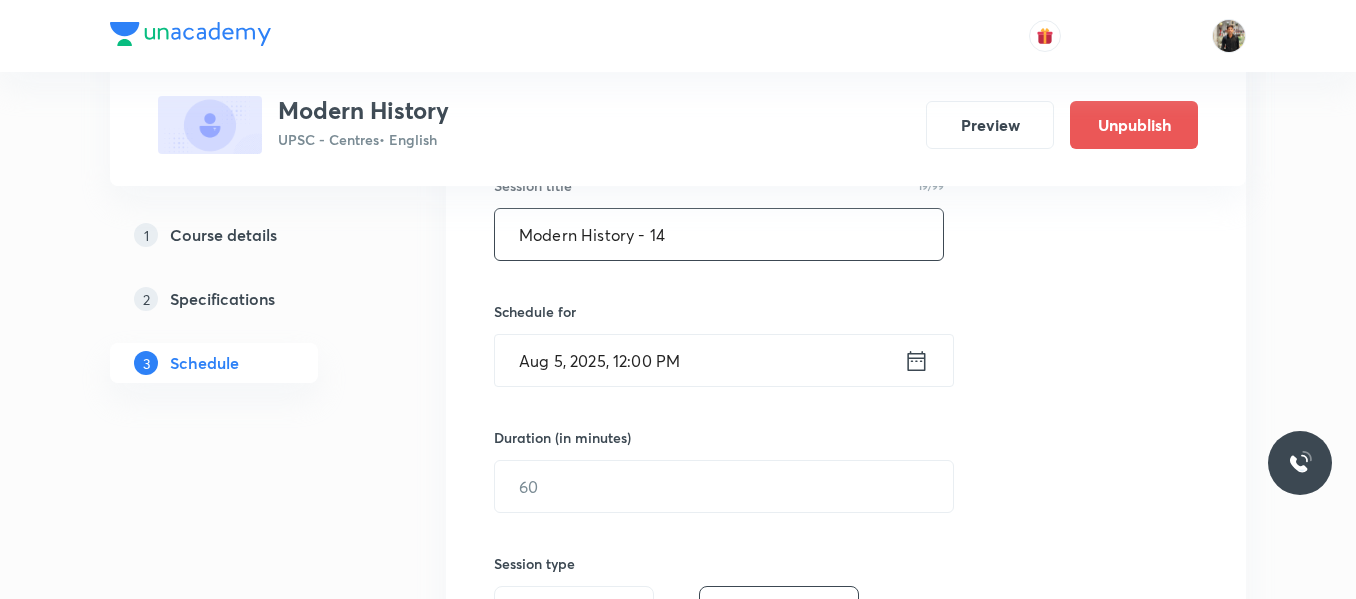 type on "Modern History - 14" 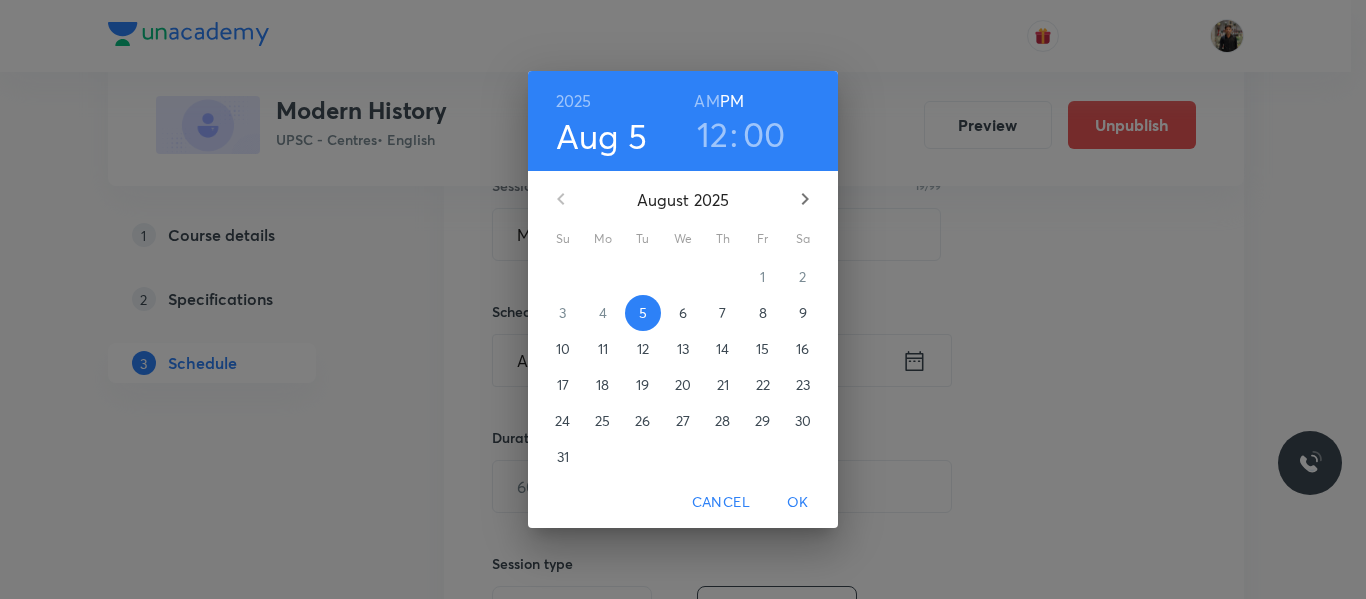 click on "8" at bounding box center [763, 313] 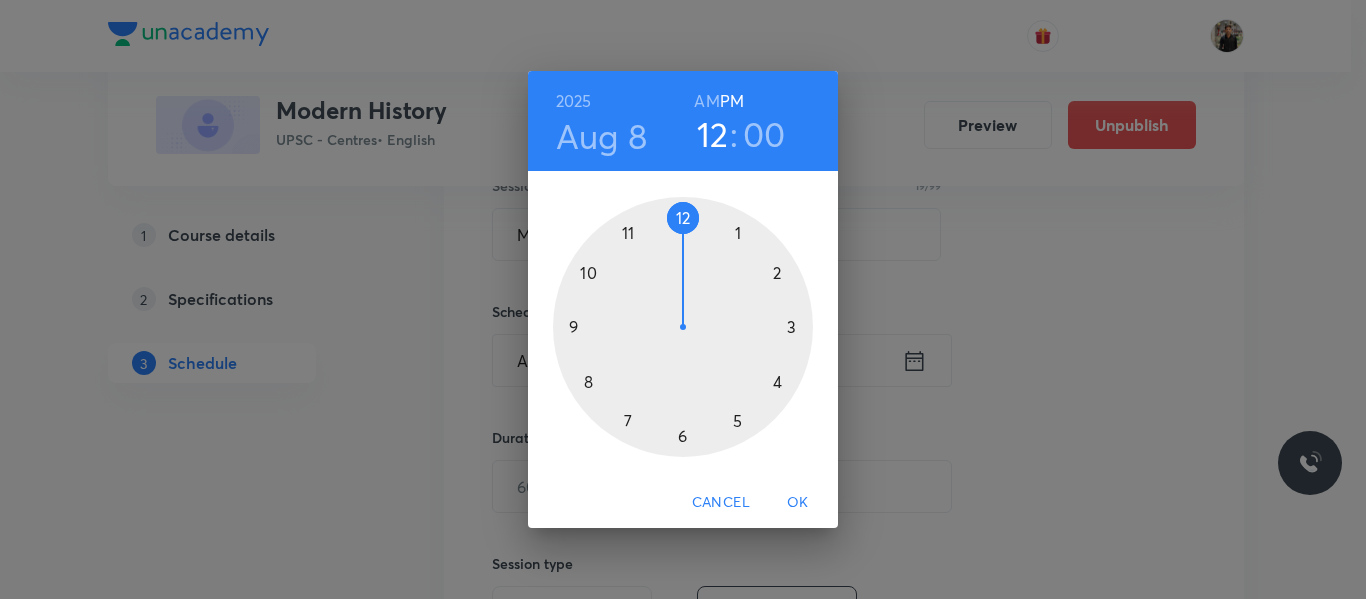click at bounding box center [683, 327] 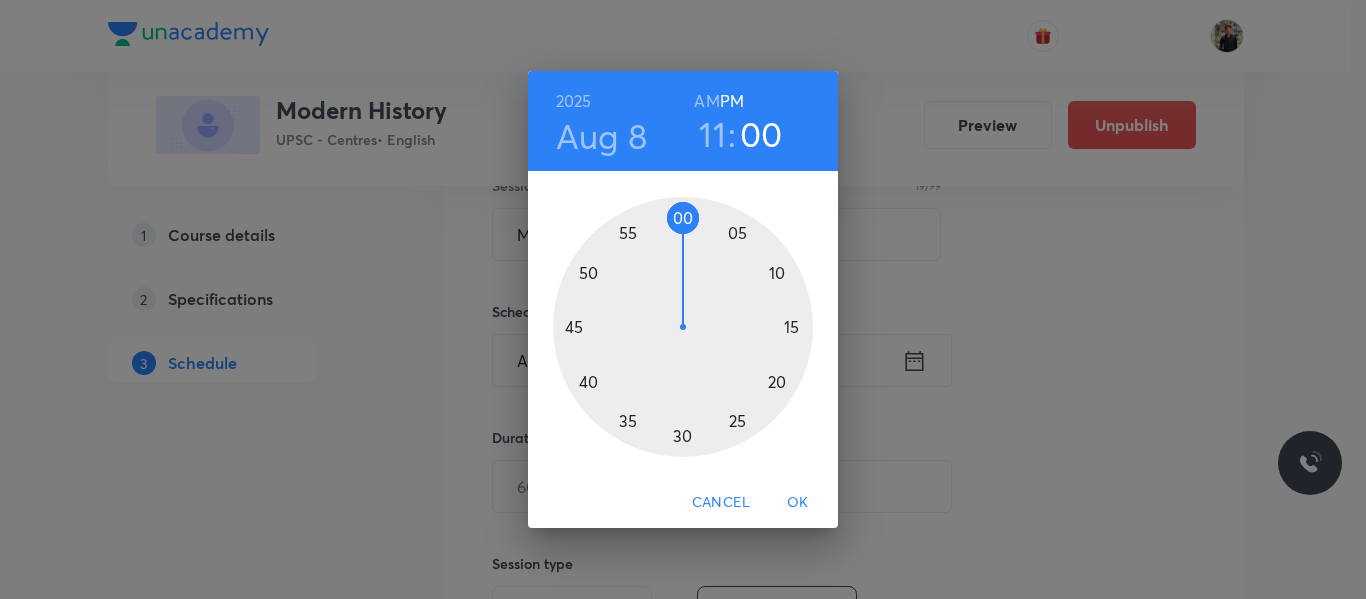click on "AM" at bounding box center (706, 101) 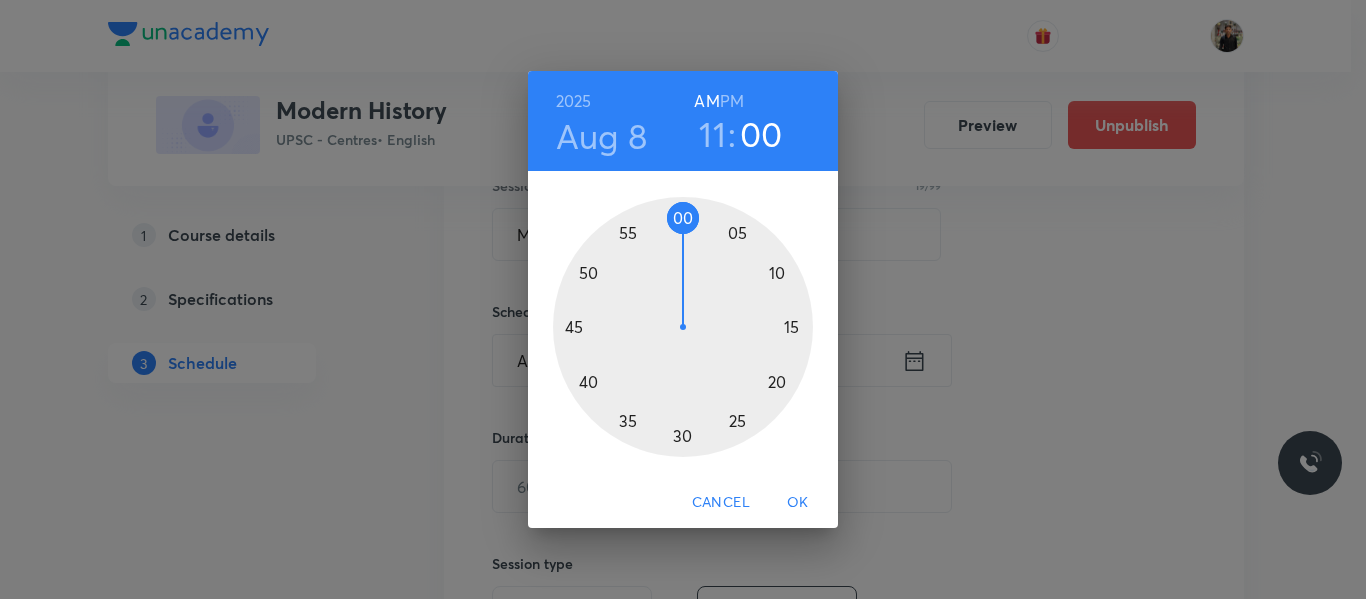 click on "OK" at bounding box center [798, 502] 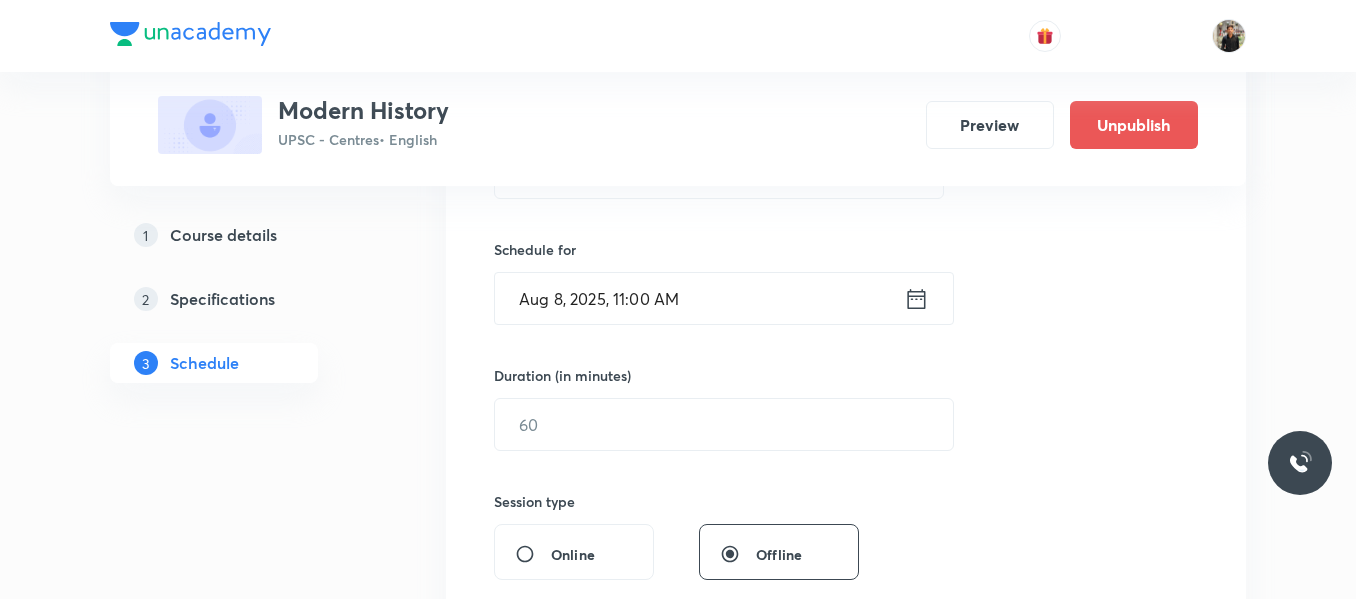 scroll, scrollTop: 456, scrollLeft: 0, axis: vertical 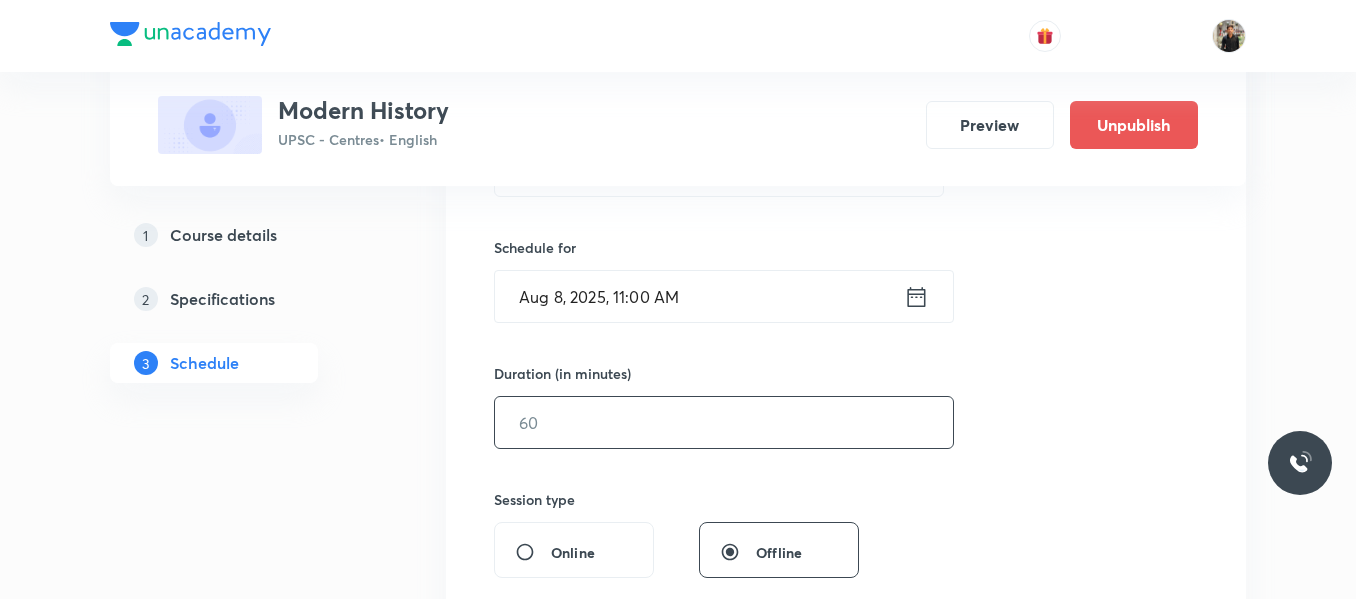 click at bounding box center (724, 422) 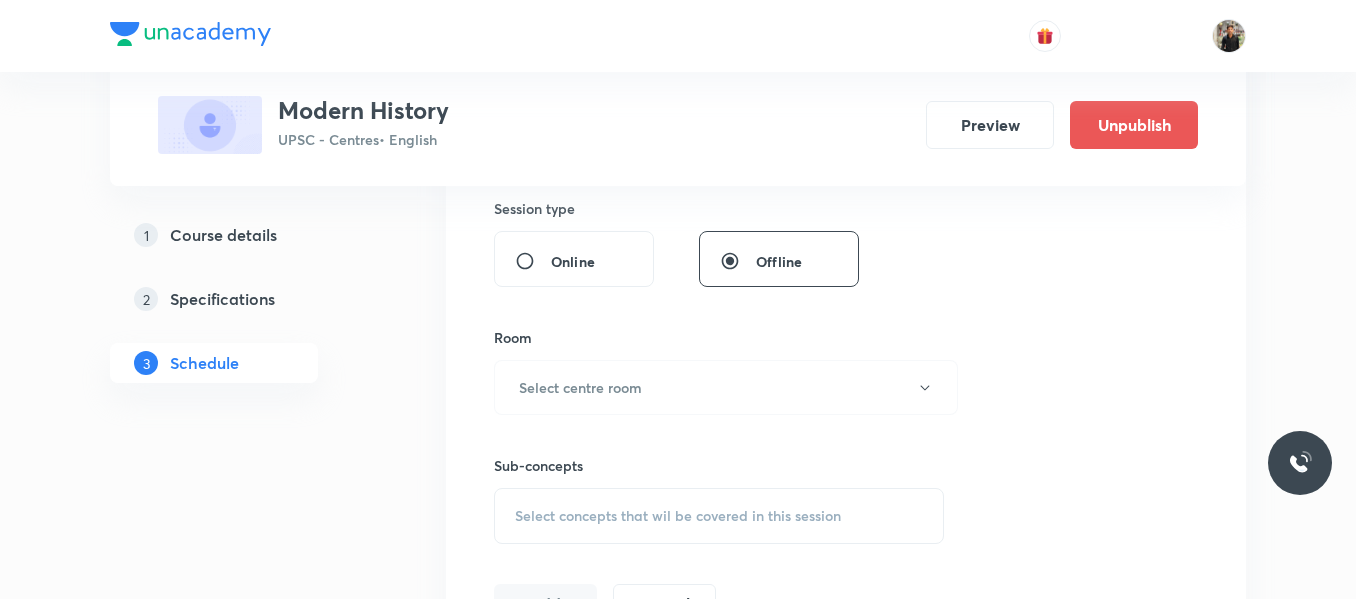 scroll, scrollTop: 750, scrollLeft: 0, axis: vertical 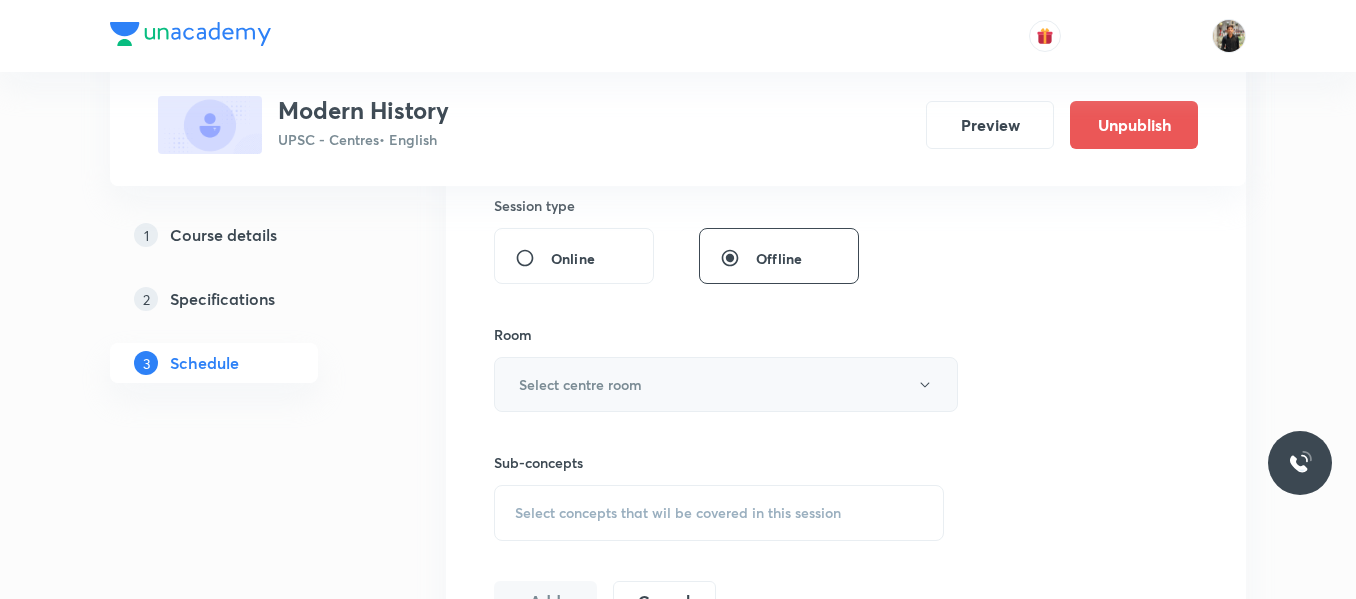 type on "150" 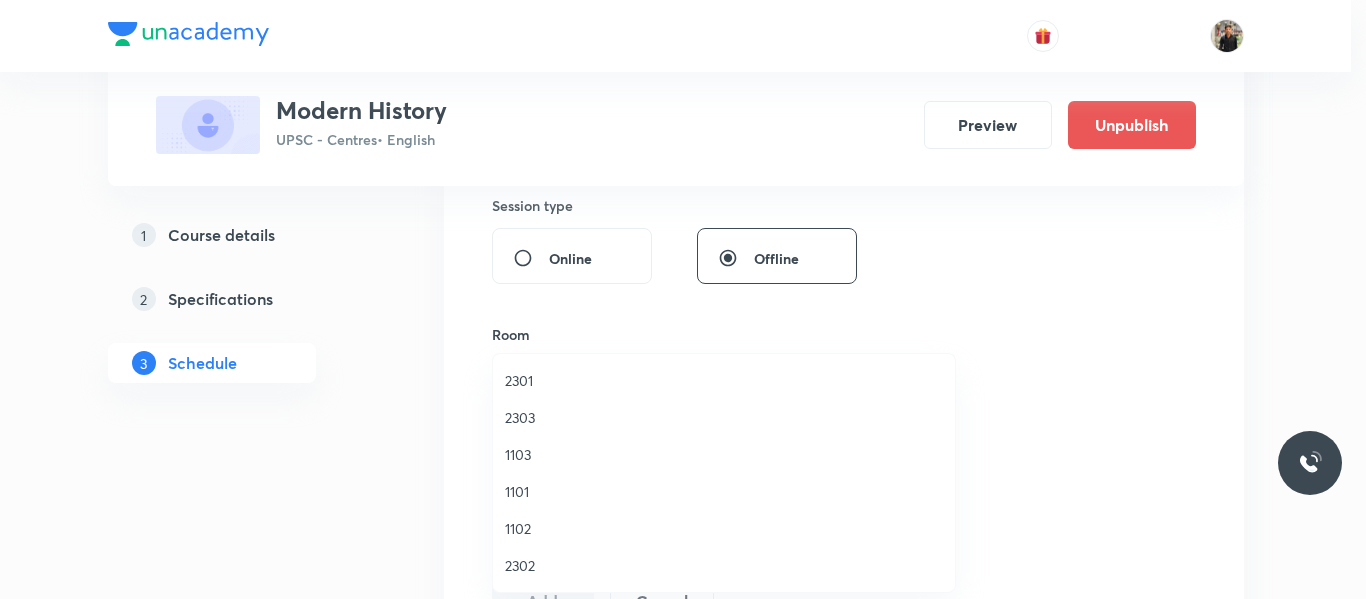 click on "2301" at bounding box center [724, 380] 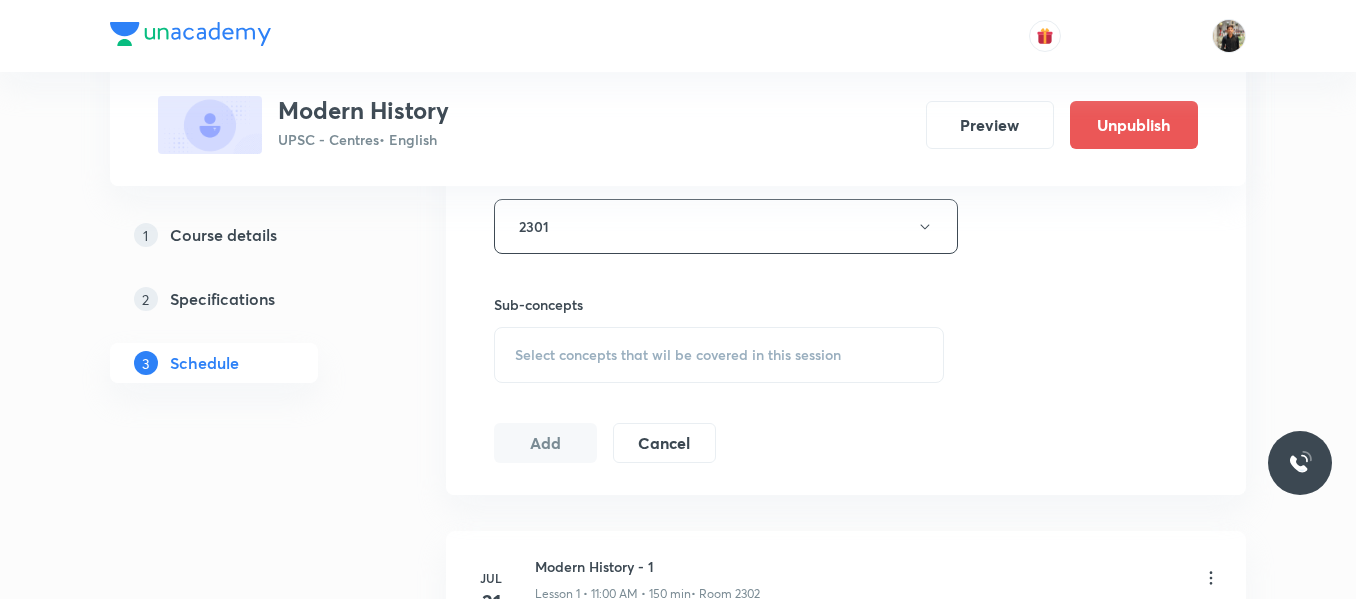 scroll, scrollTop: 909, scrollLeft: 0, axis: vertical 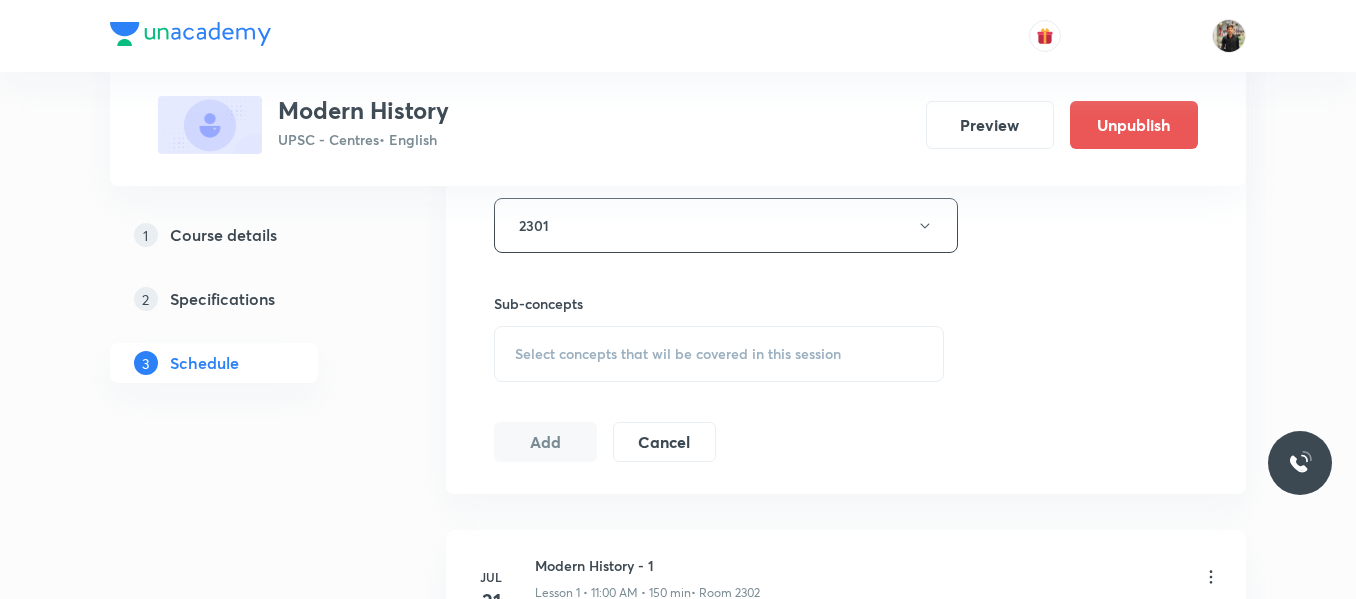 click on "Select concepts that wil be covered in this session" at bounding box center (678, 354) 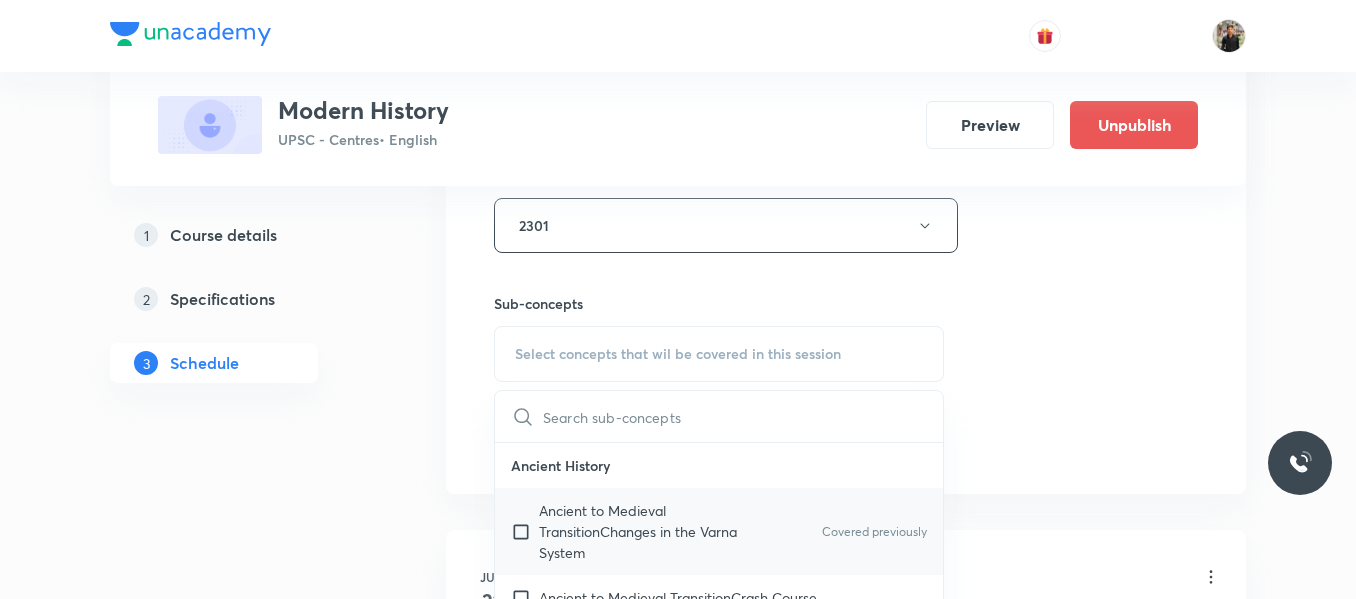 click at bounding box center [525, 531] 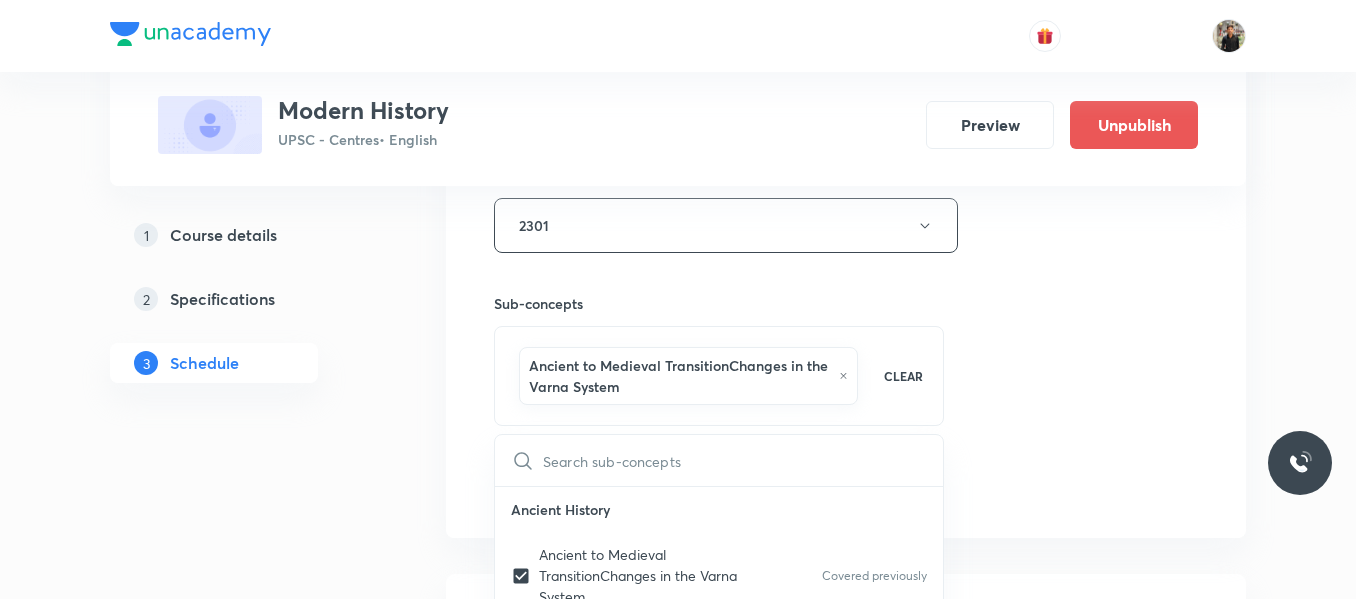 click on "1 Course details 2 Specifications 3 Schedule" at bounding box center [246, 1073] 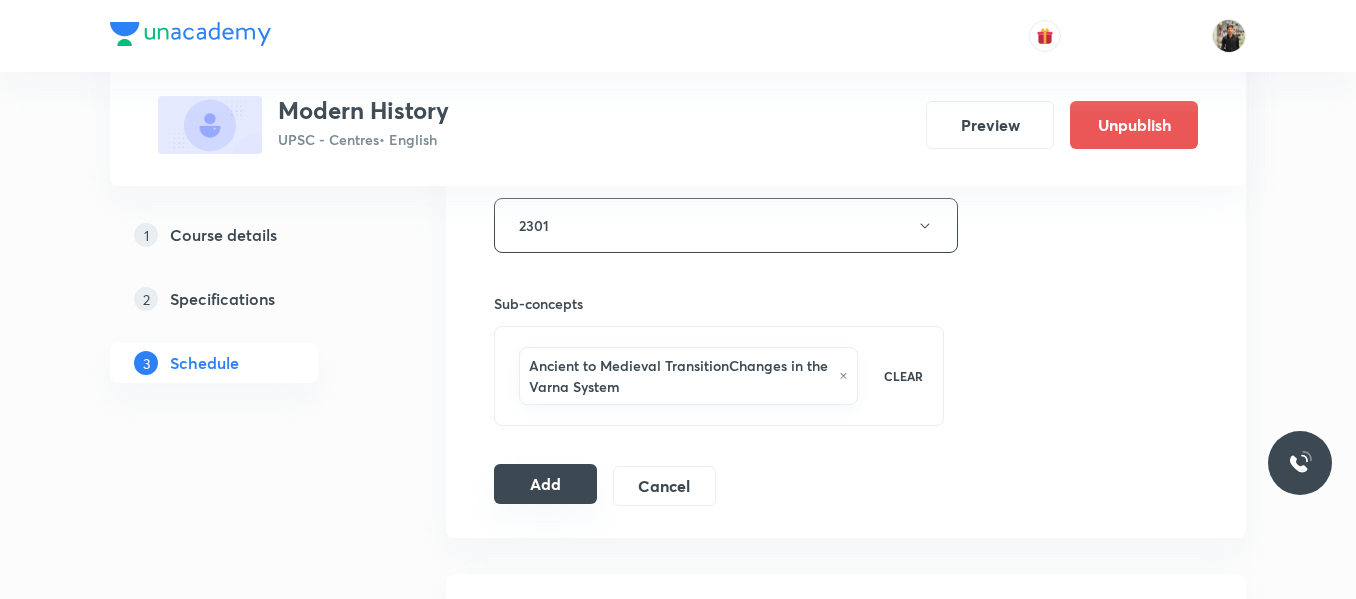 click on "Add" at bounding box center [545, 484] 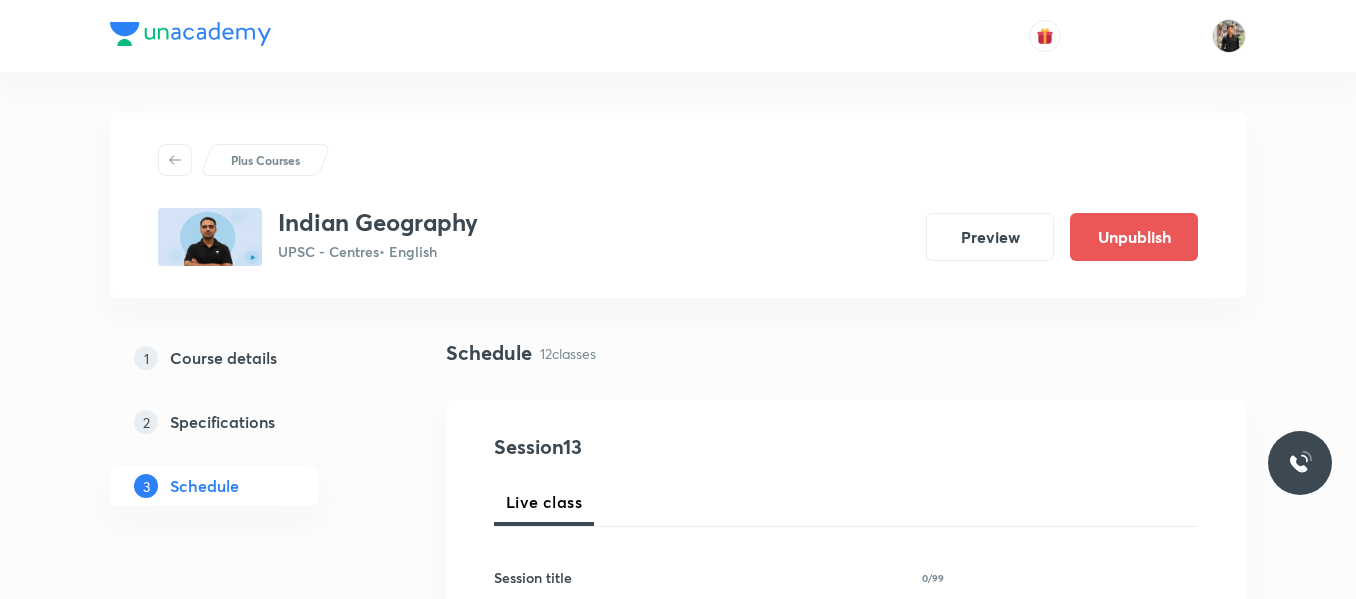 scroll, scrollTop: 0, scrollLeft: 0, axis: both 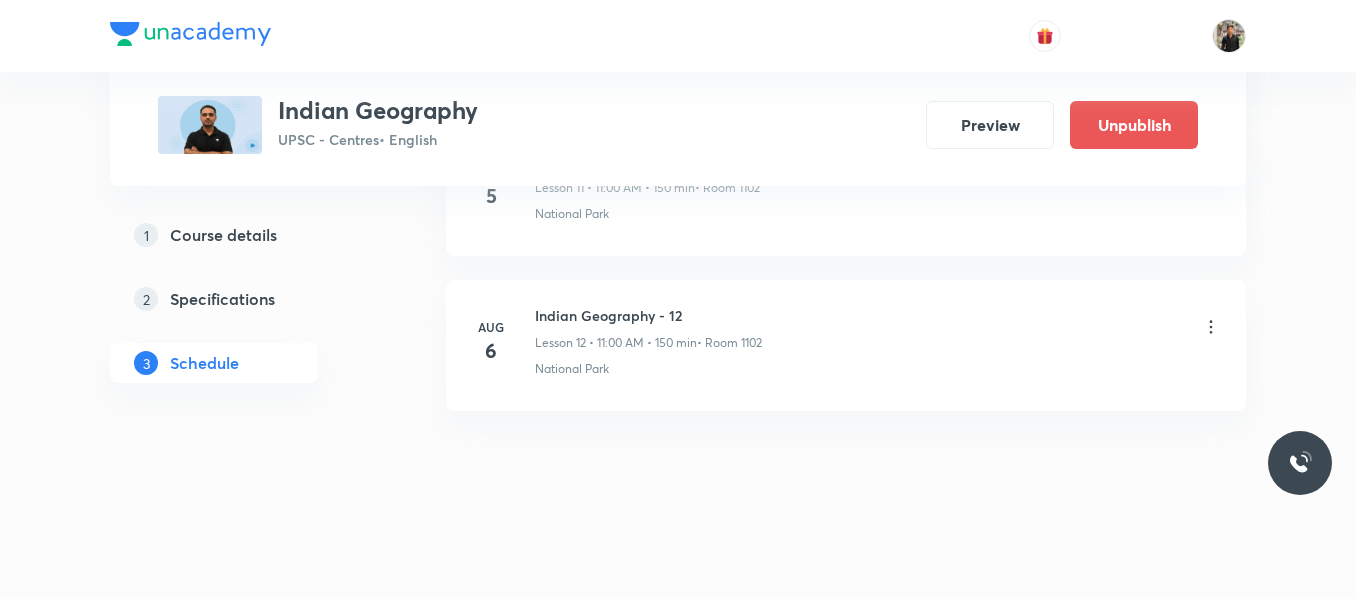 click on "Indian Geography - 12" at bounding box center (648, 315) 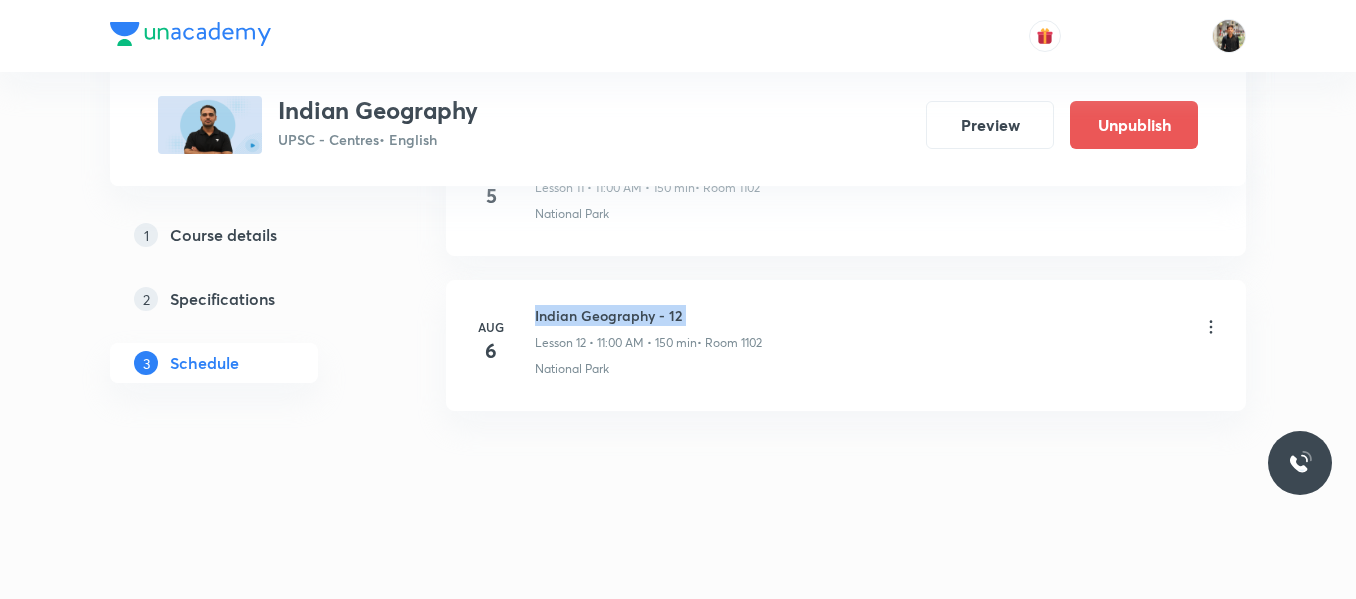 click on "Indian Geography - 12" at bounding box center [648, 315] 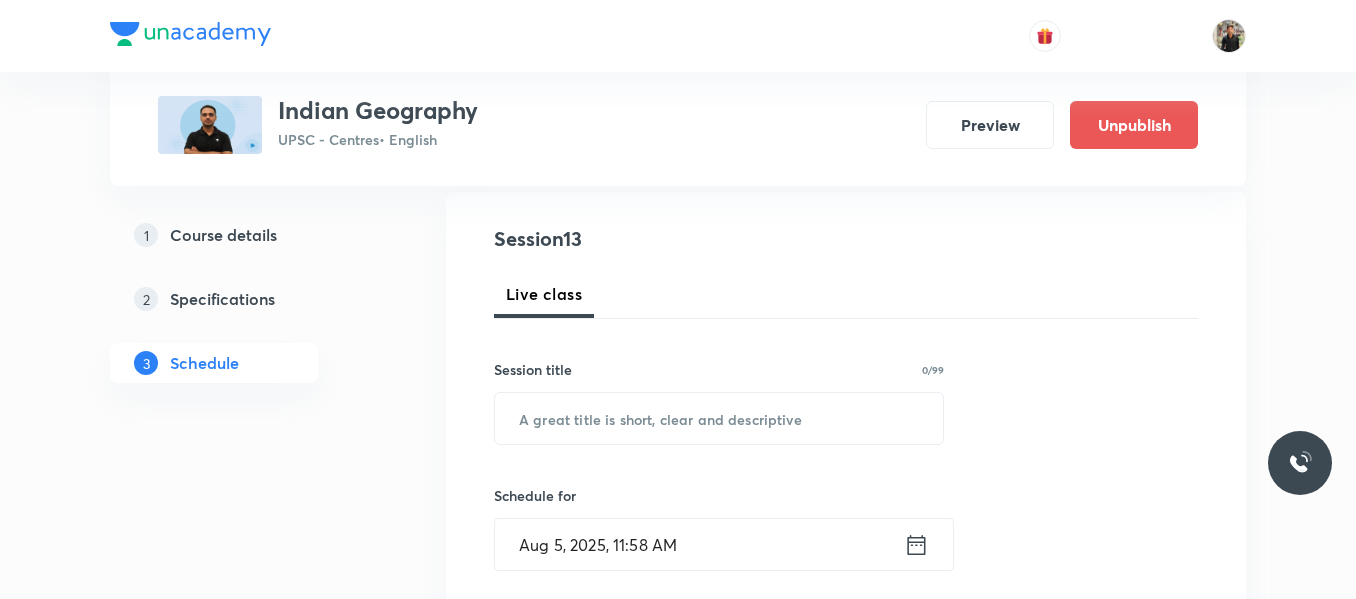 scroll, scrollTop: 211, scrollLeft: 0, axis: vertical 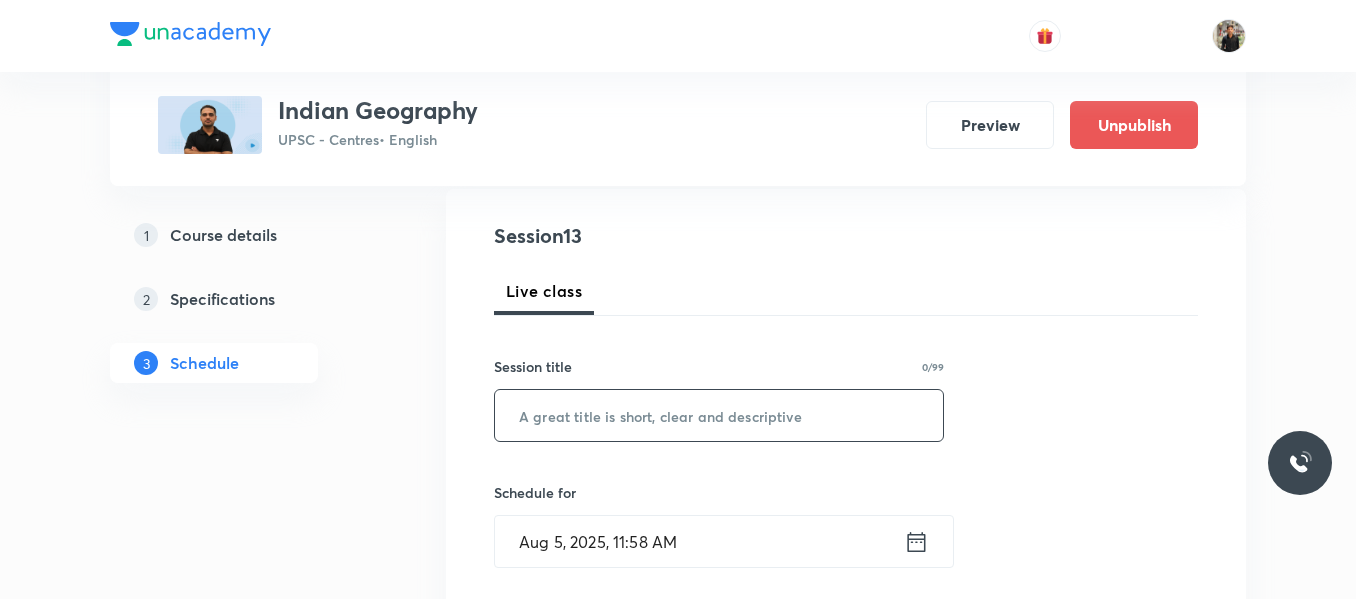 click at bounding box center [719, 415] 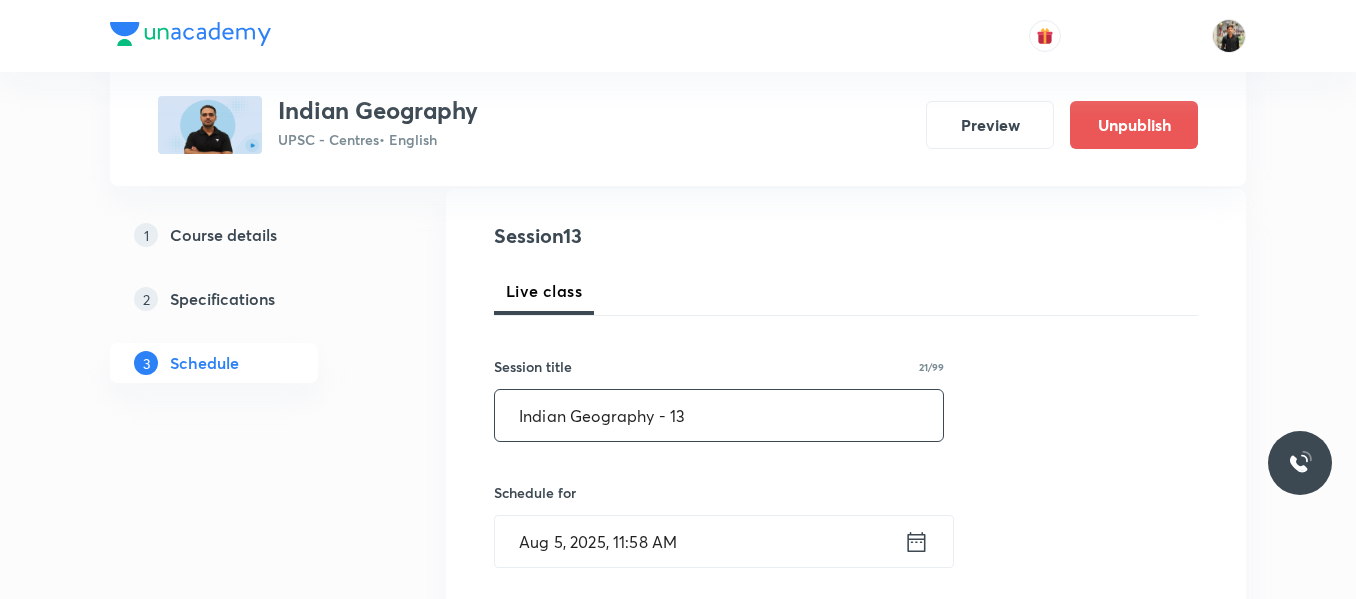 scroll, scrollTop: 346, scrollLeft: 0, axis: vertical 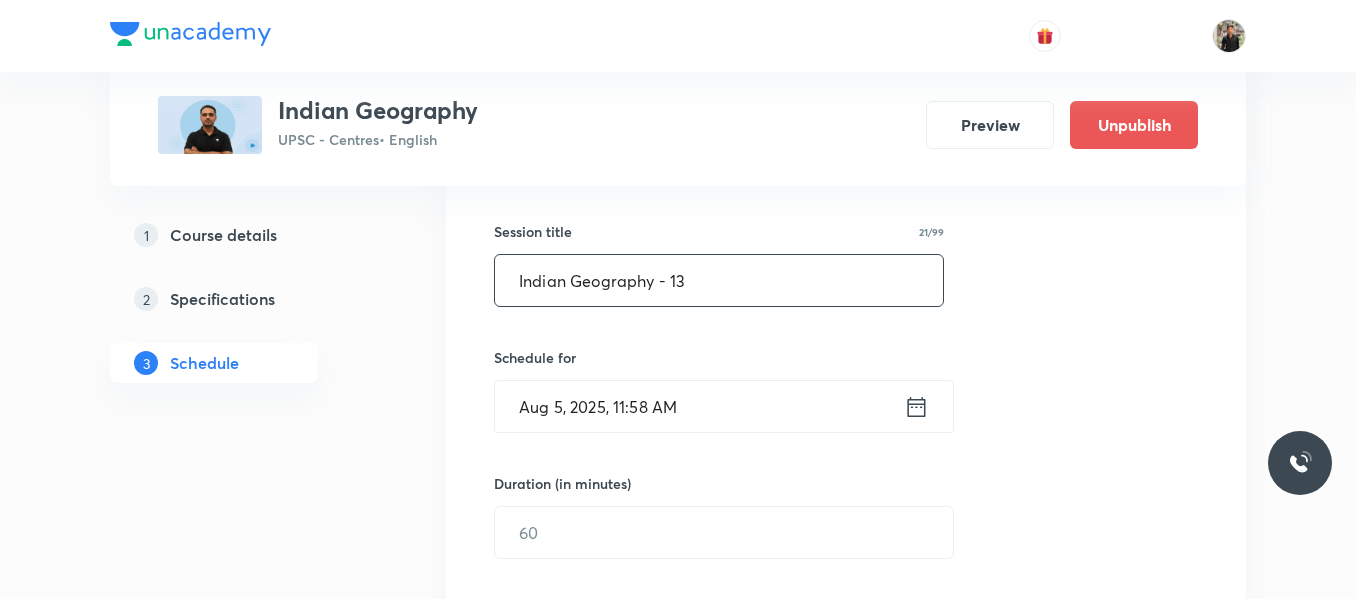 type on "Indian Geography - 13" 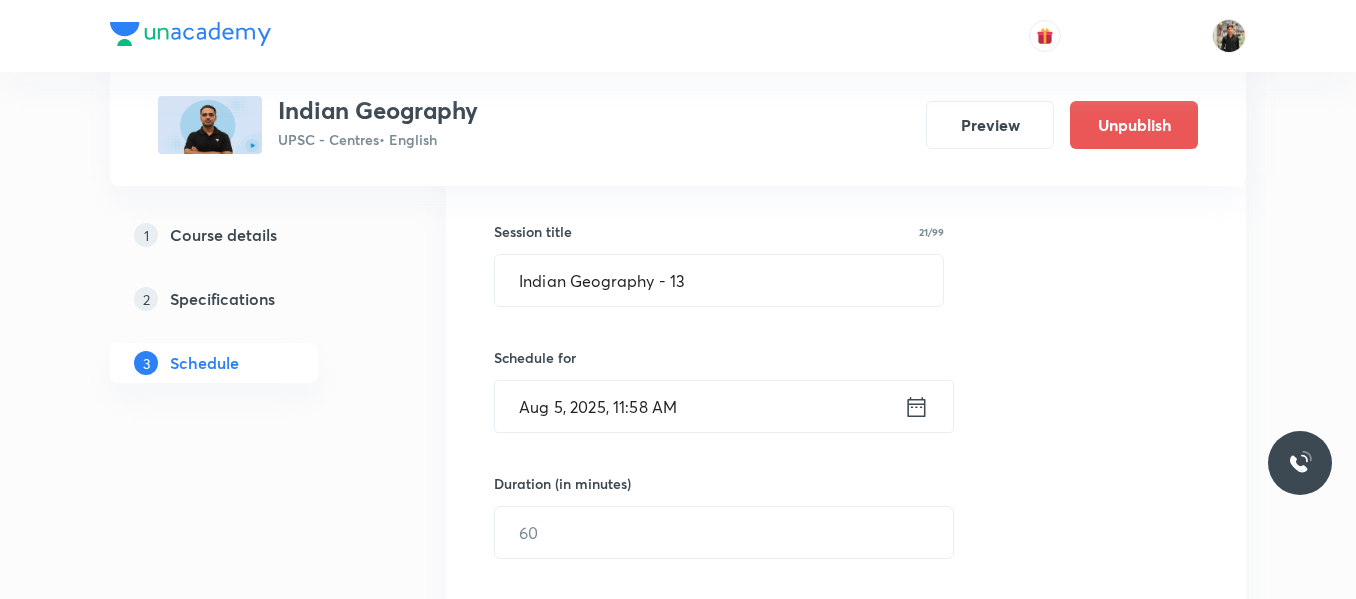 click 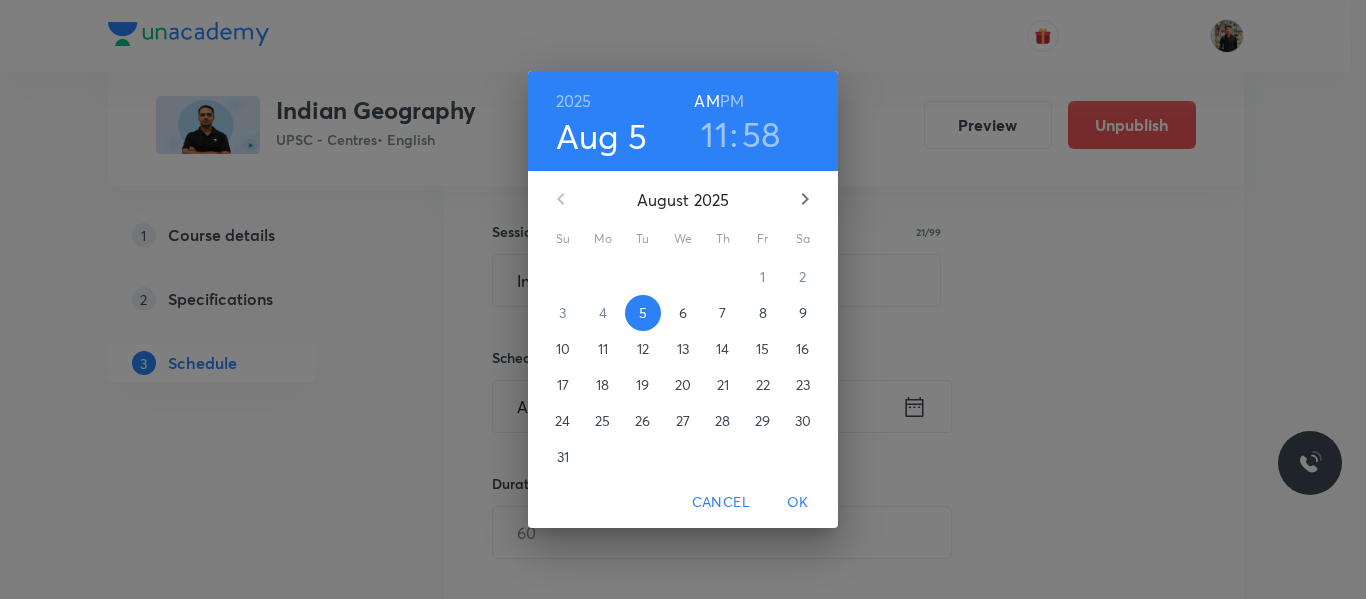 click on "7" at bounding box center [723, 313] 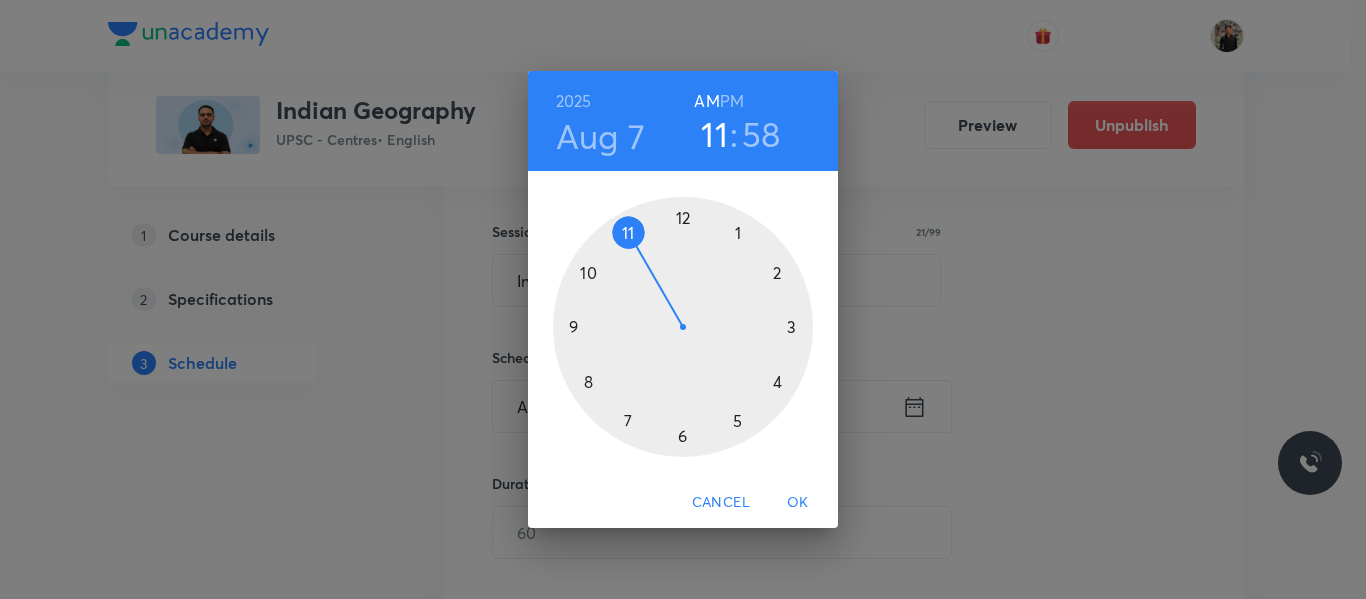 click at bounding box center [683, 327] 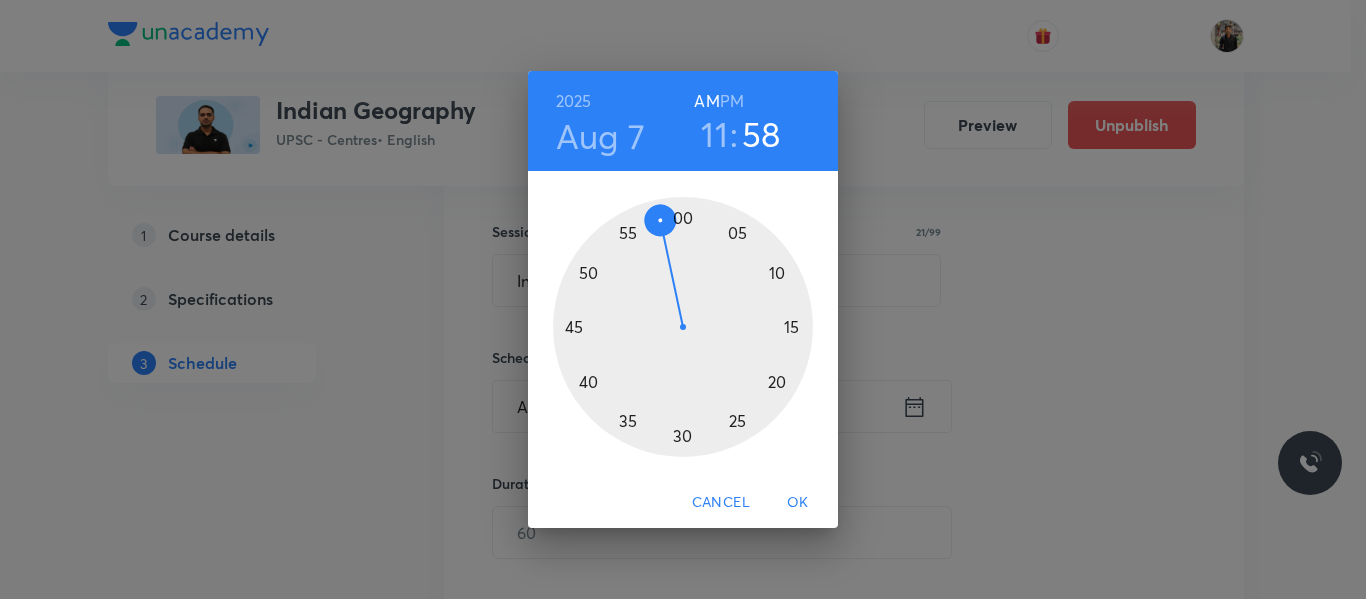 click at bounding box center [683, 327] 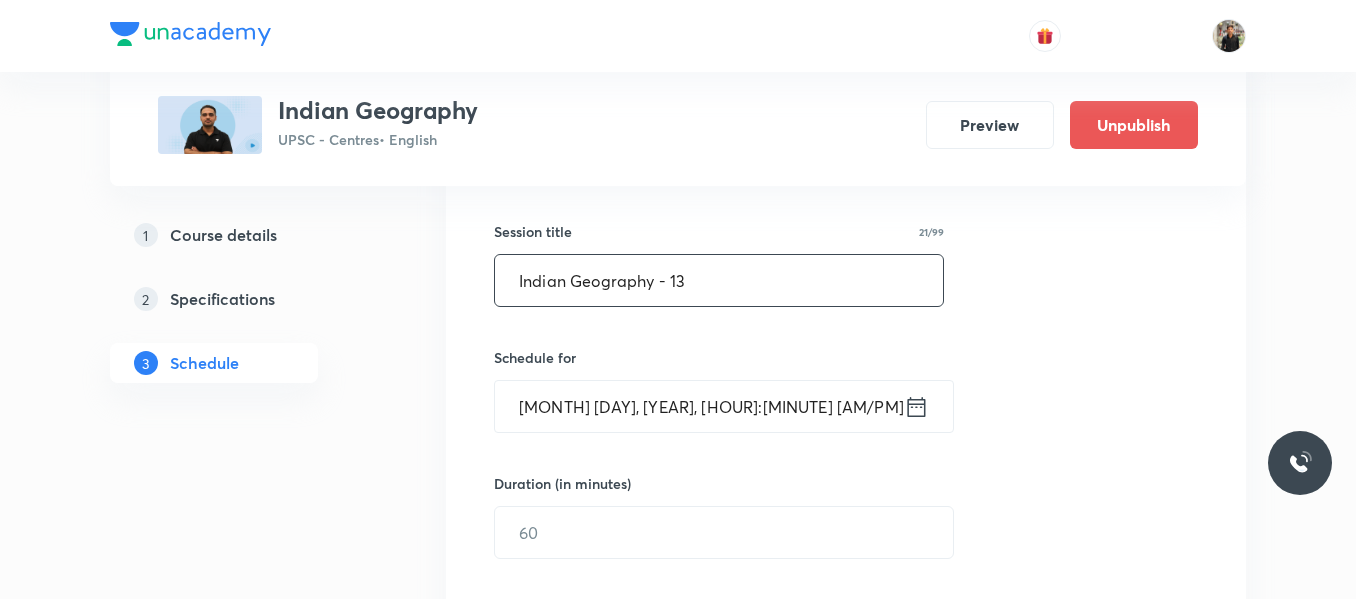 scroll, scrollTop: 502, scrollLeft: 0, axis: vertical 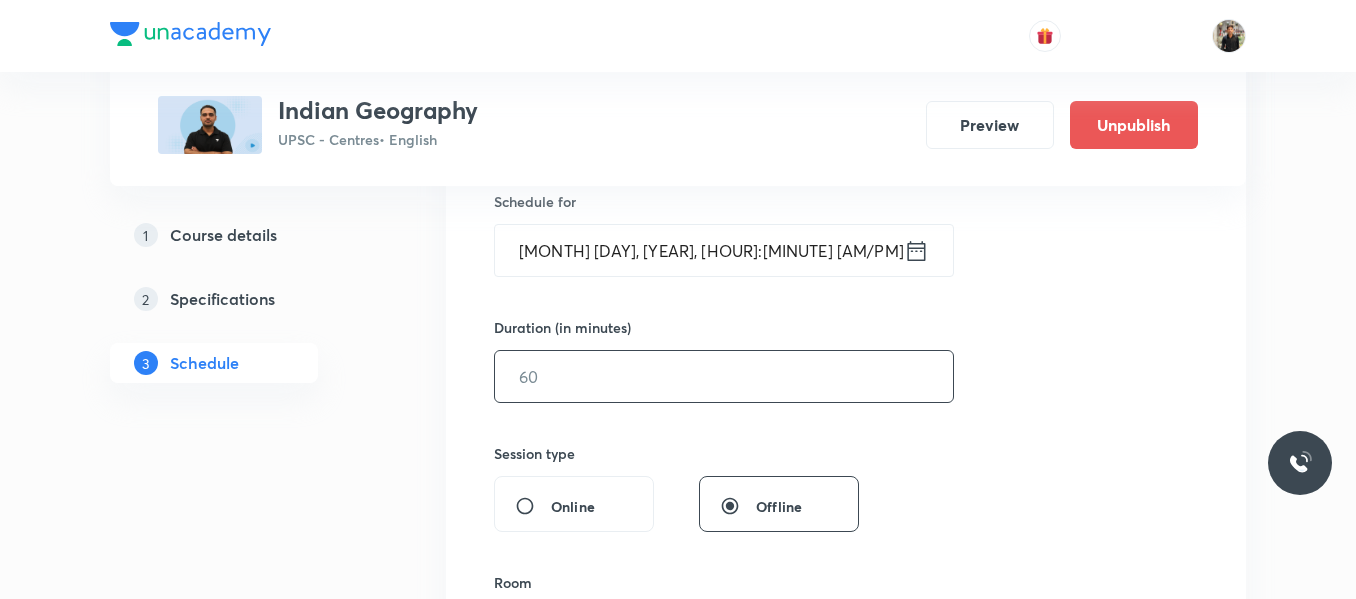 click at bounding box center [724, 376] 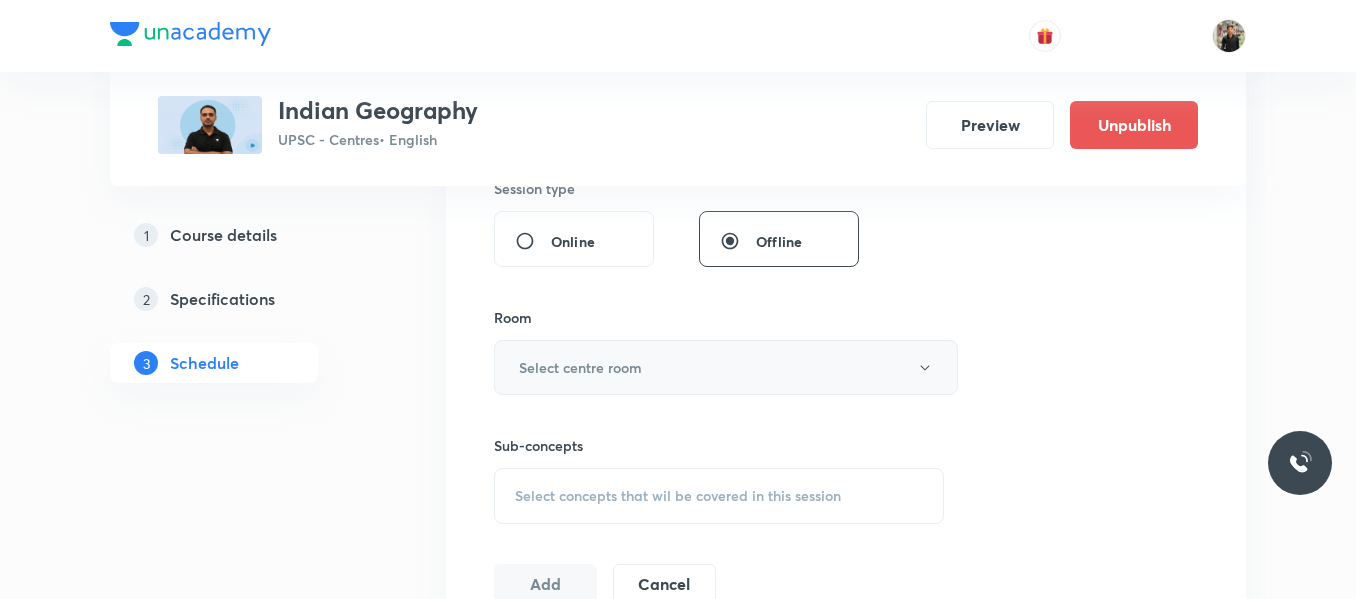 scroll, scrollTop: 768, scrollLeft: 0, axis: vertical 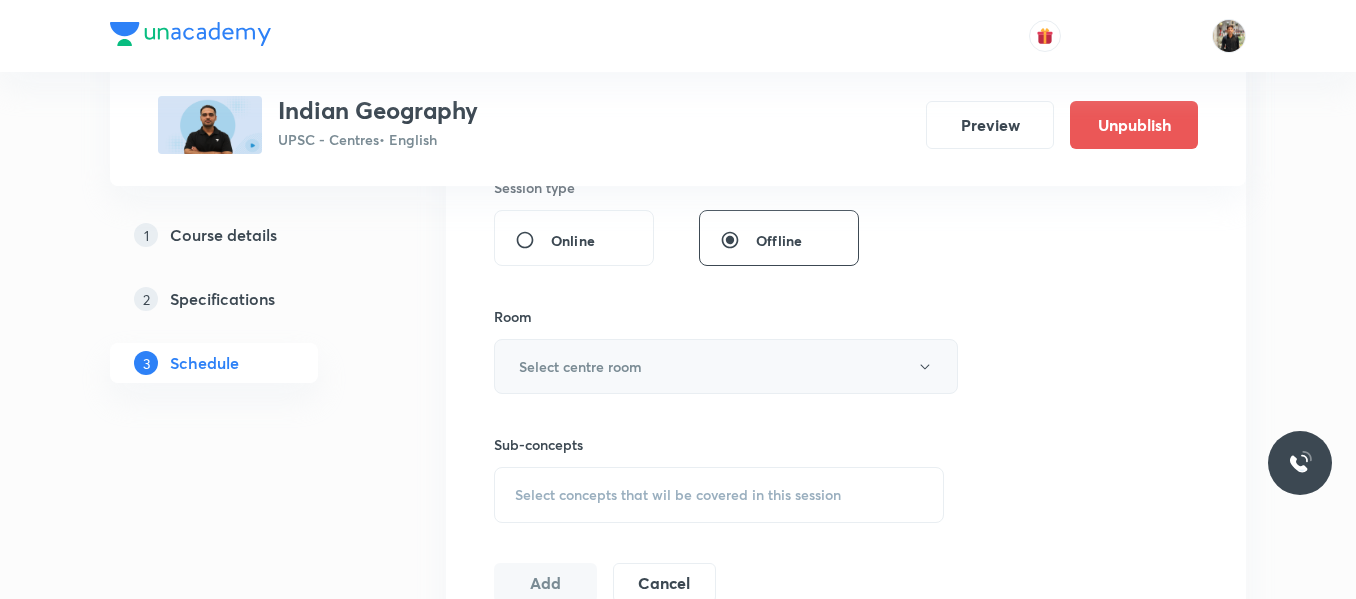 type on "150" 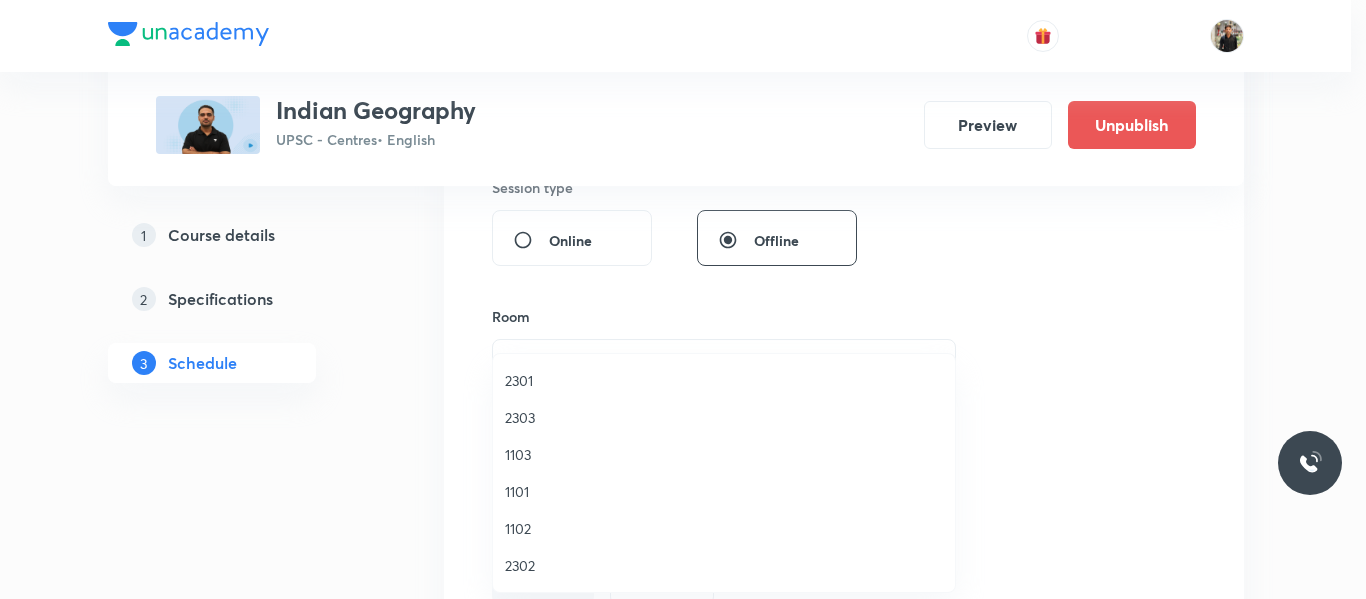 click on "1102" at bounding box center [724, 528] 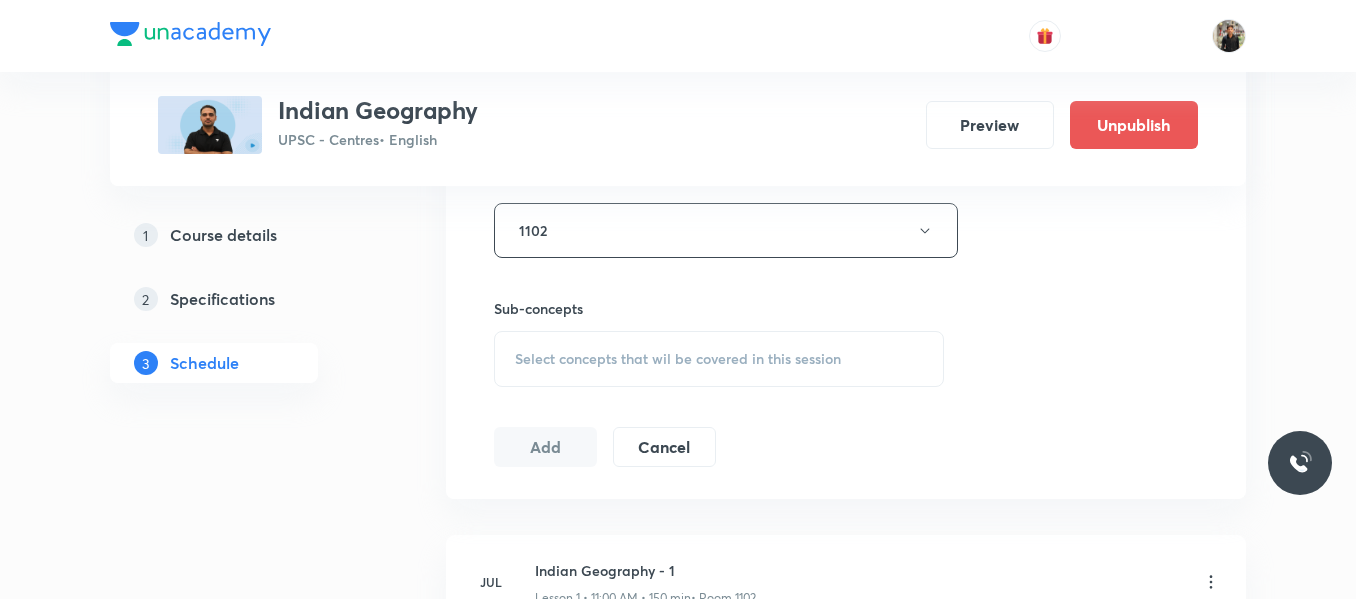 scroll, scrollTop: 905, scrollLeft: 0, axis: vertical 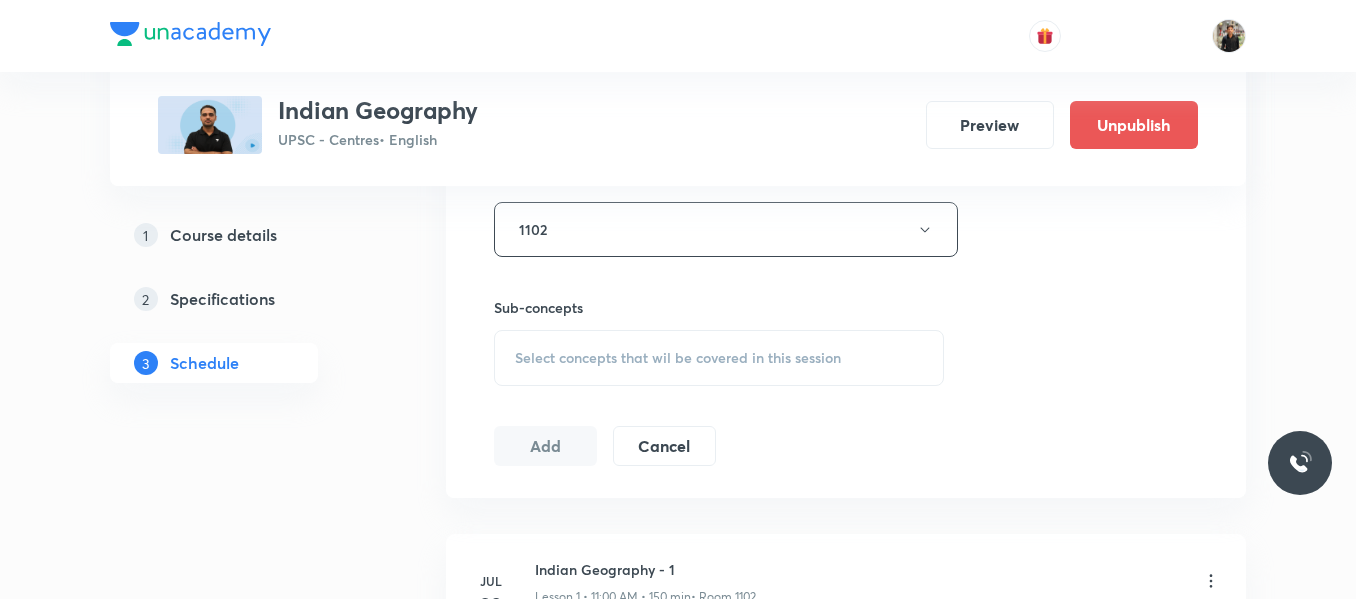 click on "Select concepts that wil be covered in this session" at bounding box center [719, 358] 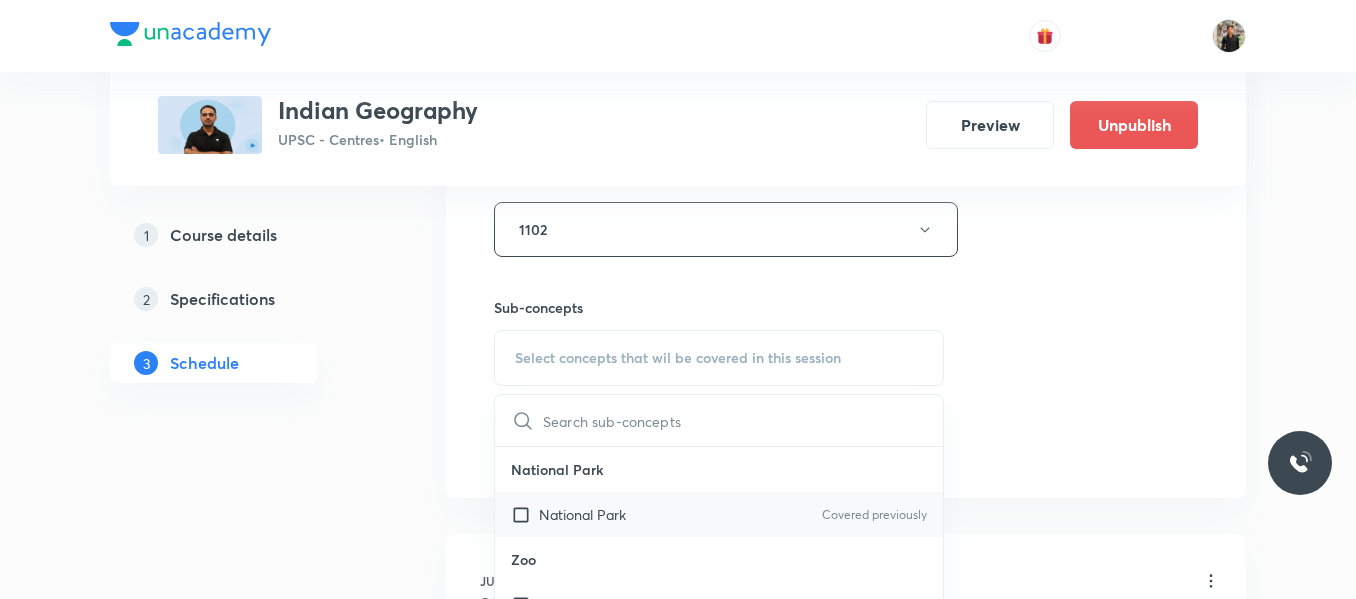 click at bounding box center [525, 514] 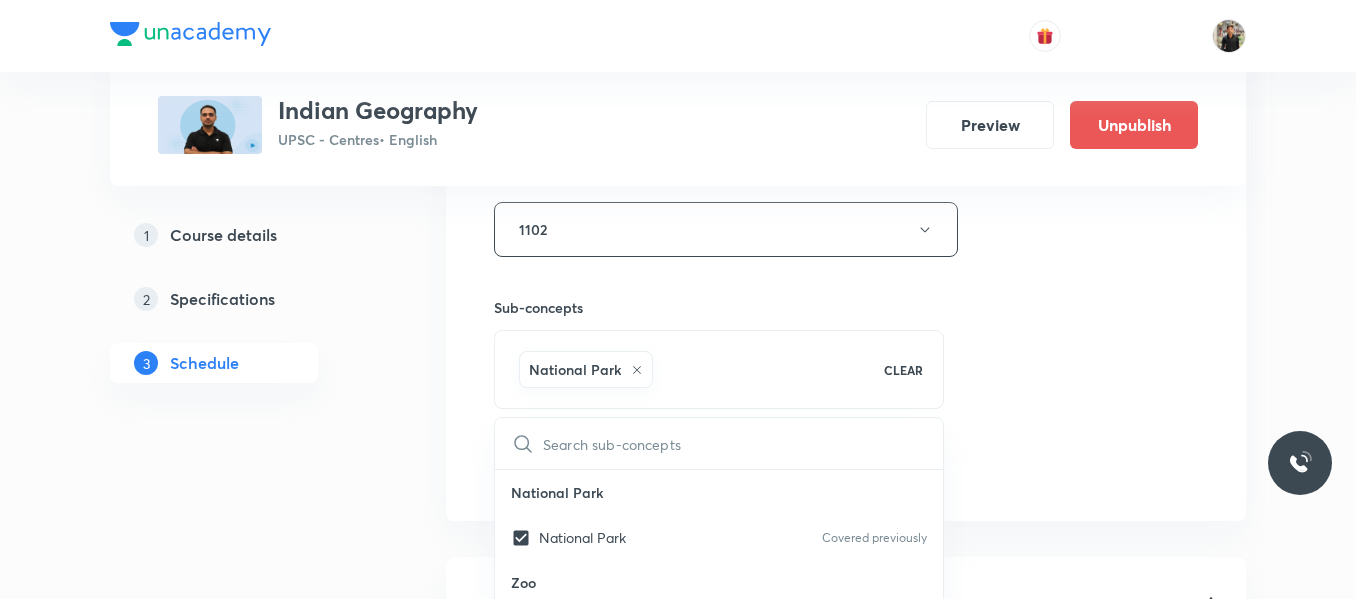 click on "1 Course details 2 Specifications 3 Schedule" at bounding box center (246, 989) 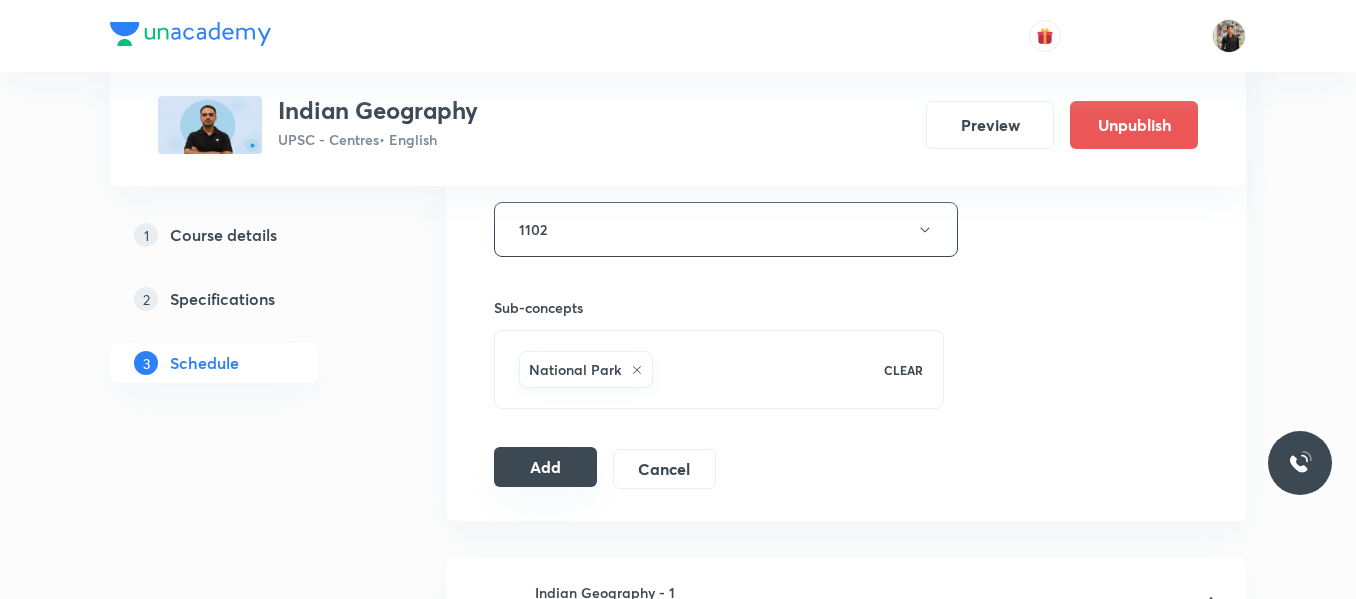 click on "Add" at bounding box center (545, 467) 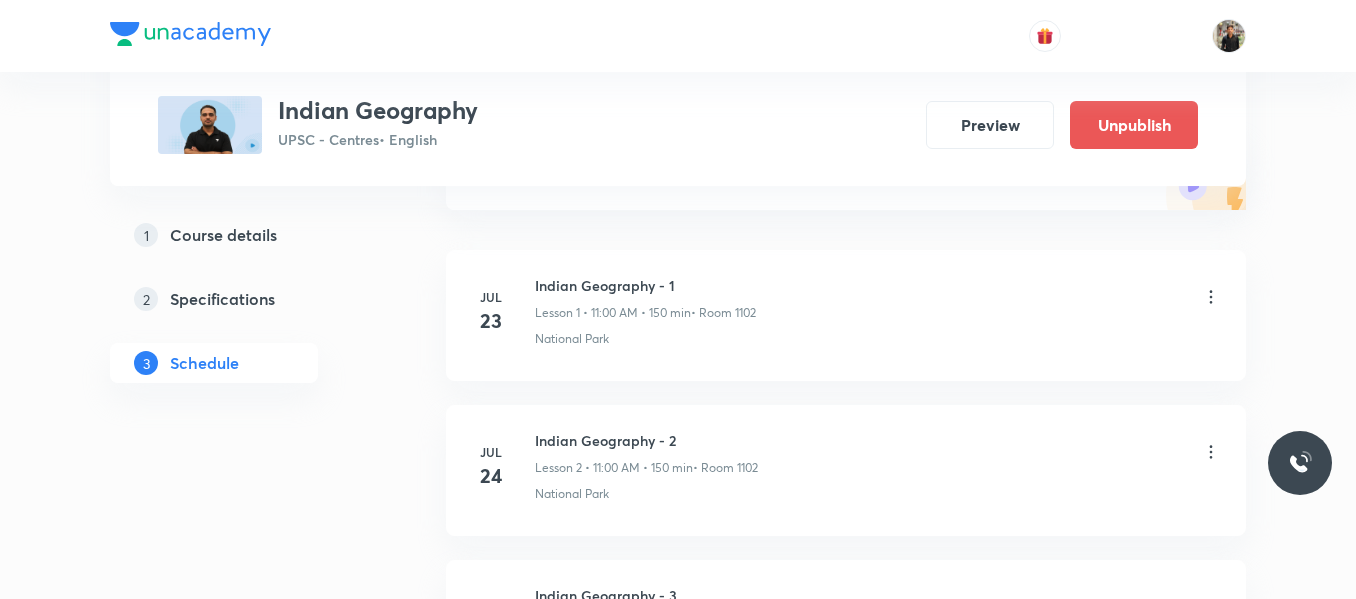scroll, scrollTop: 0, scrollLeft: 0, axis: both 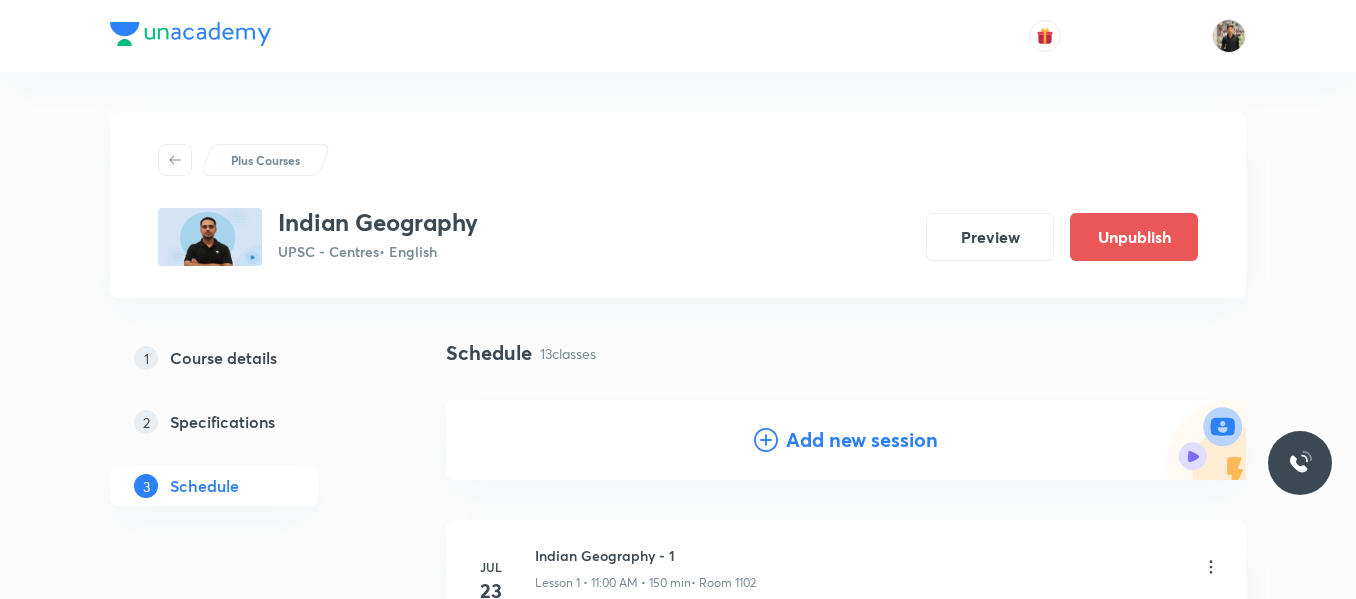 click 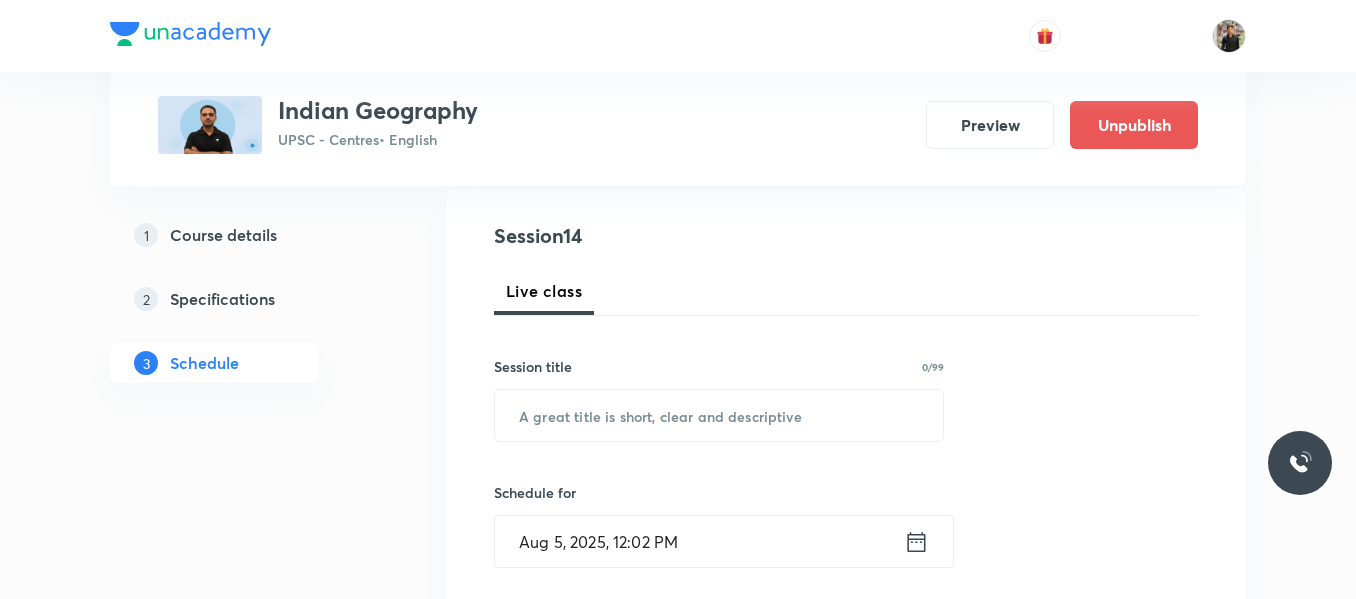 scroll, scrollTop: 218, scrollLeft: 0, axis: vertical 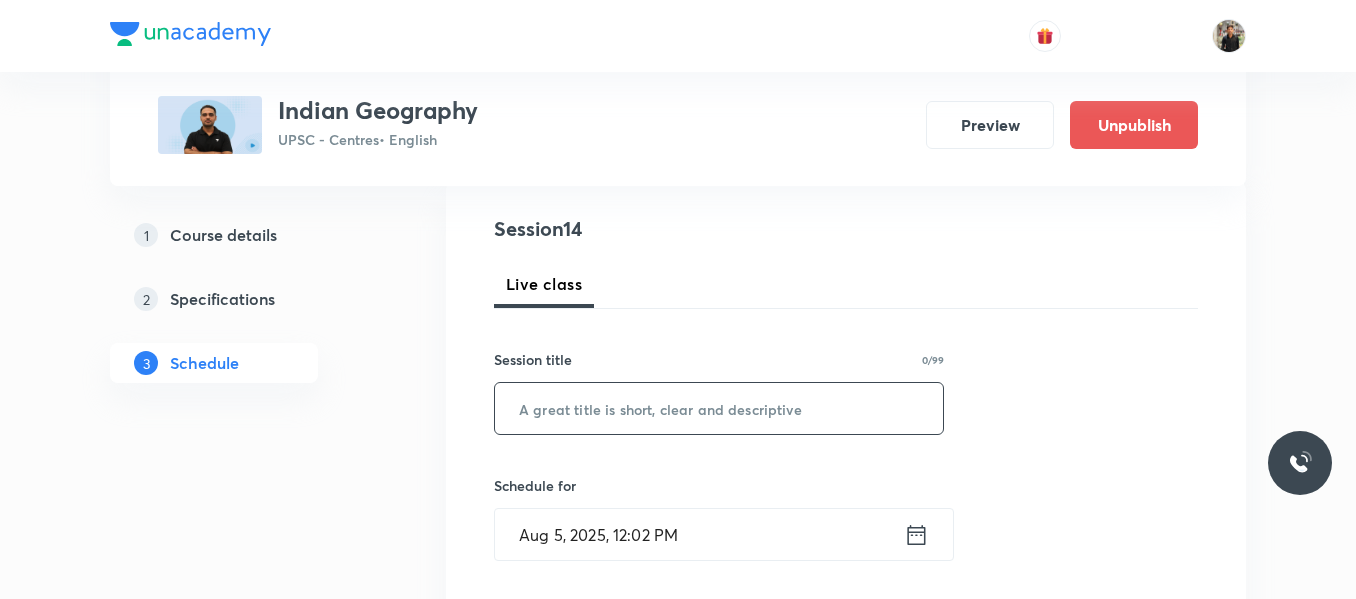 click at bounding box center (719, 408) 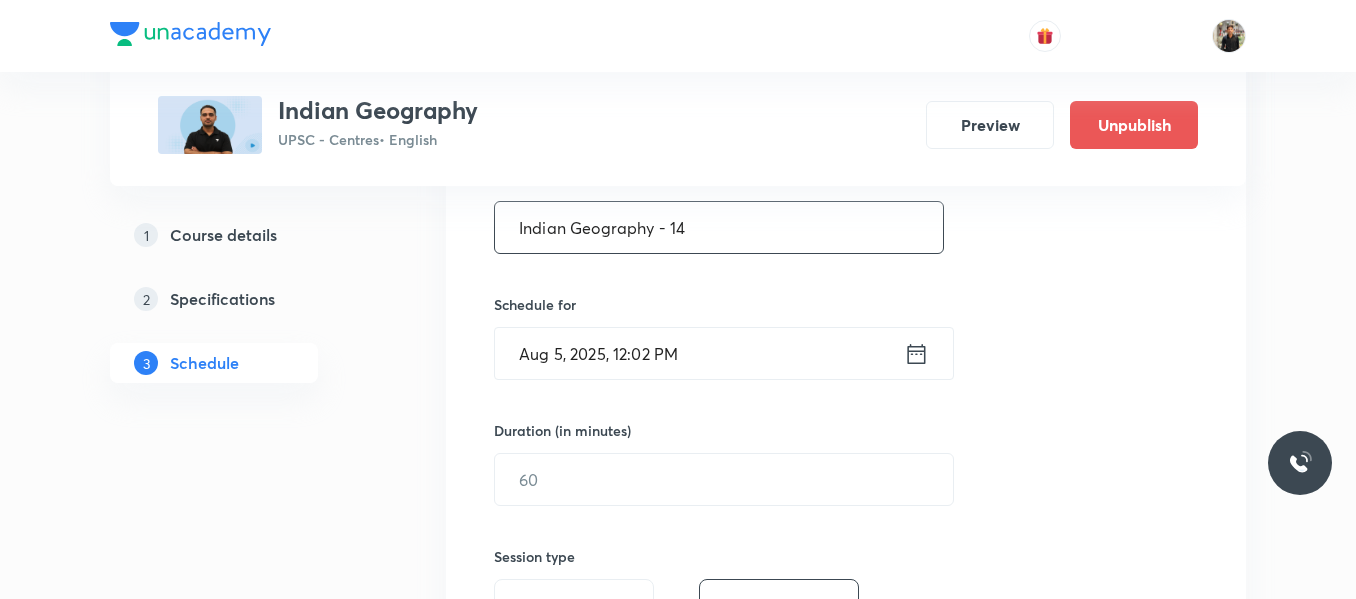 scroll, scrollTop: 400, scrollLeft: 0, axis: vertical 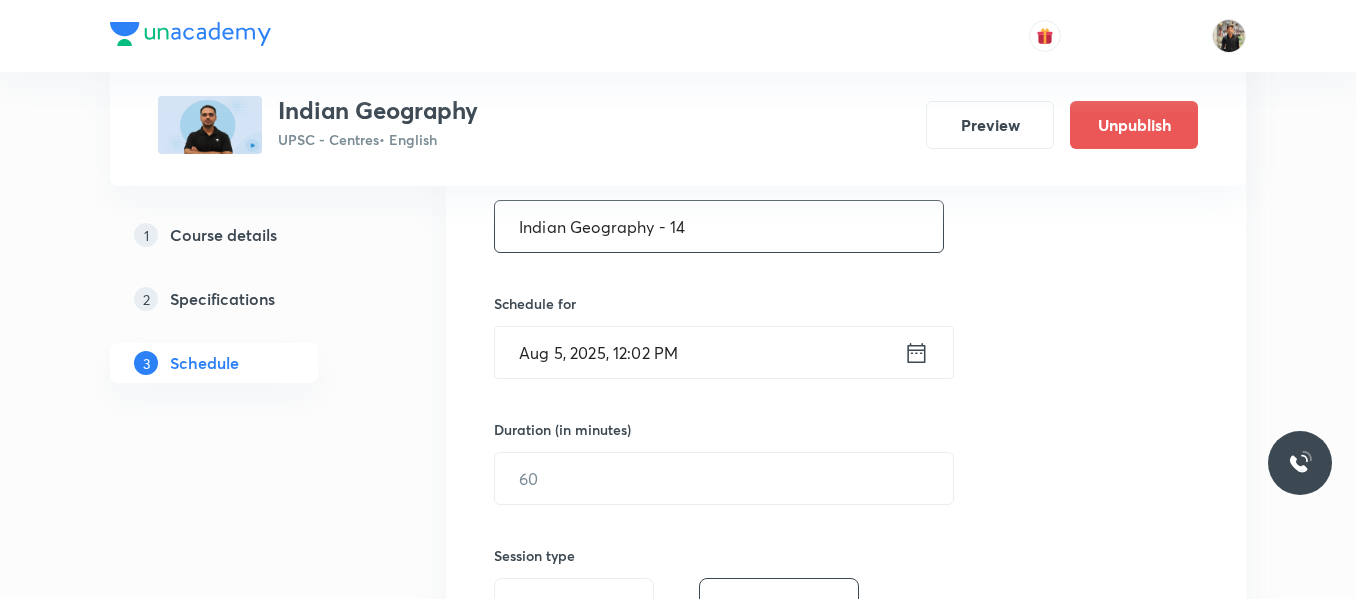 type on "Indian Geography - 14" 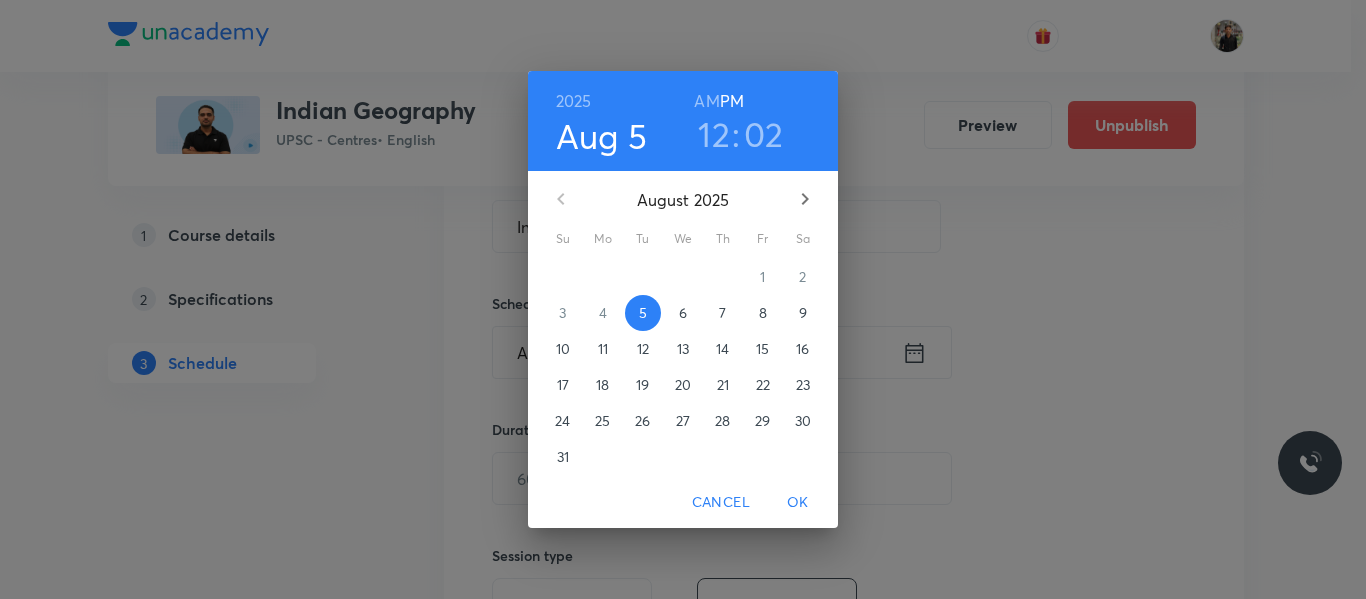 click on "8" at bounding box center (763, 313) 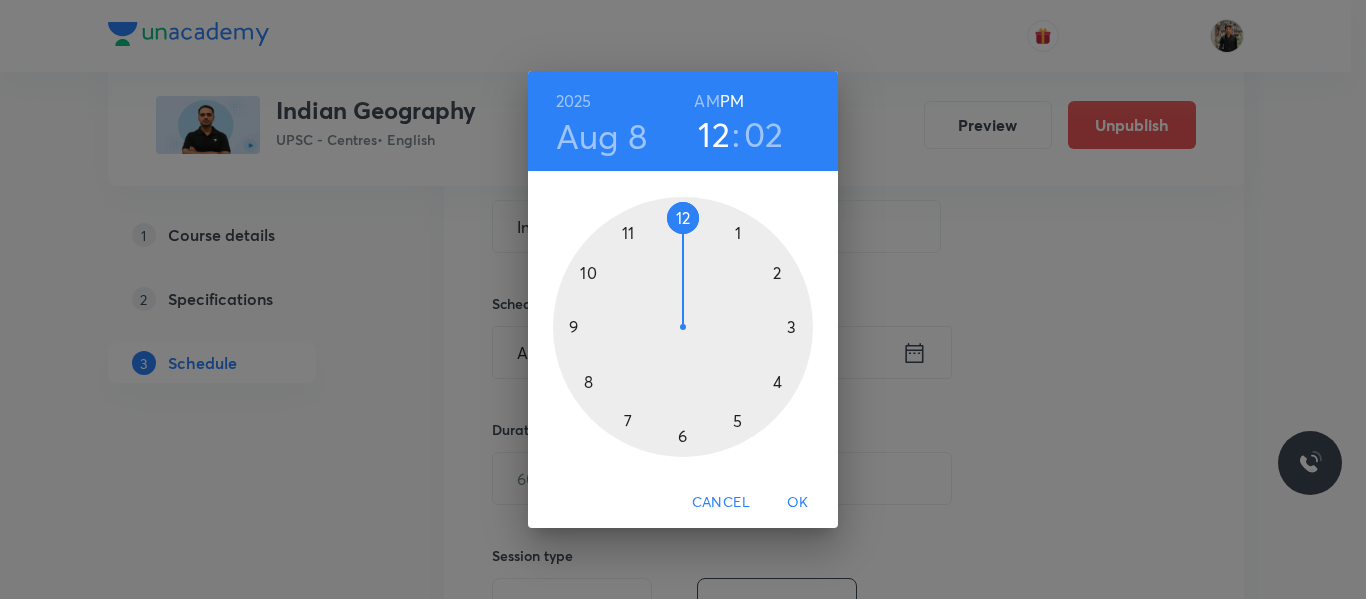 click at bounding box center (683, 327) 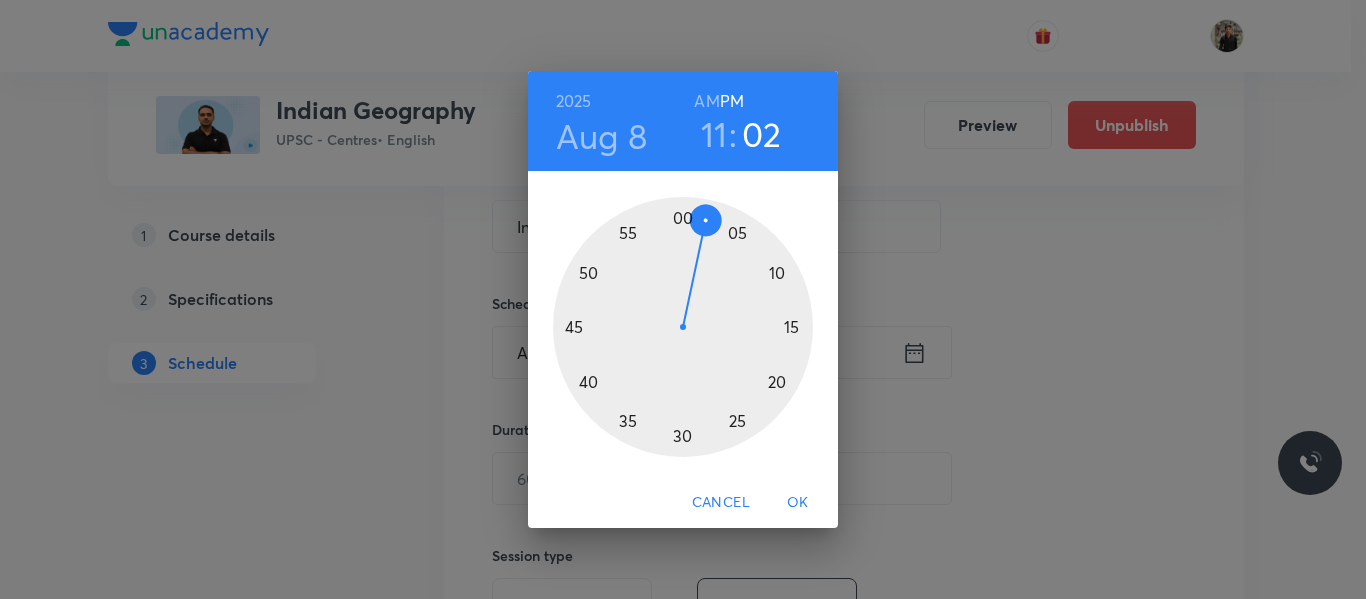 click on "AM" at bounding box center [706, 101] 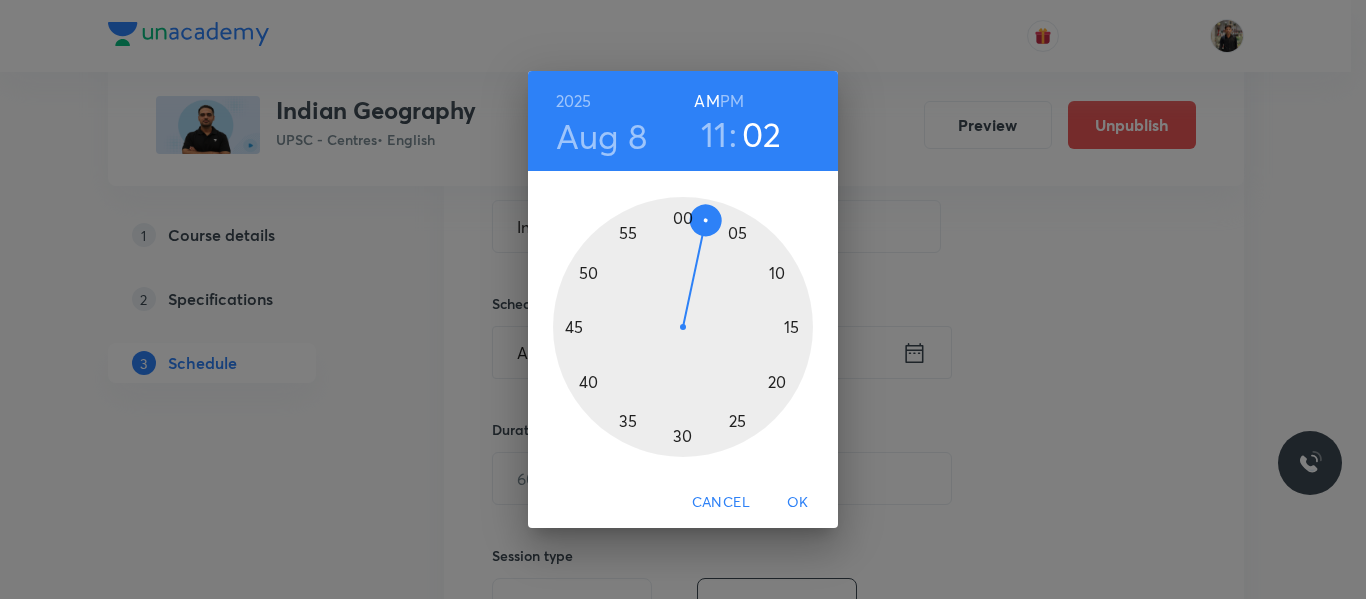 click at bounding box center [683, 327] 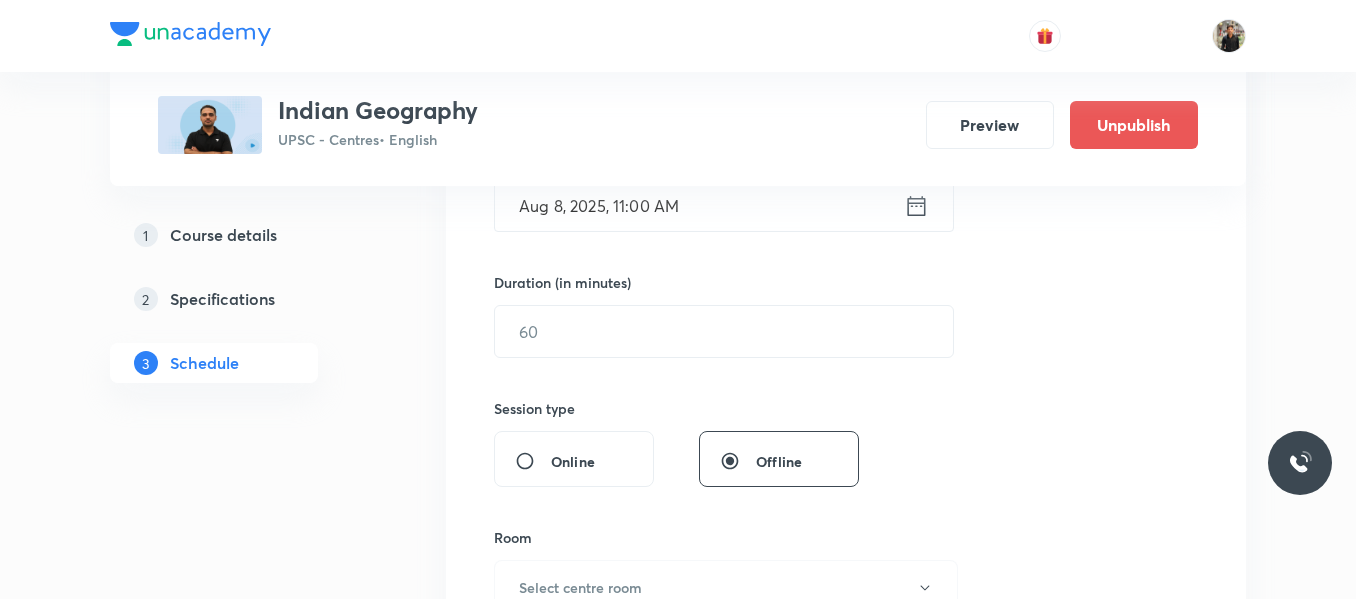 scroll, scrollTop: 548, scrollLeft: 0, axis: vertical 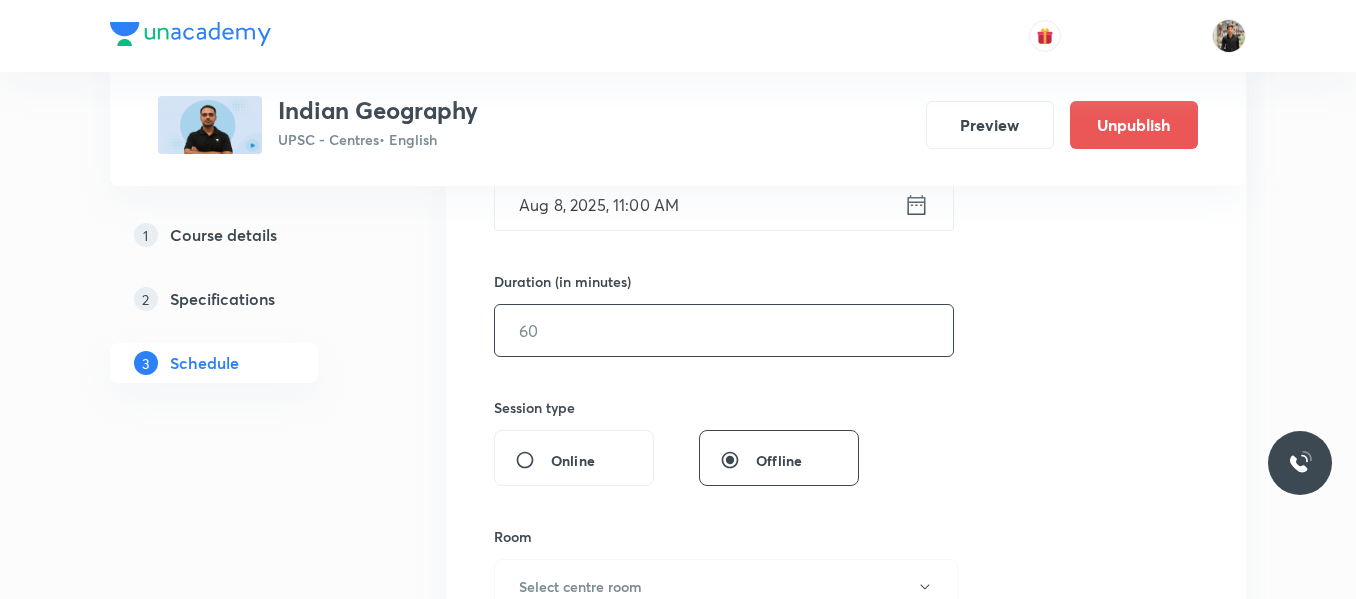 click at bounding box center (724, 330) 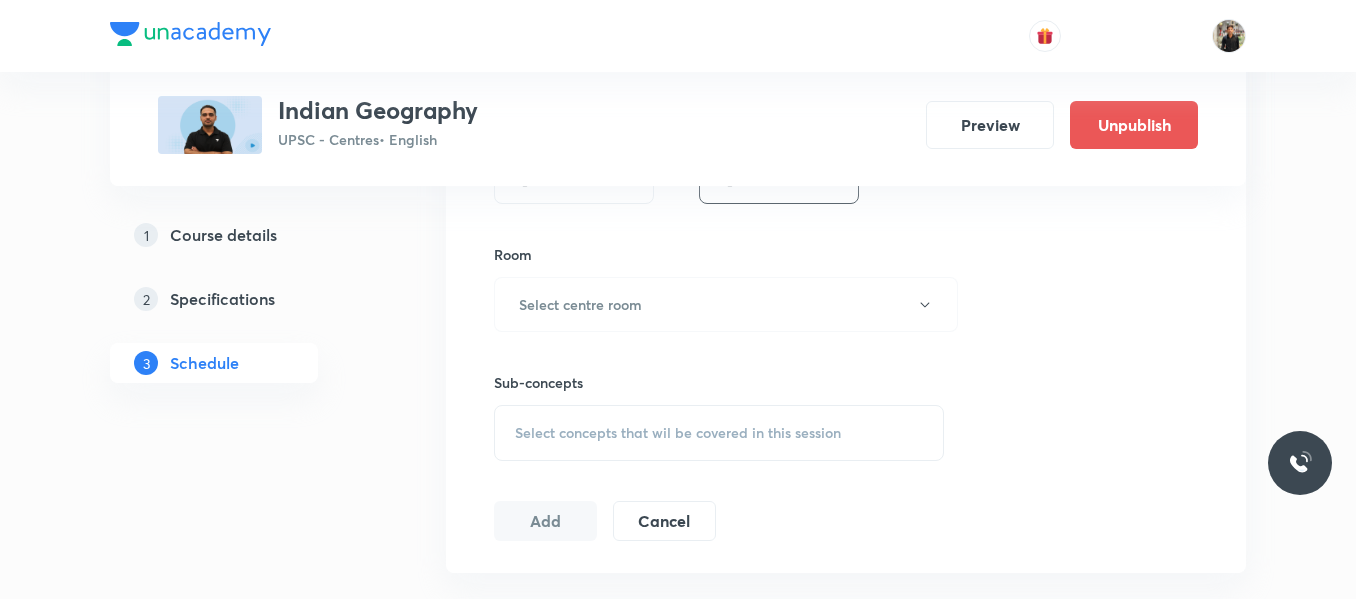 scroll, scrollTop: 838, scrollLeft: 0, axis: vertical 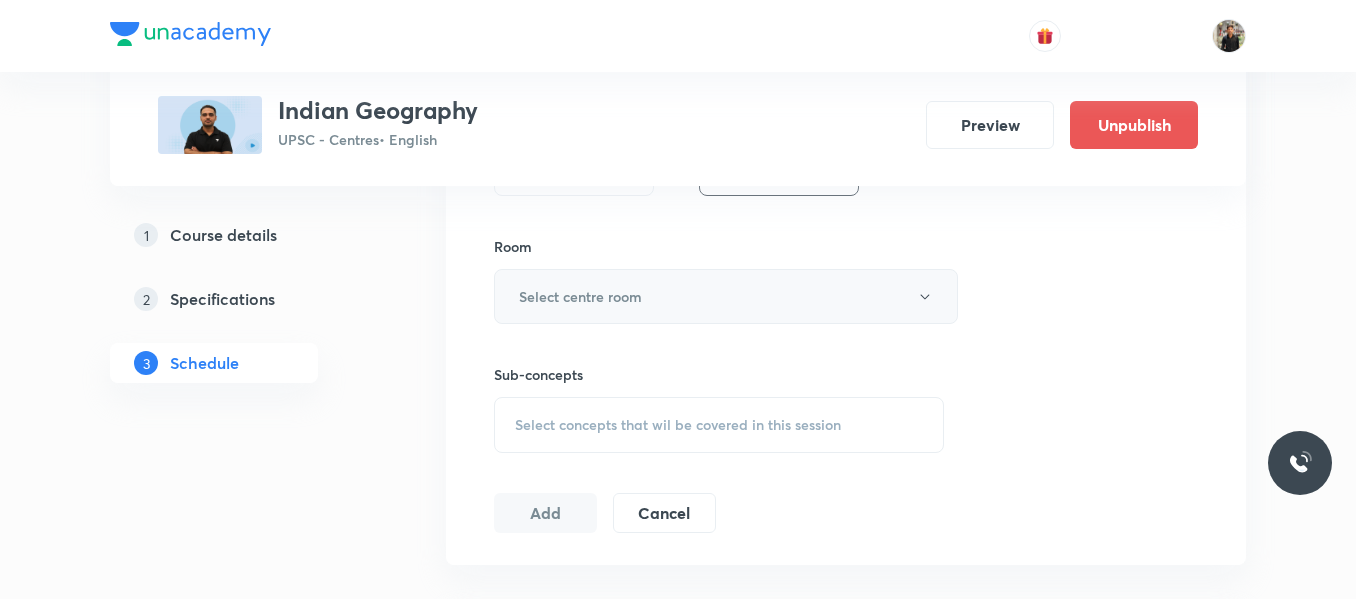 type on "150" 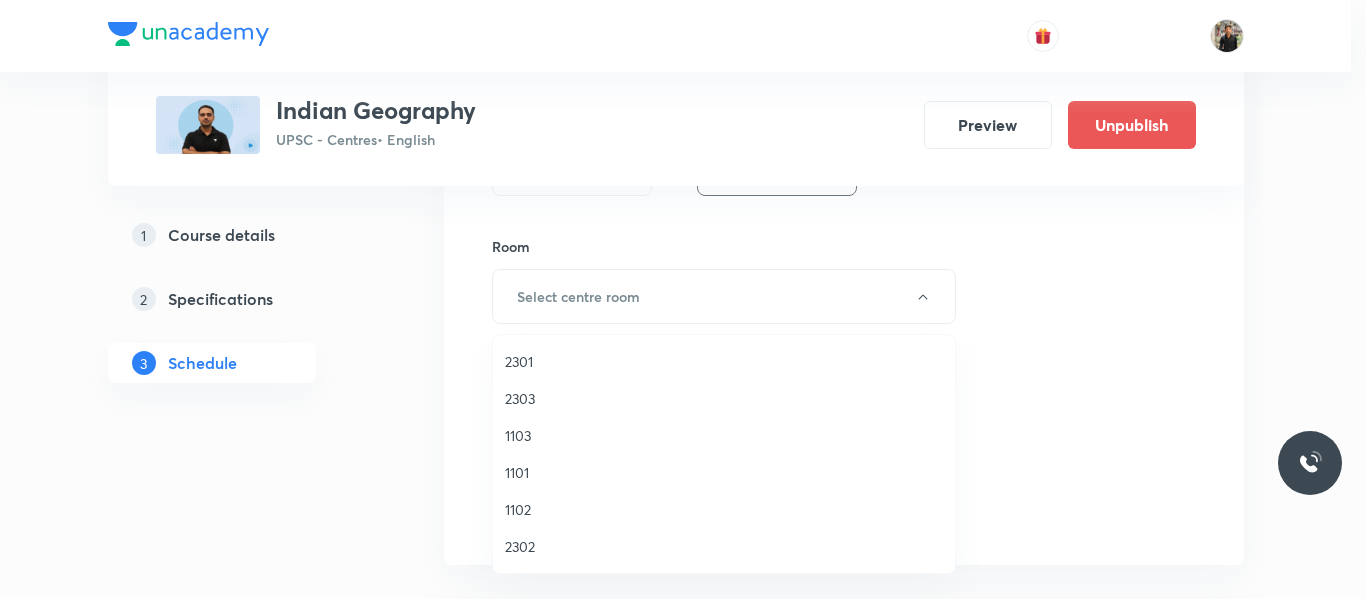 click on "1102" at bounding box center (724, 509) 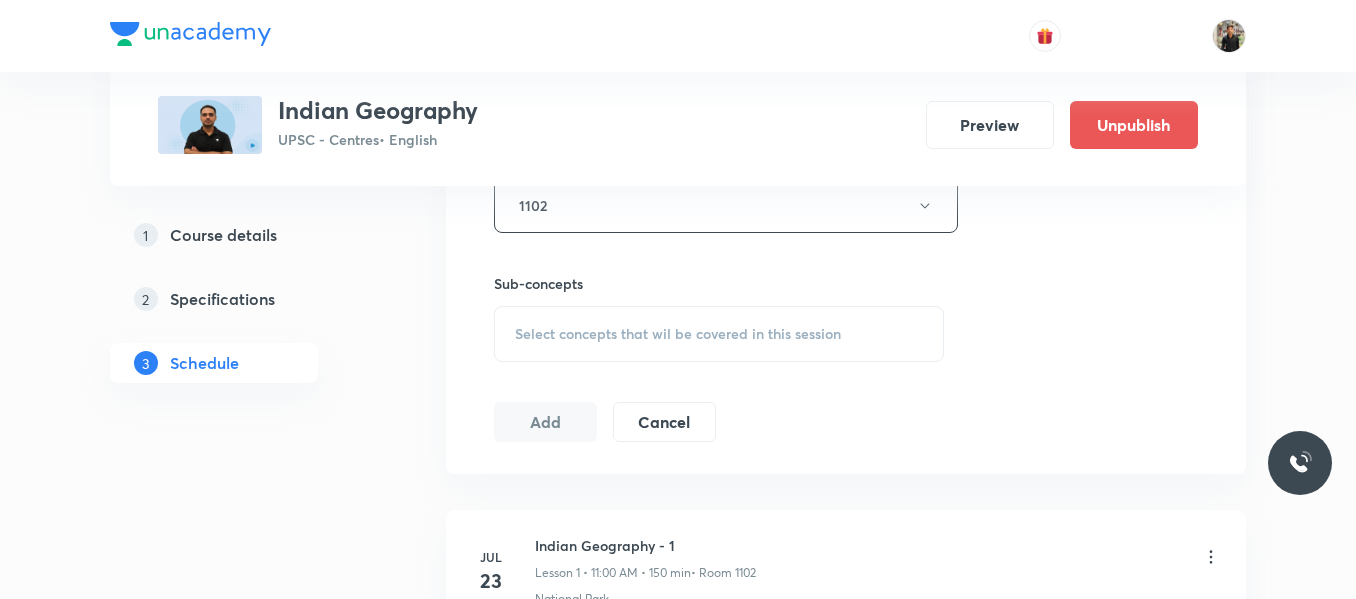 scroll, scrollTop: 938, scrollLeft: 0, axis: vertical 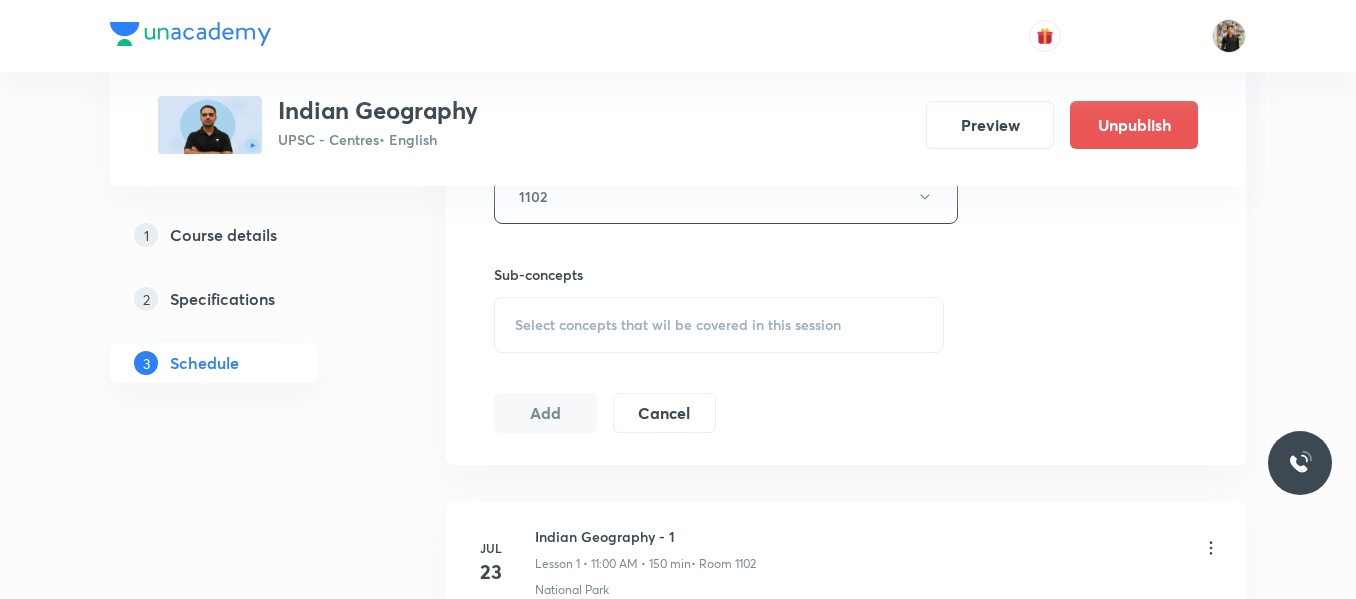 click on "Select concepts that wil be covered in this session" at bounding box center (678, 325) 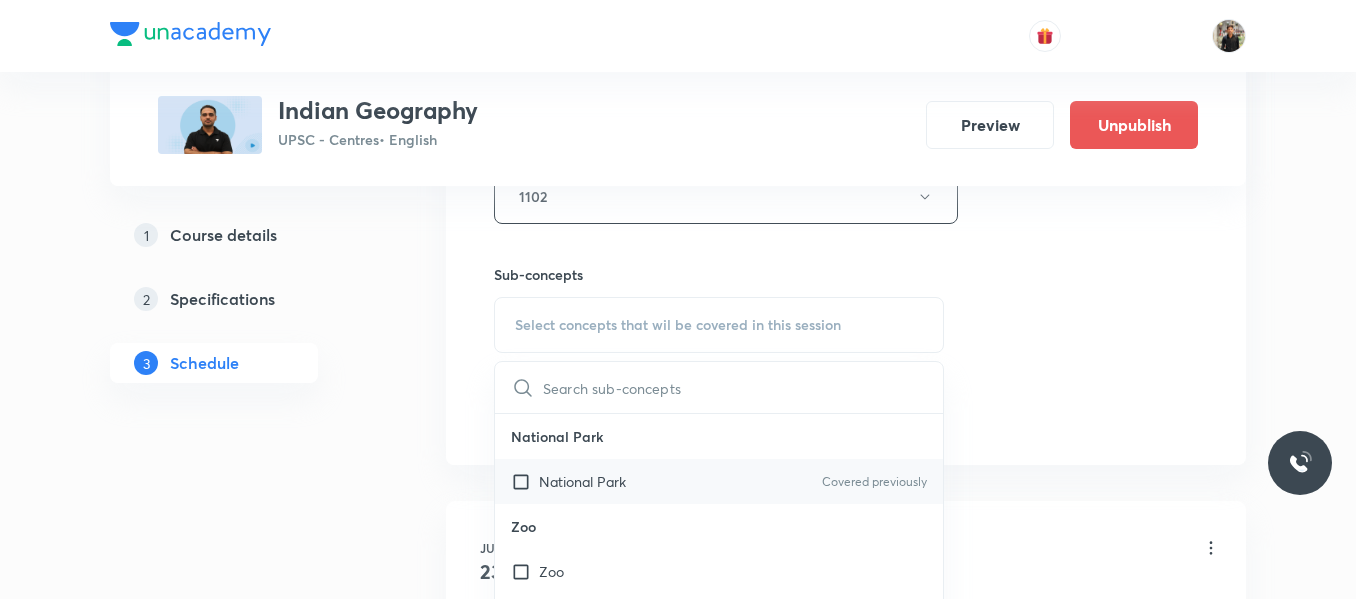 click at bounding box center [525, 481] 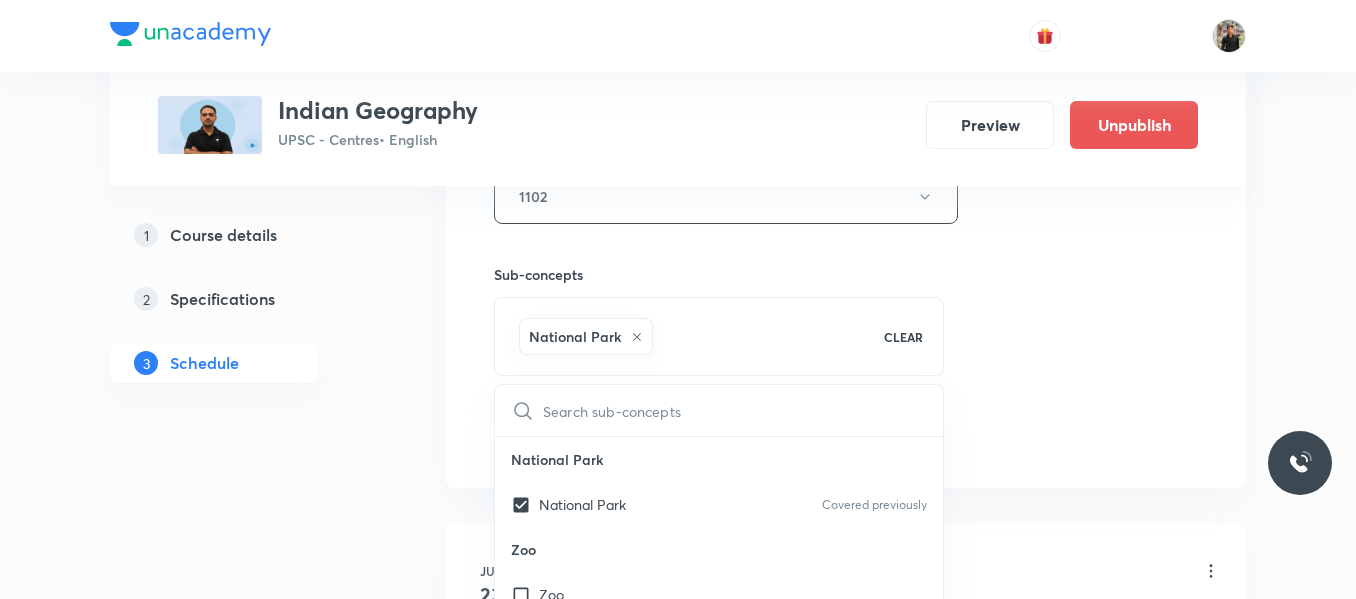 click on "1 Course details 2 Specifications 3 Schedule" at bounding box center [246, 1033] 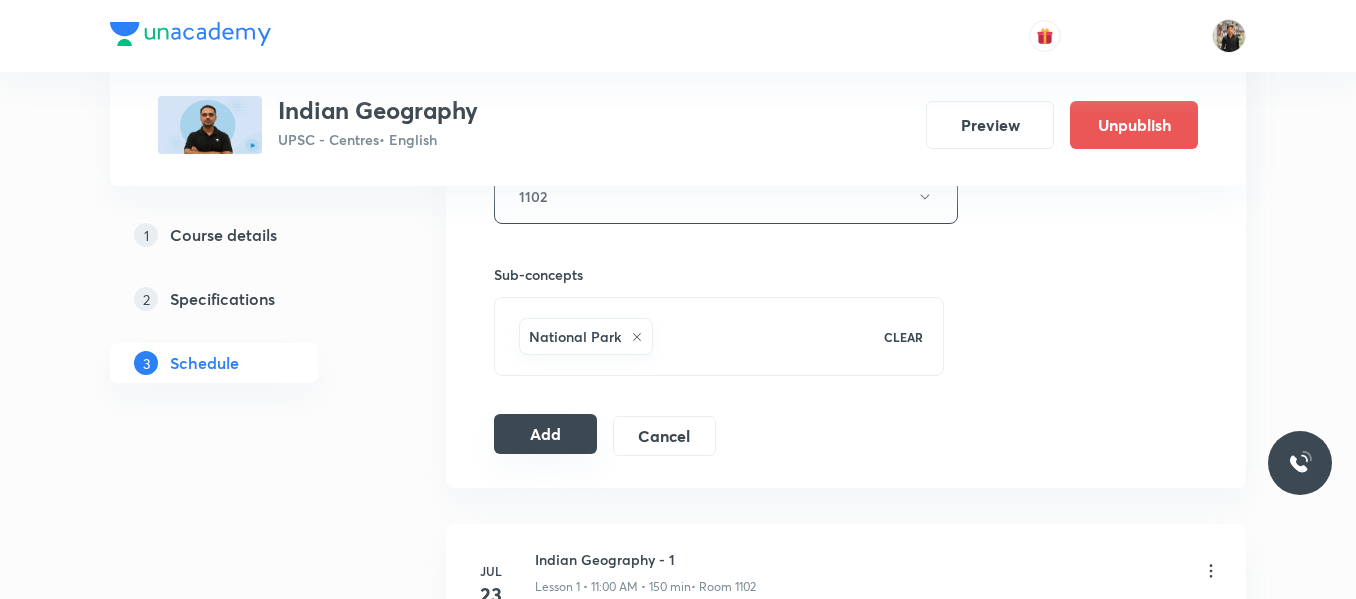 click on "Add" at bounding box center [545, 434] 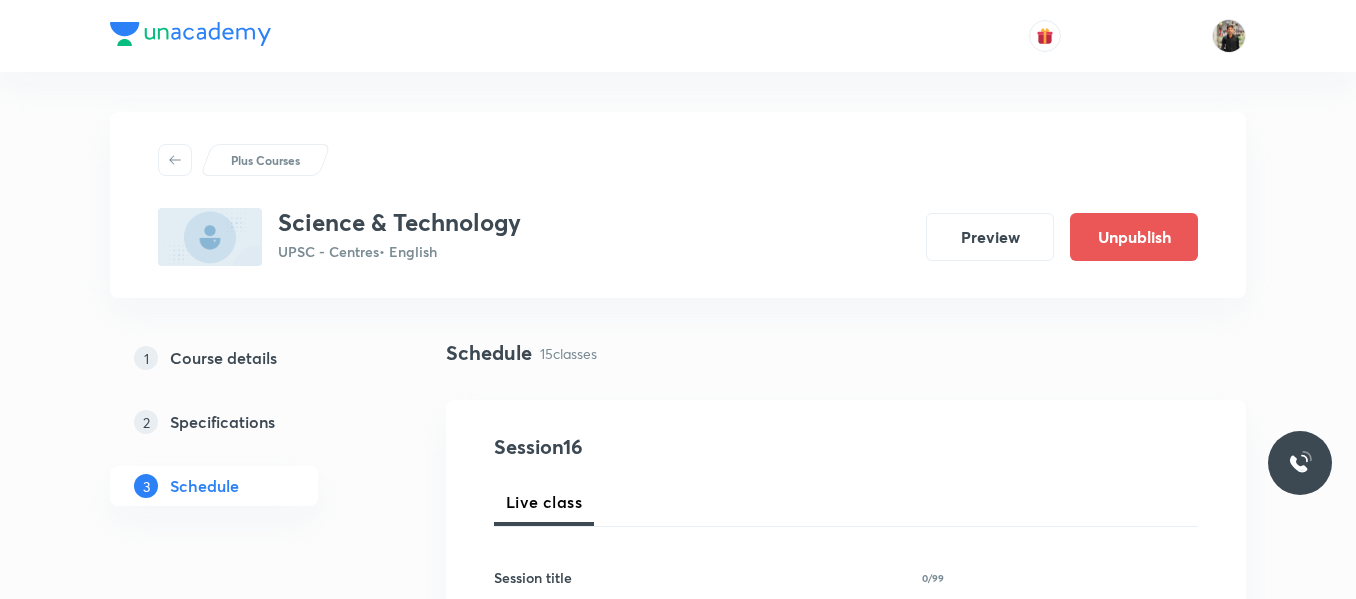 scroll, scrollTop: 0, scrollLeft: 0, axis: both 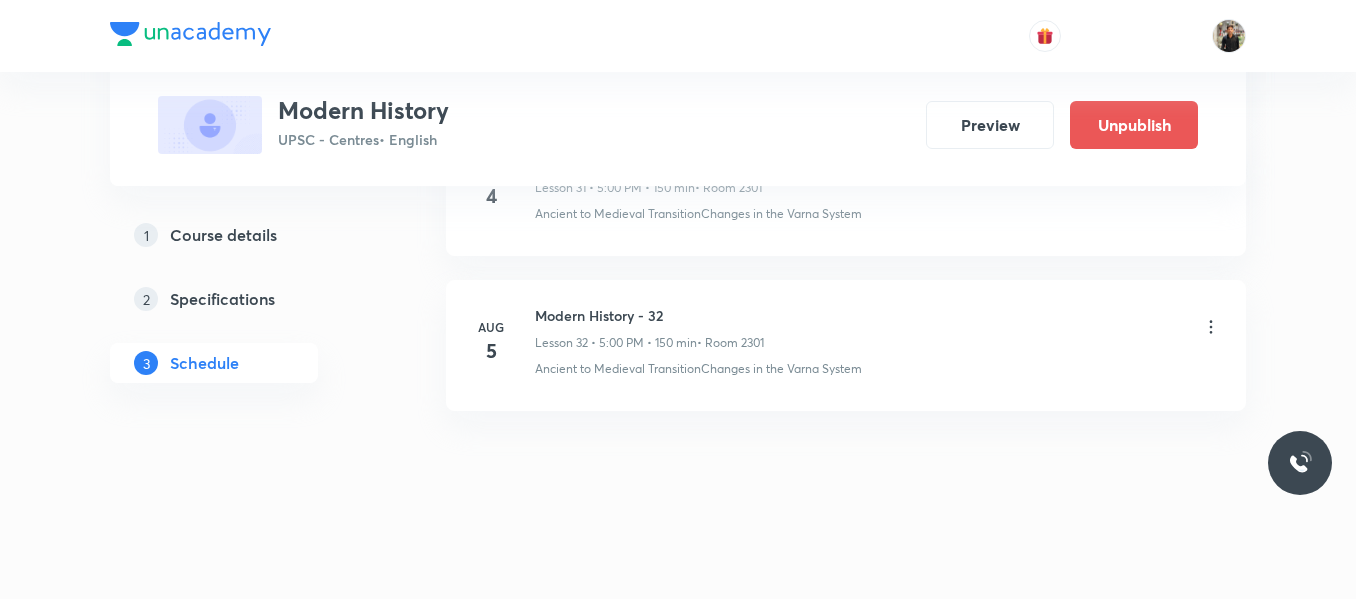 click on "Modern History - 32" at bounding box center [649, 315] 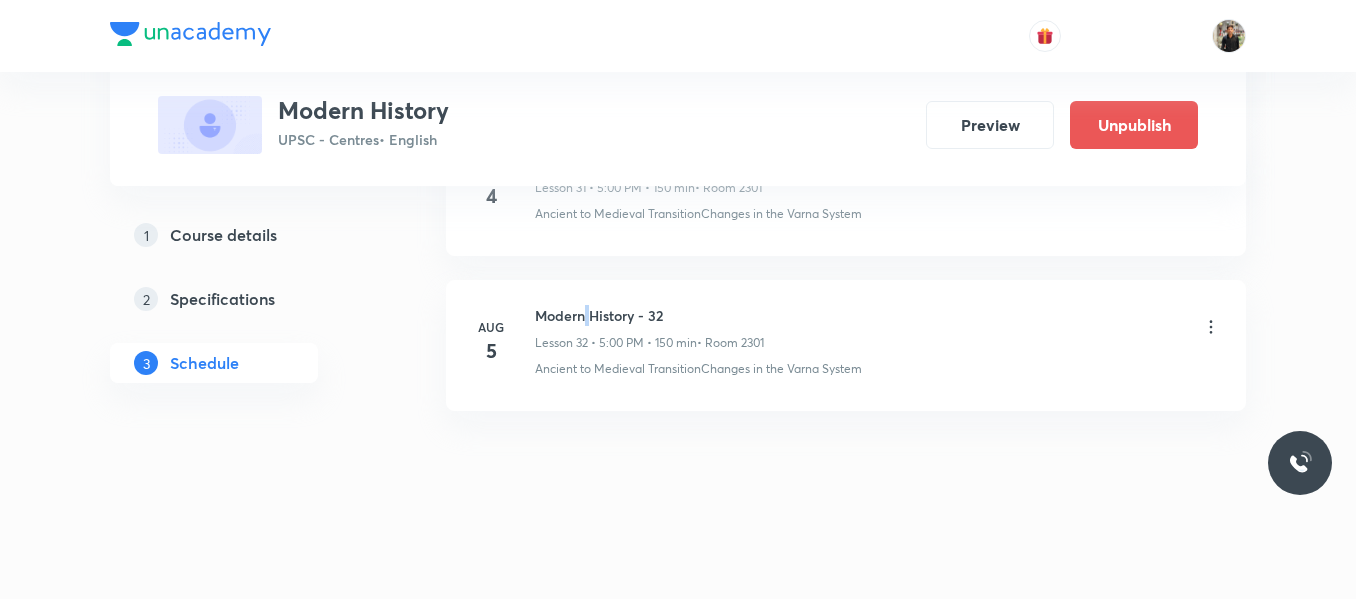 drag, startPoint x: 0, startPoint y: 0, endPoint x: 587, endPoint y: 314, distance: 665.7064 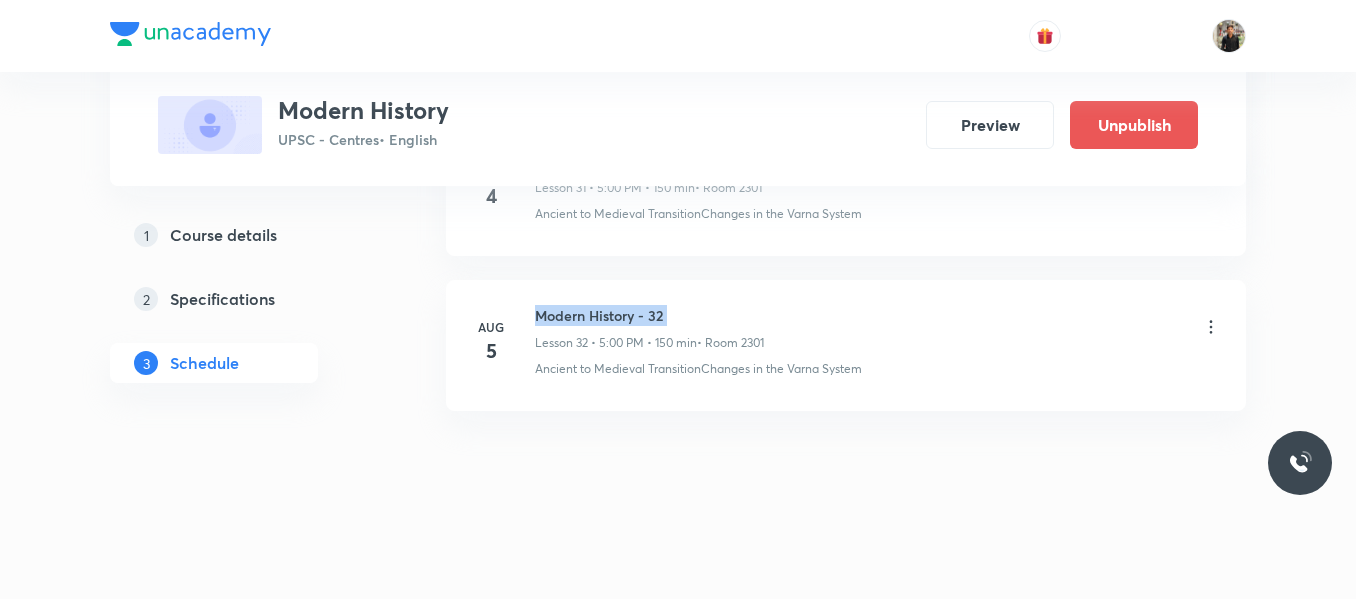 click on "Modern History - 32" at bounding box center [649, 315] 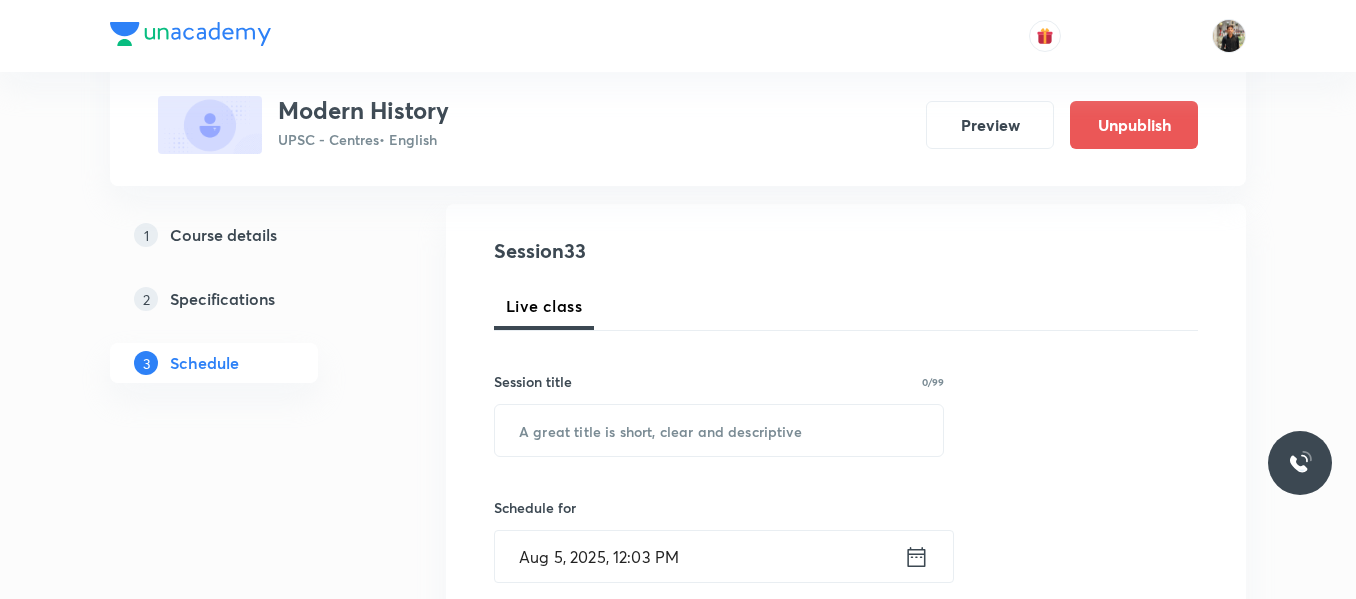 scroll, scrollTop: 251, scrollLeft: 0, axis: vertical 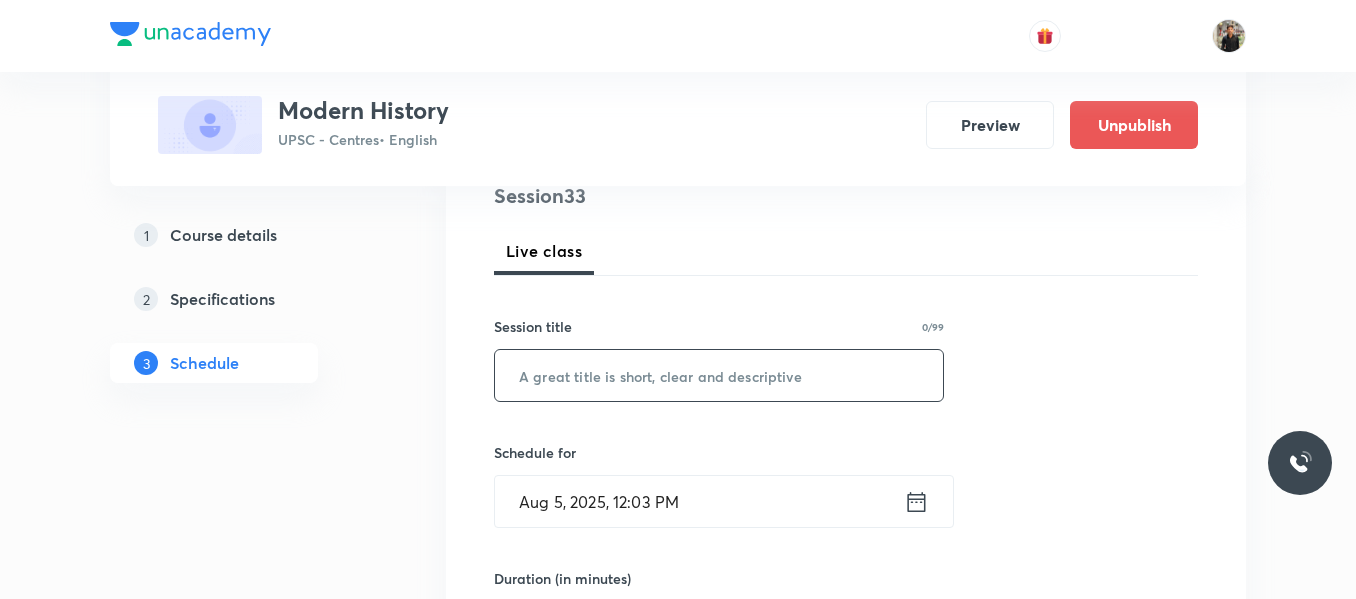 click at bounding box center [719, 375] 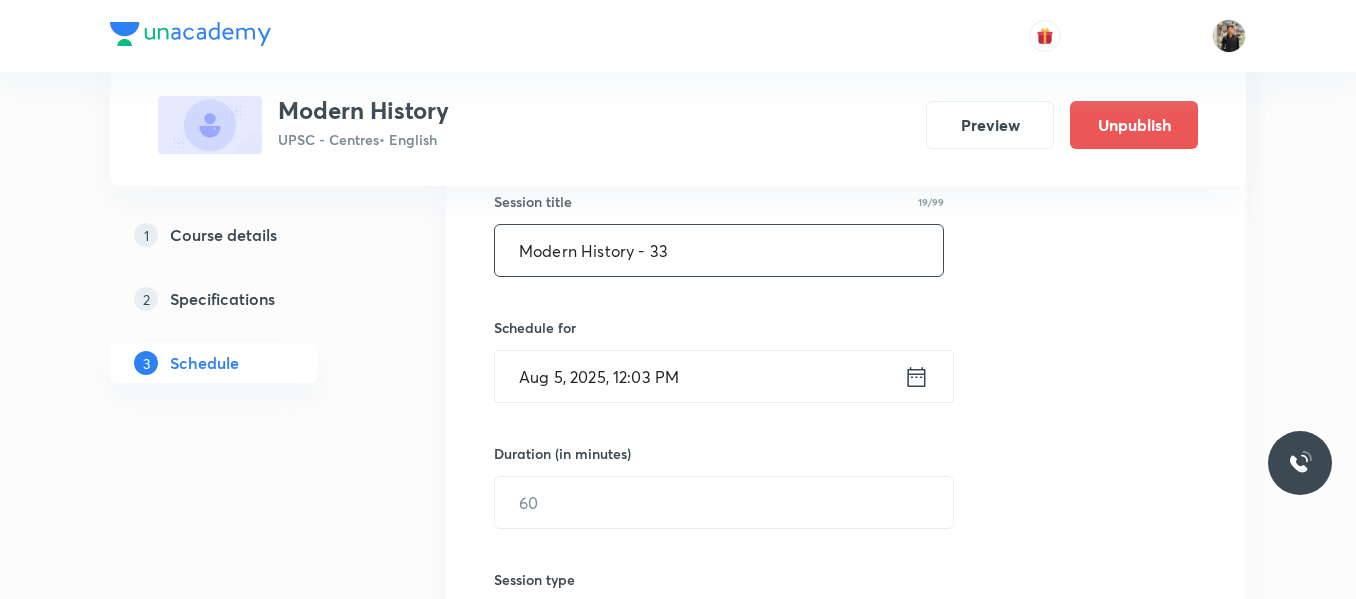 scroll, scrollTop: 377, scrollLeft: 0, axis: vertical 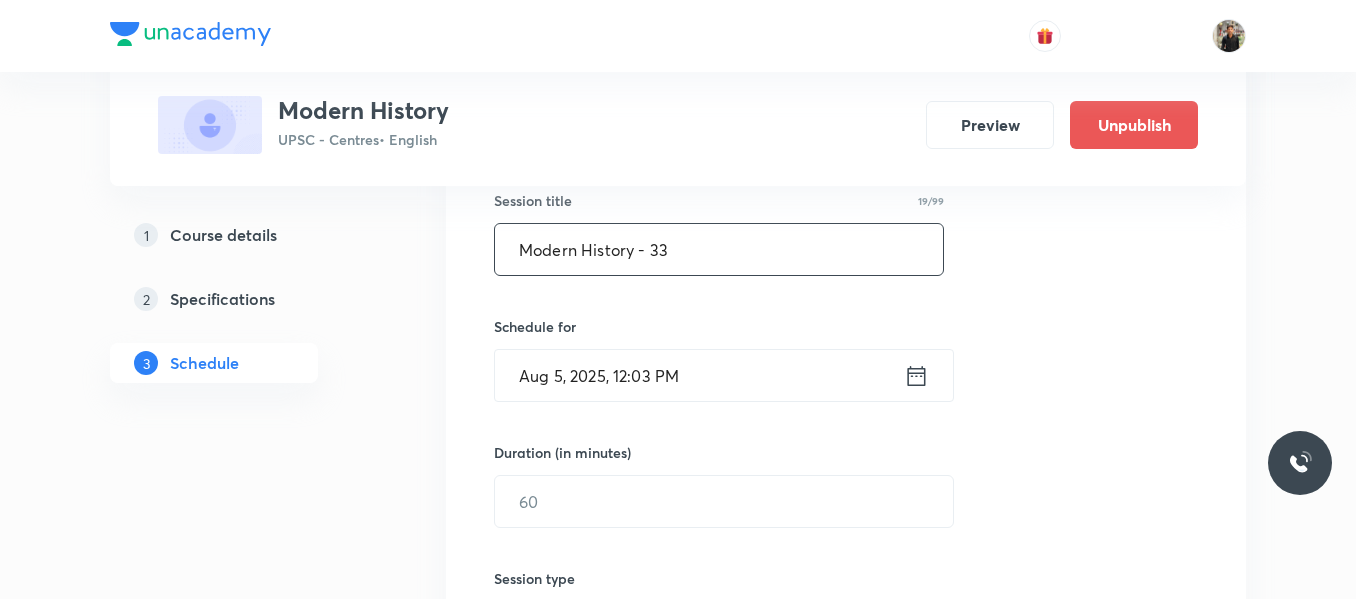 type on "Modern History - 33" 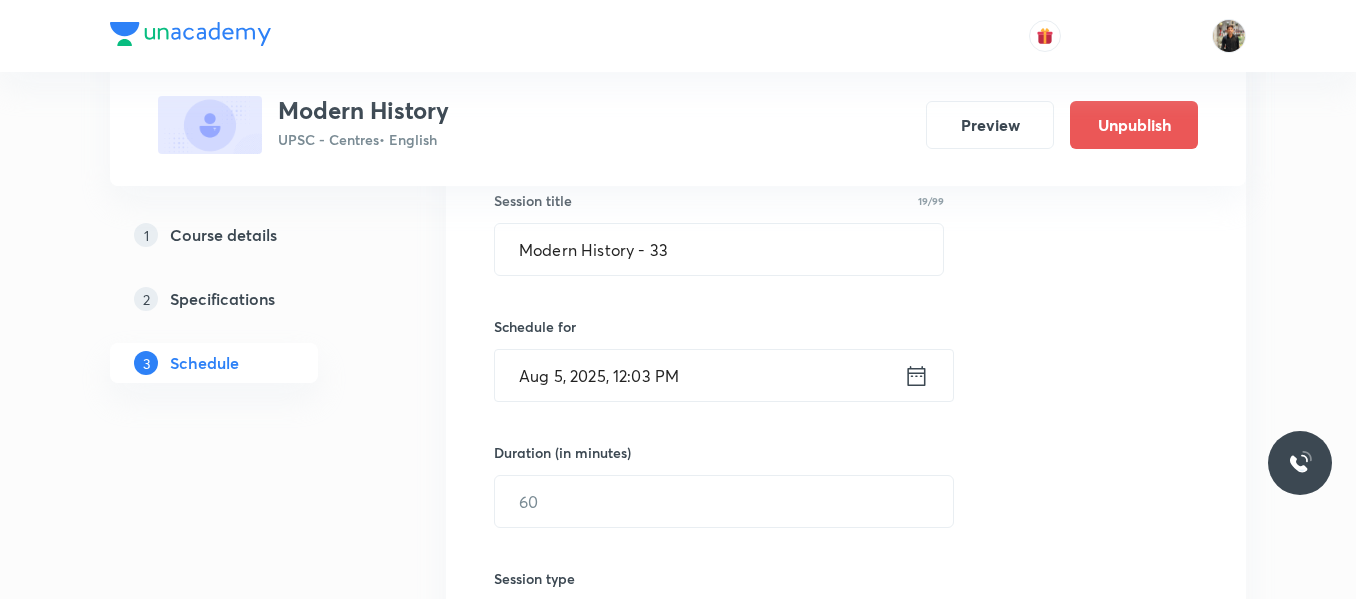 click 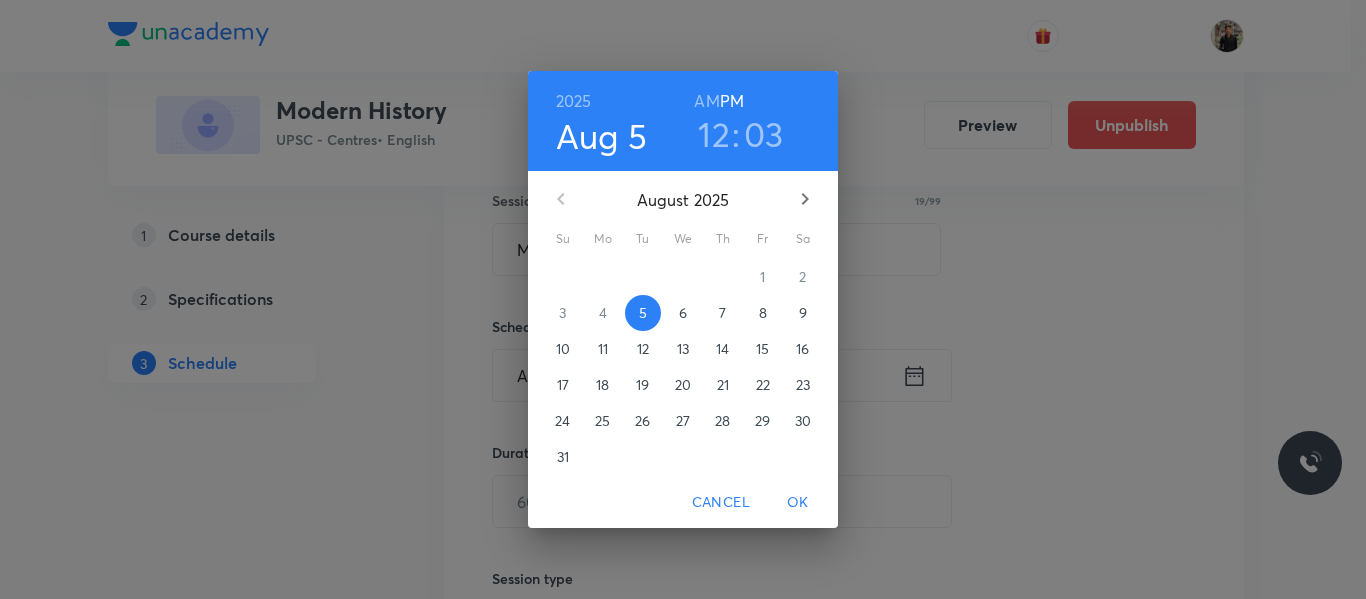 click on "6" at bounding box center (683, 313) 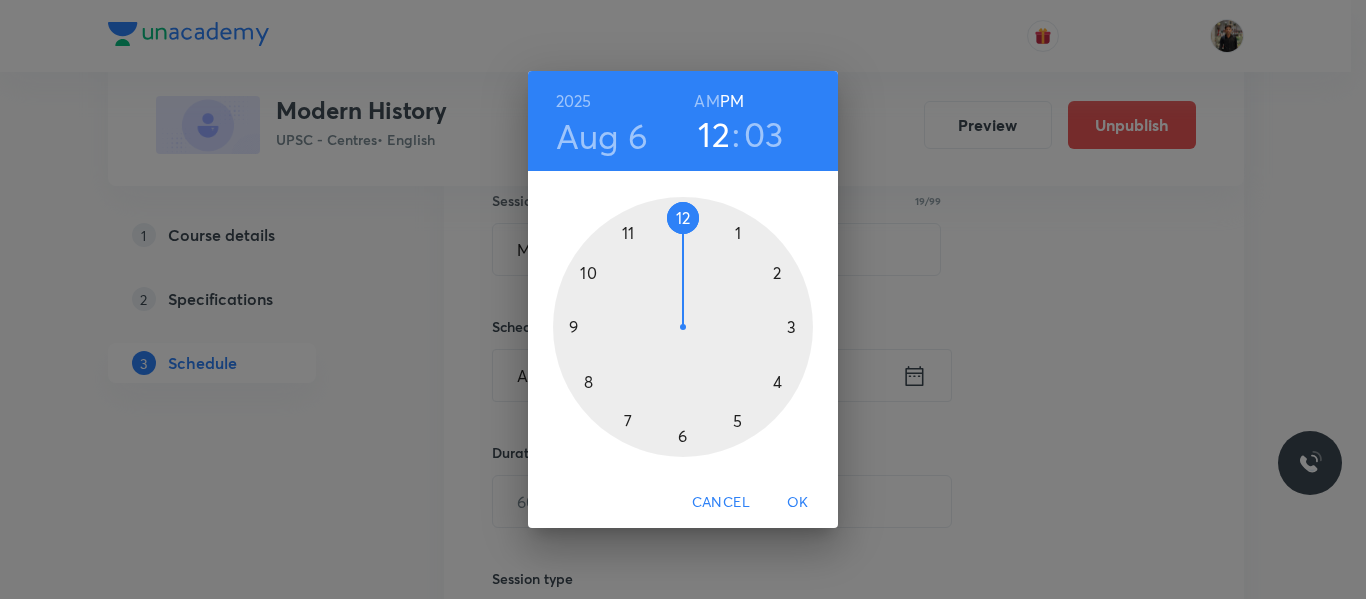 click at bounding box center [683, 327] 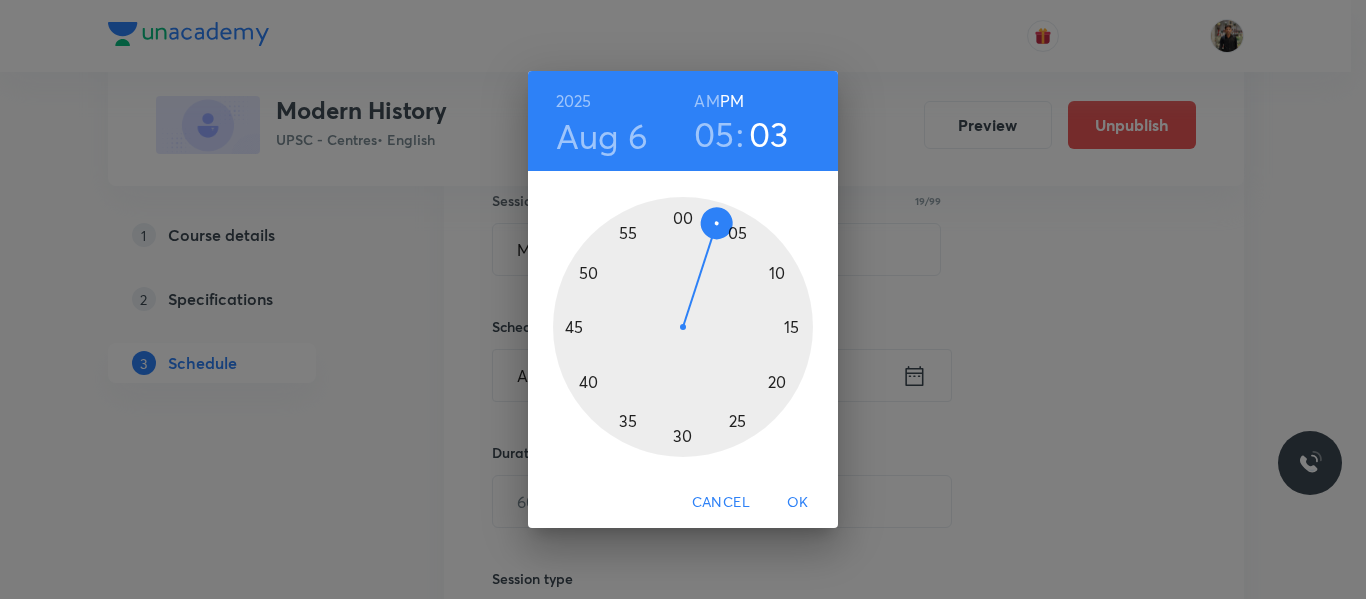 click at bounding box center (683, 327) 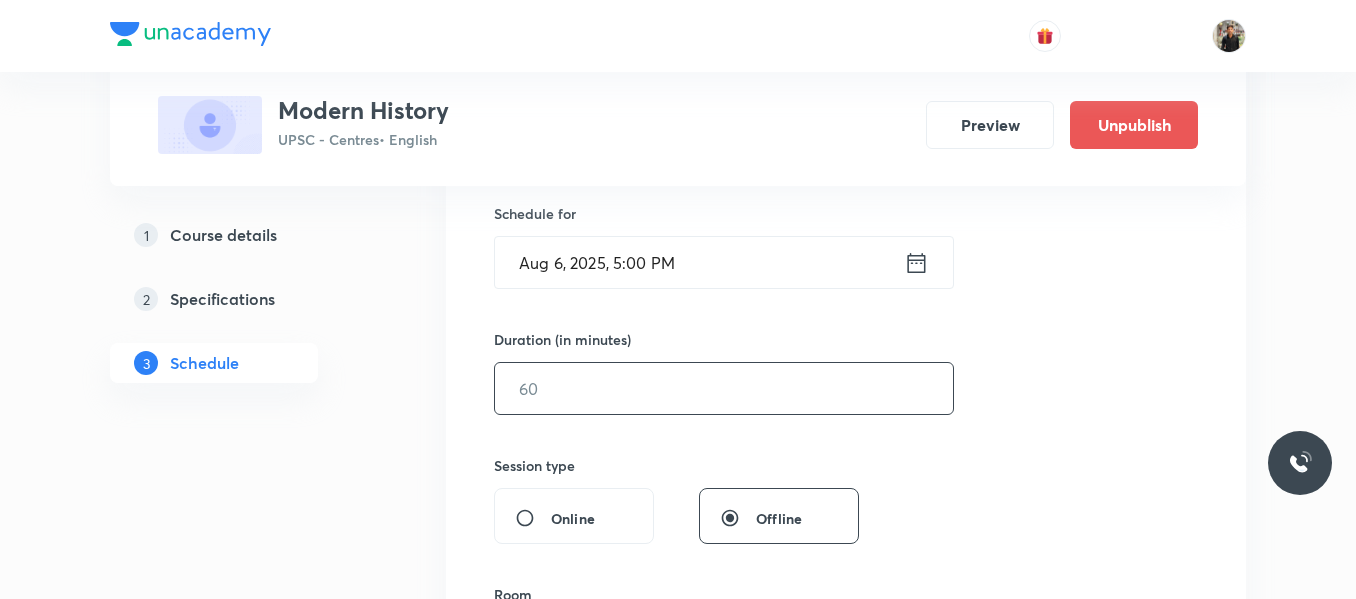 scroll, scrollTop: 491, scrollLeft: 0, axis: vertical 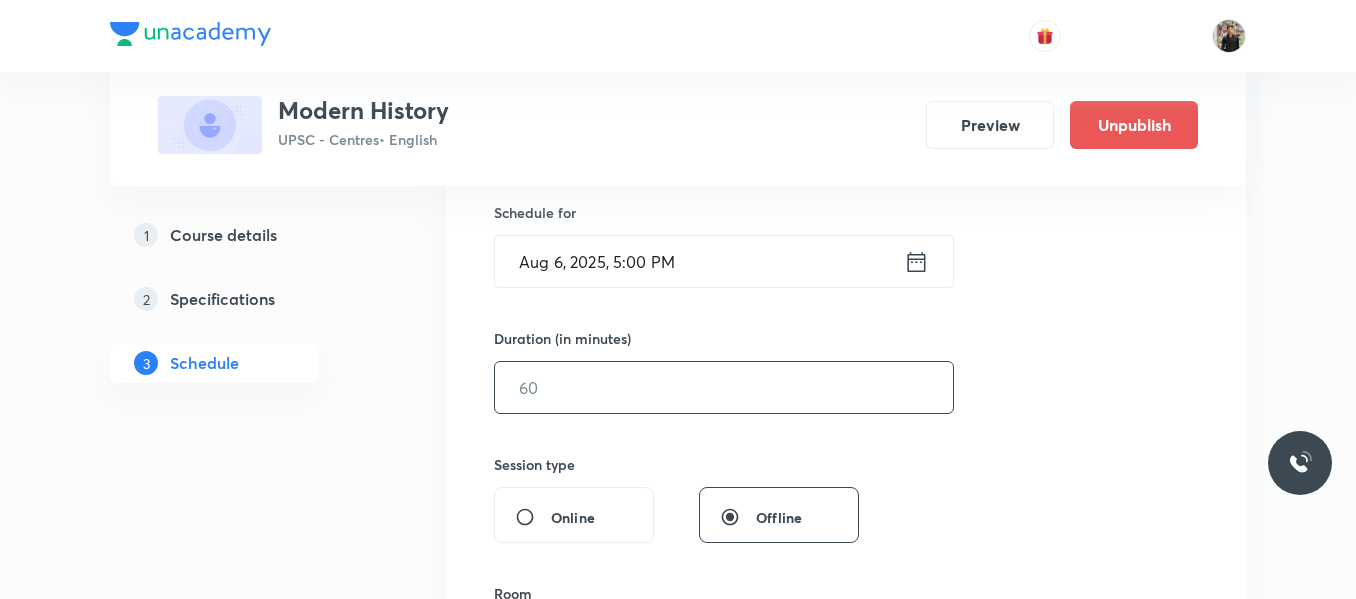 click at bounding box center [724, 387] 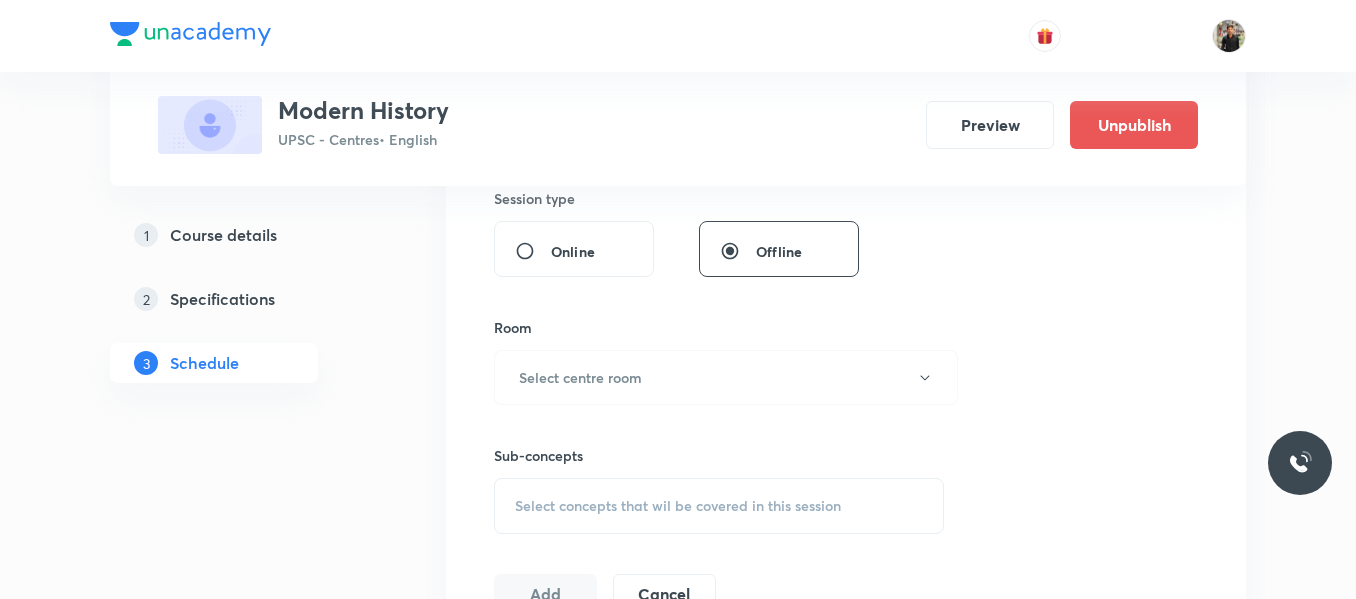 scroll, scrollTop: 773, scrollLeft: 0, axis: vertical 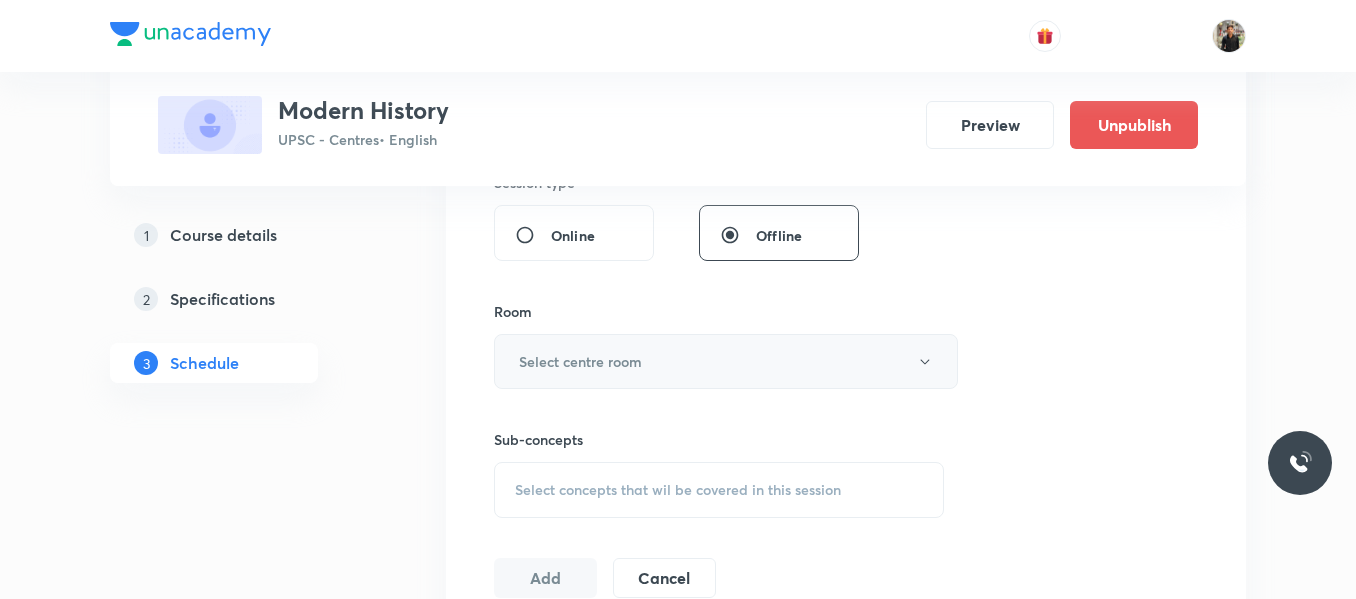 type on "150" 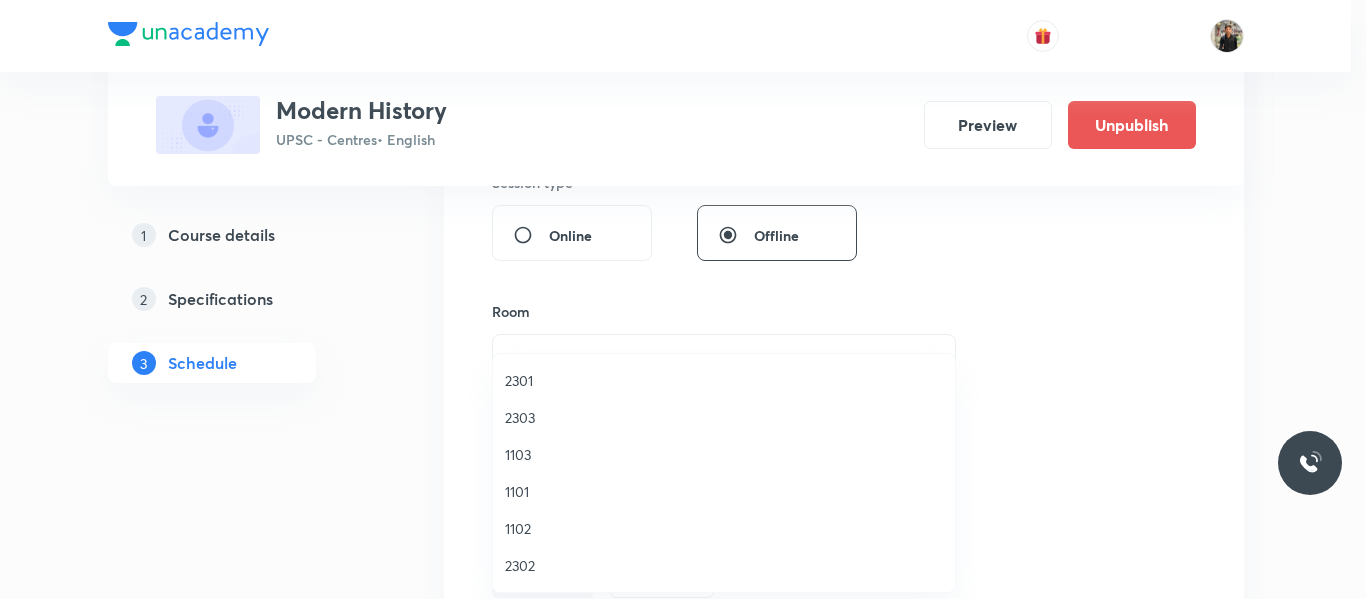 click on "2301" at bounding box center (724, 380) 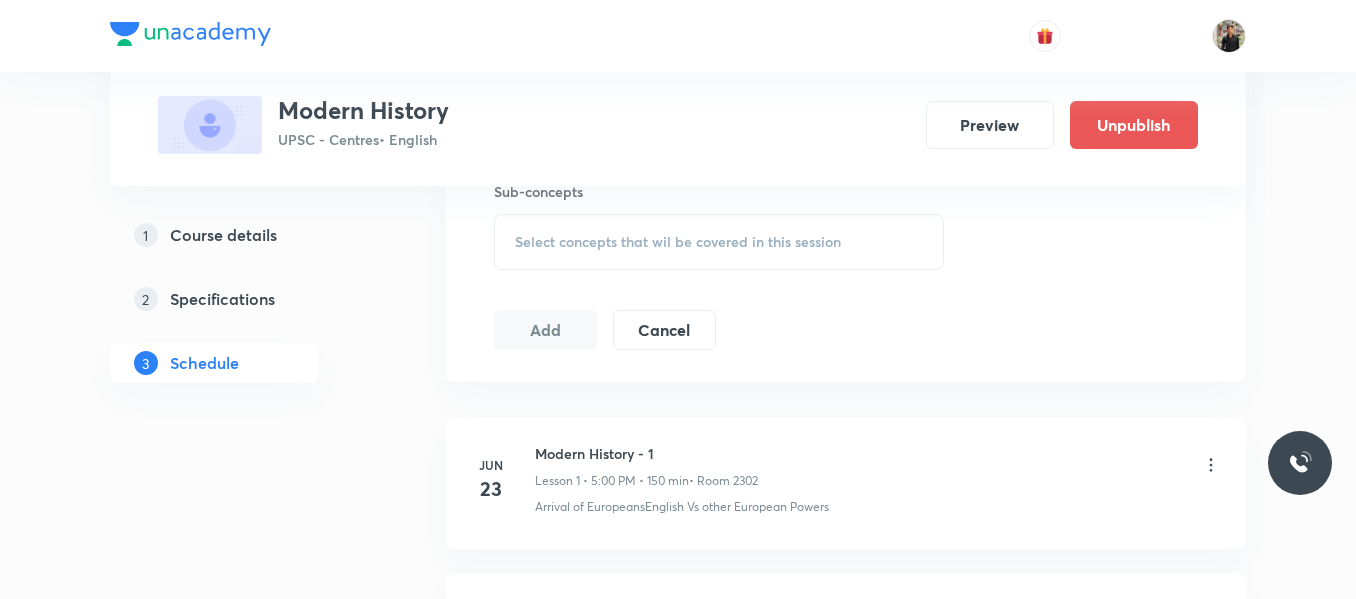 scroll, scrollTop: 1028, scrollLeft: 0, axis: vertical 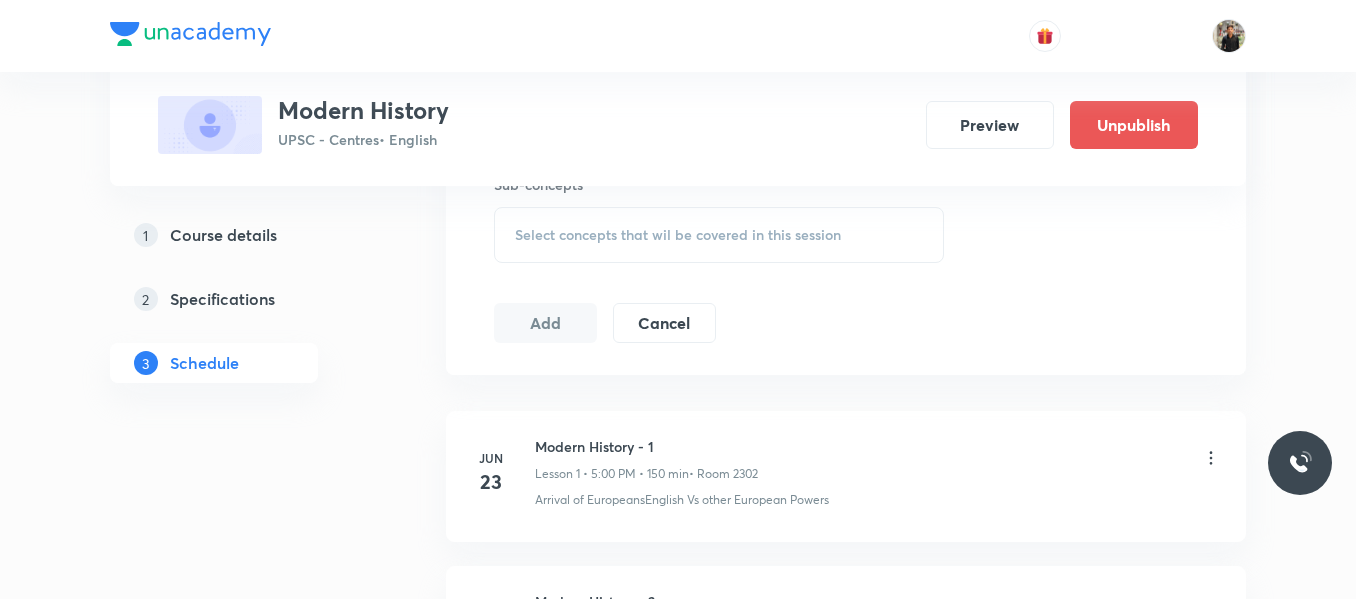 click on "Select concepts that wil be covered in this session" at bounding box center [719, 235] 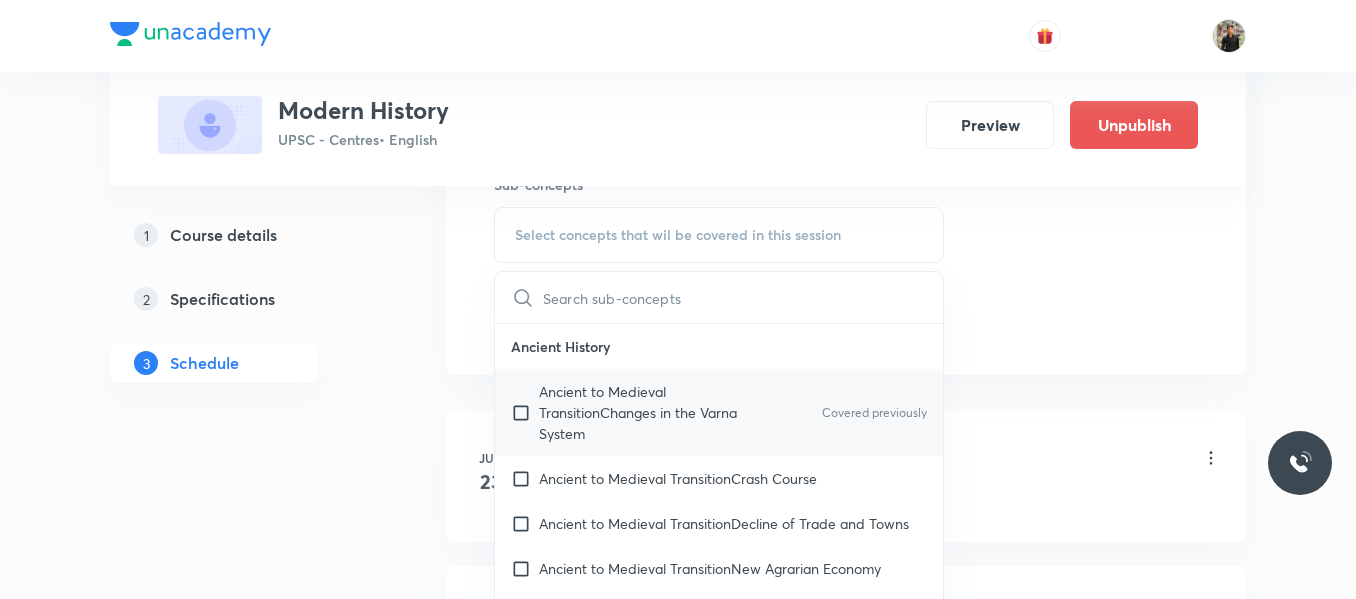 click at bounding box center (525, 412) 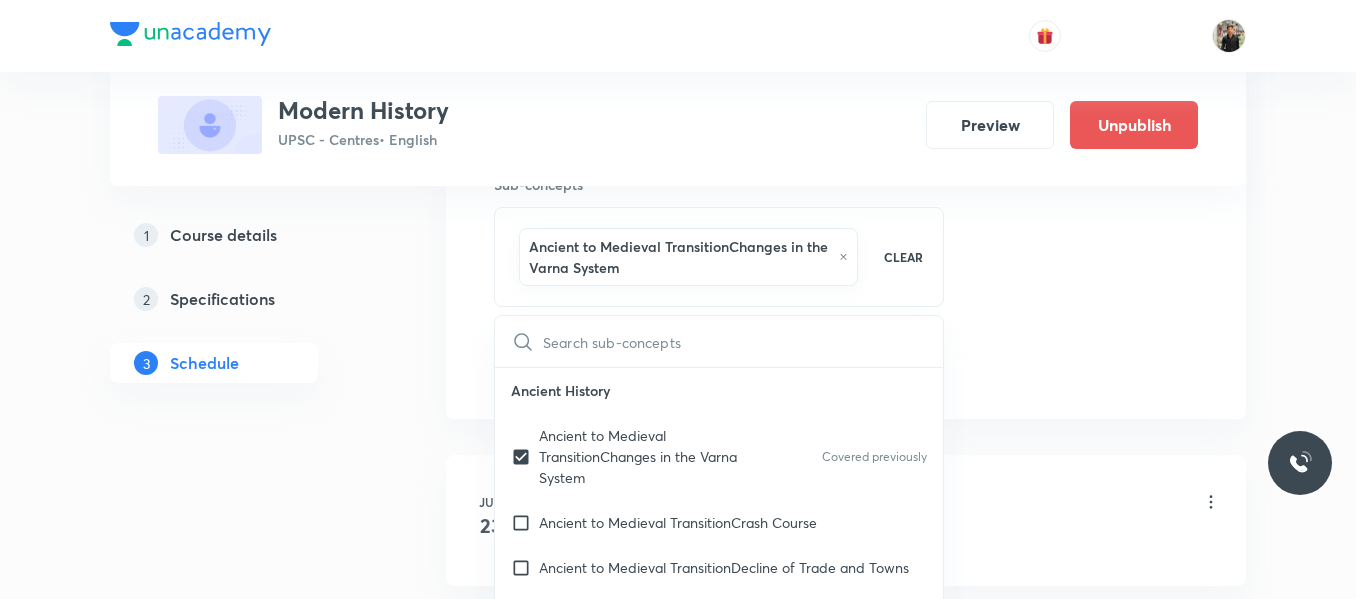 click on "Plus Courses Modern History UPSC - Centres  • English Preview Unpublish 1 Course details 2 Specifications 3 Schedule Schedule 32  classes Session  33 Live class Session title 19/99 Modern History - 33 ​ Schedule for Aug 6, 2025, 5:00 PM ​ Duration (in minutes) 150 ​   Session type Online Offline Room 2301 Sub-concepts Ancient to Medieval TransitionChanges in the Varna System CLEAR ​ Ancient History Ancient to Medieval TransitionChanges in the Varna System Covered previously Ancient to Medieval TransitionCrash Course Ancient to Medieval TransitionDecline of Trade and Towns Ancient to Medieval TransitionNew Agrarian Economy Ancient to Medieval TransitionRise of Landlords Ancient to Medieval TransitionRise of Regional Identities Ancient to Medieval TransitionSocial Crisis and Agrarian Changes Ancient to Medieval TransitionTantrism Ancient to Medieval TransitionThe Bhakti Cult Ancient to Medieval TransitionThe Divine Hierarchy Ancient to Medieval TransitionTrends in Literature Harsha & His Times Add Jun" at bounding box center (678, 2313) 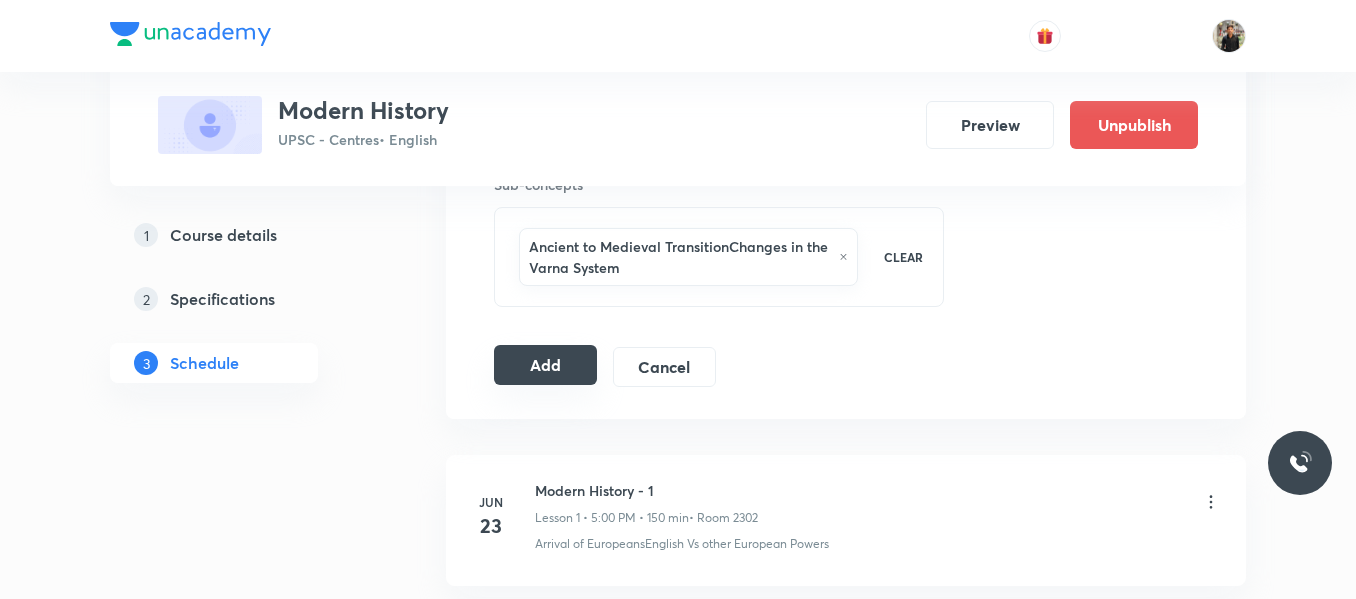 click on "Add" at bounding box center (545, 365) 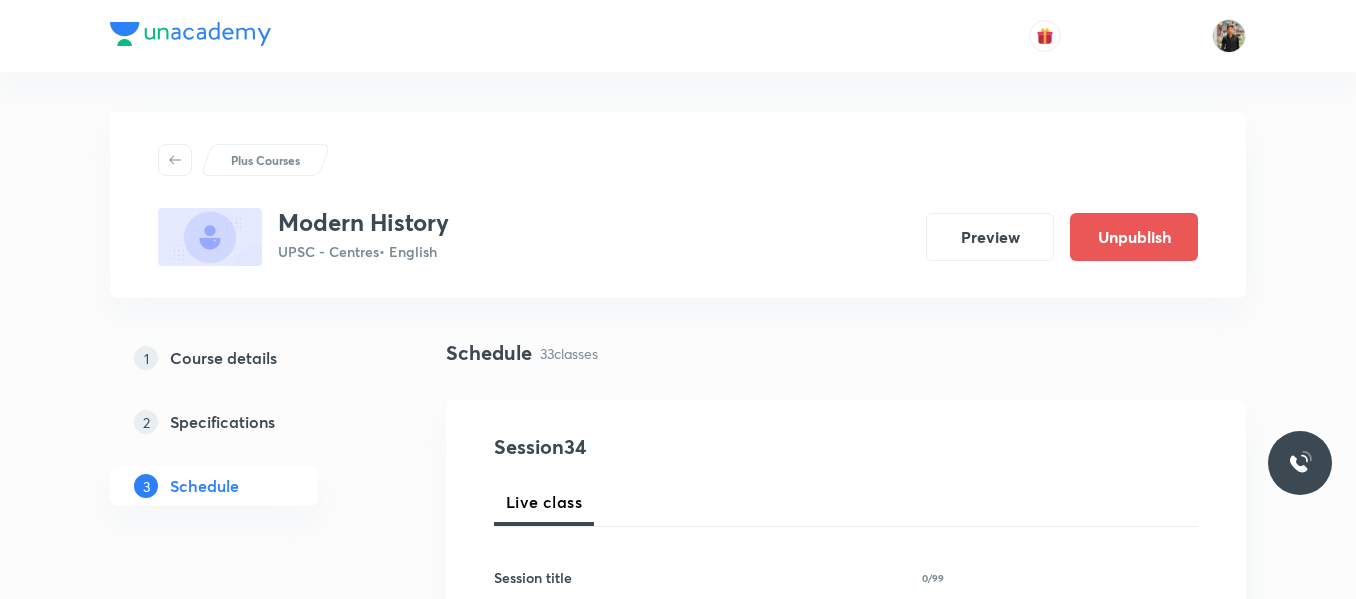 scroll, scrollTop: 0, scrollLeft: 0, axis: both 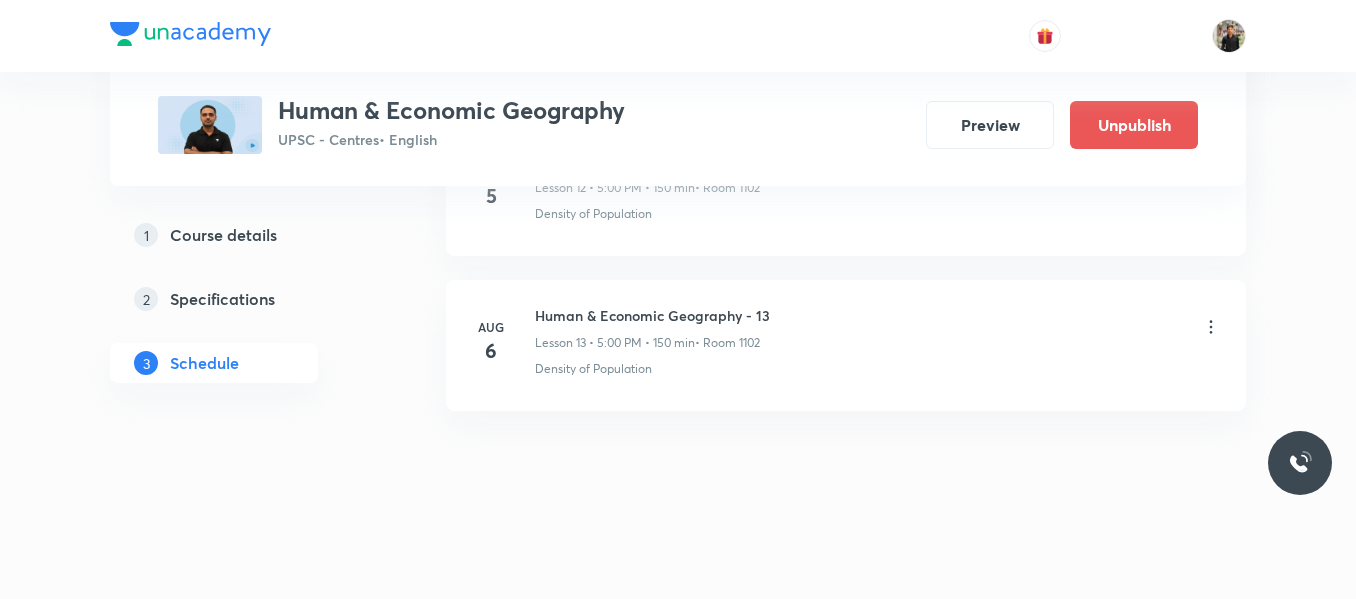 click on "Human & Economic Geography - 13" at bounding box center [652, 315] 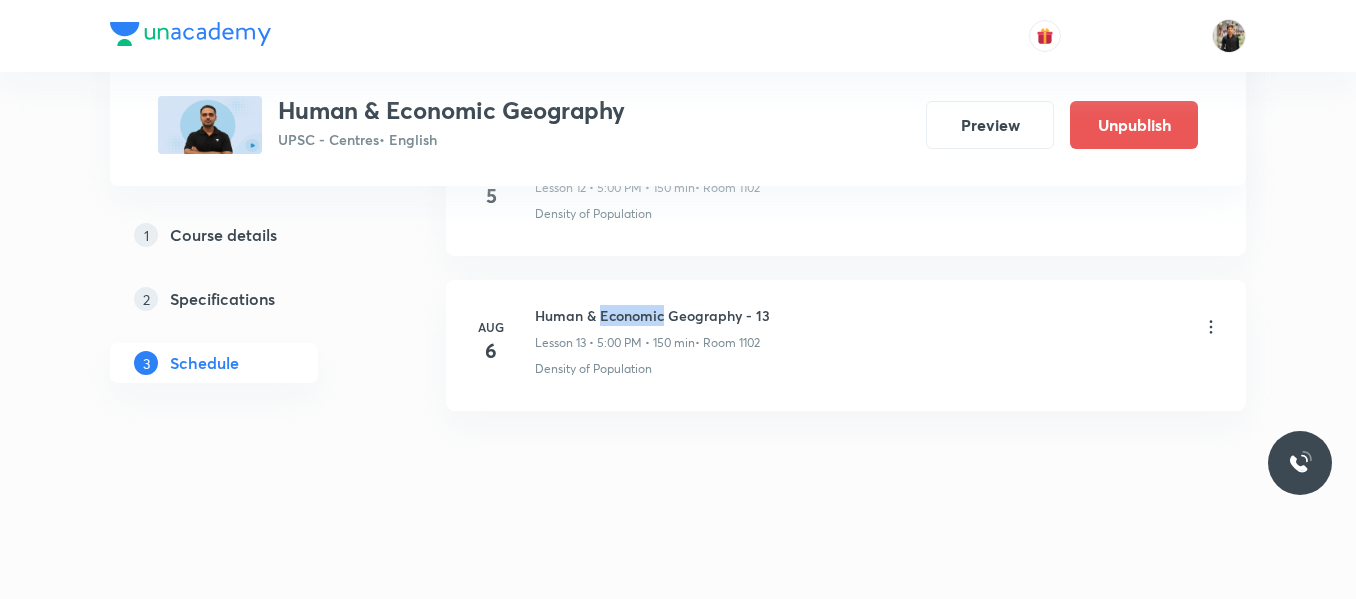 click on "Human & Economic Geography - 13" at bounding box center [652, 315] 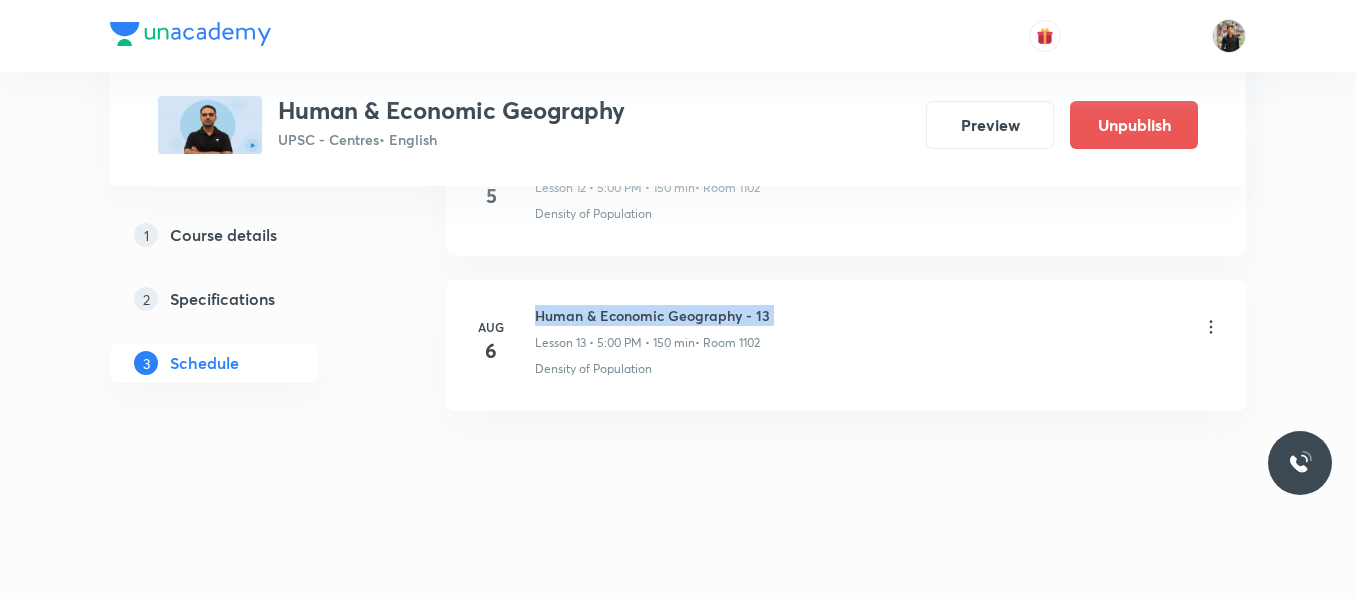 click on "Human & Economic Geography - 13" at bounding box center [652, 315] 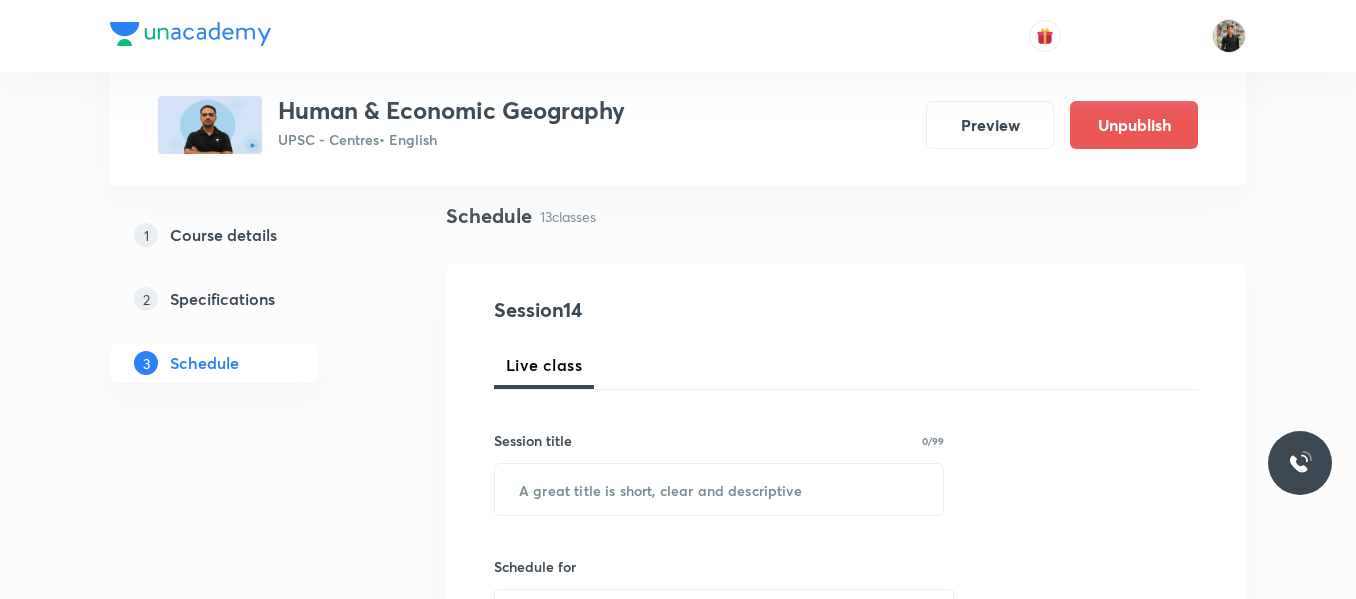 scroll, scrollTop: 138, scrollLeft: 0, axis: vertical 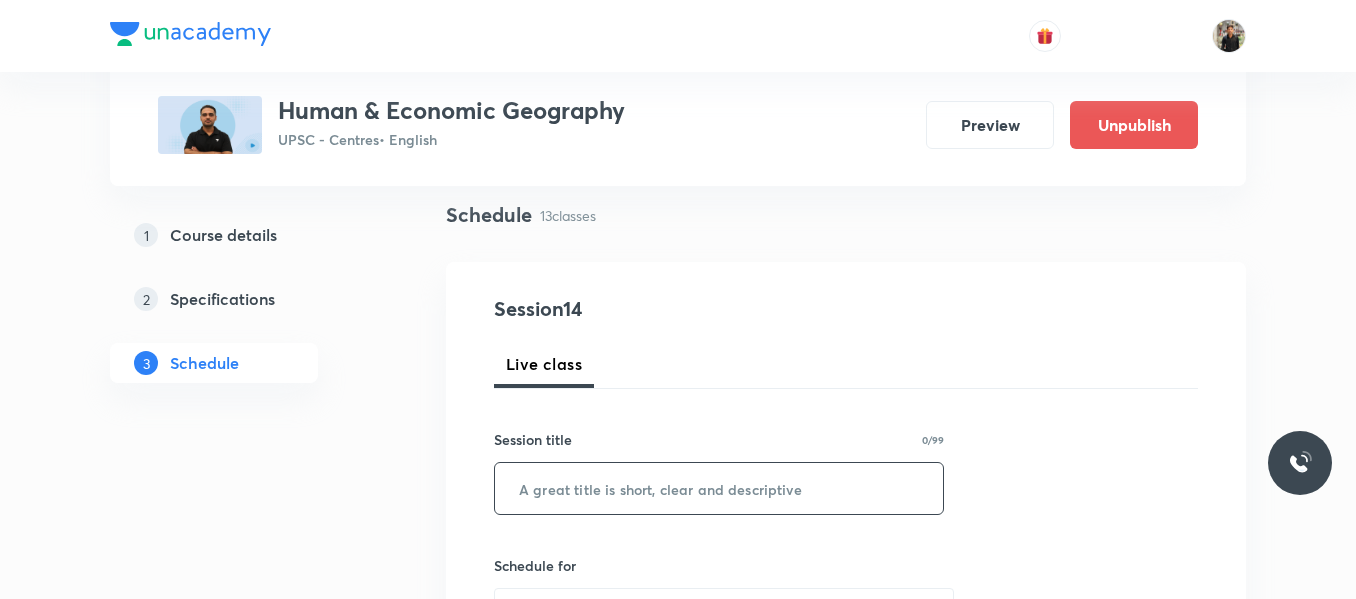 click at bounding box center (719, 488) 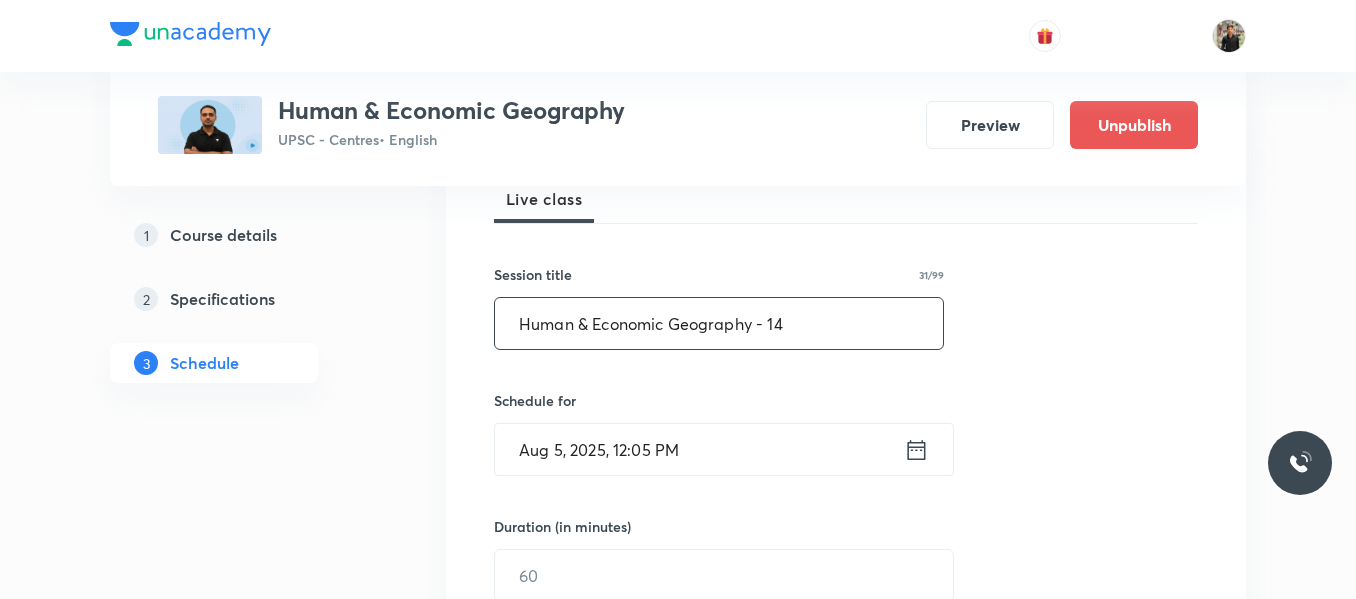 scroll, scrollTop: 310, scrollLeft: 0, axis: vertical 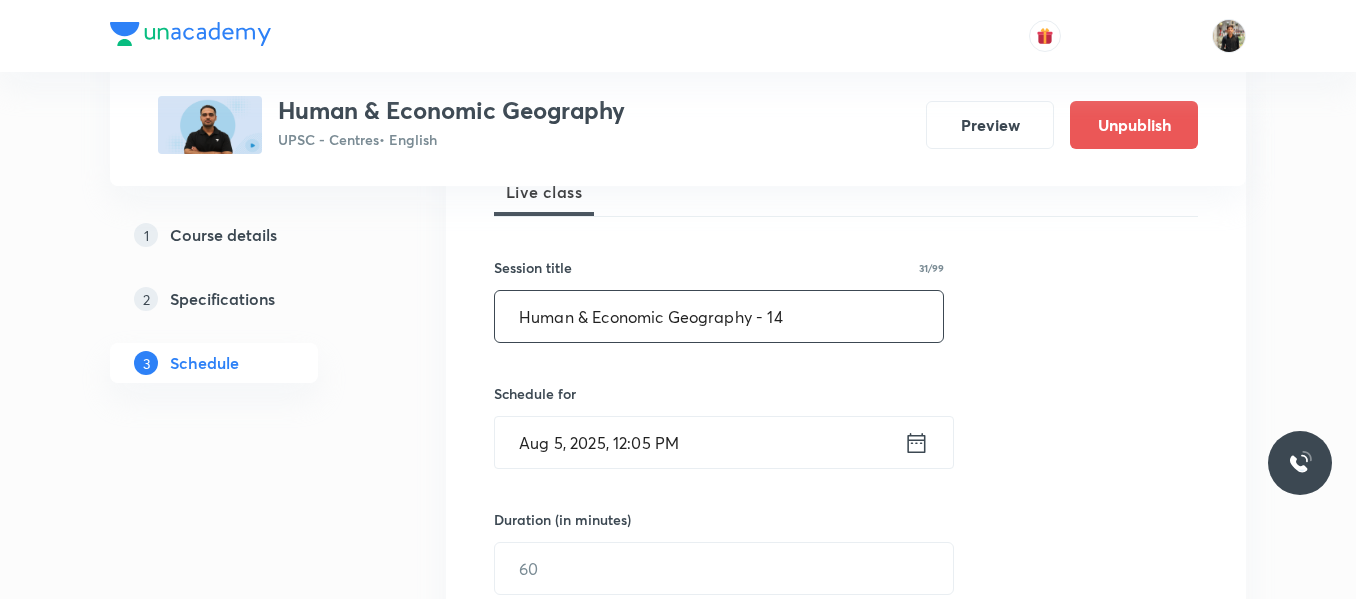 type on "Human & Economic Geography - 14" 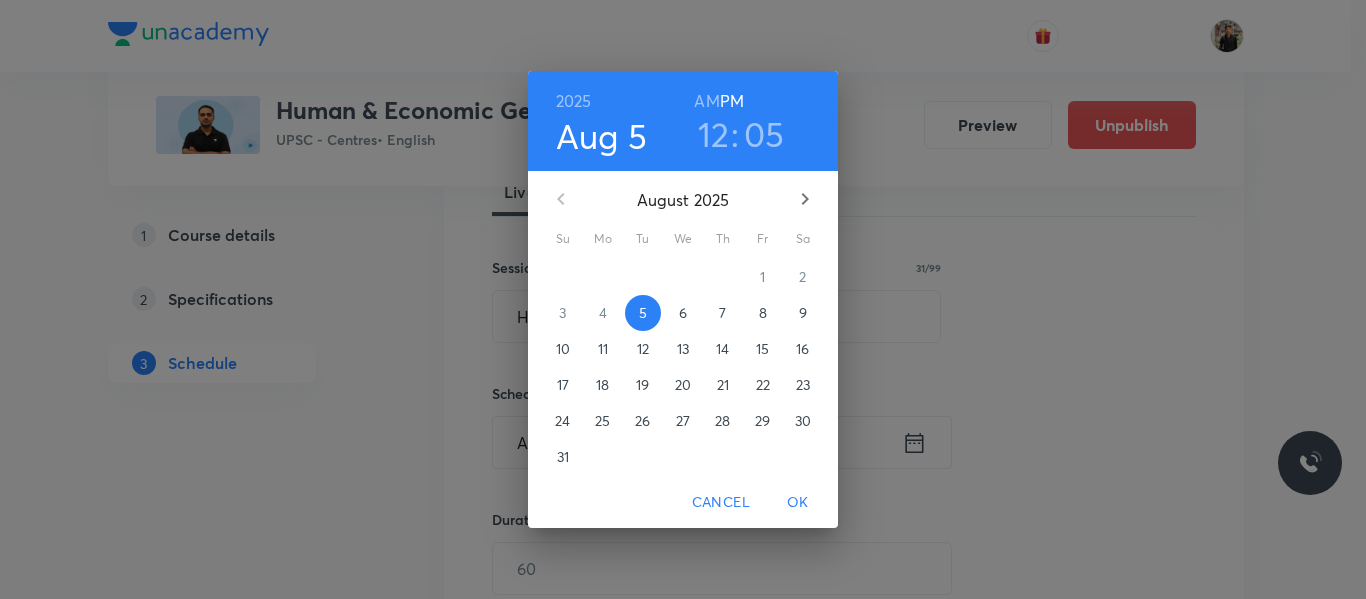 click on "7" at bounding box center (723, 313) 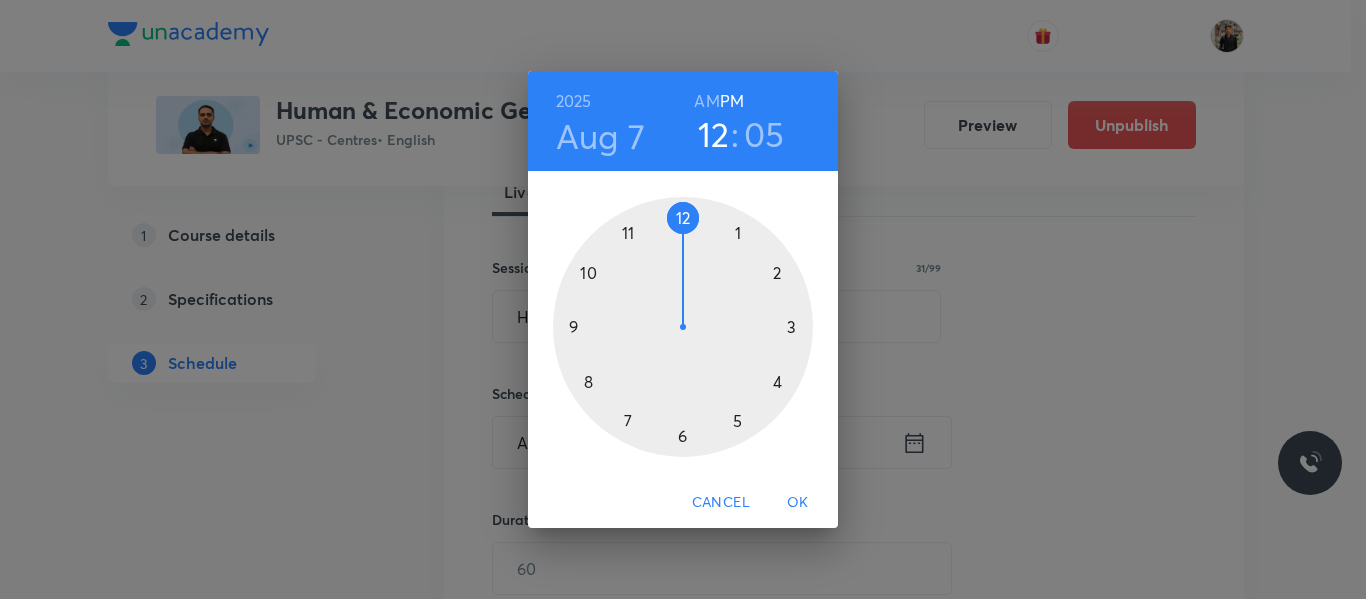 click at bounding box center [683, 327] 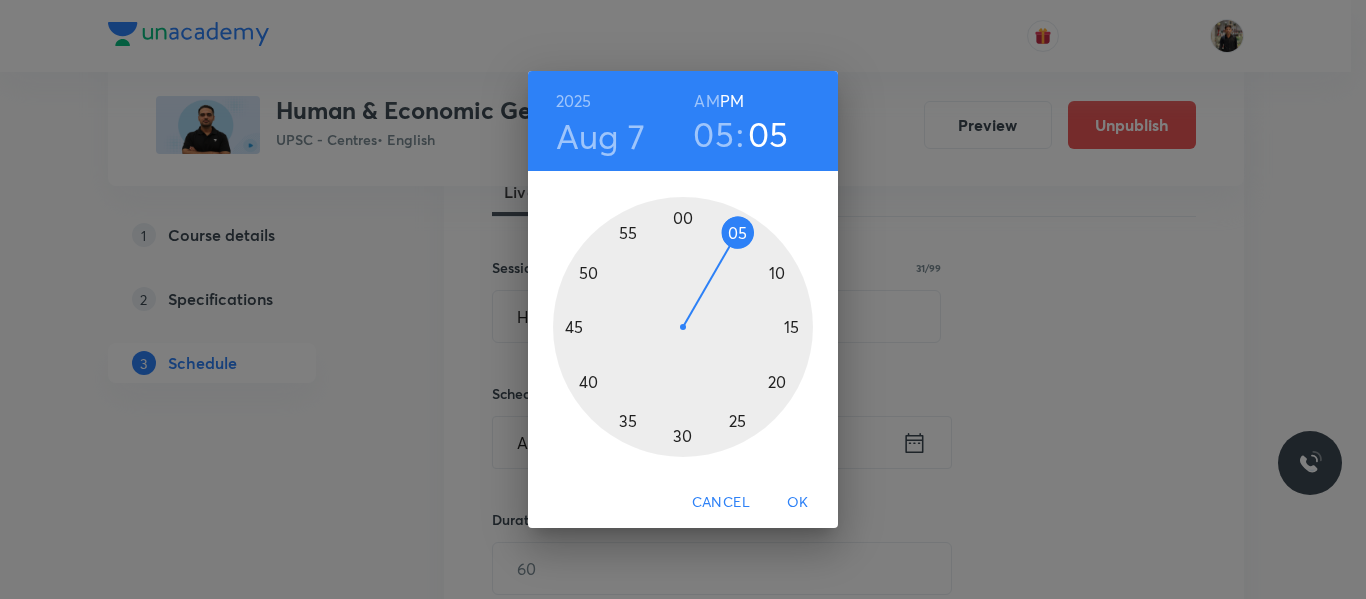 click at bounding box center [683, 327] 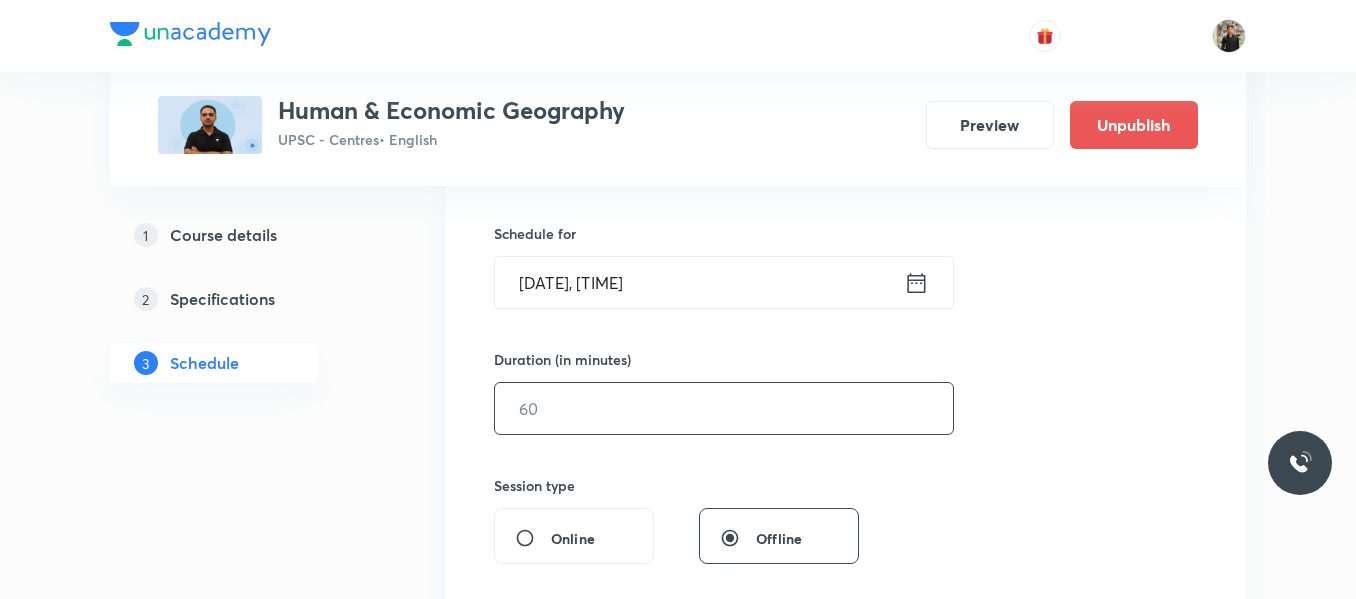 scroll, scrollTop: 474, scrollLeft: 0, axis: vertical 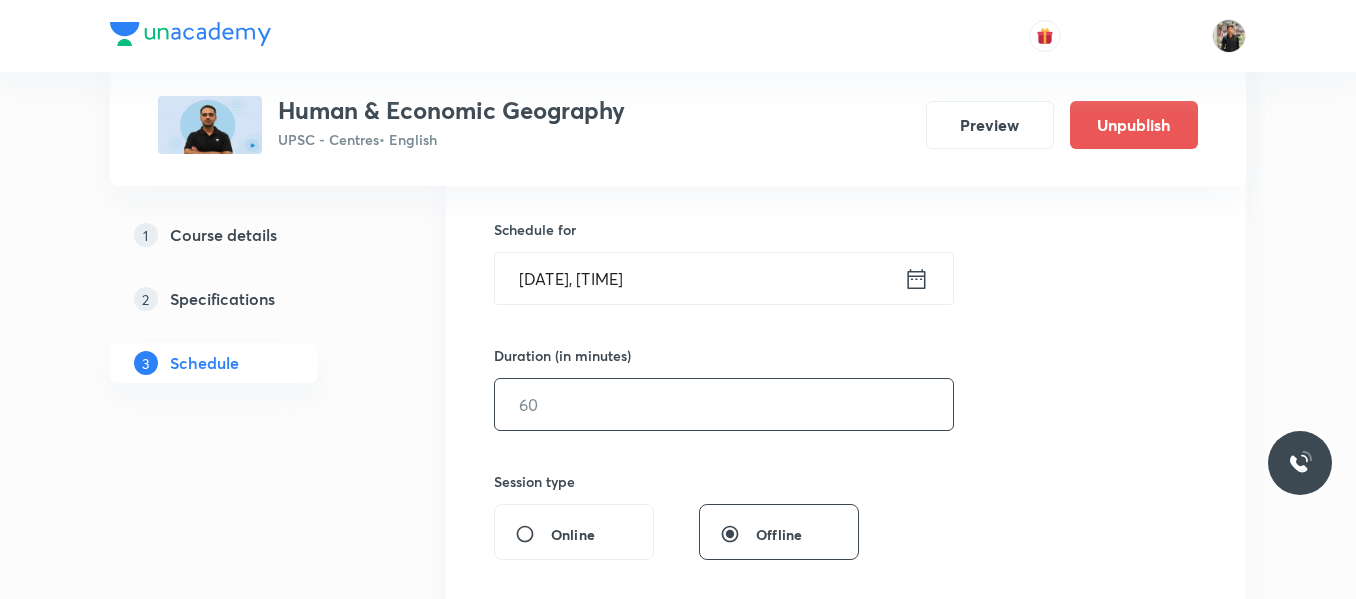 click at bounding box center (724, 404) 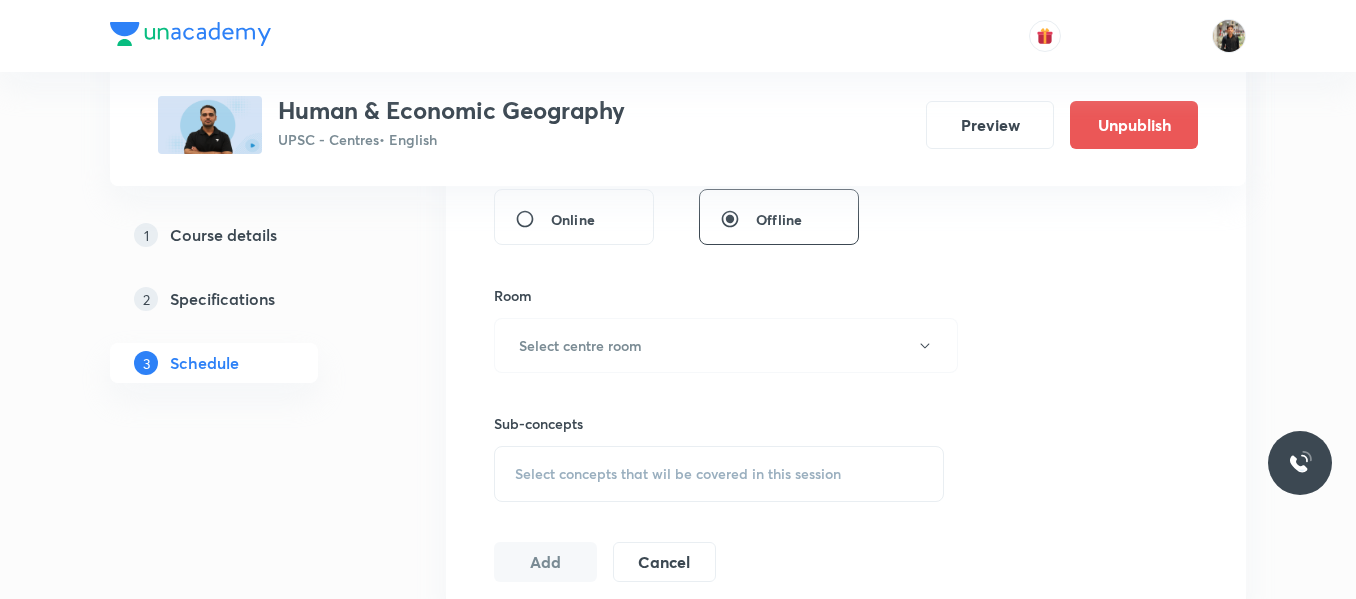 scroll, scrollTop: 794, scrollLeft: 0, axis: vertical 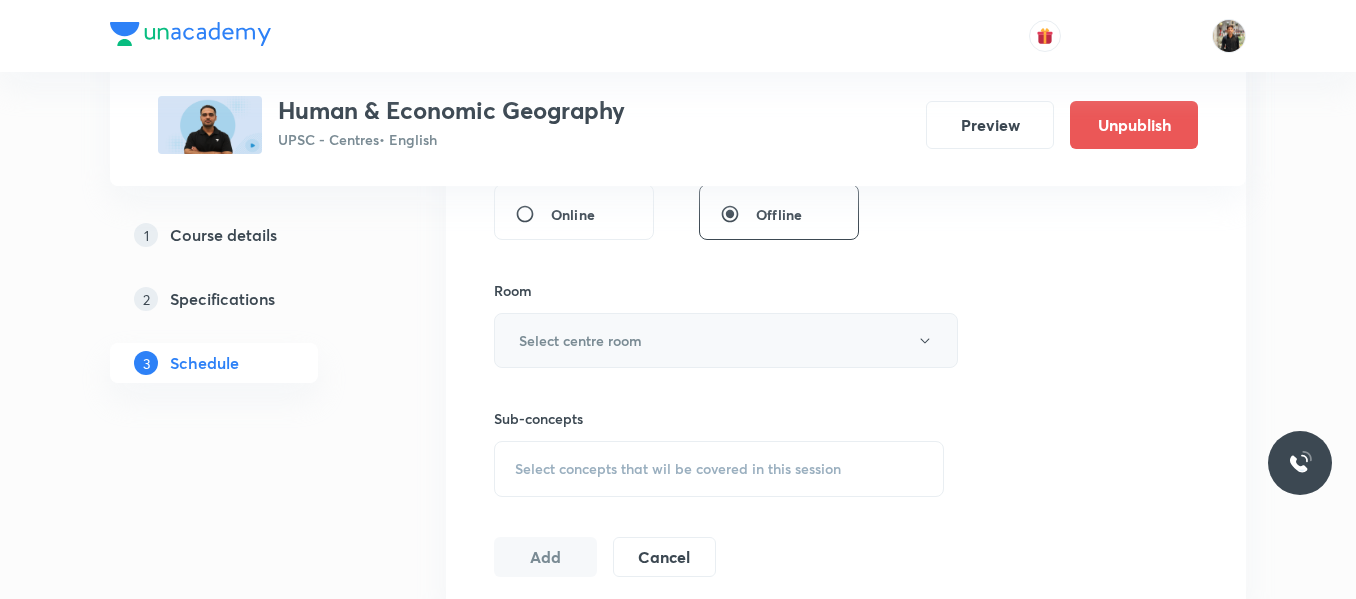type on "150" 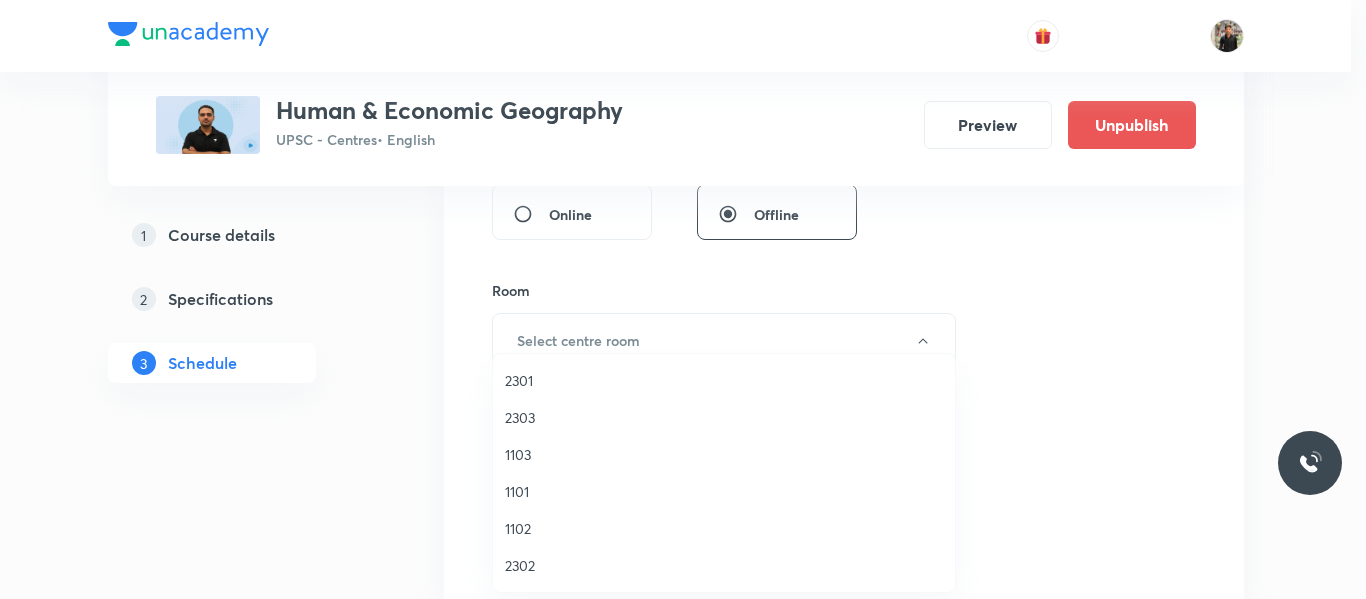 click on "1102" at bounding box center (724, 528) 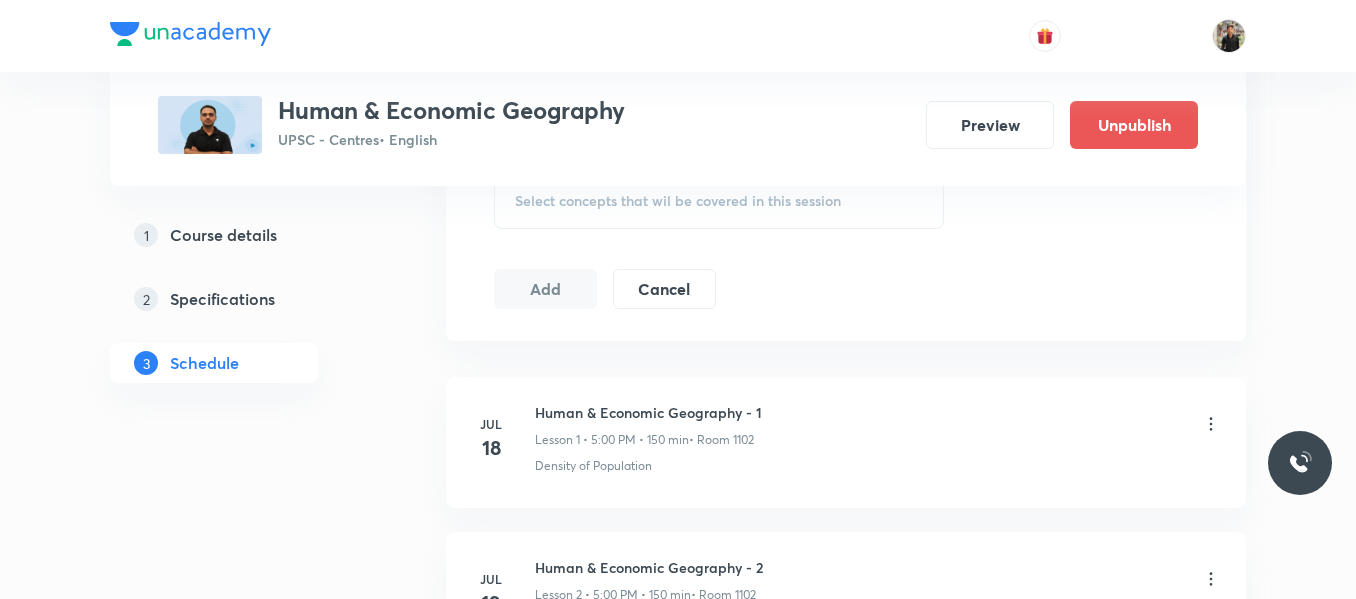 scroll, scrollTop: 1004, scrollLeft: 0, axis: vertical 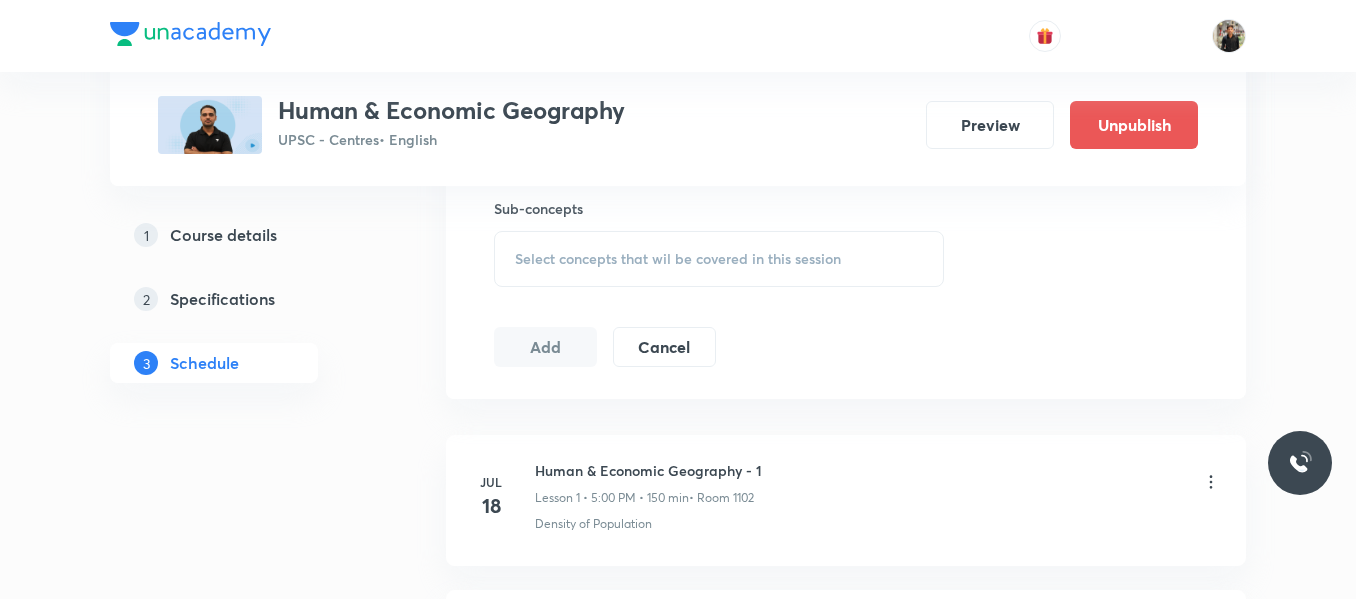 click on "Select concepts that wil be covered in this session" at bounding box center [678, 259] 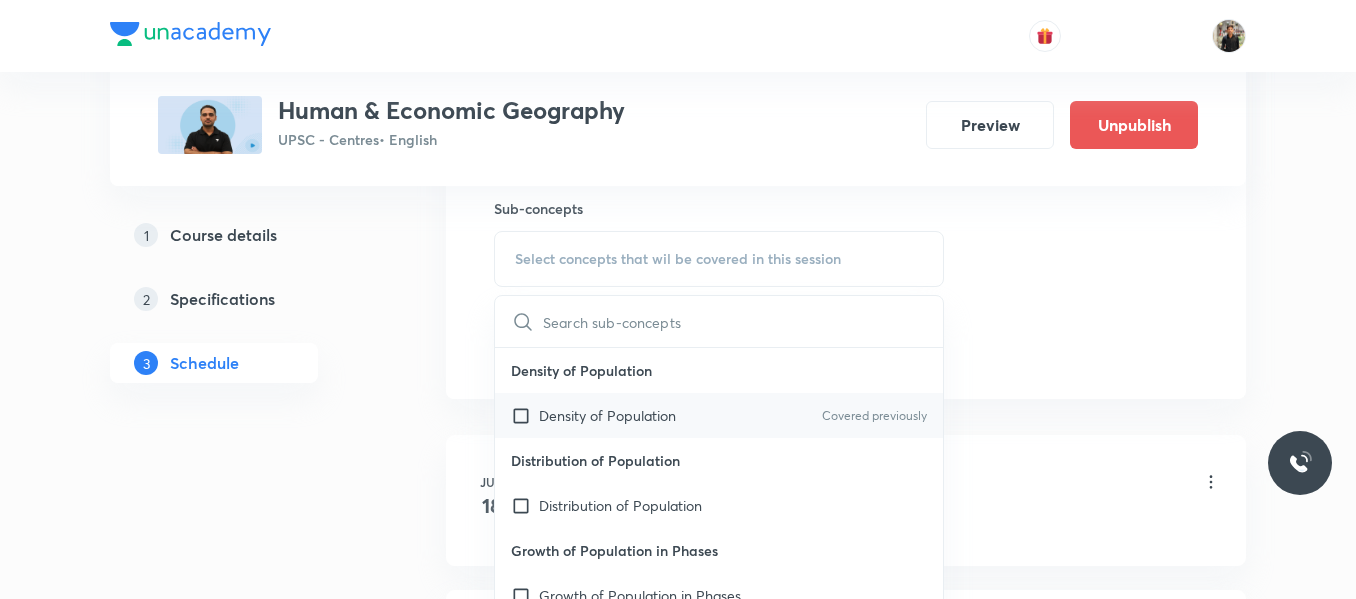 click at bounding box center (525, 415) 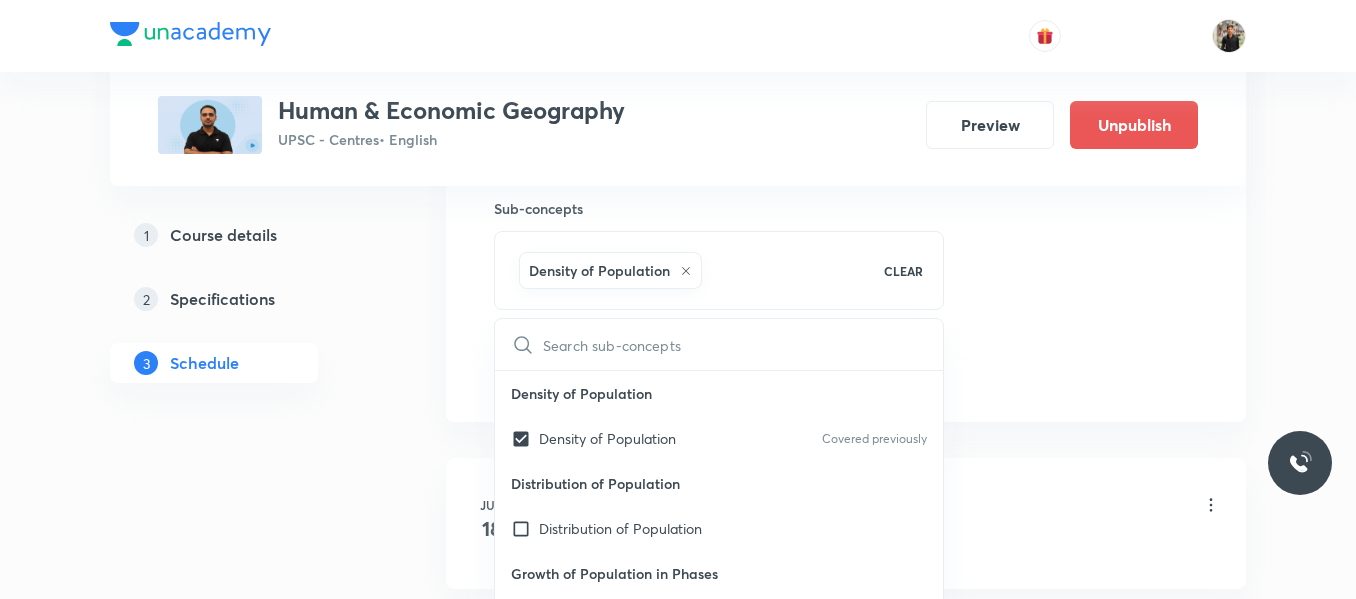 click on "Plus Courses Human & Economic Geography UPSC - Centres  • English Preview Unpublish 1 Course details 2 Specifications 3 Schedule Schedule 13  classes Session  14 Live class Session title 31/99 Human & Economic Geography - 14 ​ Schedule for Aug 7, 2025, 5:00 PM ​ Duration (in minutes) 150 ​   Session type Online Offline Room 1102 Sub-concepts Density of Population CLEAR ​ Density of Population Density of Population Covered previously Distribution of Population Distribution of Population Growth of Population in Phases Growth of Population in Phases Population Composition Composition of Working Population Linguistic Classification Linguistic Composition Religious Composition Rural-Urban Composition Regional Variation in Population Growth Regional Variation in Population Growth Deterioration of Water Quality Prevention of Water Pollution Recycle and Reuse of Water Water Conservation and Management Water Resources of India Demand of Water for Irrigation Emerging Water Problems Groundwater Resources Add 2" at bounding box center (678, 854) 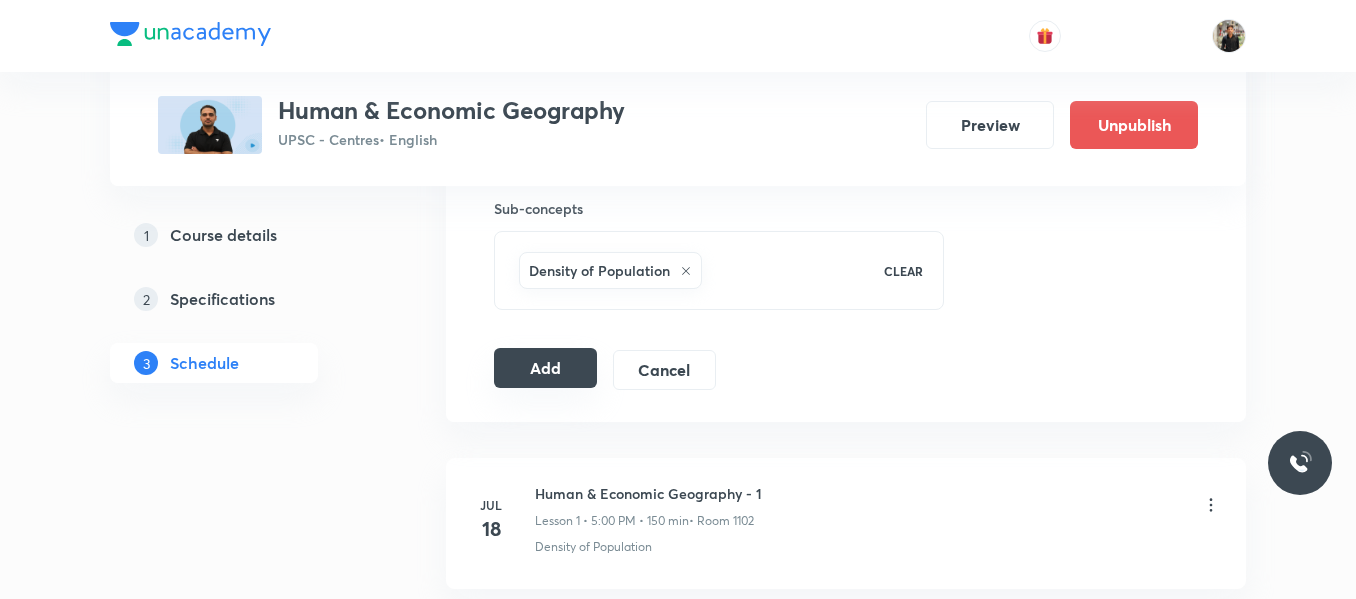 click on "Add" at bounding box center [545, 368] 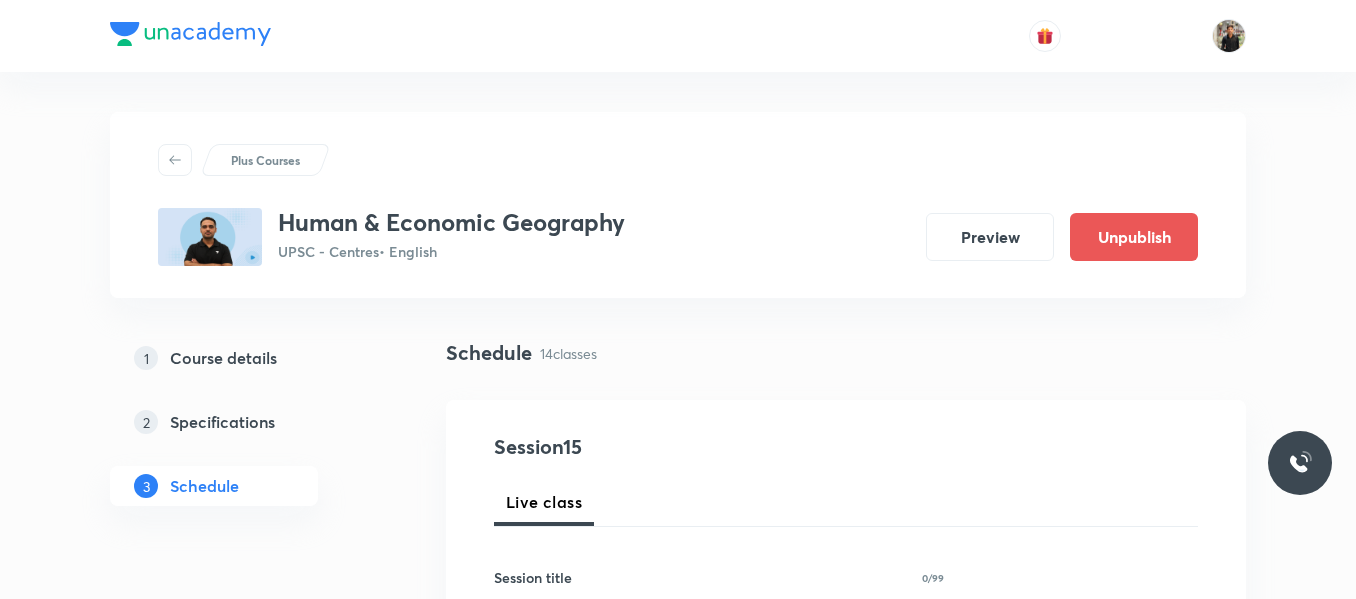scroll, scrollTop: 3174, scrollLeft: 0, axis: vertical 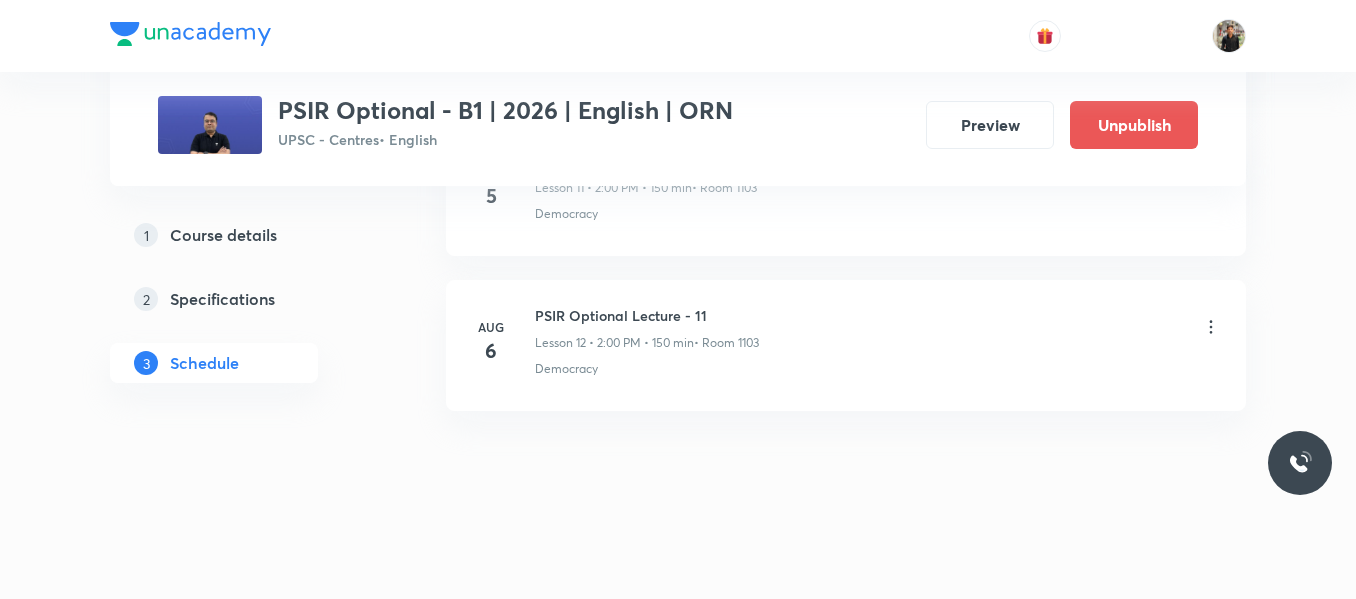 click on "PSIR Optional Lecture - 11" at bounding box center (647, 315) 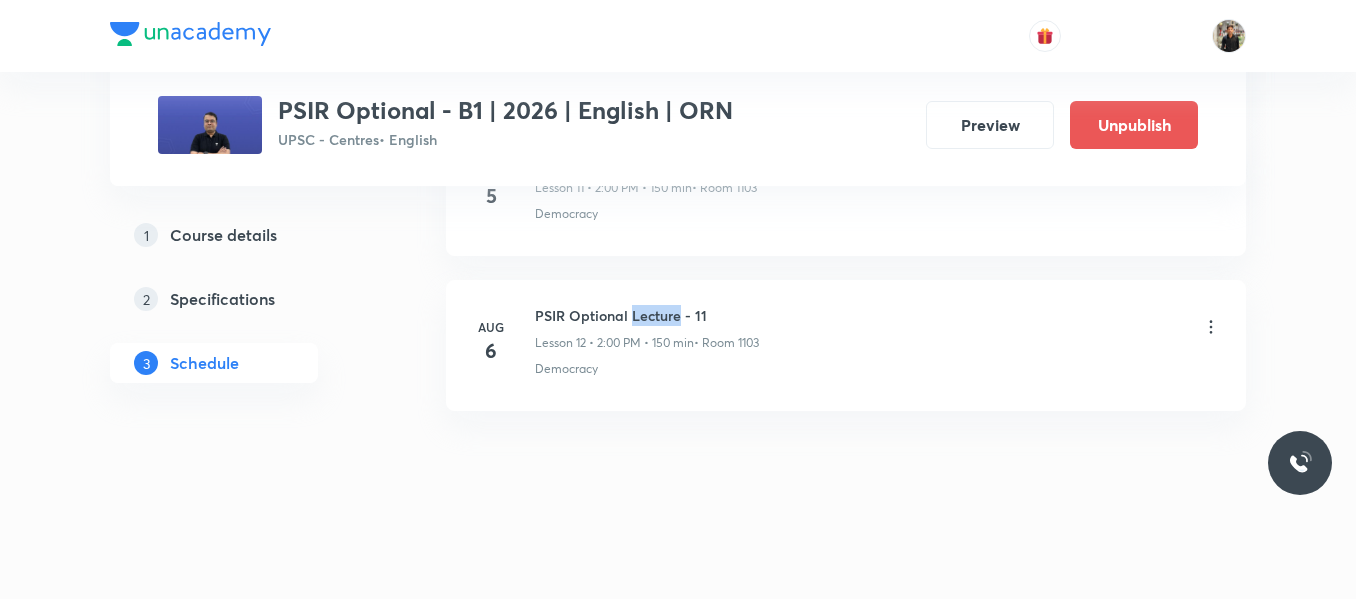 click on "PSIR Optional Lecture - 11" at bounding box center [647, 315] 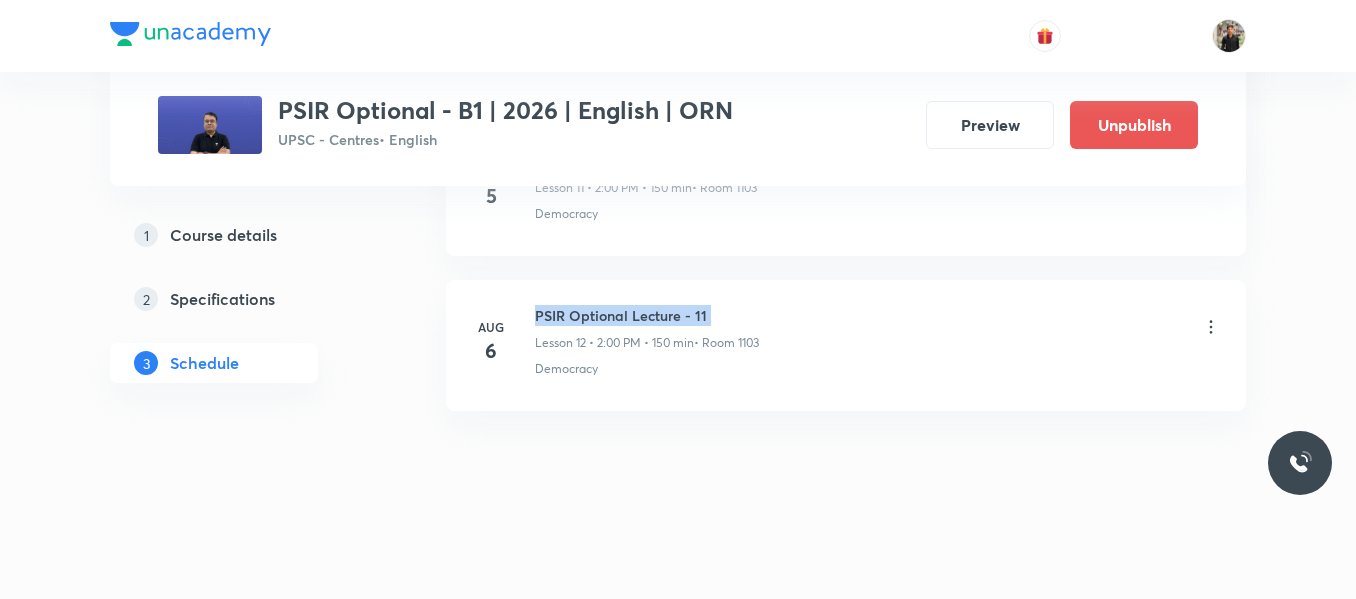 click on "PSIR Optional Lecture - 11" at bounding box center [647, 315] 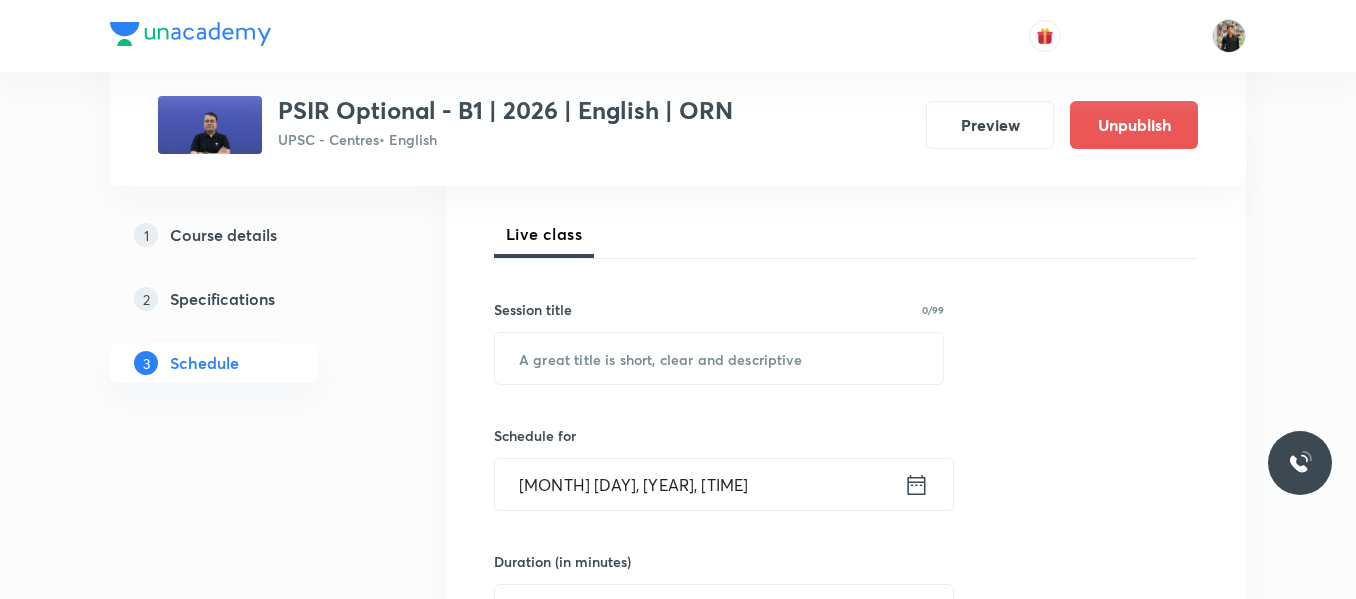 scroll, scrollTop: 277, scrollLeft: 0, axis: vertical 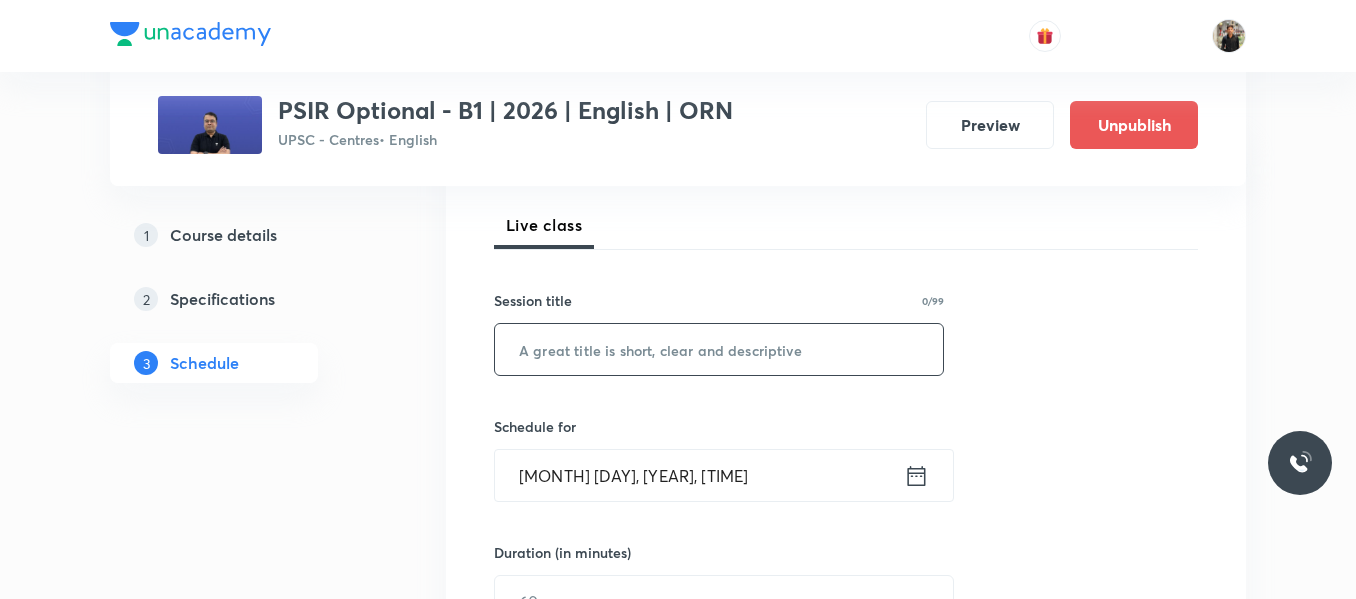 click at bounding box center [719, 349] 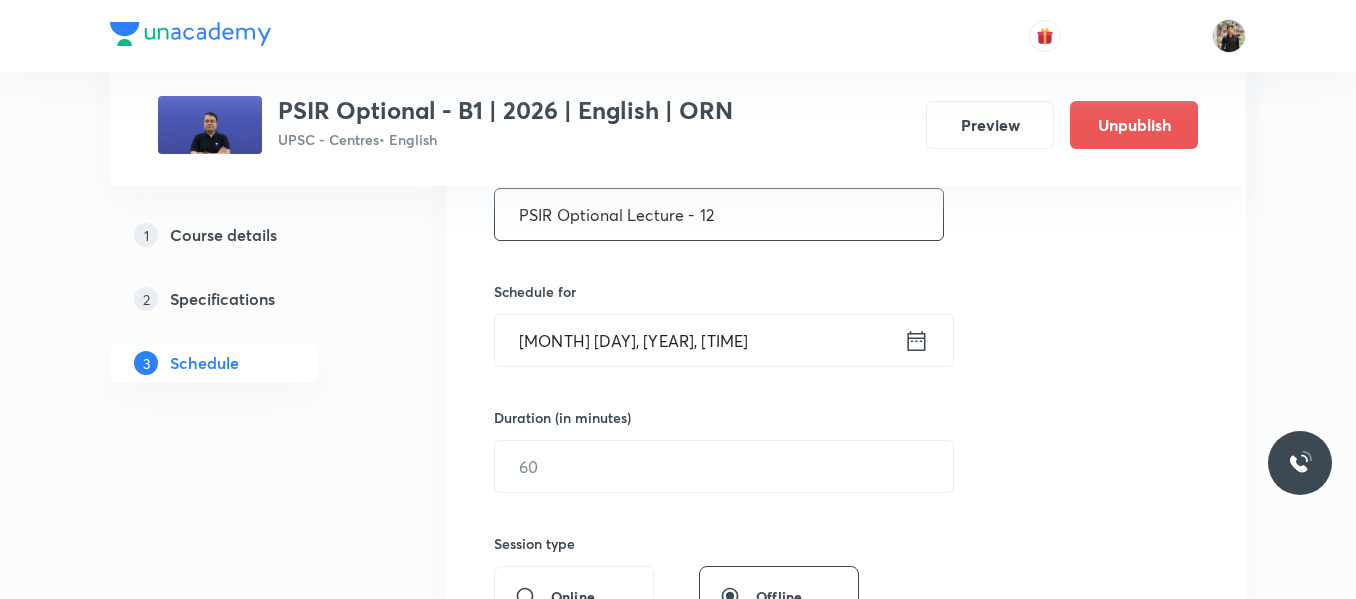 scroll, scrollTop: 413, scrollLeft: 0, axis: vertical 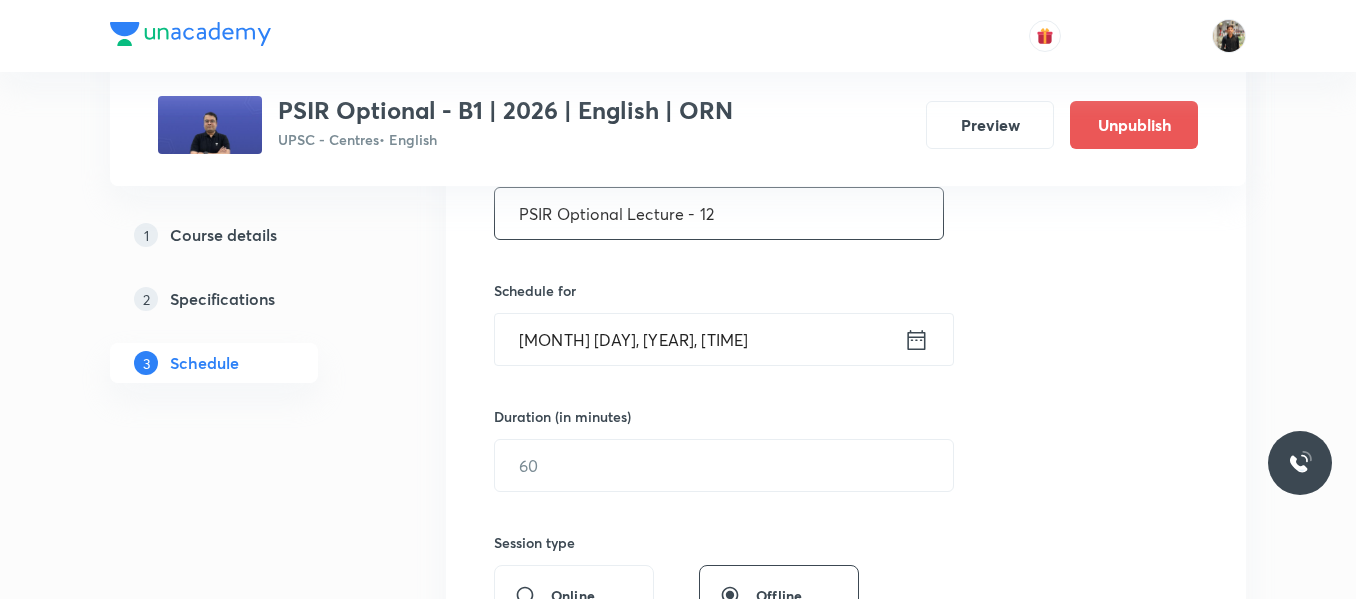 type on "PSIR Optional Lecture - 12" 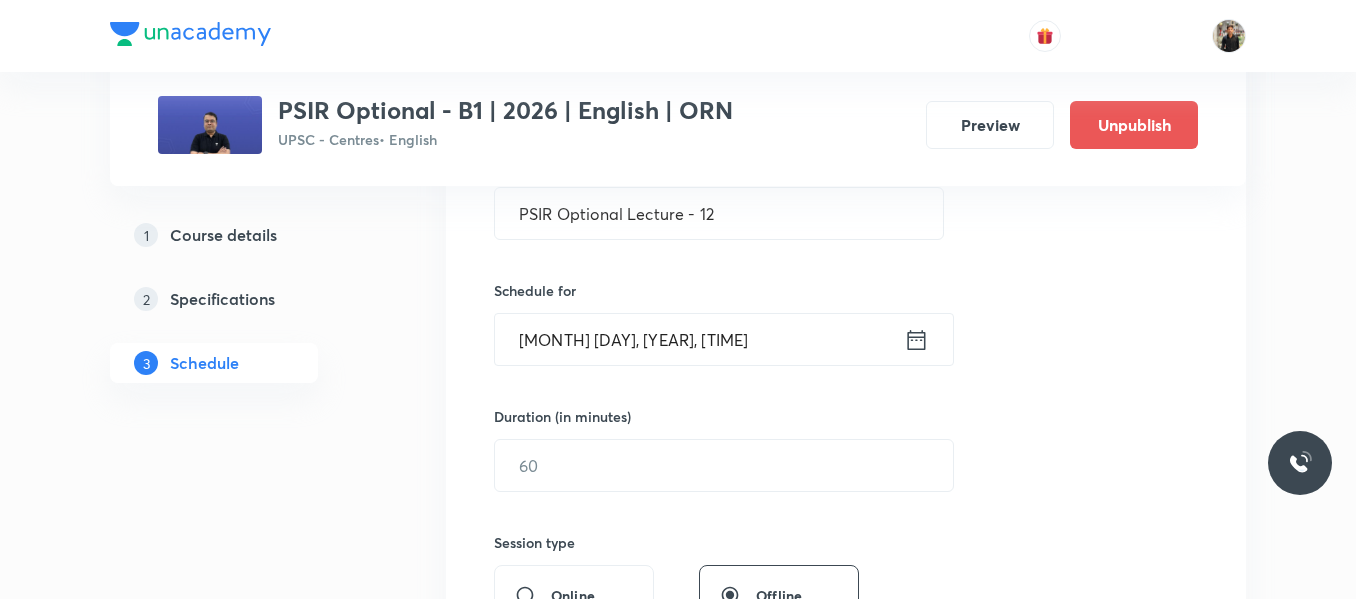 click 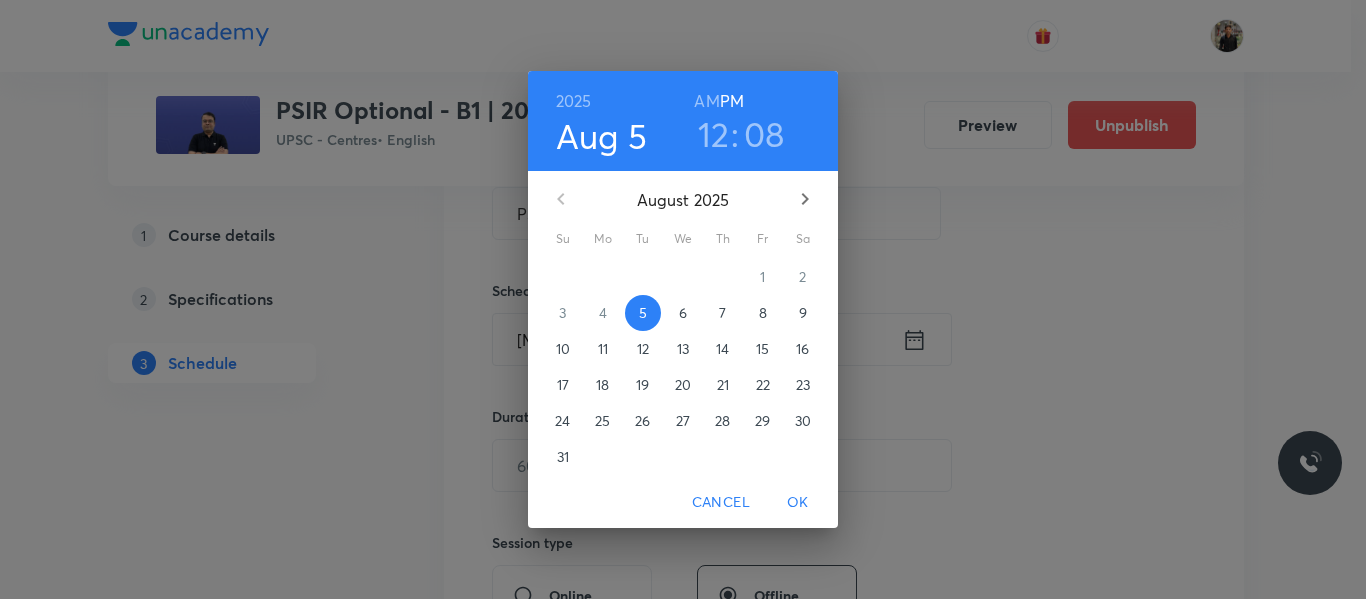 click on "6" at bounding box center (683, 313) 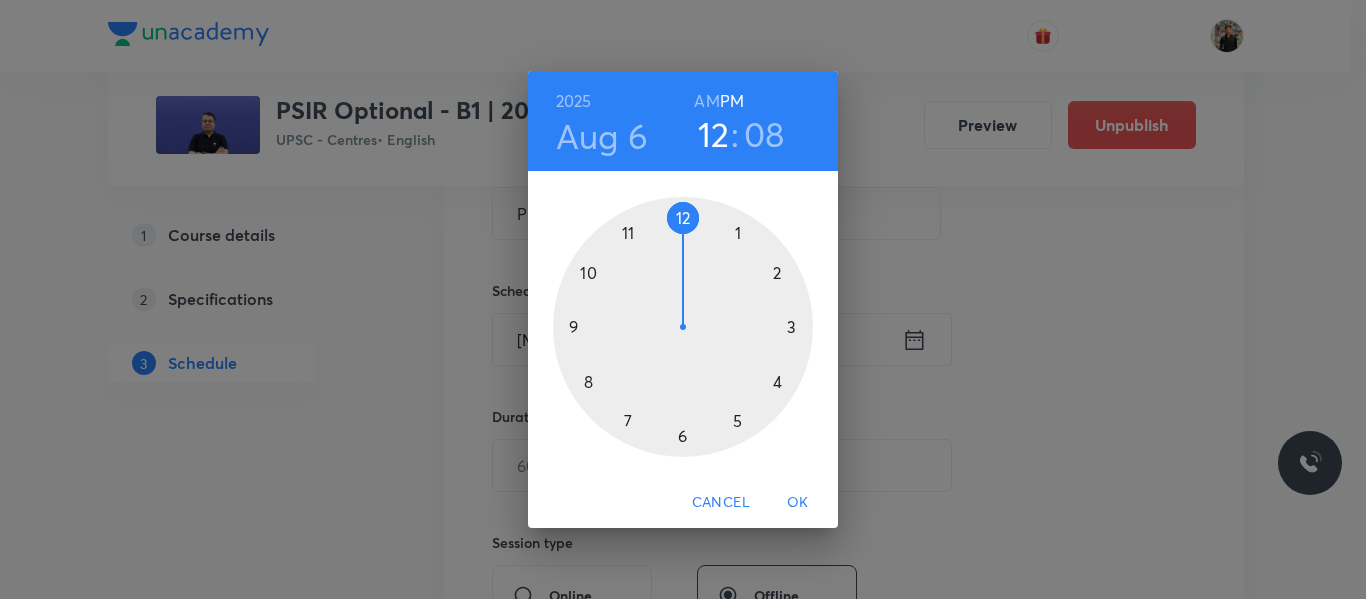 click at bounding box center [683, 327] 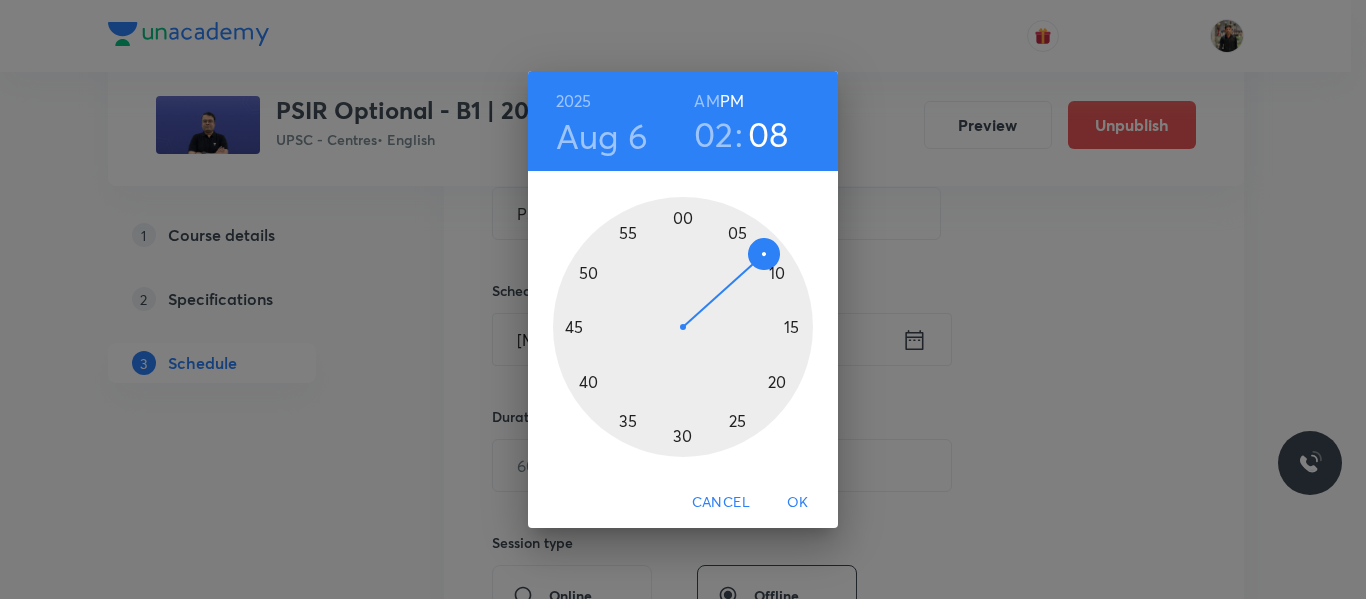 click at bounding box center (683, 327) 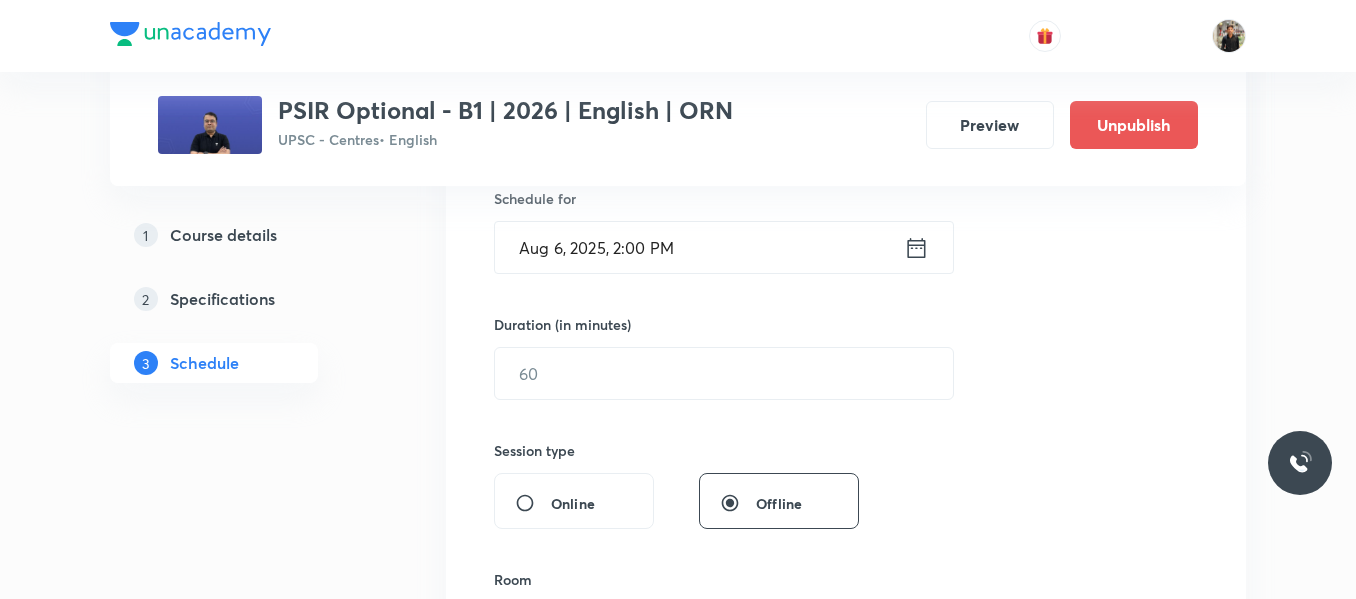 scroll, scrollTop: 506, scrollLeft: 0, axis: vertical 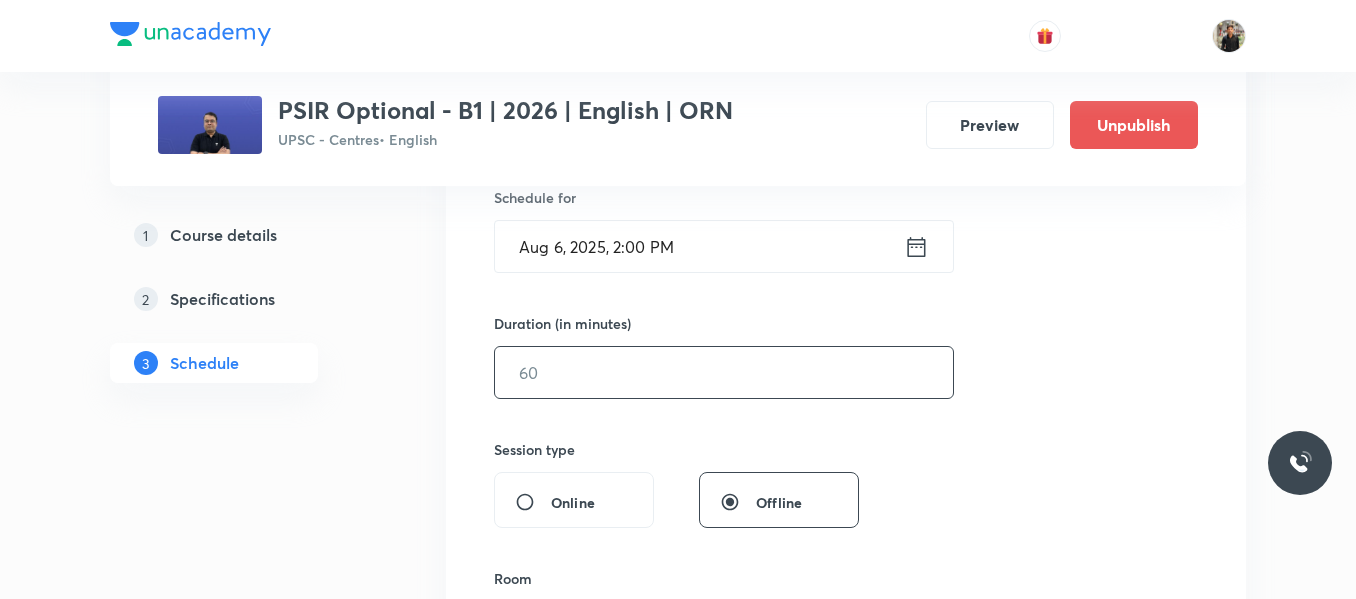 click at bounding box center [724, 372] 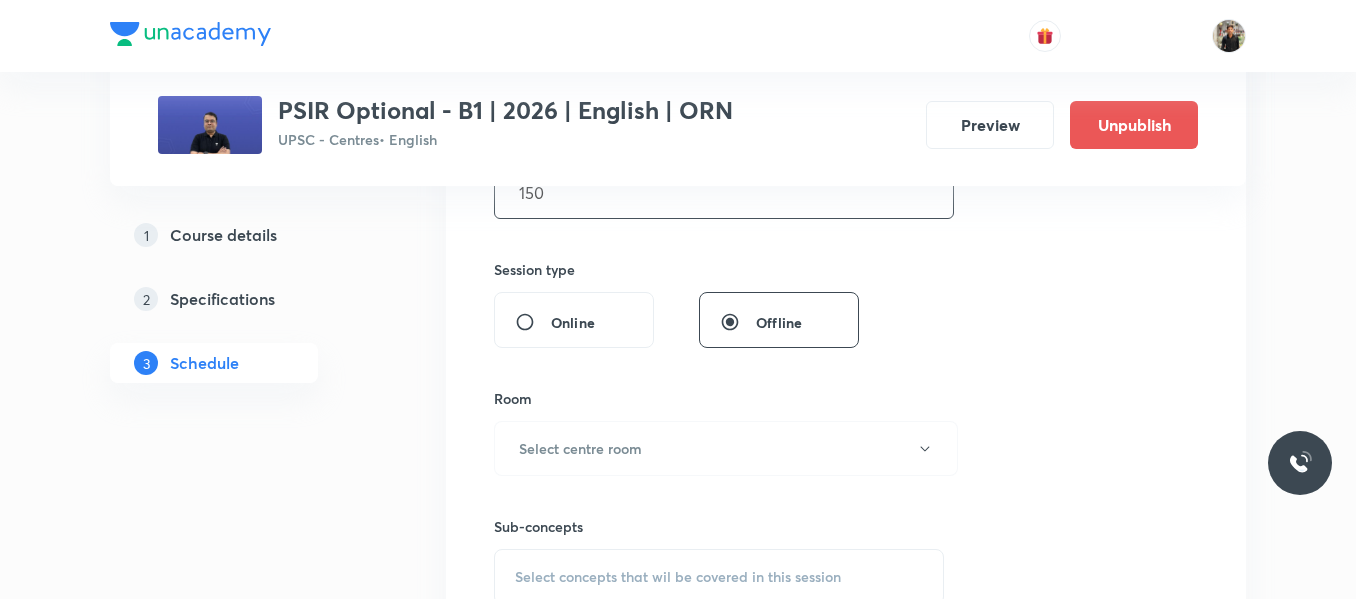 scroll, scrollTop: 695, scrollLeft: 0, axis: vertical 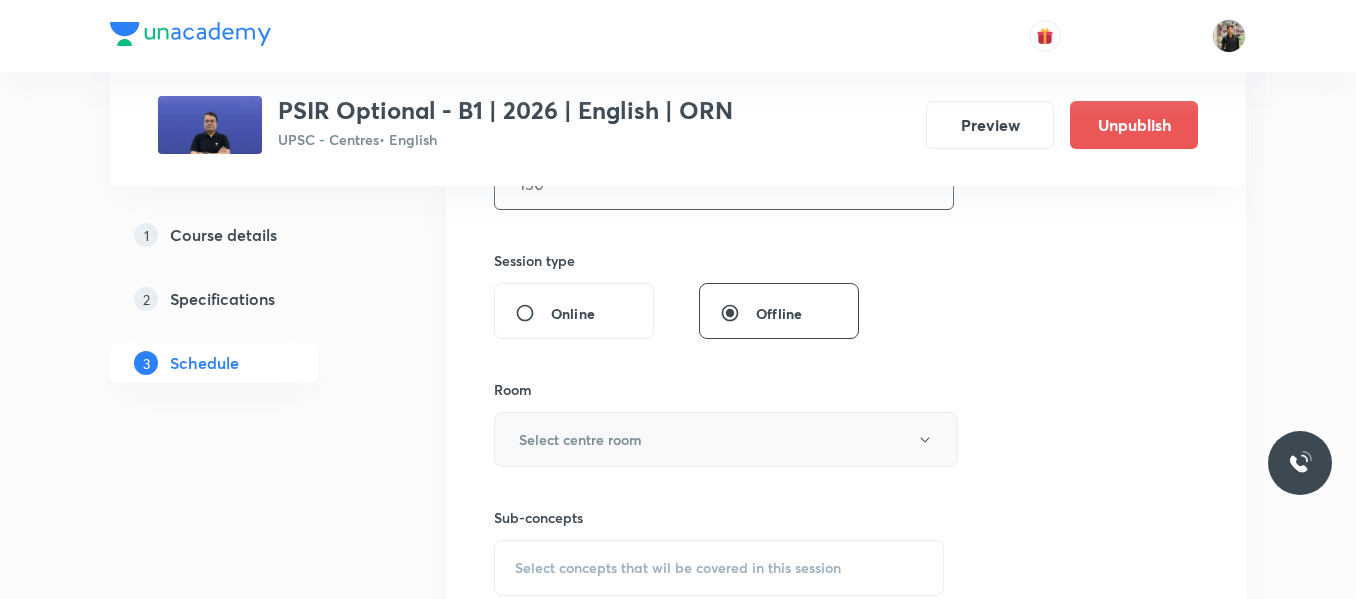 type on "150" 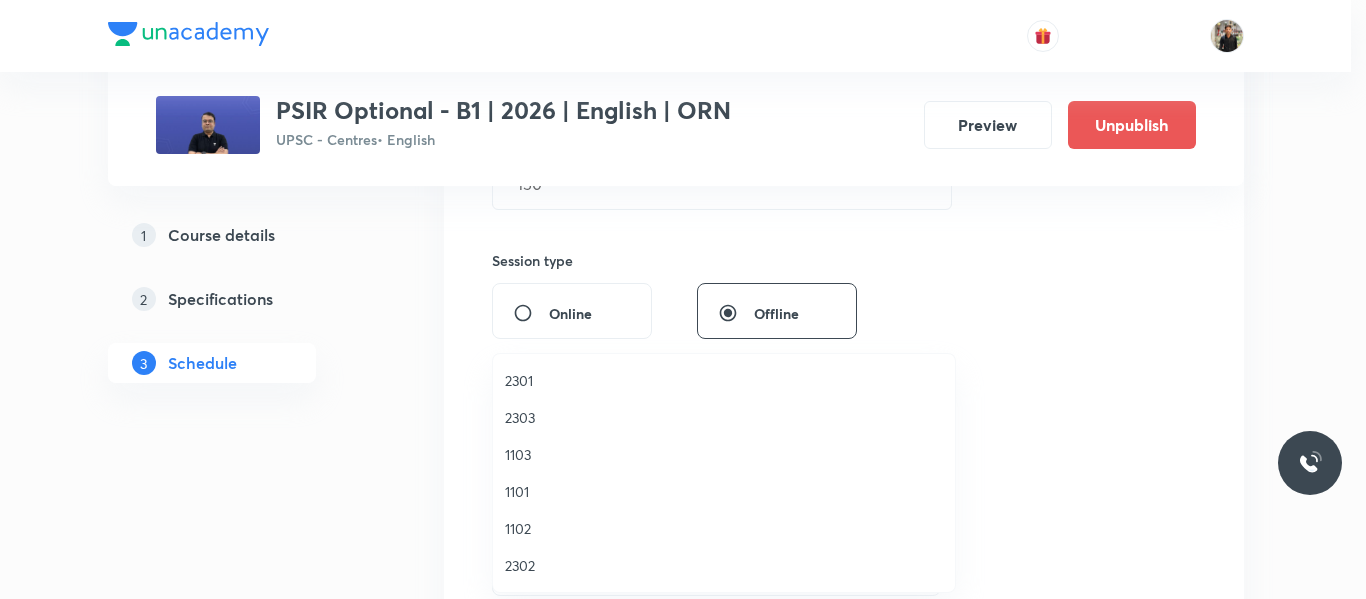 click on "1103" at bounding box center [724, 454] 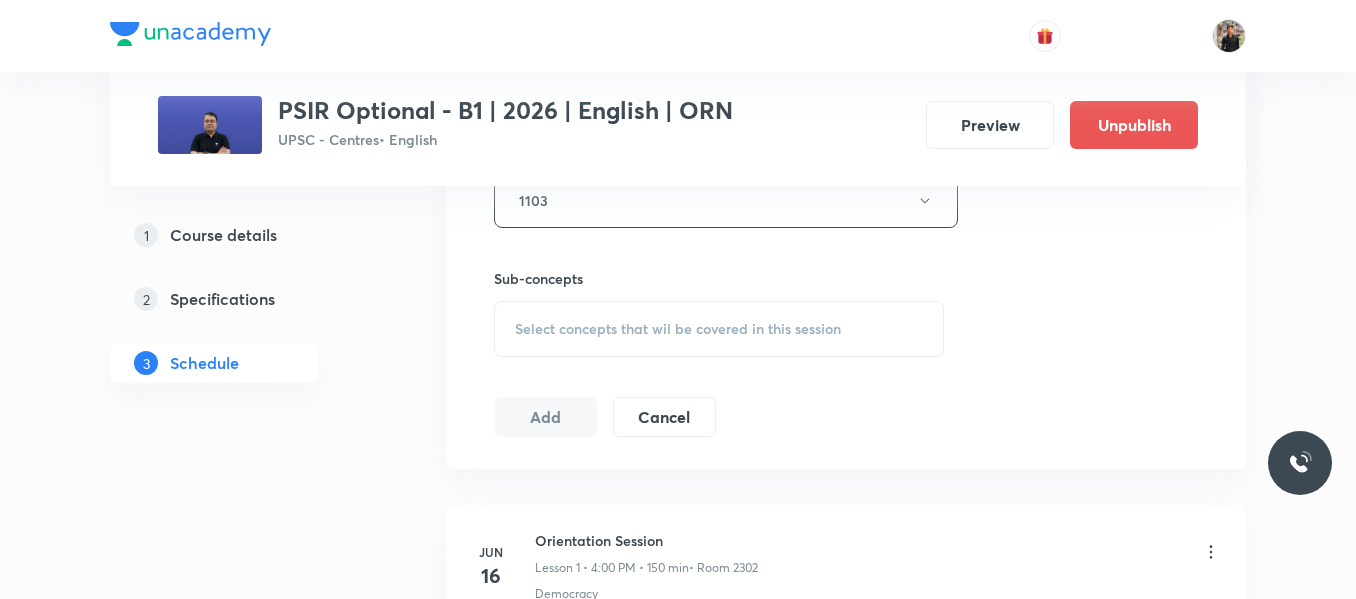 scroll, scrollTop: 935, scrollLeft: 0, axis: vertical 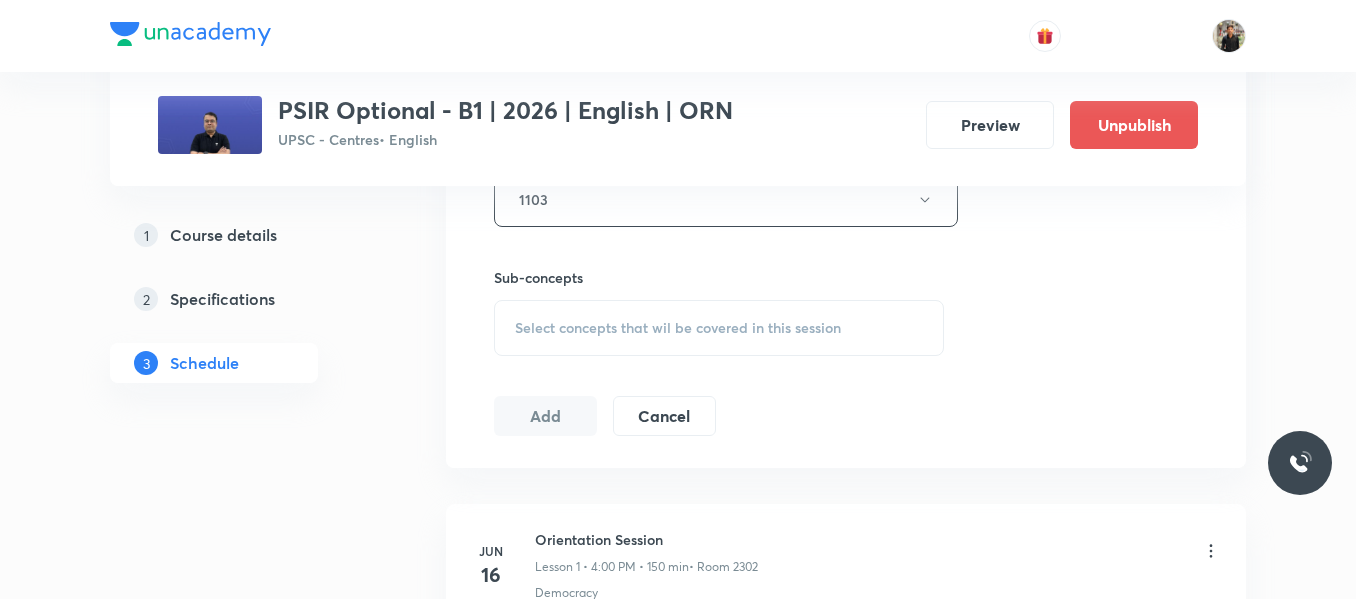 click on "Select concepts that wil be covered in this session" at bounding box center [719, 328] 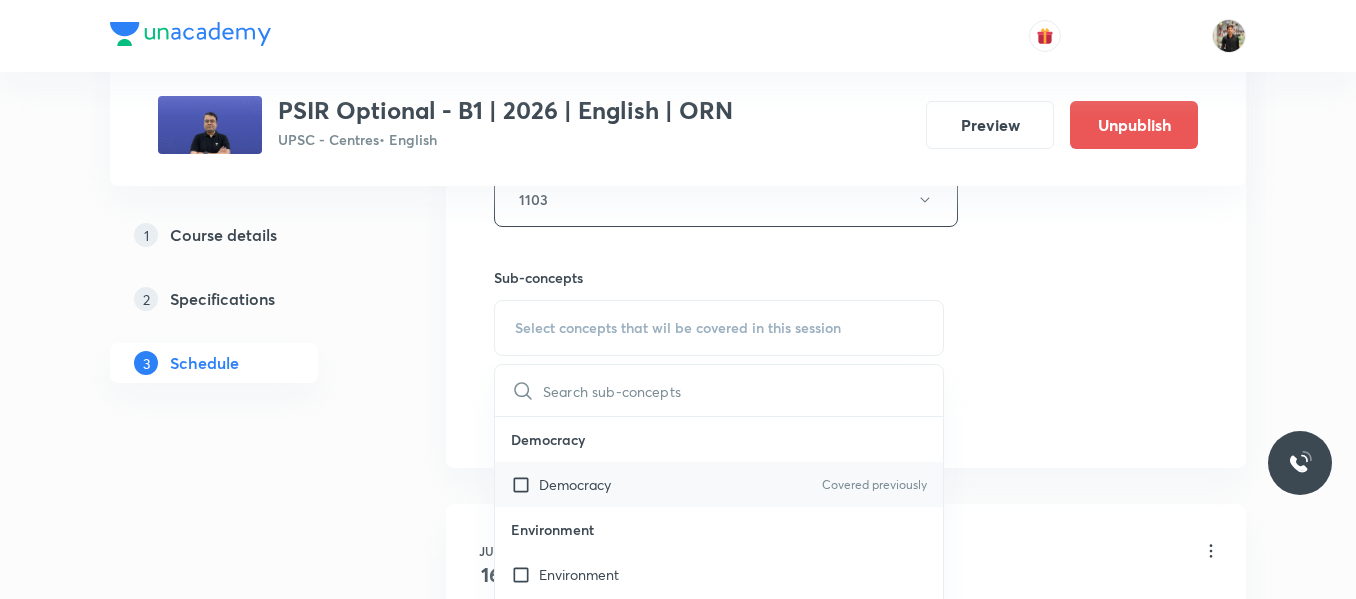 click at bounding box center [525, 484] 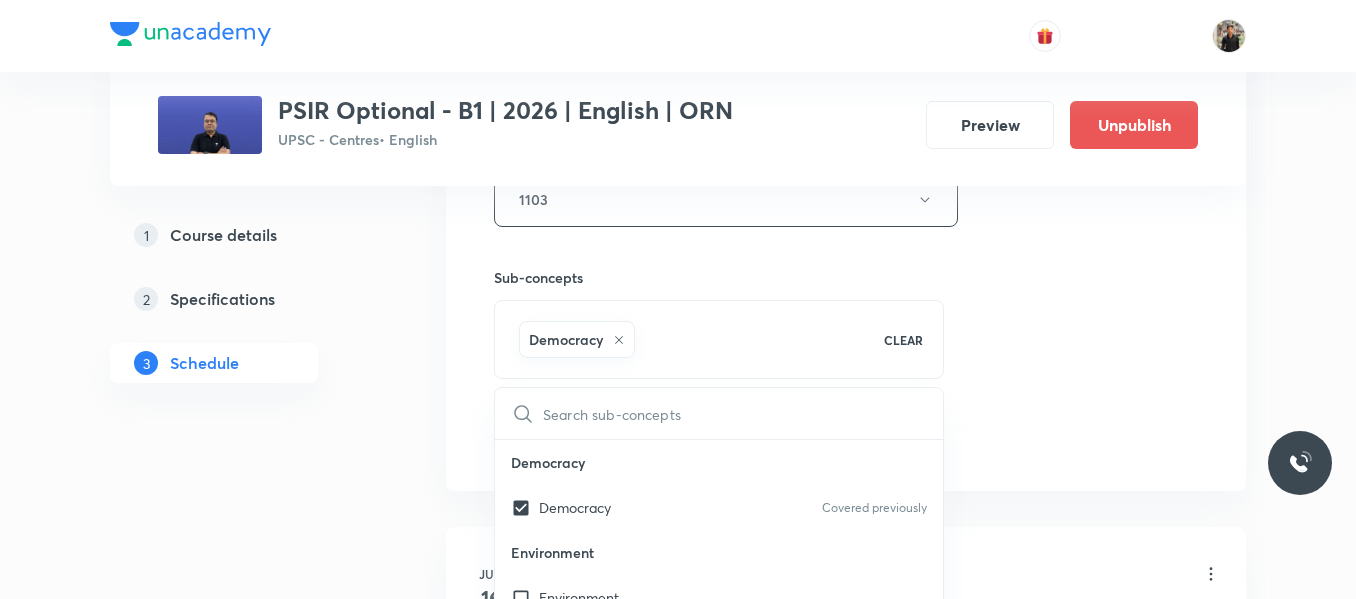 click on "1 Course details 2 Specifications 3 Schedule" at bounding box center (246, 959) 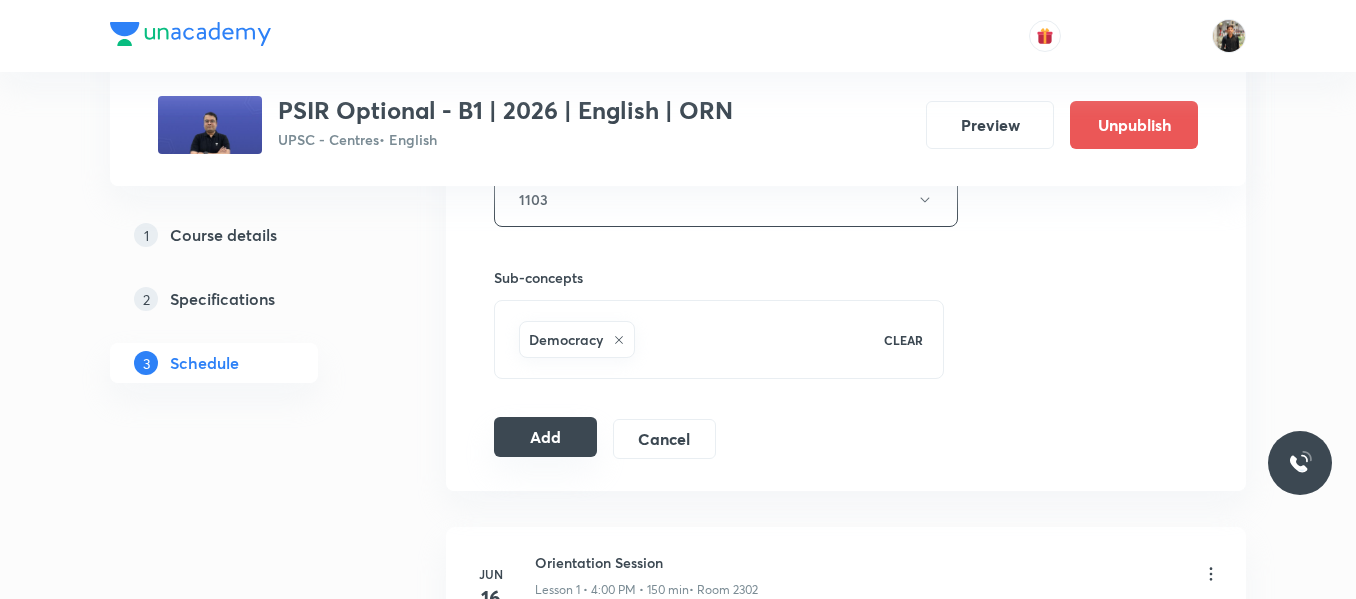 click on "Add" at bounding box center (545, 437) 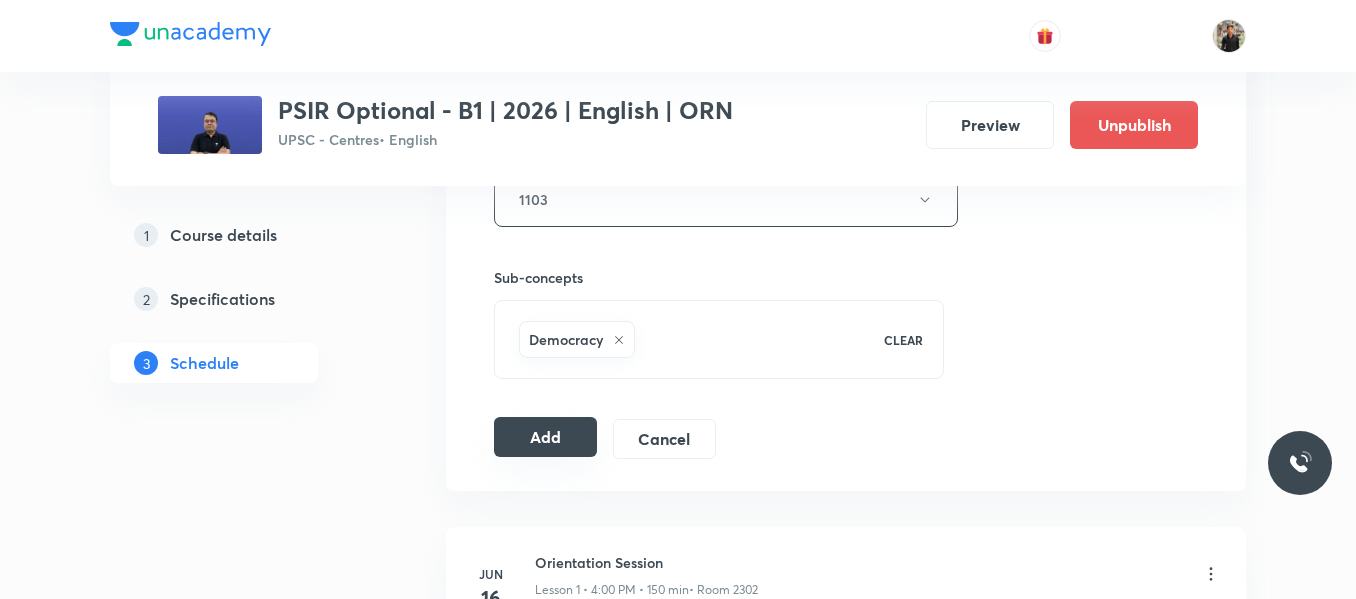 type 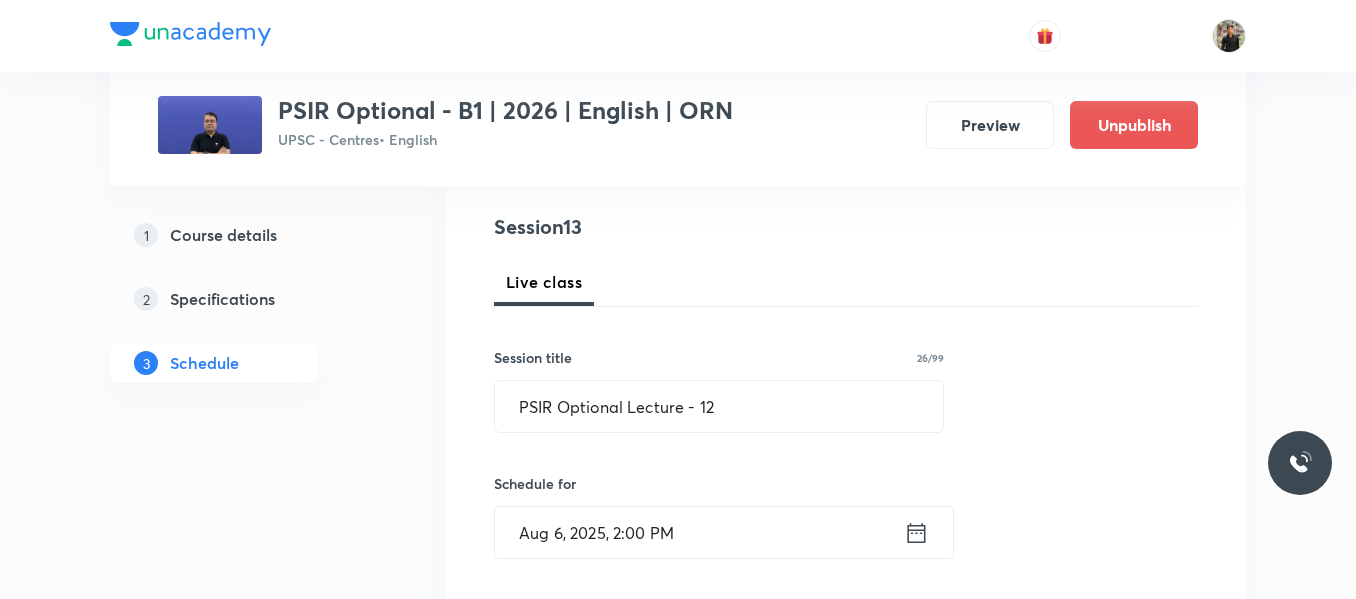scroll, scrollTop: 219, scrollLeft: 0, axis: vertical 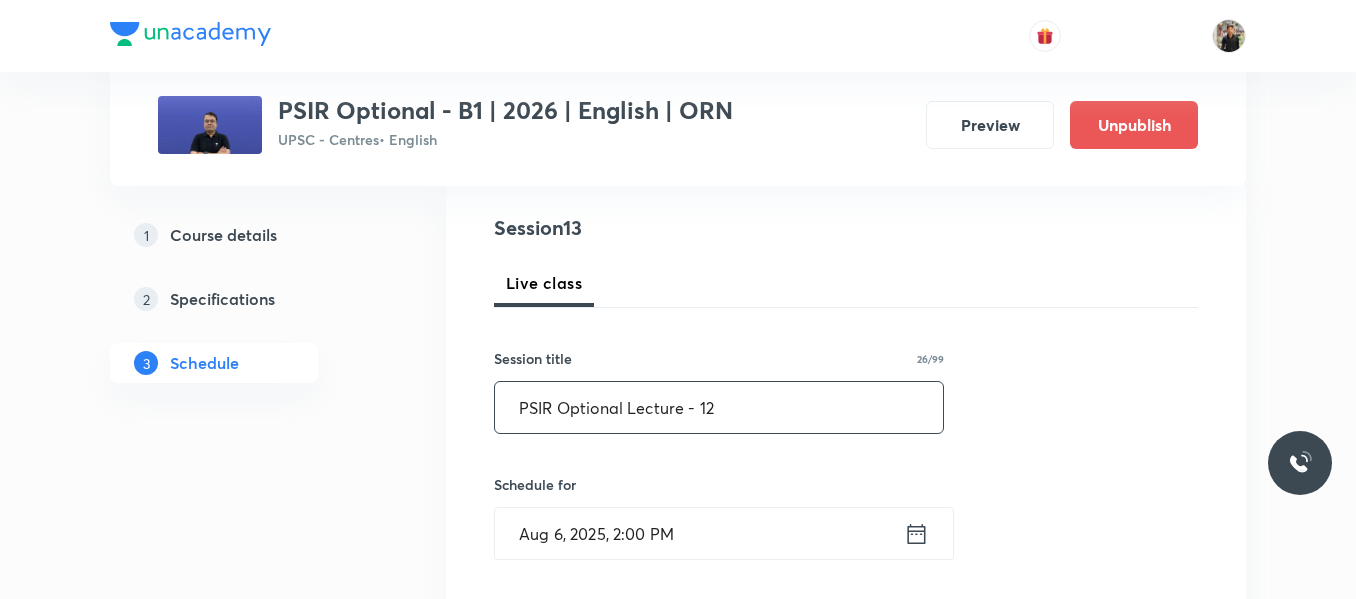 click on "PSIR Optional Lecture - 12" at bounding box center [719, 407] 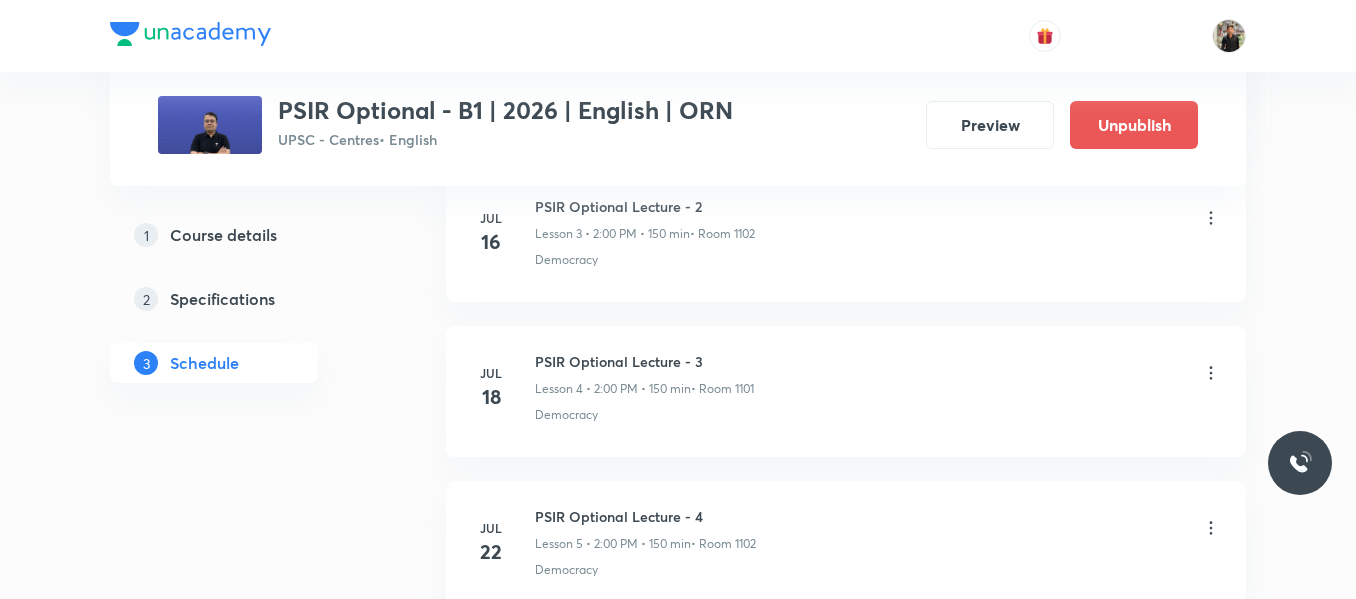scroll, scrollTop: 2582, scrollLeft: 0, axis: vertical 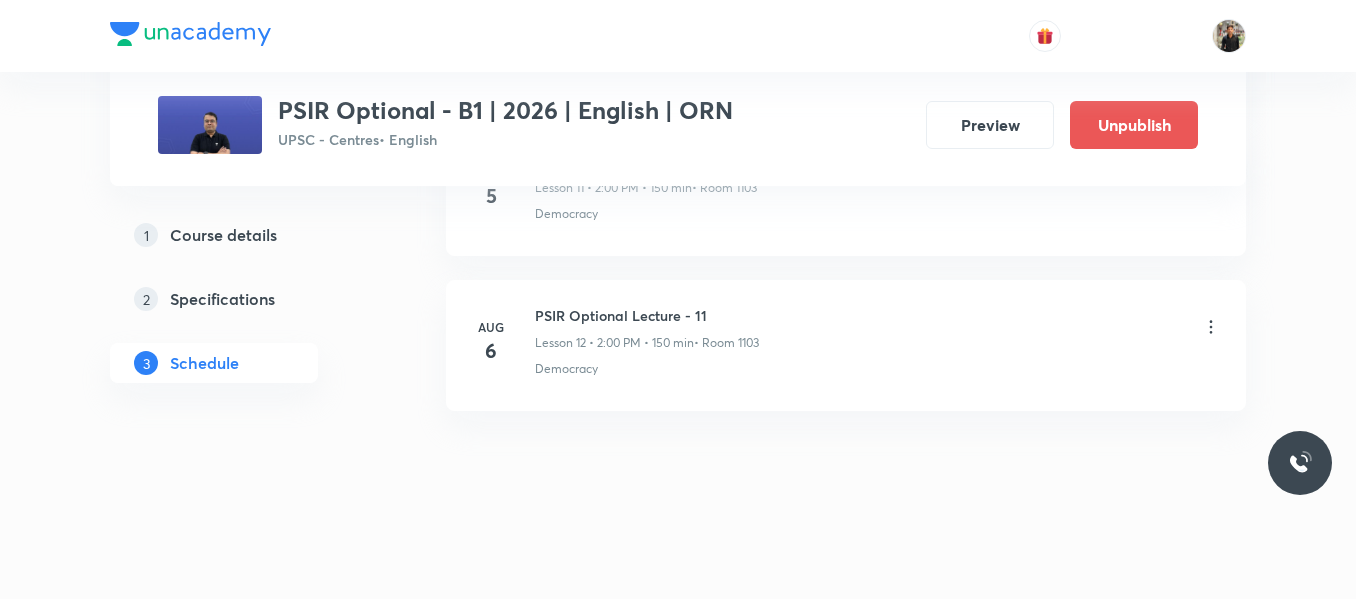 click on "PSIR Optional Lecture - 11" at bounding box center (647, 315) 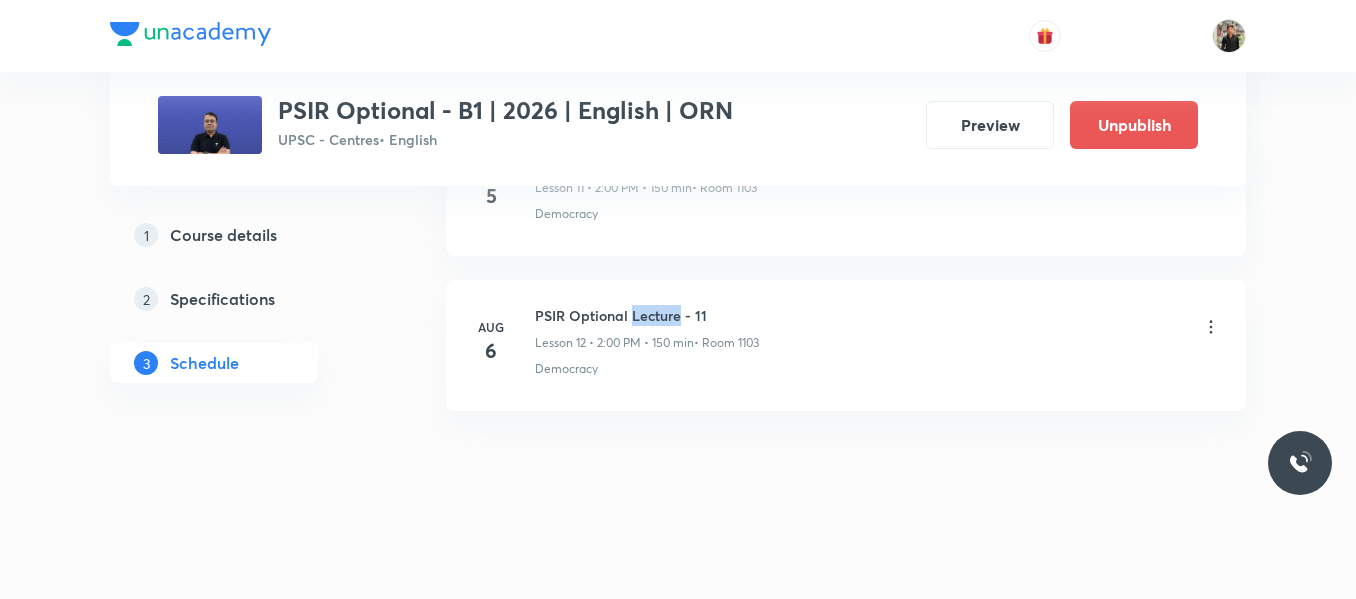 click on "PSIR Optional Lecture - 11" at bounding box center (647, 315) 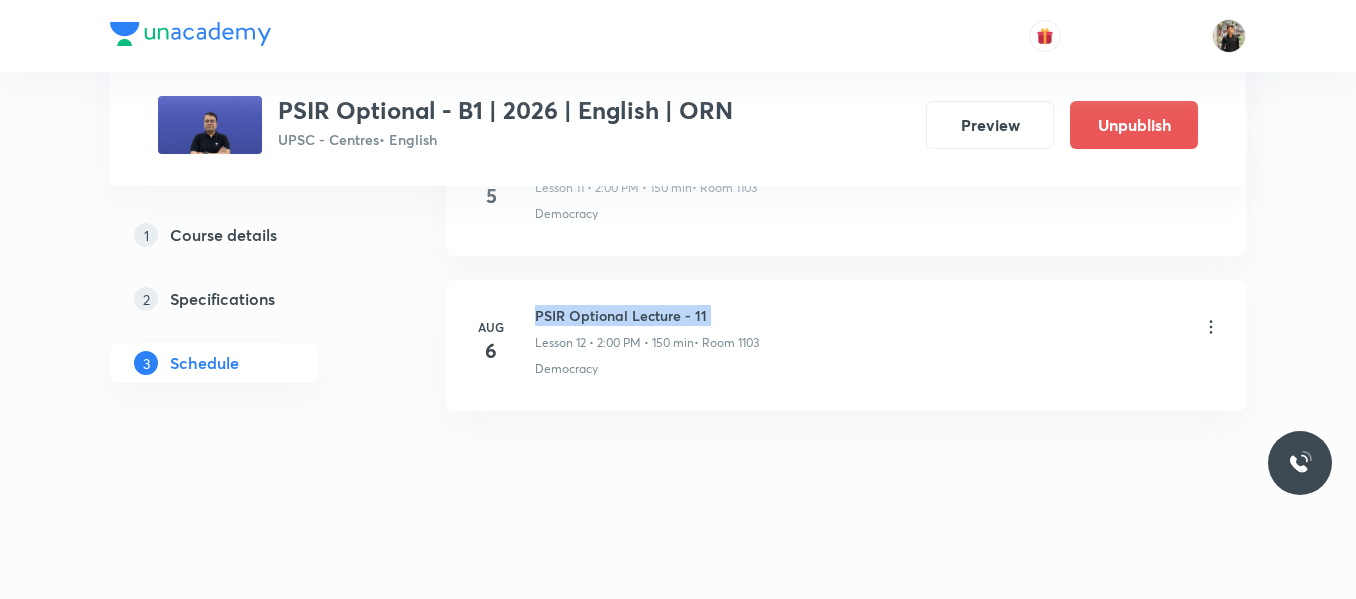 click on "PSIR Optional Lecture - 11" at bounding box center [647, 315] 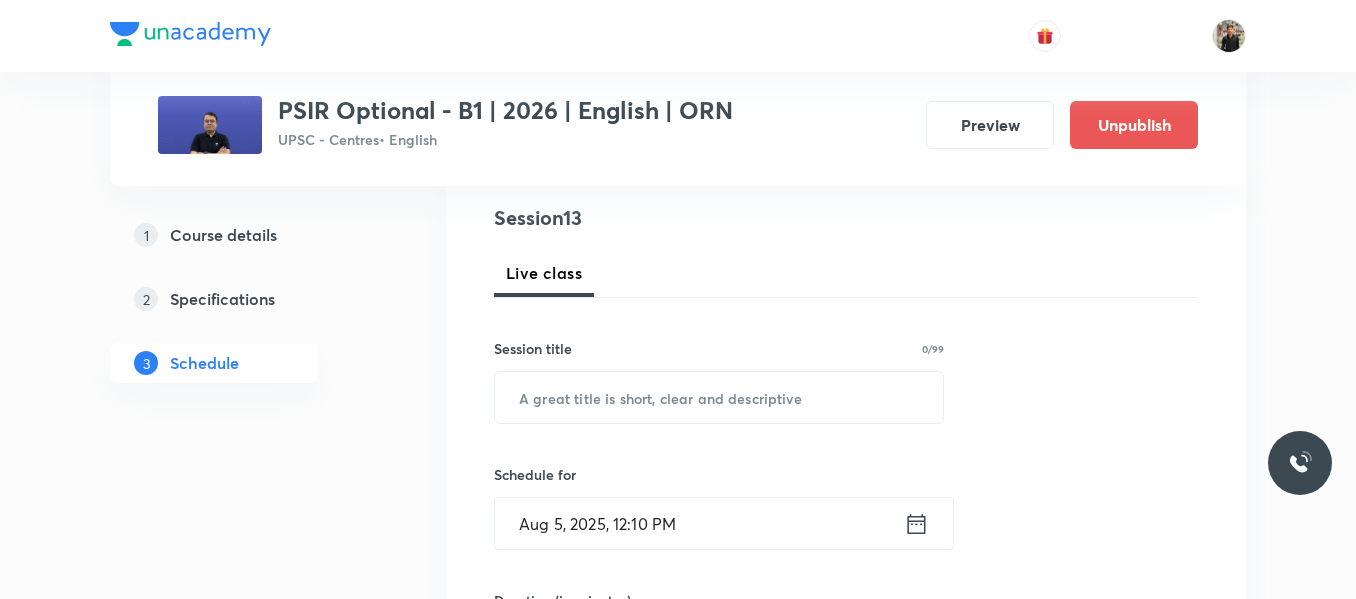 scroll, scrollTop: 238, scrollLeft: 0, axis: vertical 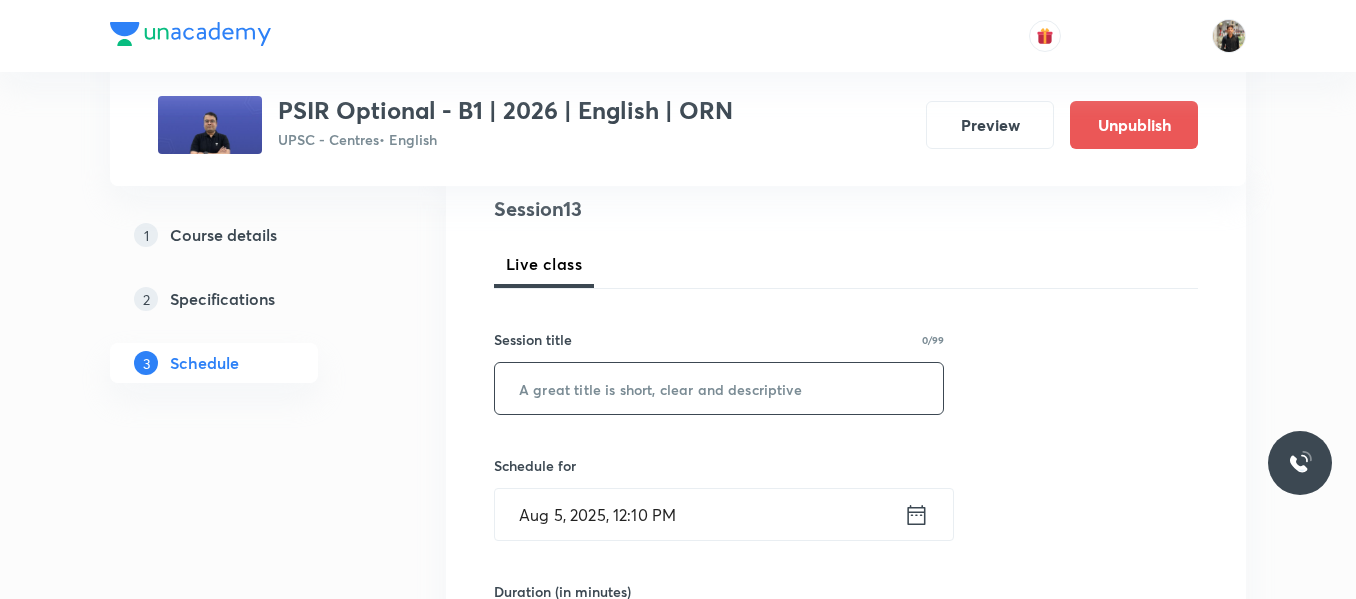 click at bounding box center [719, 388] 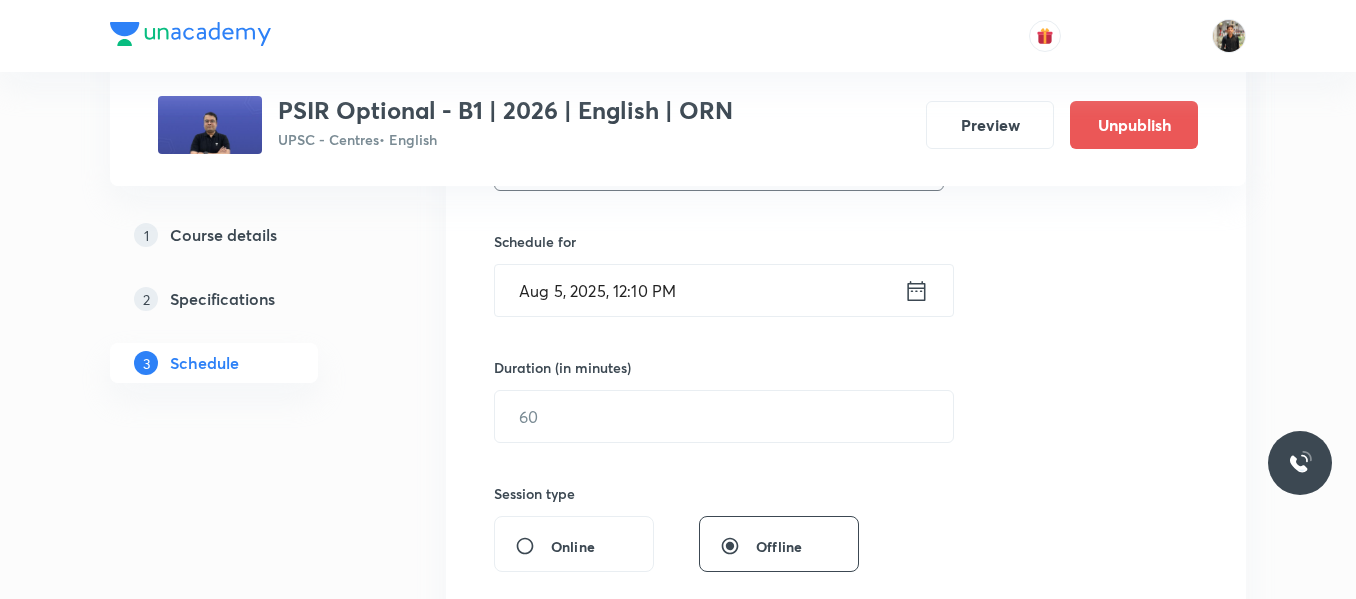 scroll, scrollTop: 466, scrollLeft: 0, axis: vertical 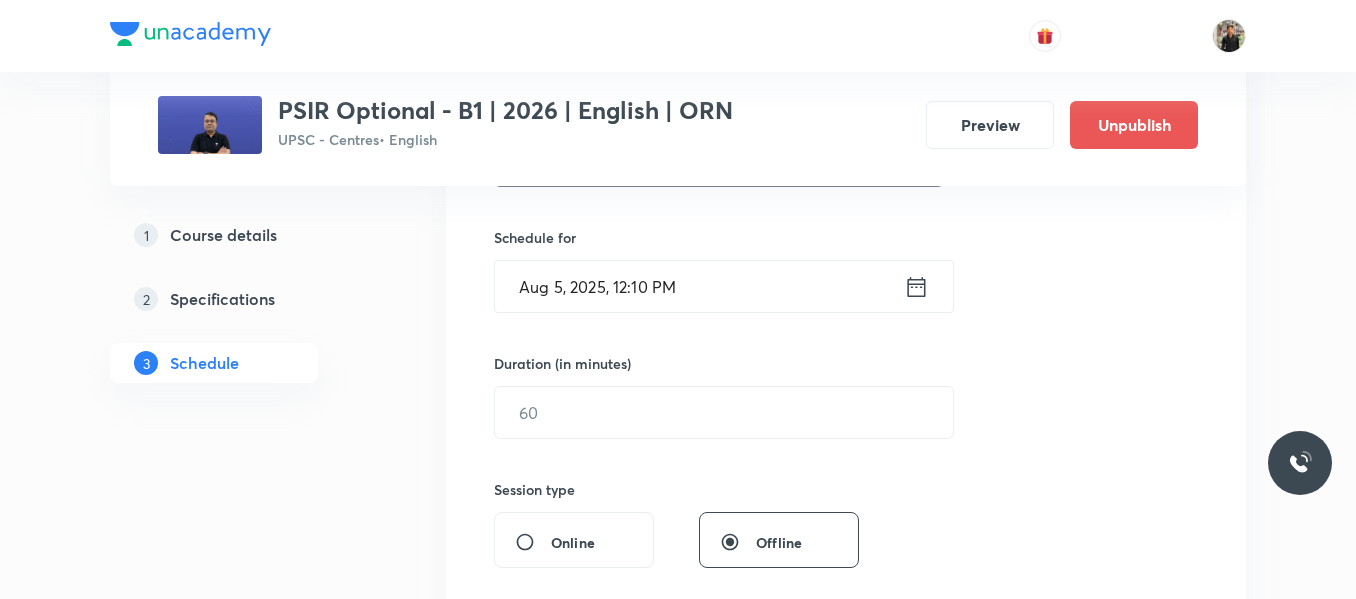 type on "PSIR Optional Lecture - 13" 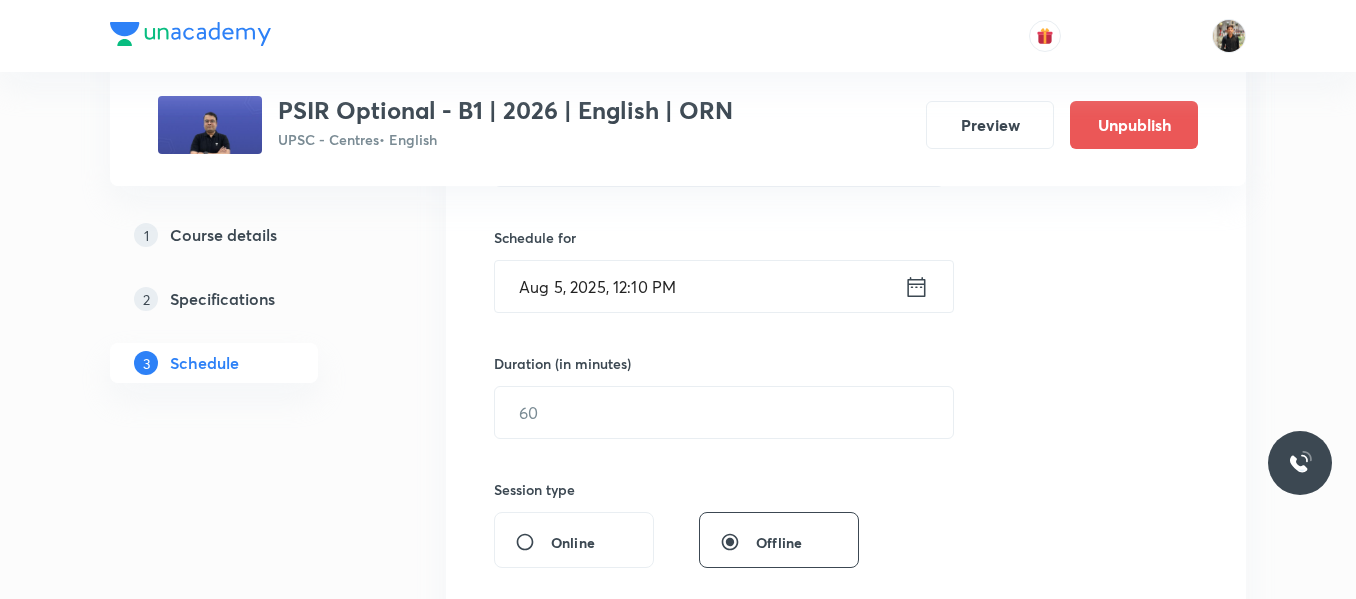 click 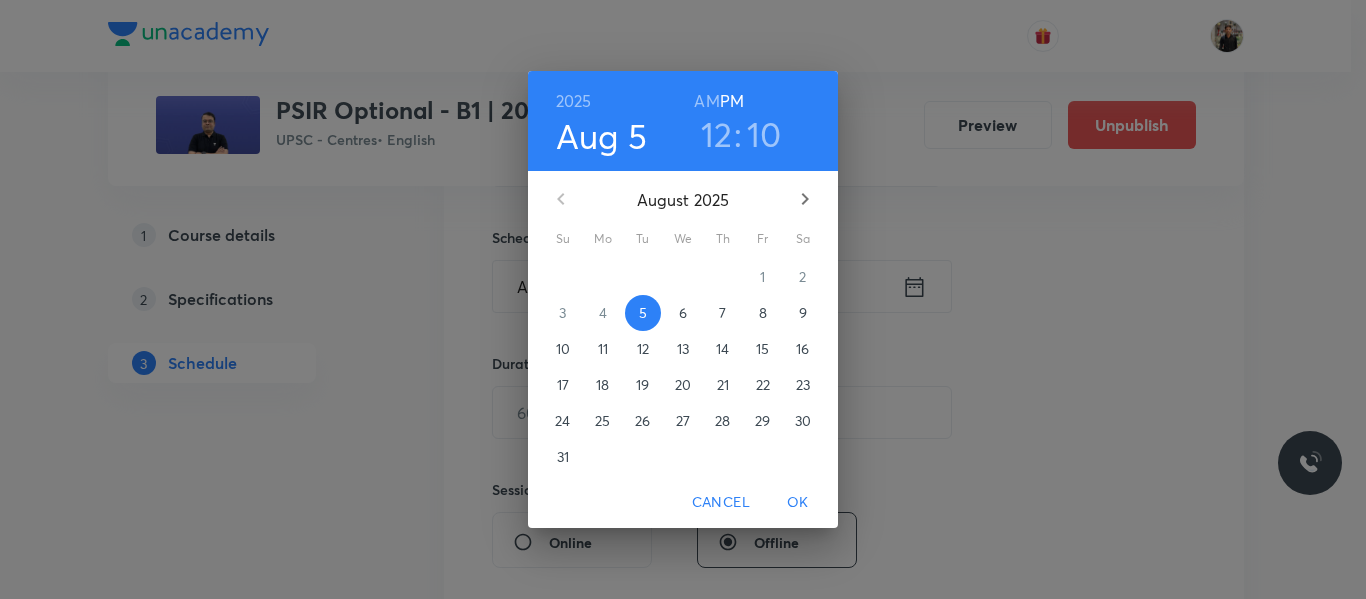click on "7" at bounding box center [723, 313] 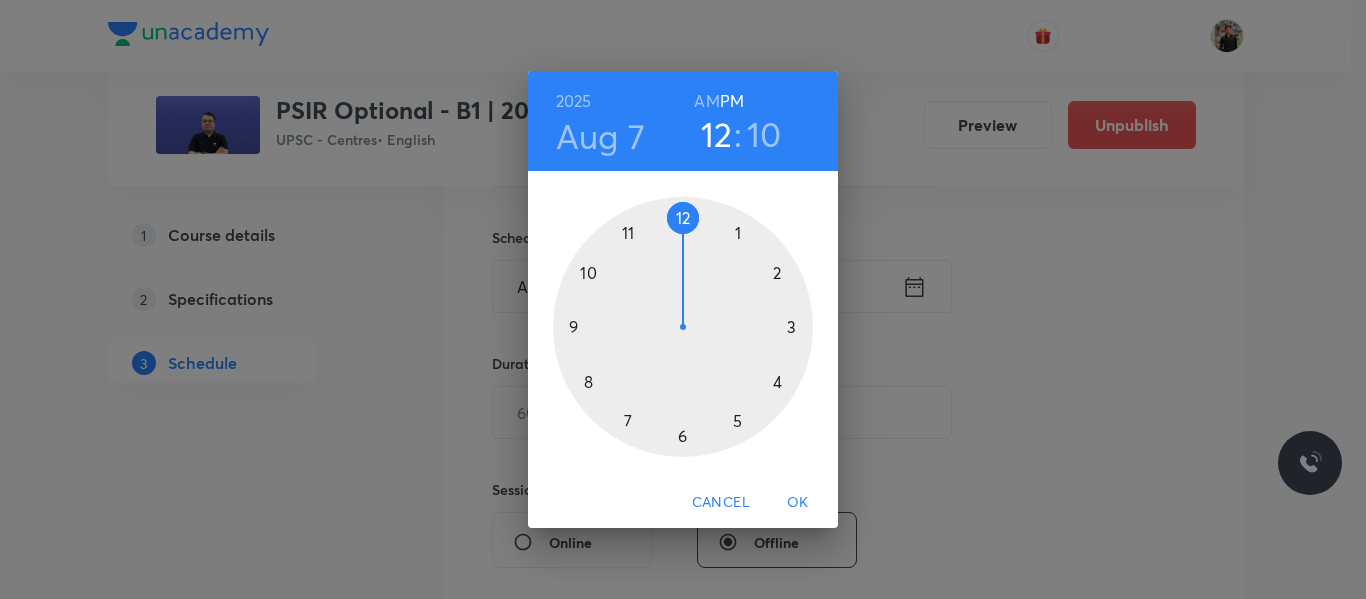 click at bounding box center [683, 327] 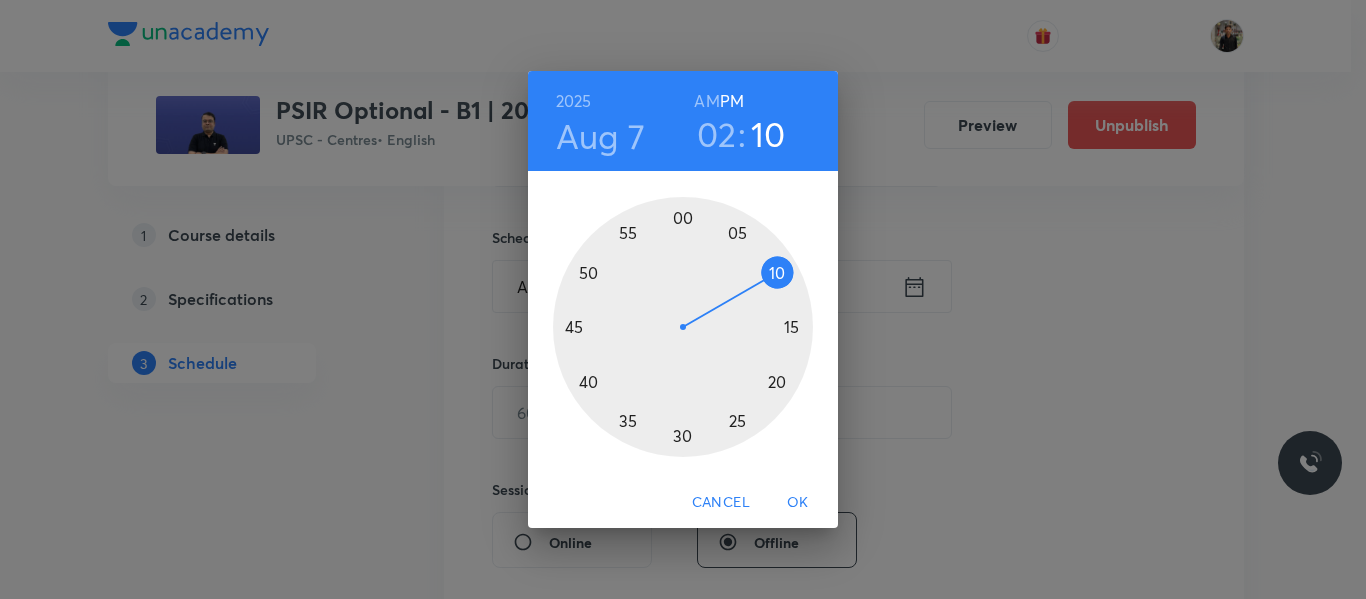 click at bounding box center (683, 327) 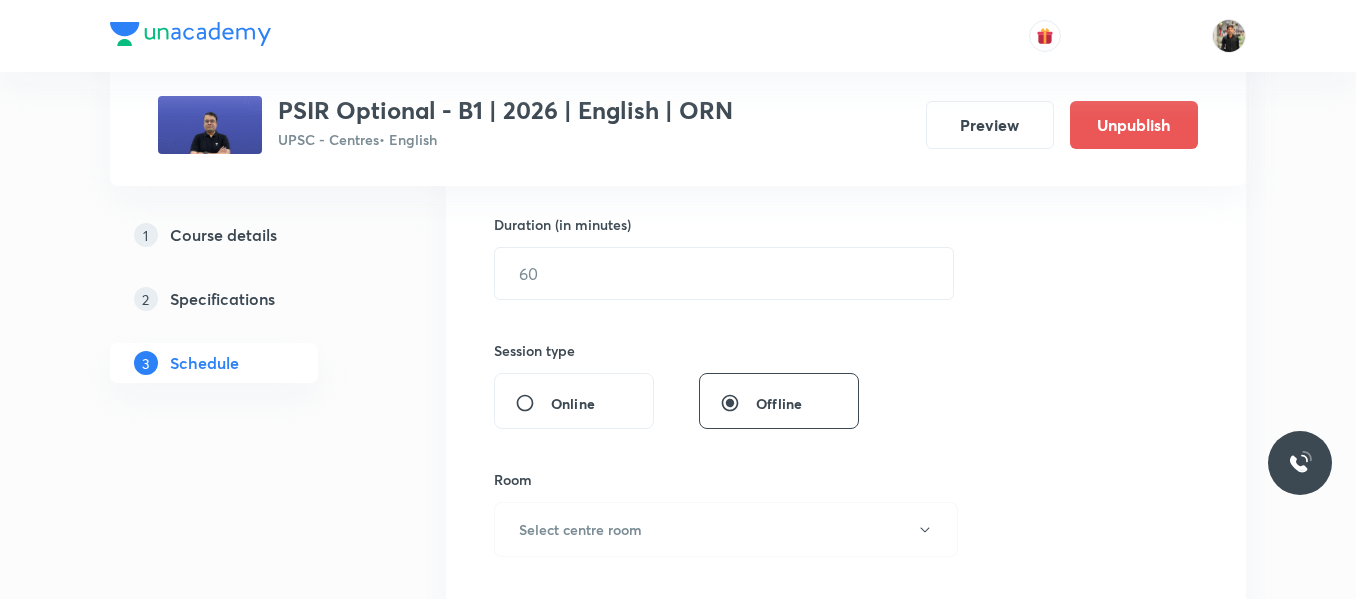 scroll, scrollTop: 606, scrollLeft: 0, axis: vertical 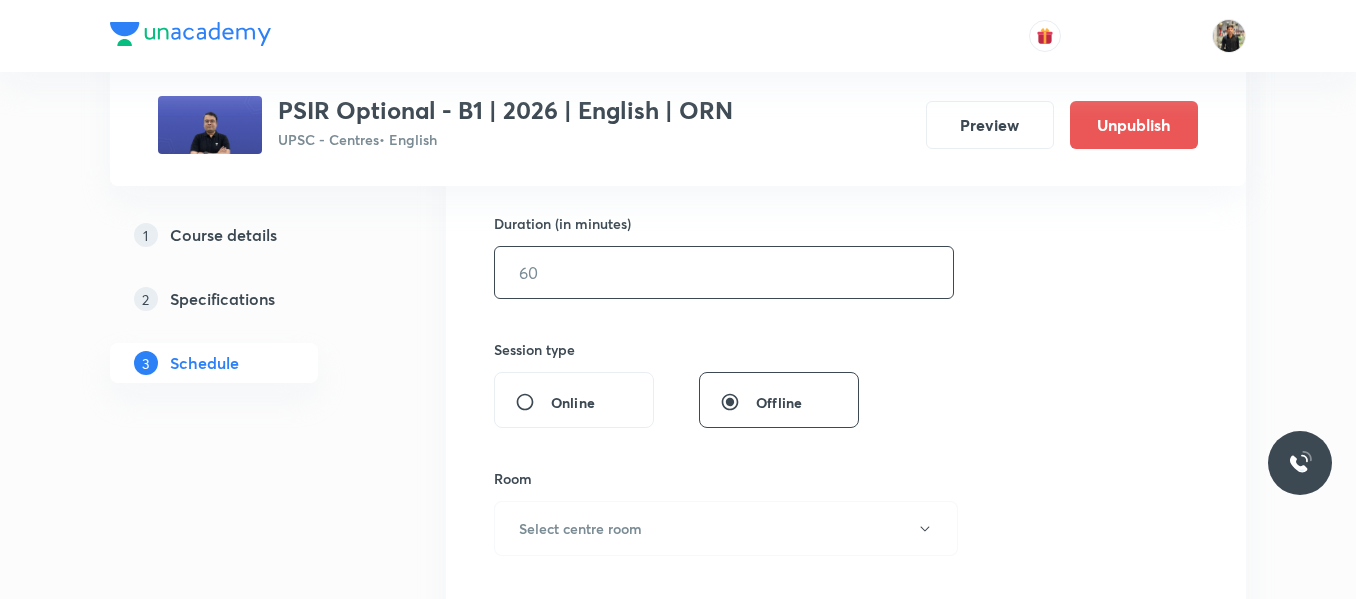 click at bounding box center (724, 272) 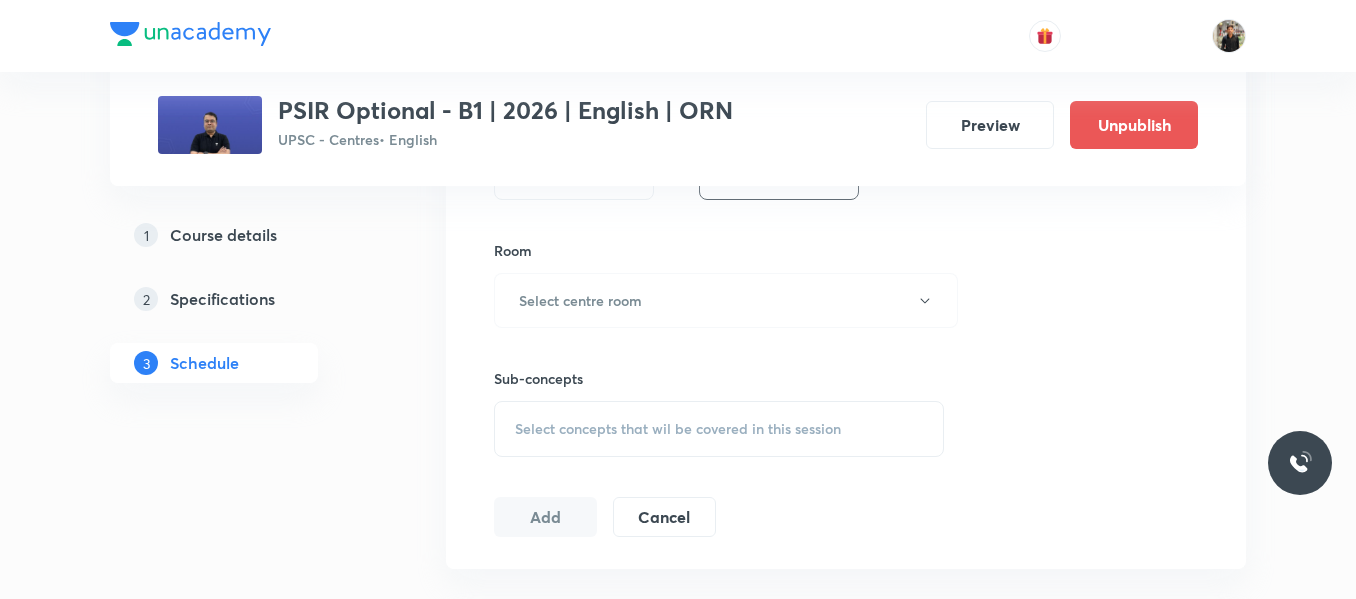 scroll, scrollTop: 880, scrollLeft: 0, axis: vertical 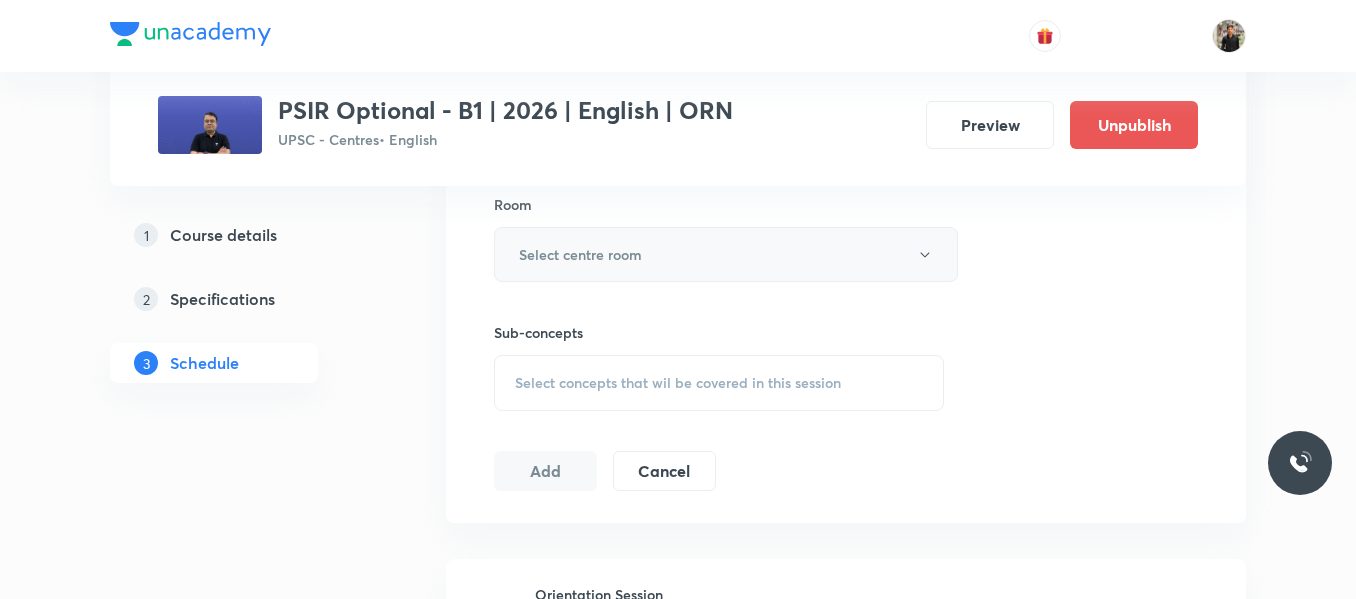 type on "150" 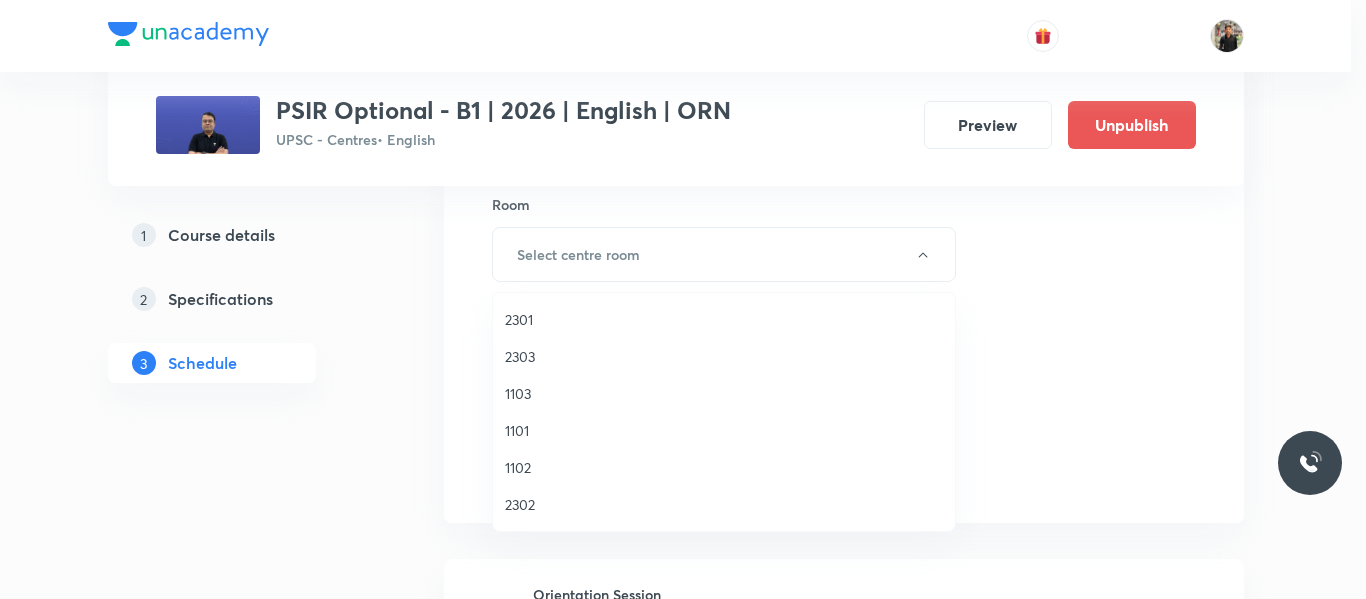 click on "1103" at bounding box center [724, 393] 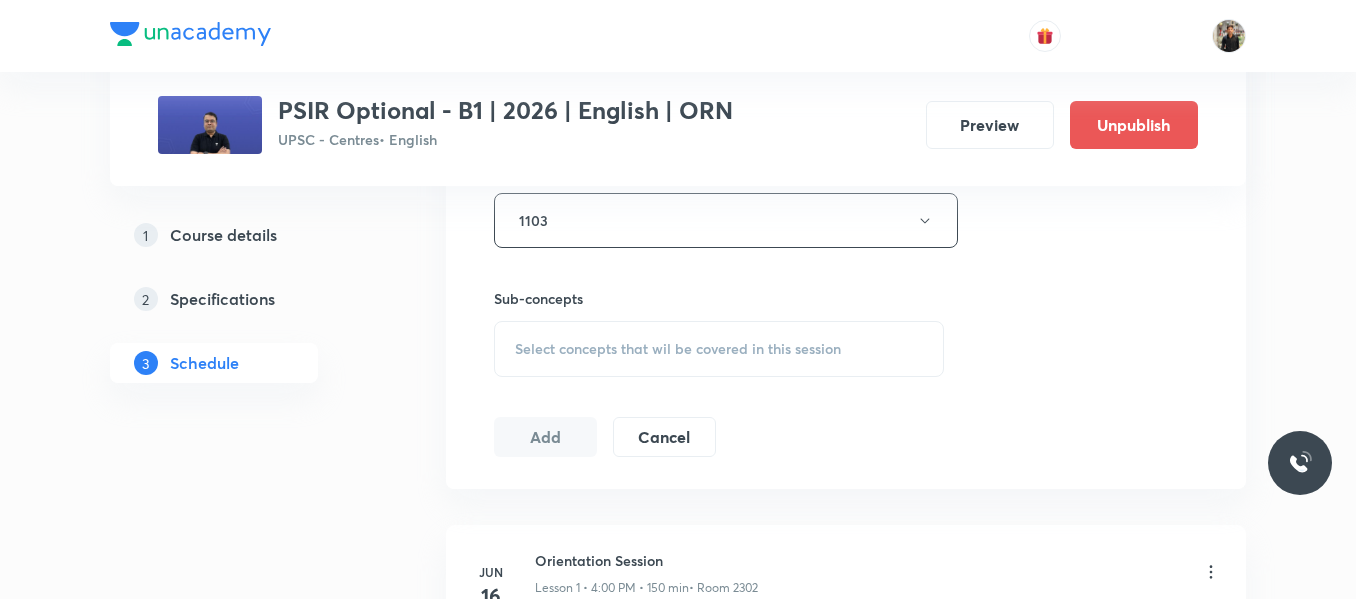 scroll, scrollTop: 917, scrollLeft: 0, axis: vertical 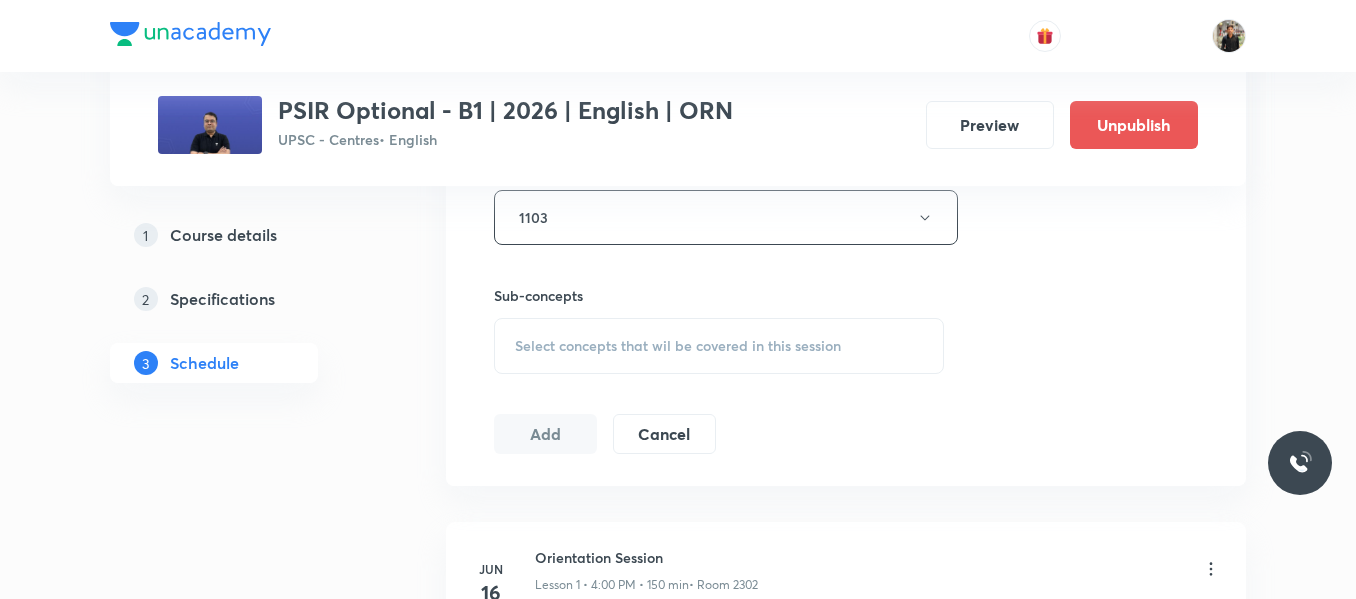 click on "Select concepts that wil be covered in this session" at bounding box center (678, 346) 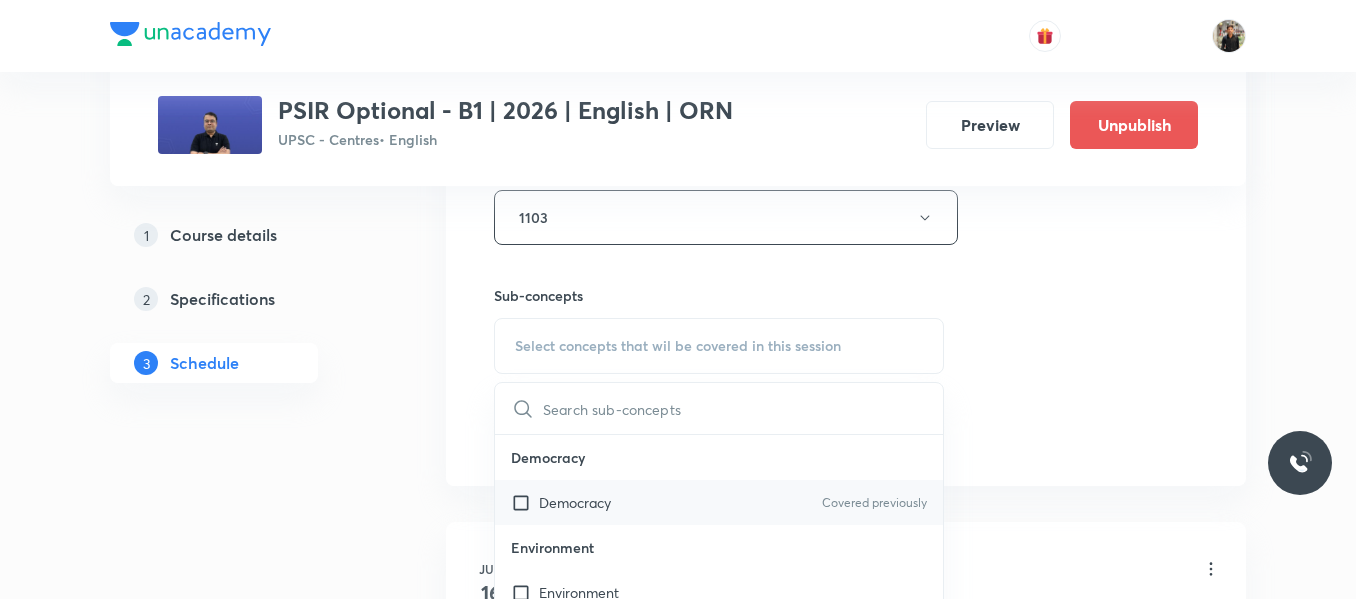 click at bounding box center [525, 502] 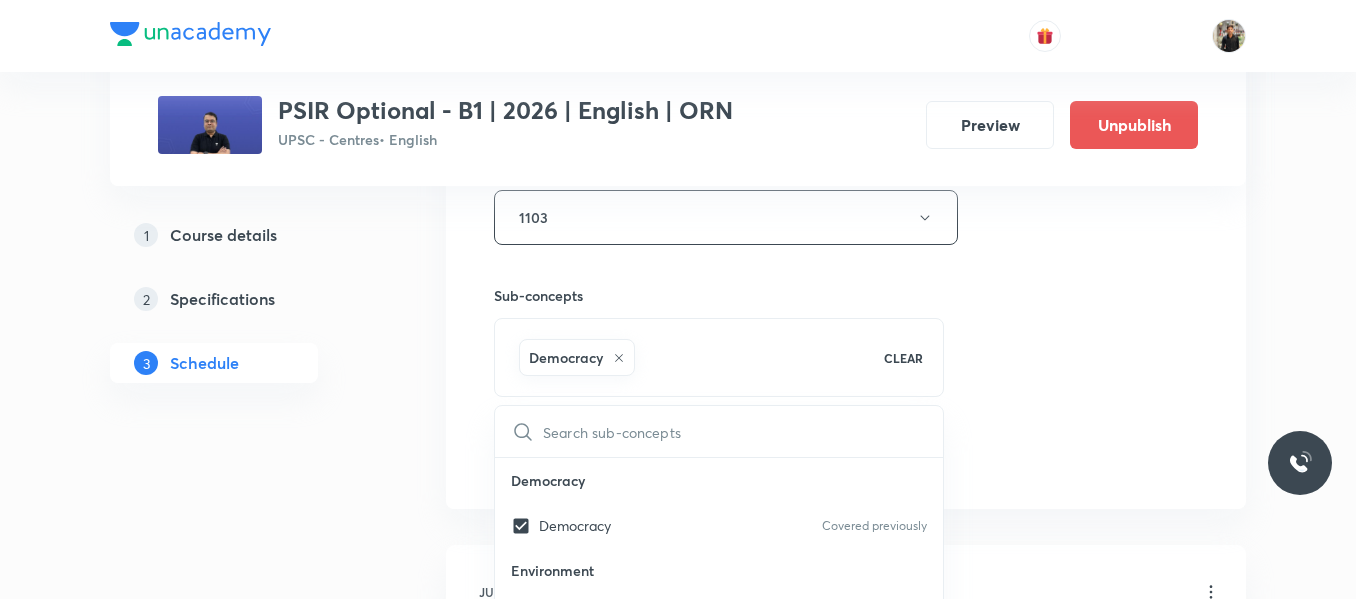 click on "Plus Courses PSIR Optional - B1 | 2026 | English | ORN UPSC - Centres  • English Preview Unpublish 1 Course details 2 Specifications 3 Schedule Schedule 12  classes Session  13 Live class Session title 26/99 PSIR Optional Lecture - 13 ​ Schedule for Aug 7, 2025, 2:00 PM ​ Duration (in minutes) 150 ​   Session type Online Offline Room 1103 Sub-concepts Democracy CLEAR ​ Democracy Democracy Covered previously Environment Environment Gender Justice Gender Justice Human Rights Human Rights Nuclear Proliferation Nuclear Proliferation Terrorism Terrorism Green Revolution Green Revolution Land Reforms and Agrarian Relations Land Reforms and Agrarian Relations Liberalization and Economic Reforms Liberalization and Economic Reforms Nehruvian and Gandhian Perspectives Nehruvian and Gandhian Perspectives The Role of Planning and Public Sector The Role of Planning and Public Sector Aims and Achievements Aims and Achievements Arms Race and Cold War Arms Race and Cold War Collapse of the Soviet Union Aristotle 16" at bounding box center [678, 864] 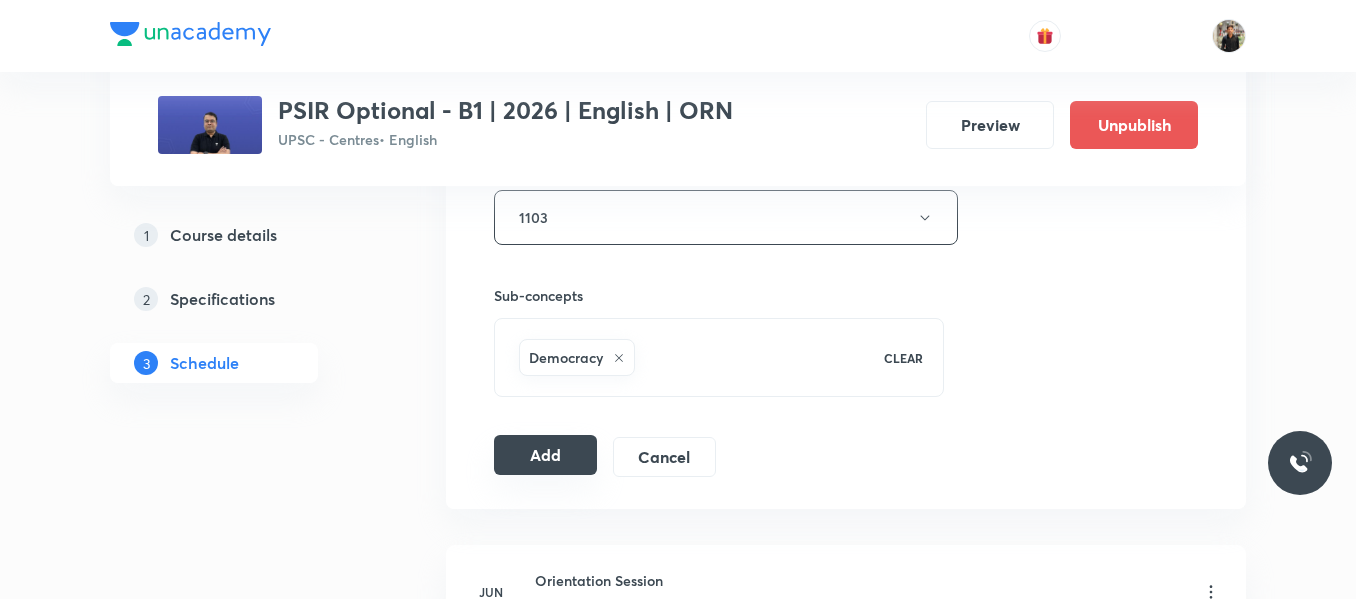 click on "Add" at bounding box center (545, 455) 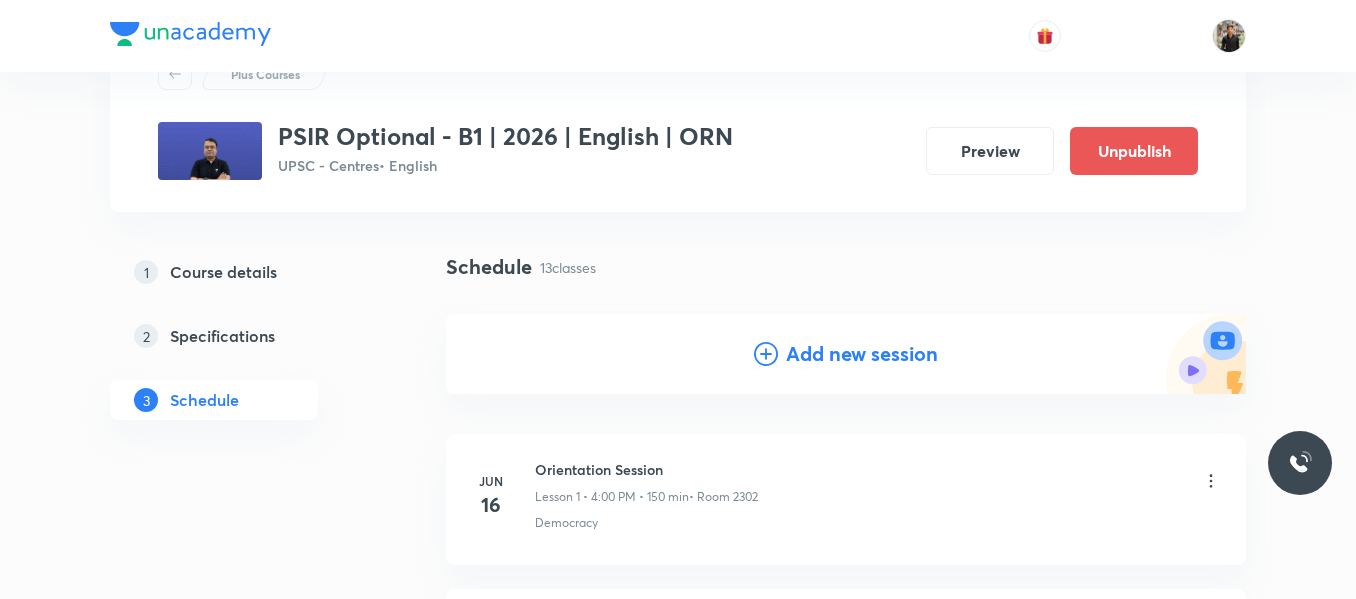 scroll, scrollTop: 90, scrollLeft: 0, axis: vertical 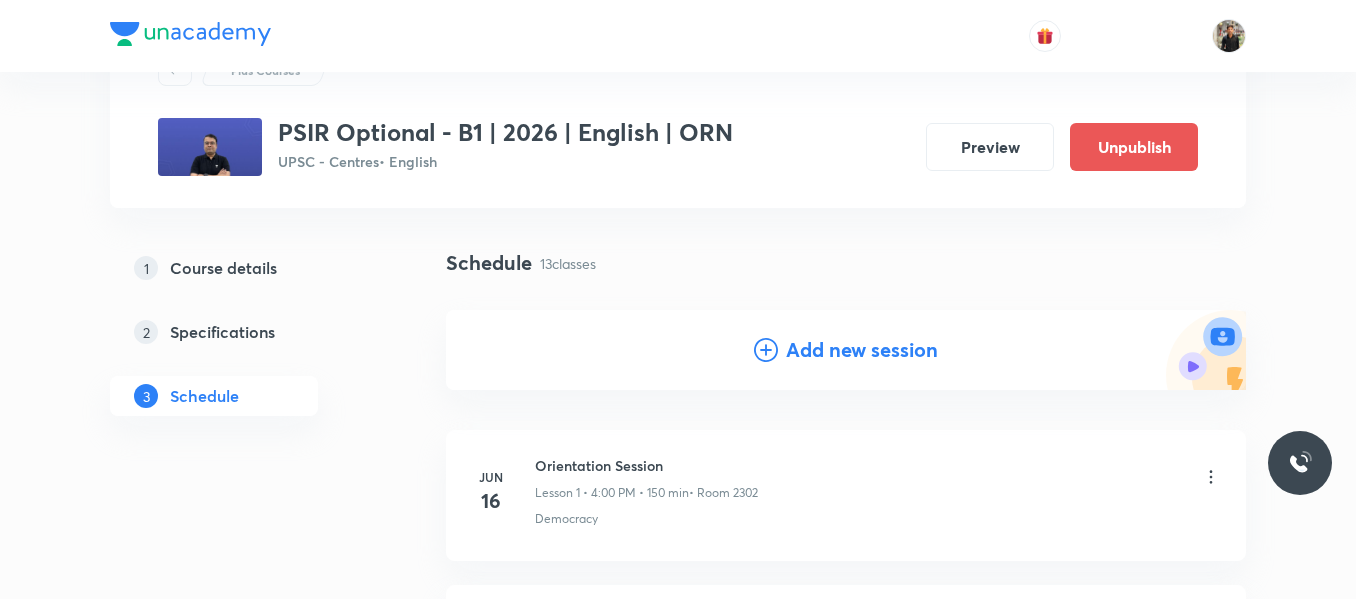 click 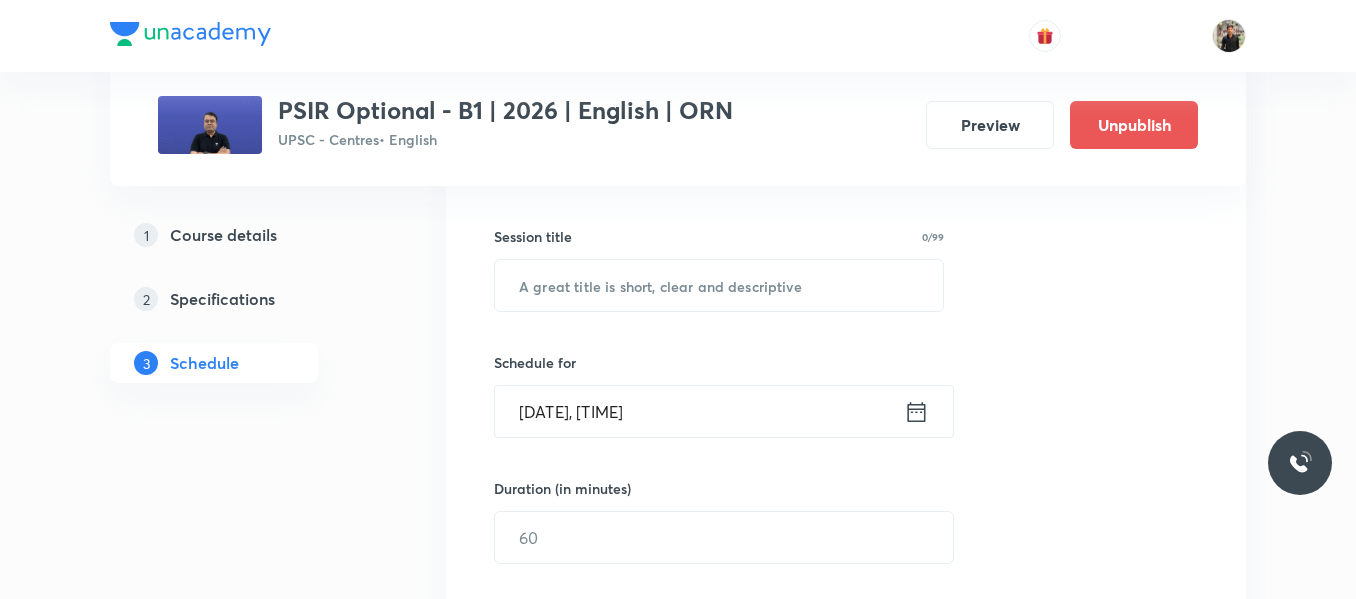 scroll, scrollTop: 342, scrollLeft: 0, axis: vertical 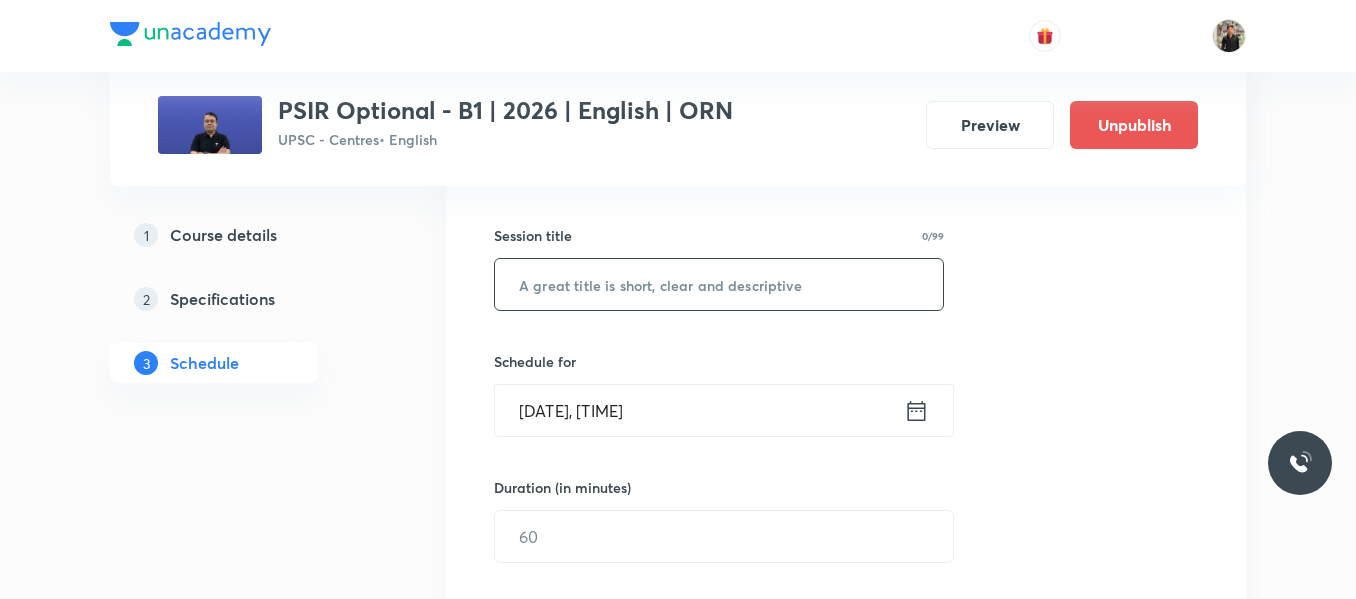 click at bounding box center [719, 284] 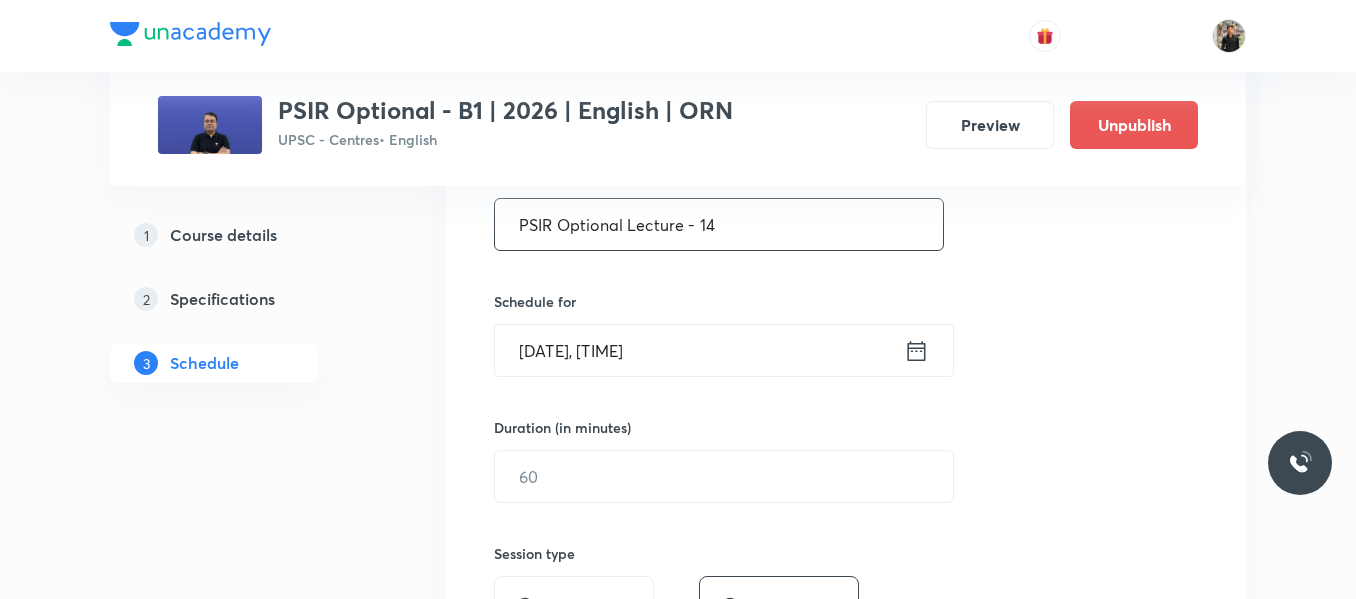 scroll, scrollTop: 407, scrollLeft: 0, axis: vertical 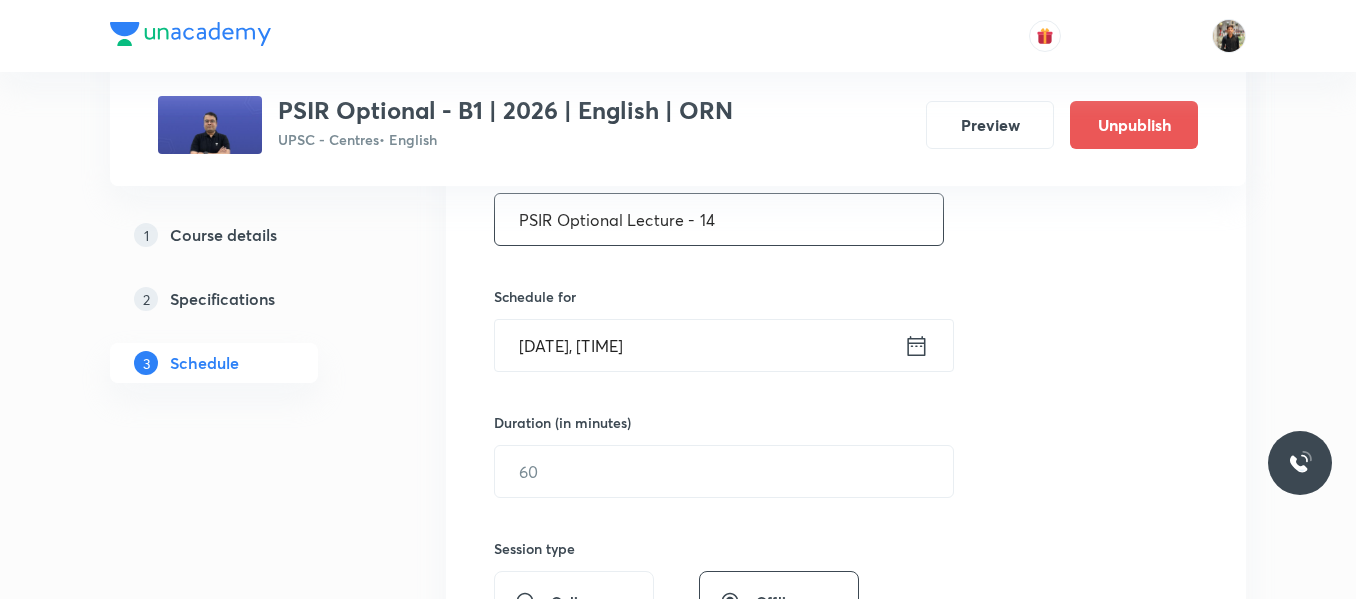 type on "PSIR Optional Lecture - 14" 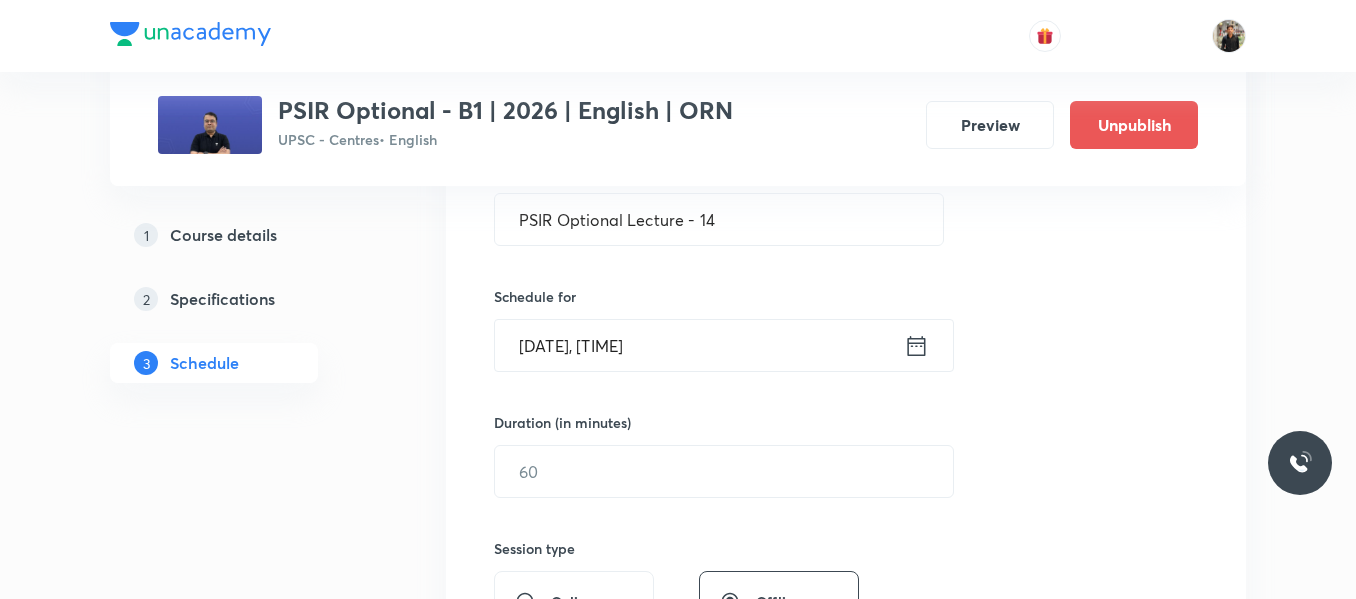 click on "Aug 5, 2025, 12:11 PM ​" at bounding box center [724, 345] 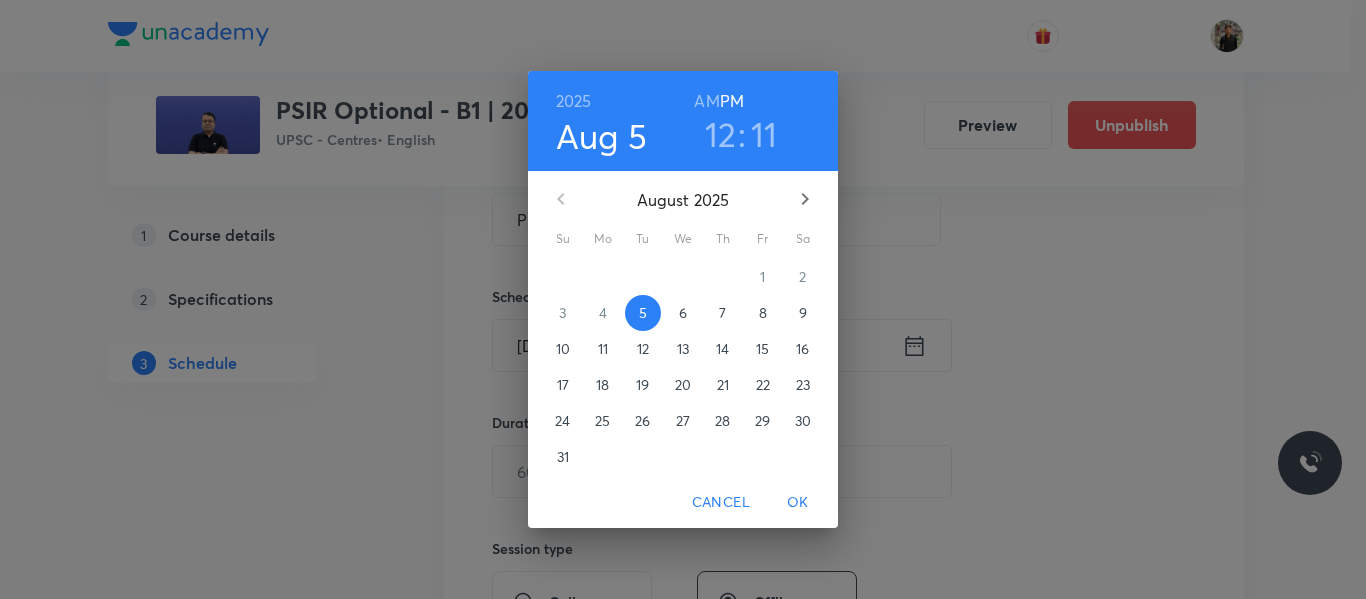 click on "8" at bounding box center (763, 313) 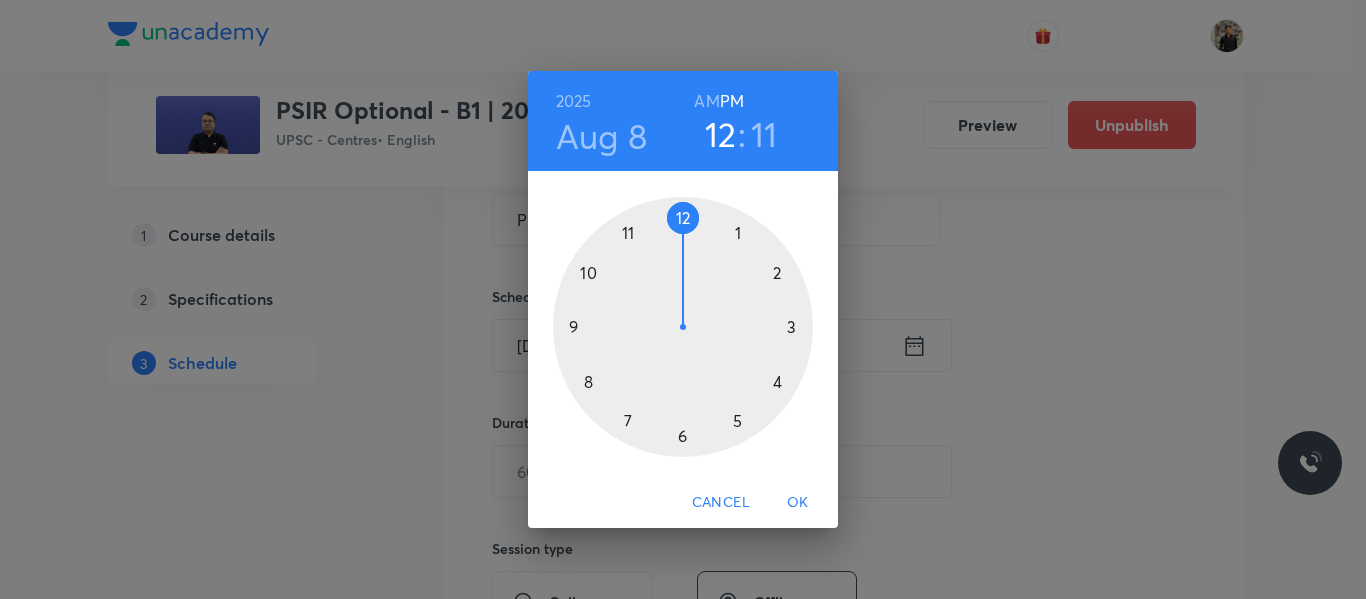 click at bounding box center (683, 327) 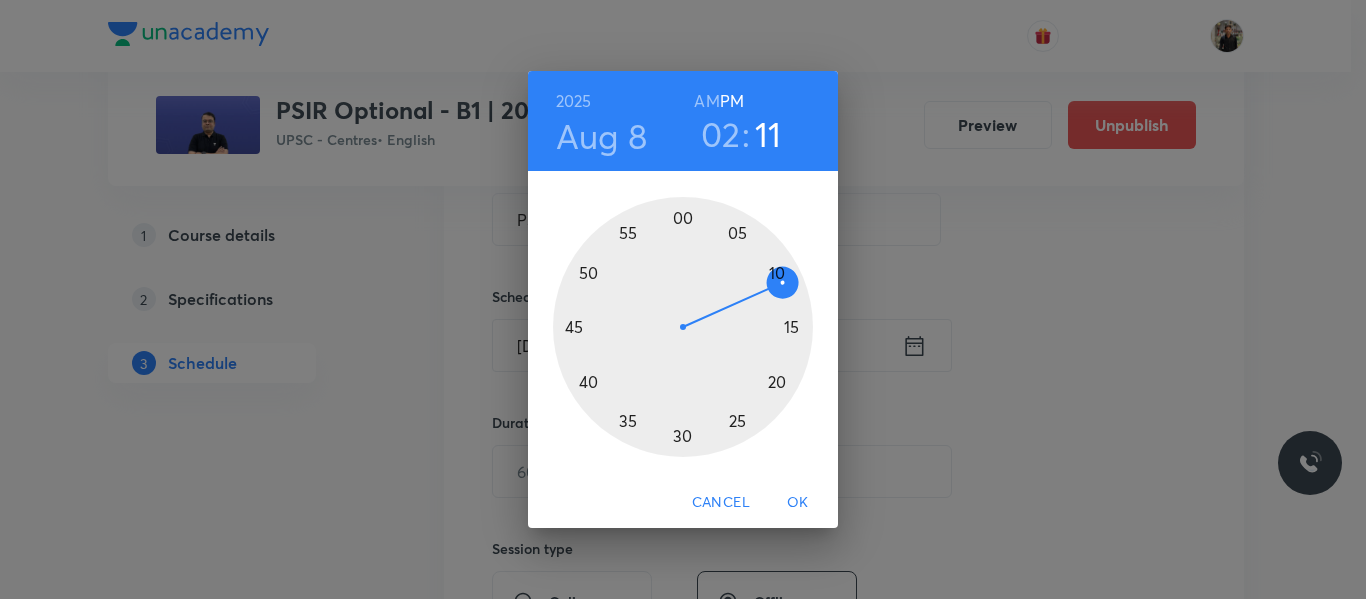 click at bounding box center (683, 327) 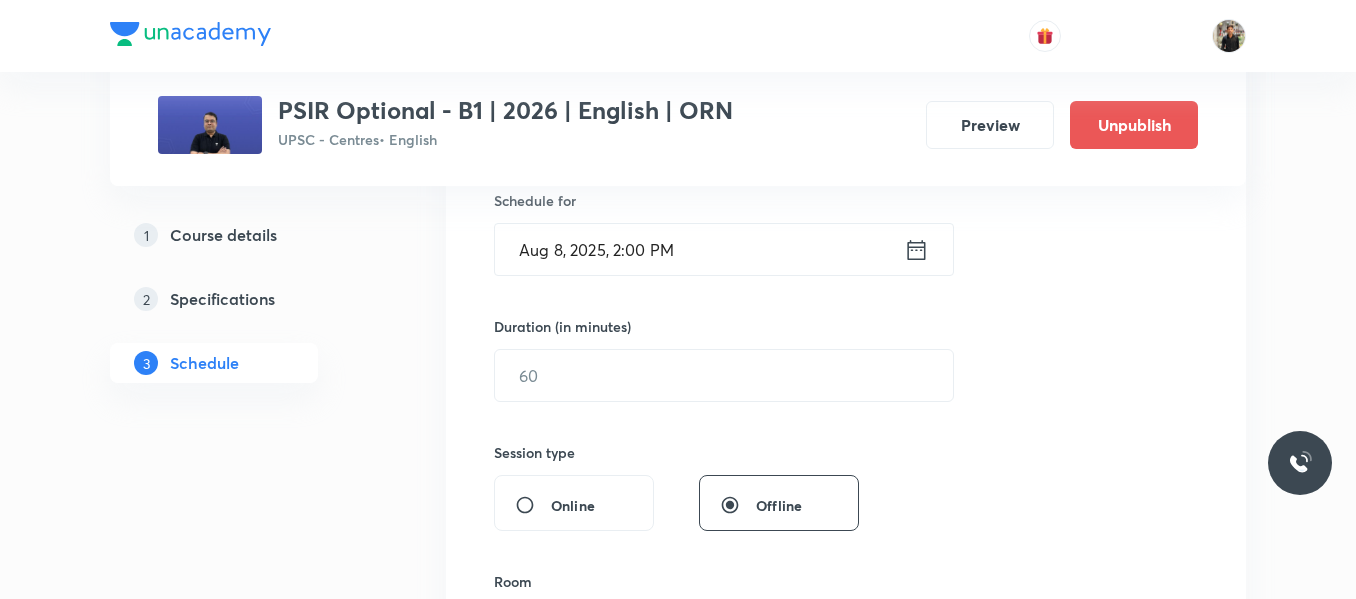 scroll, scrollTop: 505, scrollLeft: 0, axis: vertical 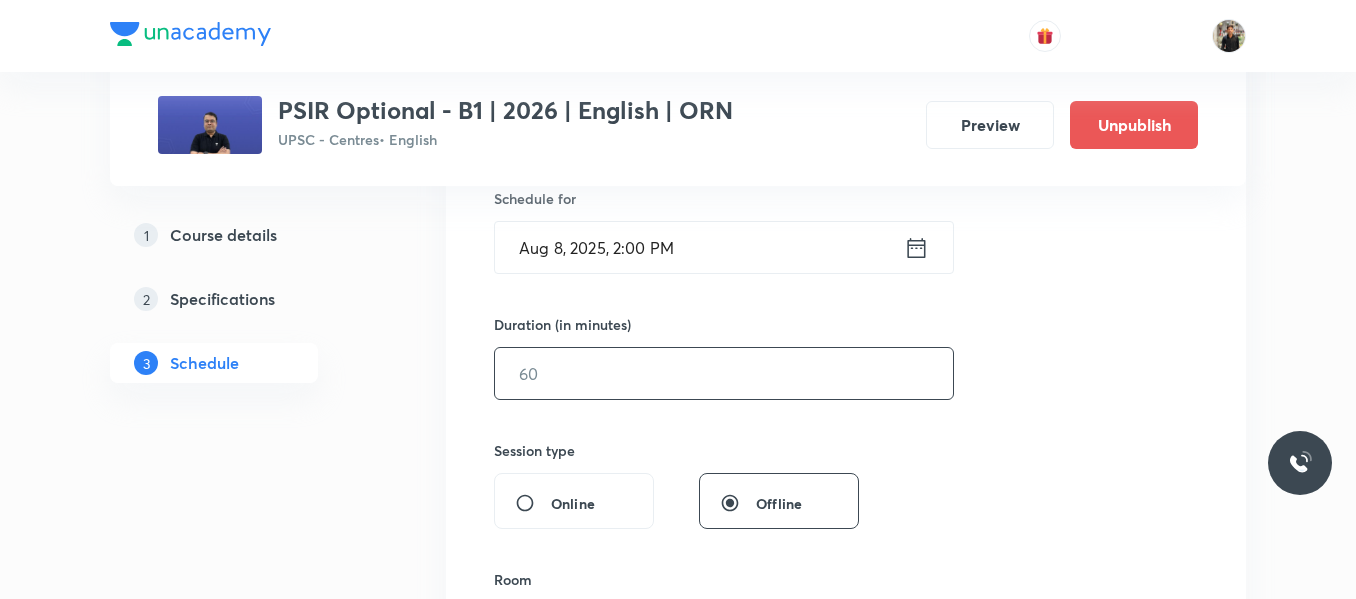click at bounding box center [724, 373] 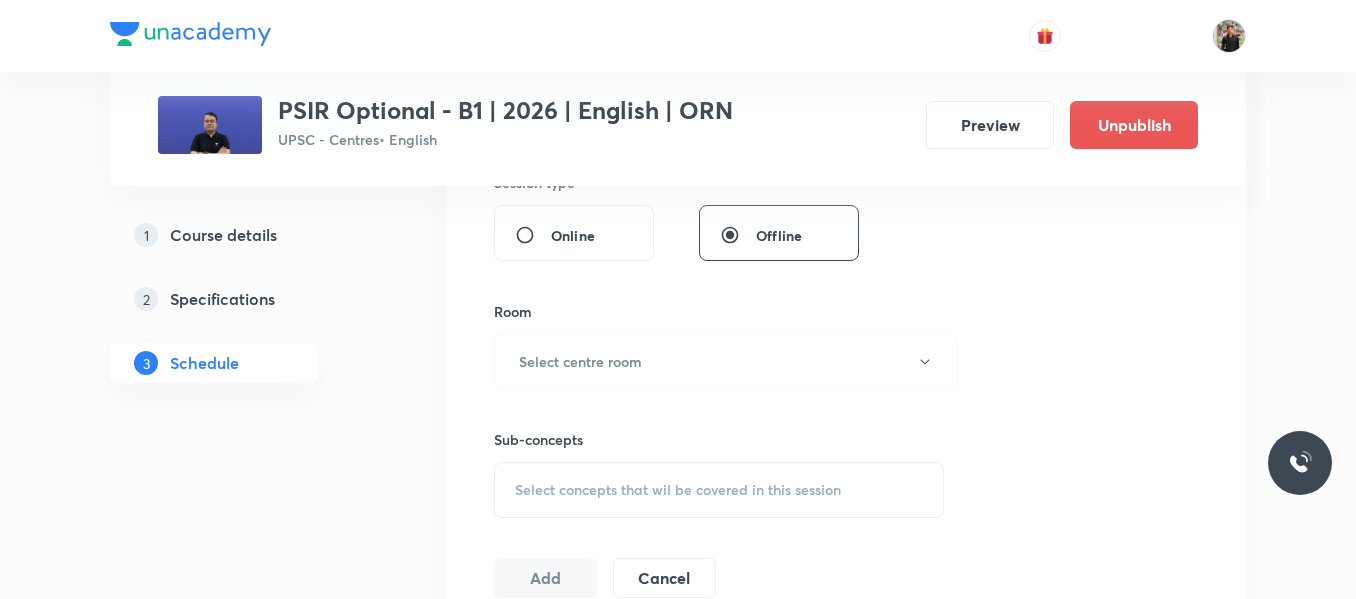 scroll, scrollTop: 779, scrollLeft: 0, axis: vertical 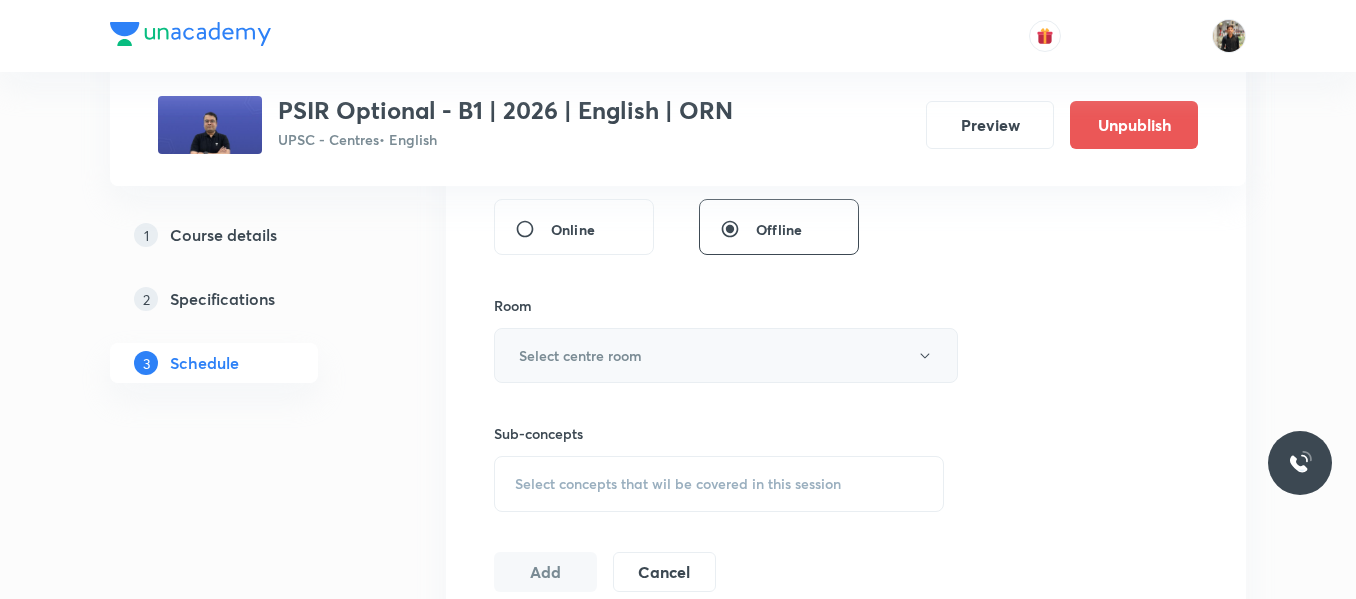 type on "150" 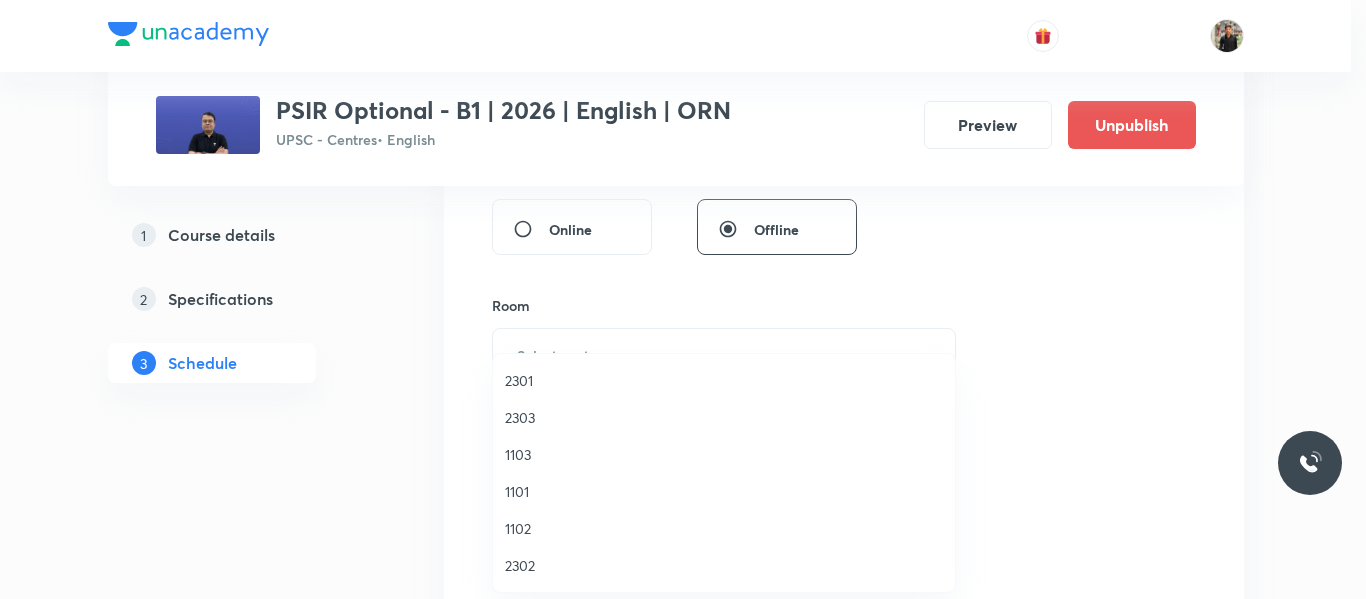 click on "1103" at bounding box center [724, 454] 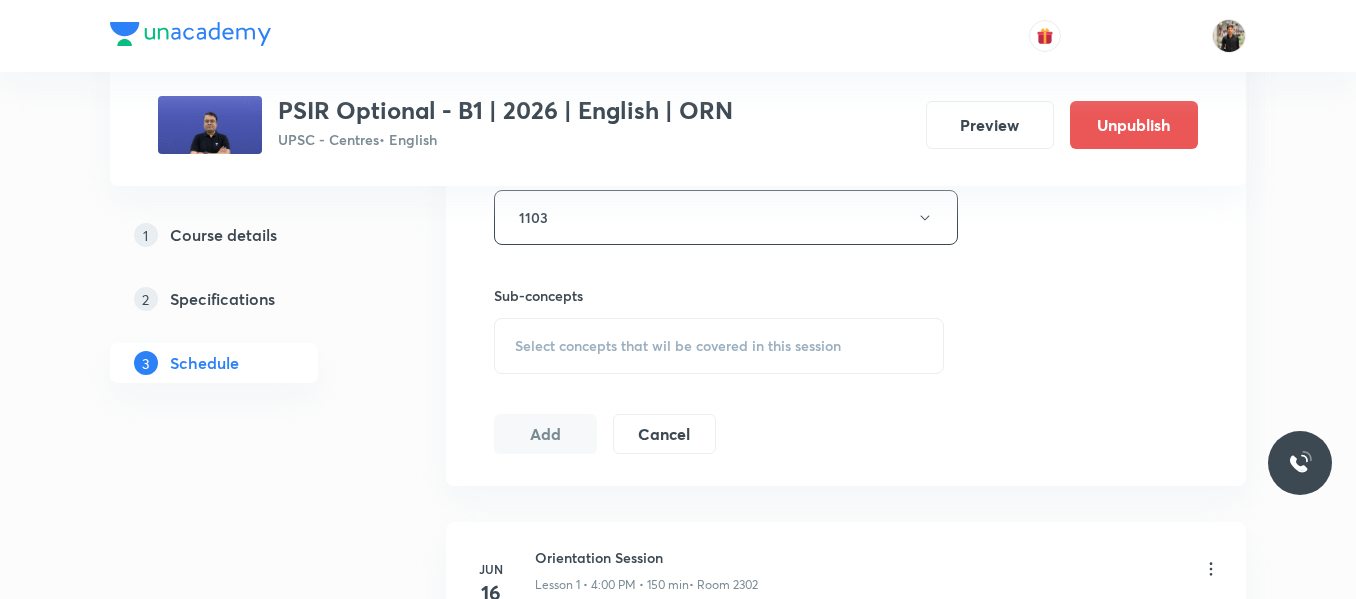 scroll, scrollTop: 921, scrollLeft: 0, axis: vertical 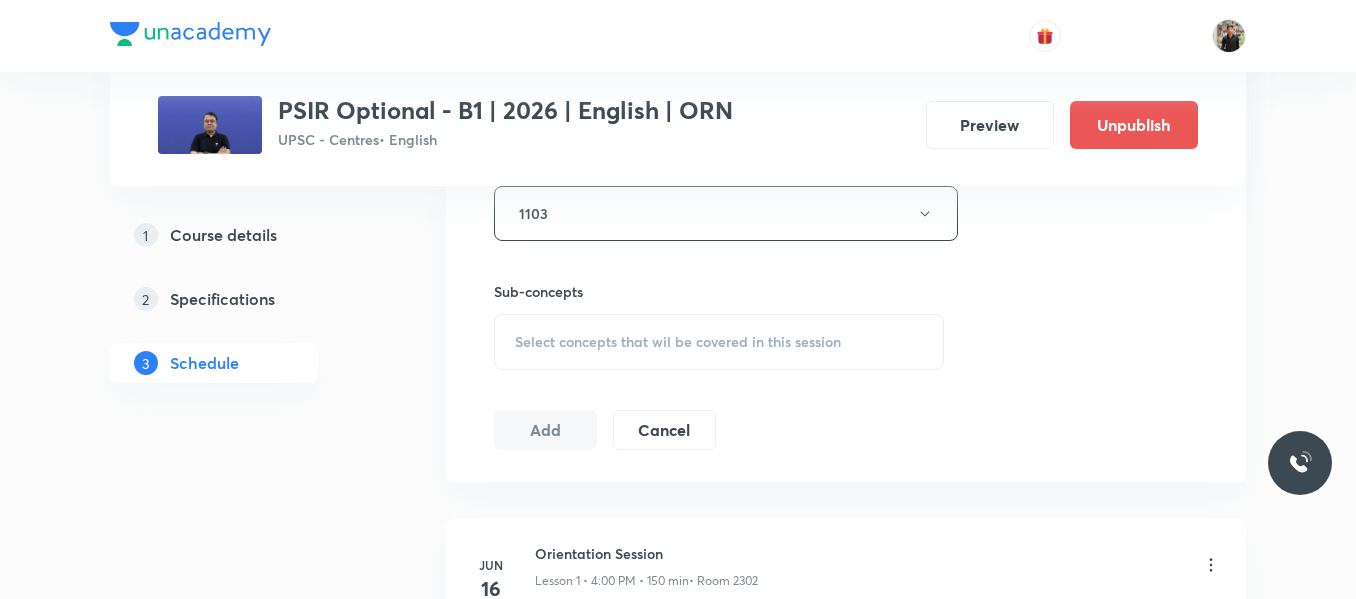 click on "Select concepts that wil be covered in this session" at bounding box center (678, 342) 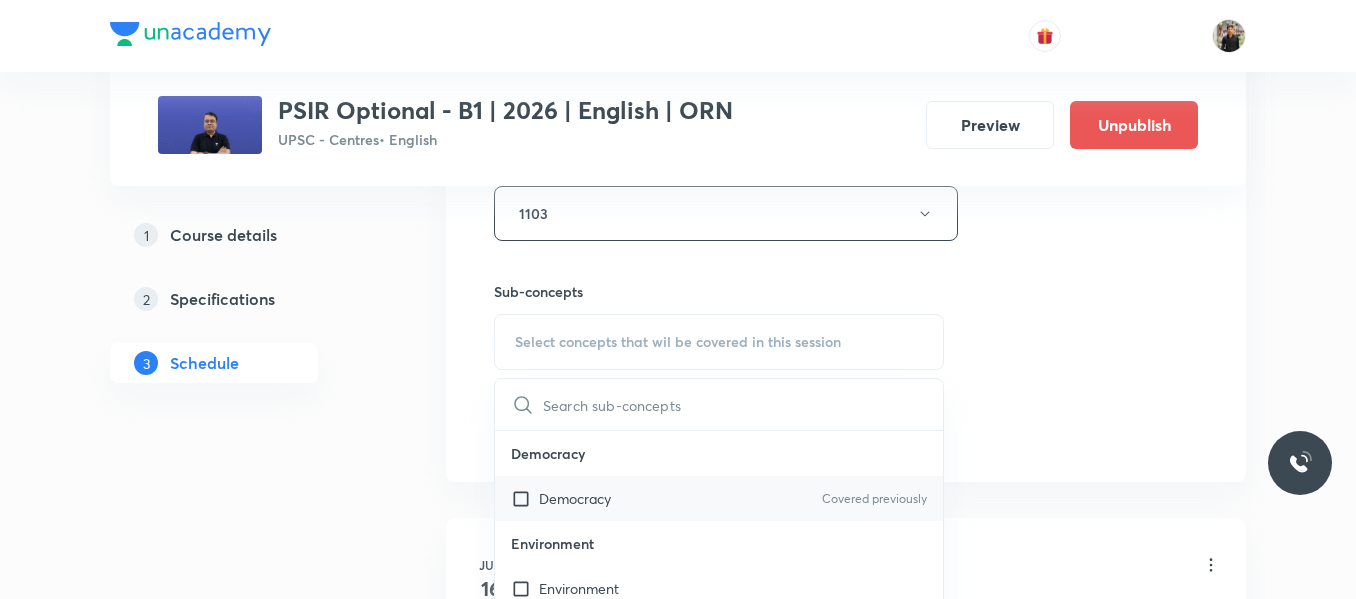 click at bounding box center (525, 498) 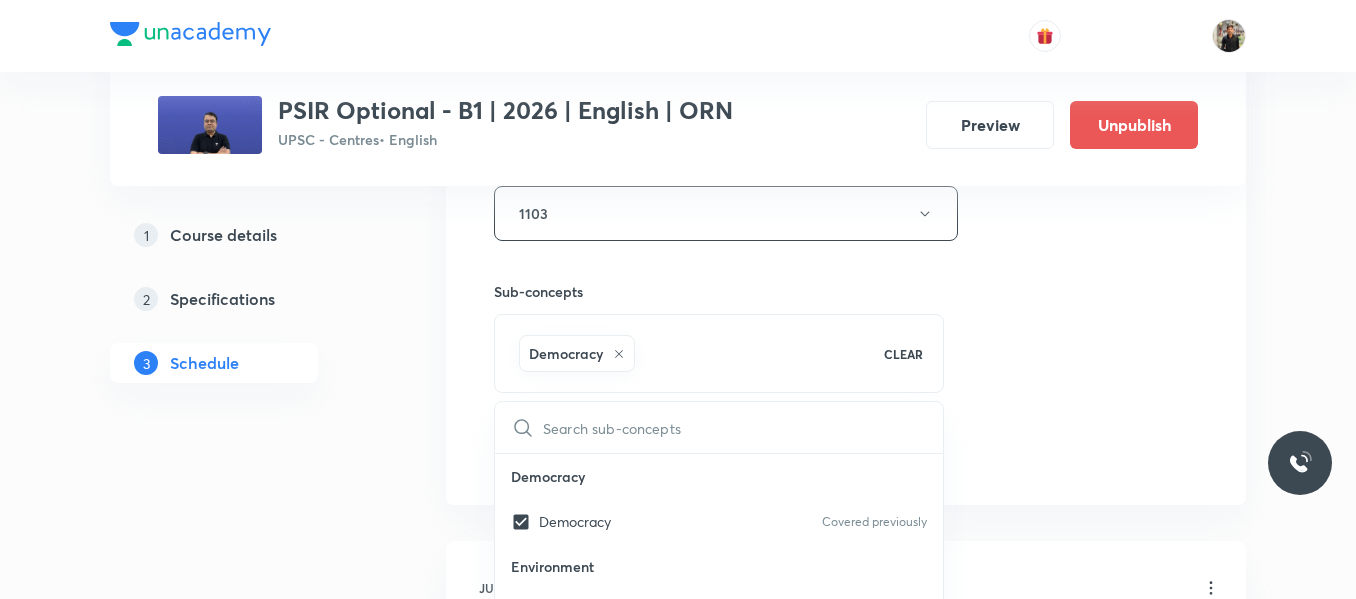 click on "1 Course details 2 Specifications 3 Schedule" at bounding box center [246, 1050] 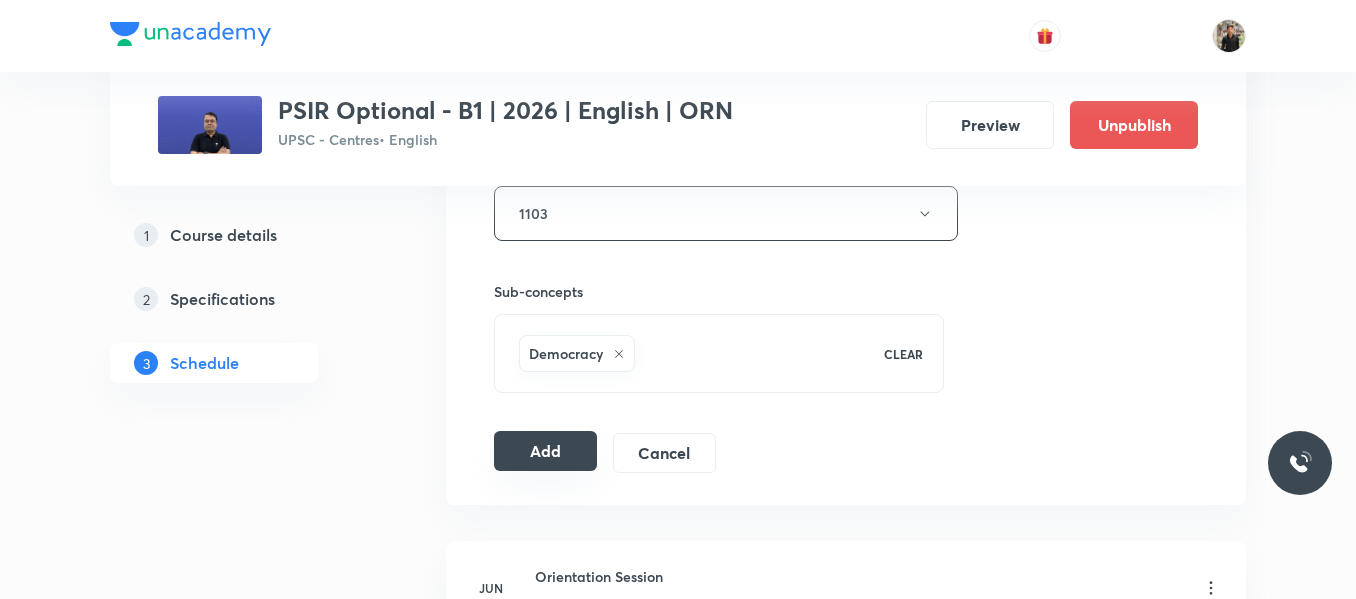 click on "Add" at bounding box center [545, 451] 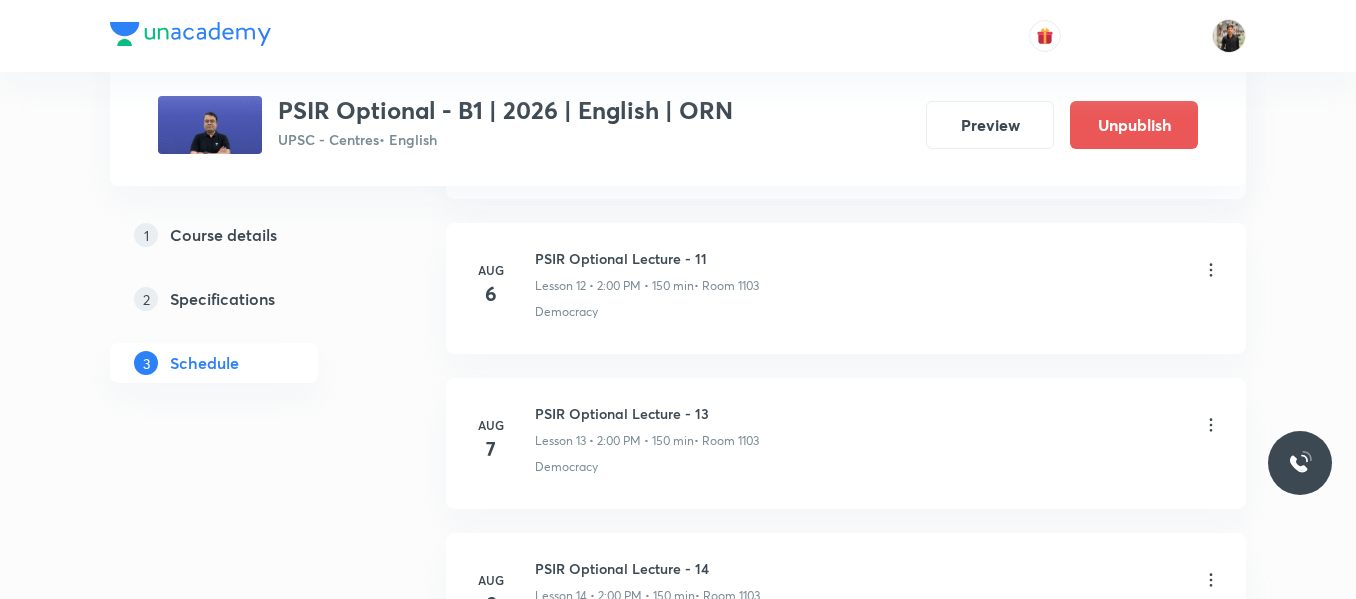 scroll, scrollTop: 0, scrollLeft: 0, axis: both 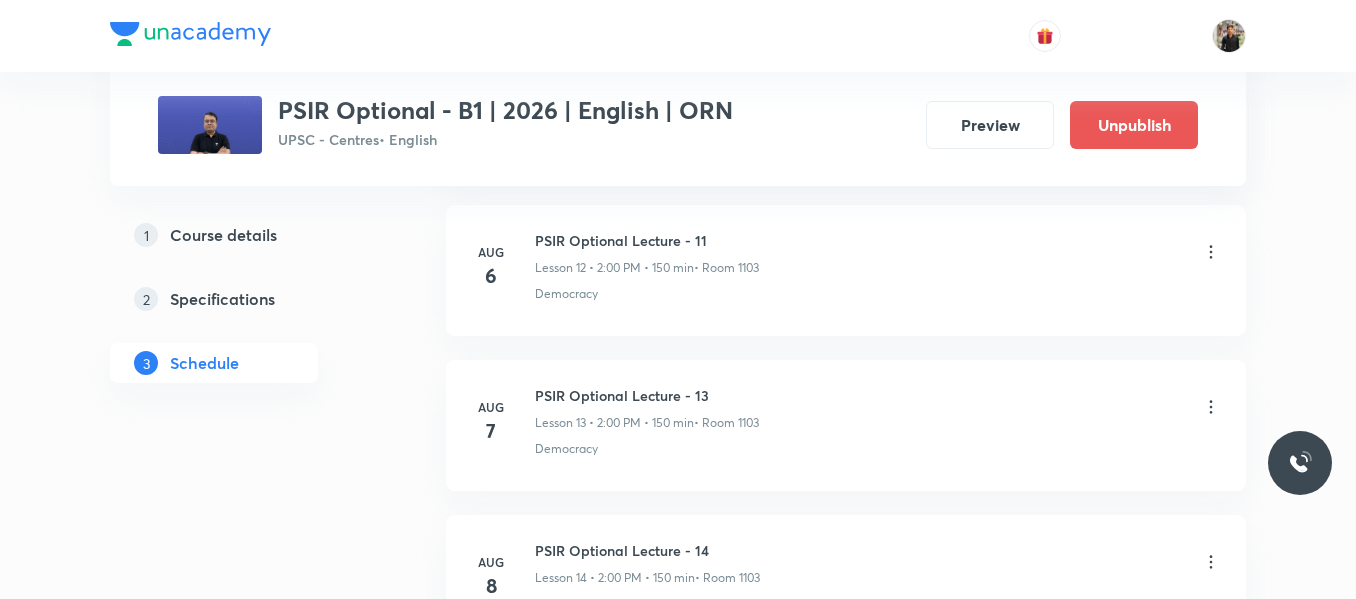 click 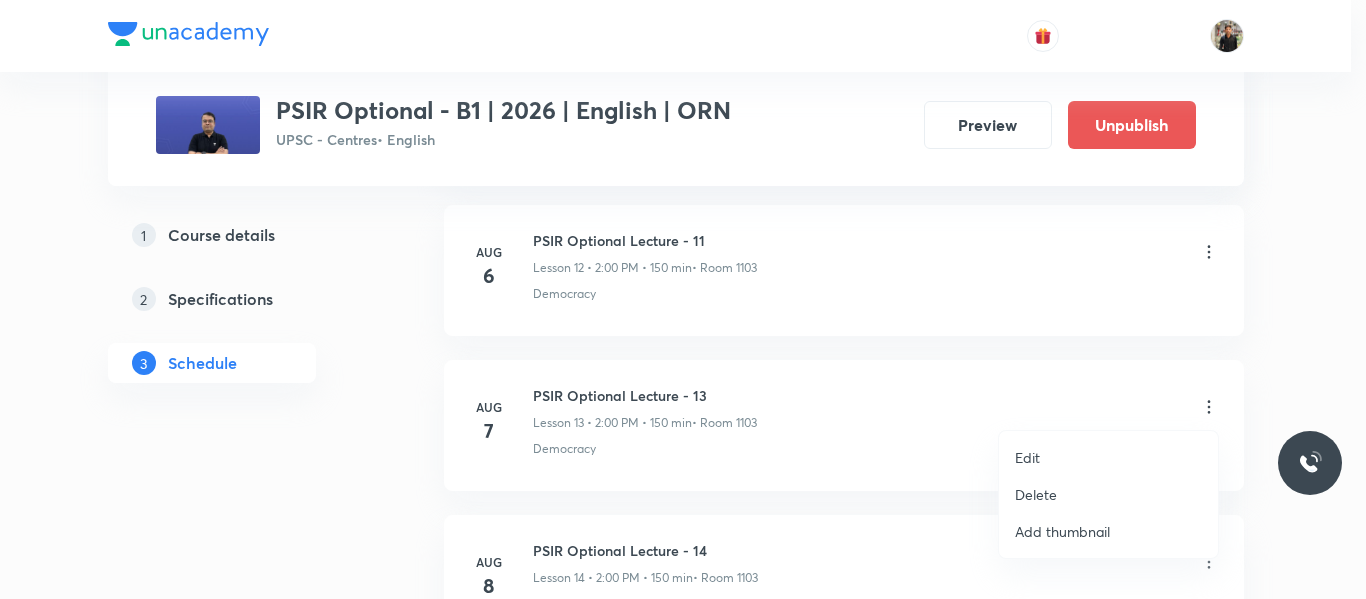 click on "Edit" at bounding box center (1108, 457) 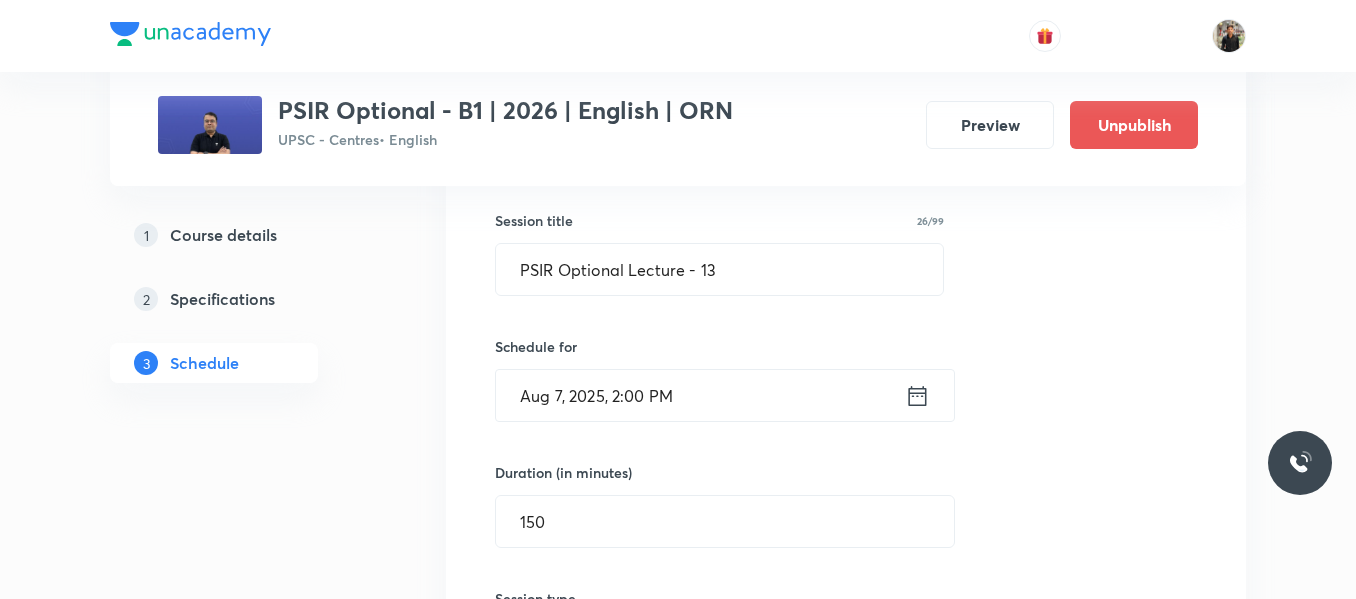 scroll, scrollTop: 2210, scrollLeft: 0, axis: vertical 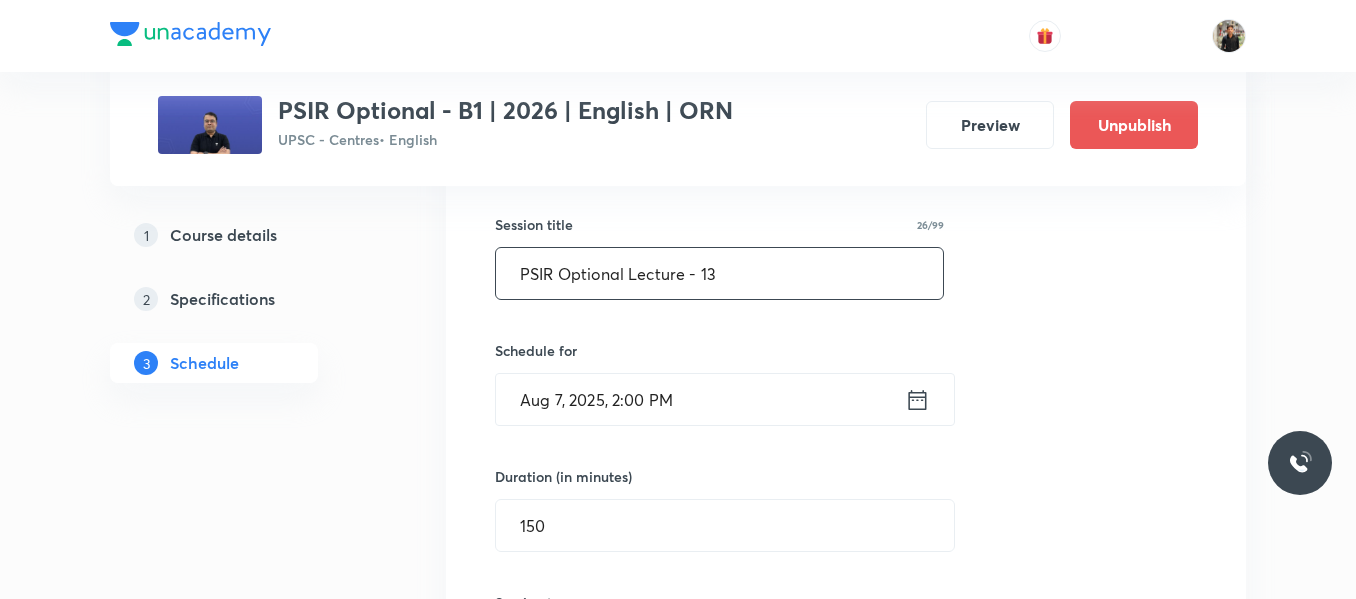 click on "PSIR Optional Lecture - 13" at bounding box center (719, 273) 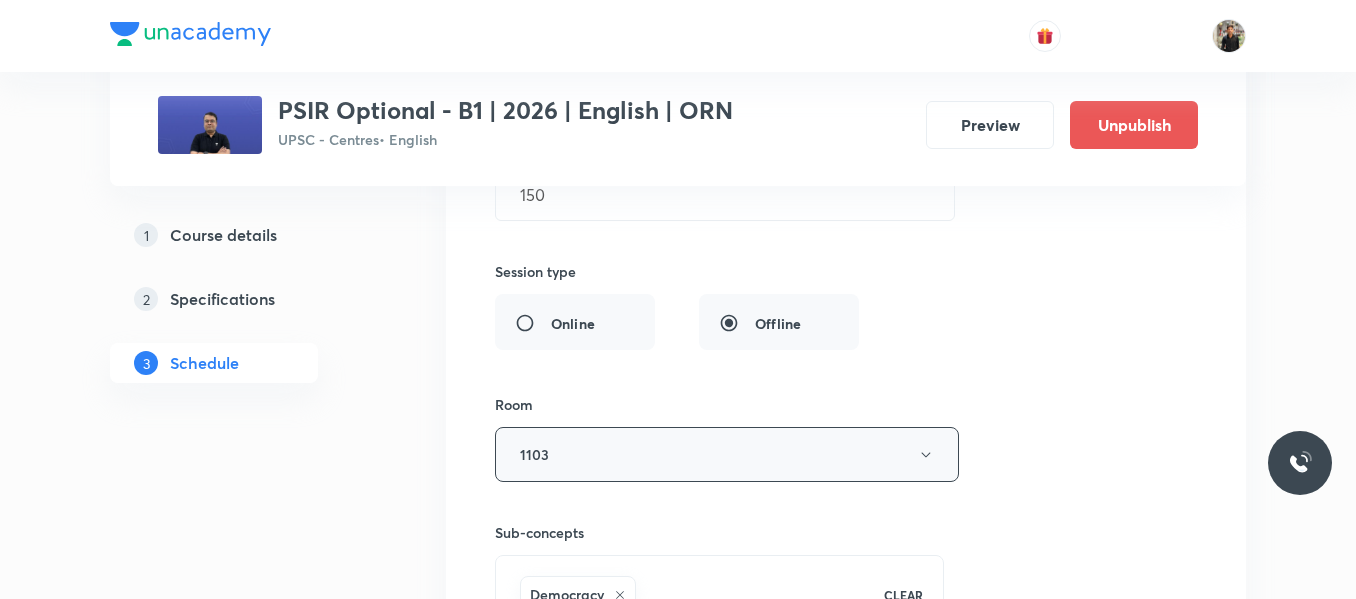 scroll, scrollTop: 2743, scrollLeft: 0, axis: vertical 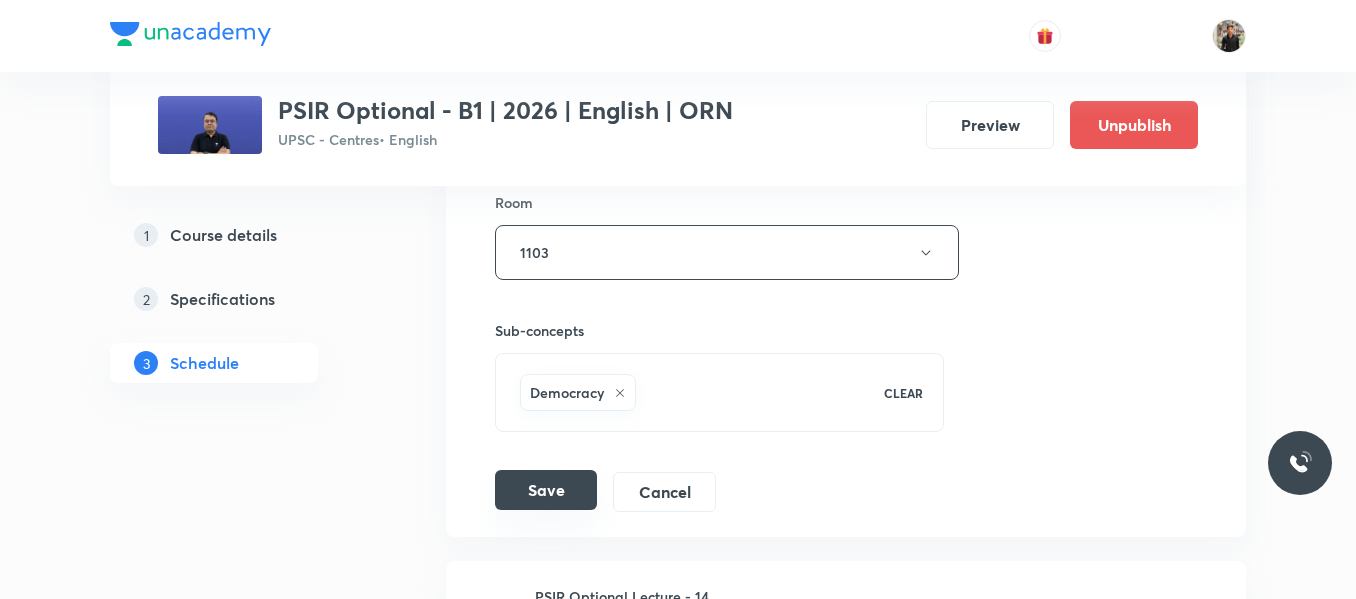 type on "PSIR Optional Lecture - 12" 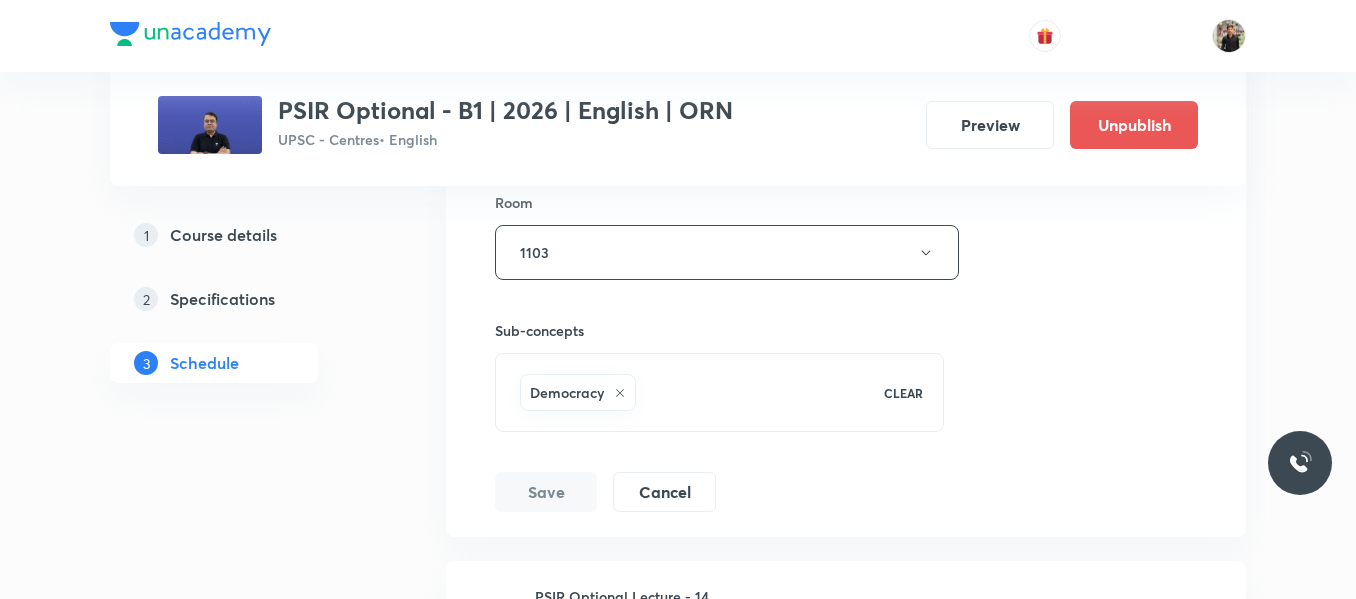 scroll, scrollTop: 2255, scrollLeft: 0, axis: vertical 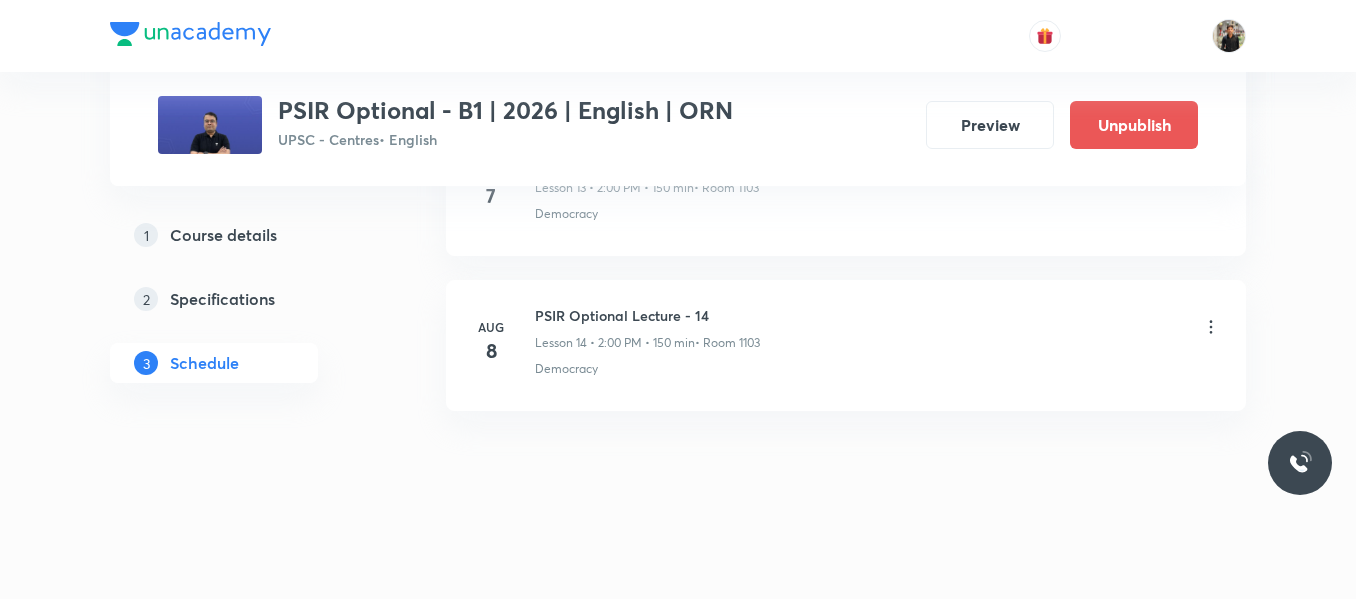 click 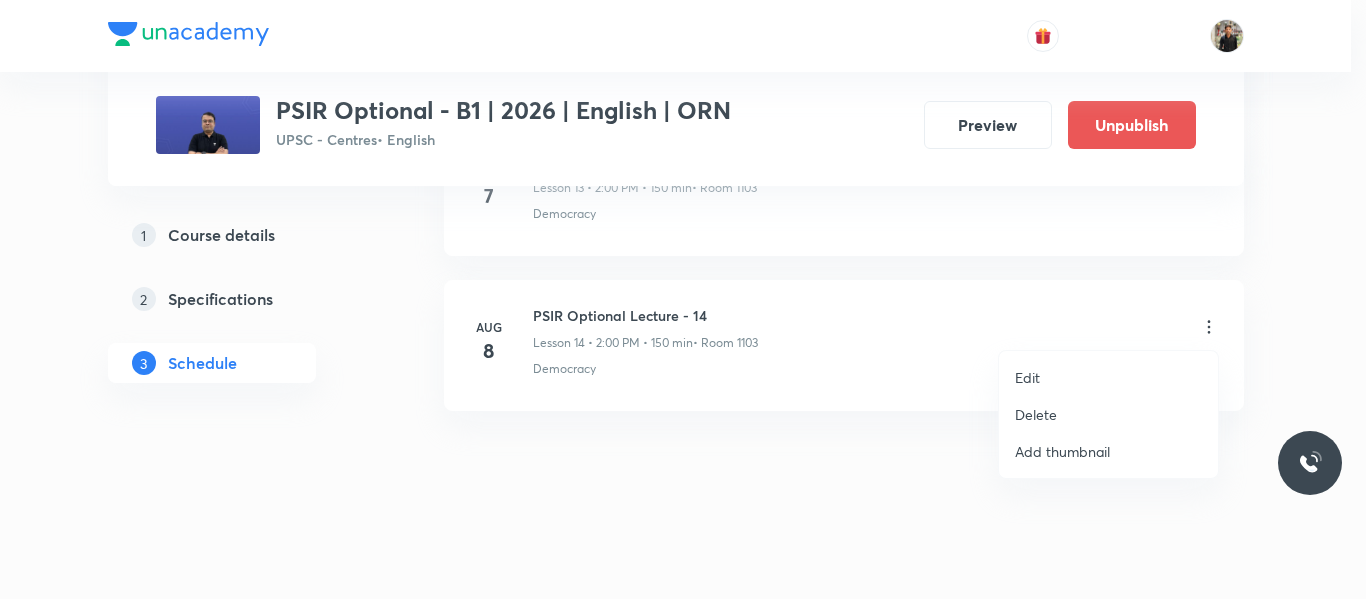 click on "Edit" at bounding box center (1108, 377) 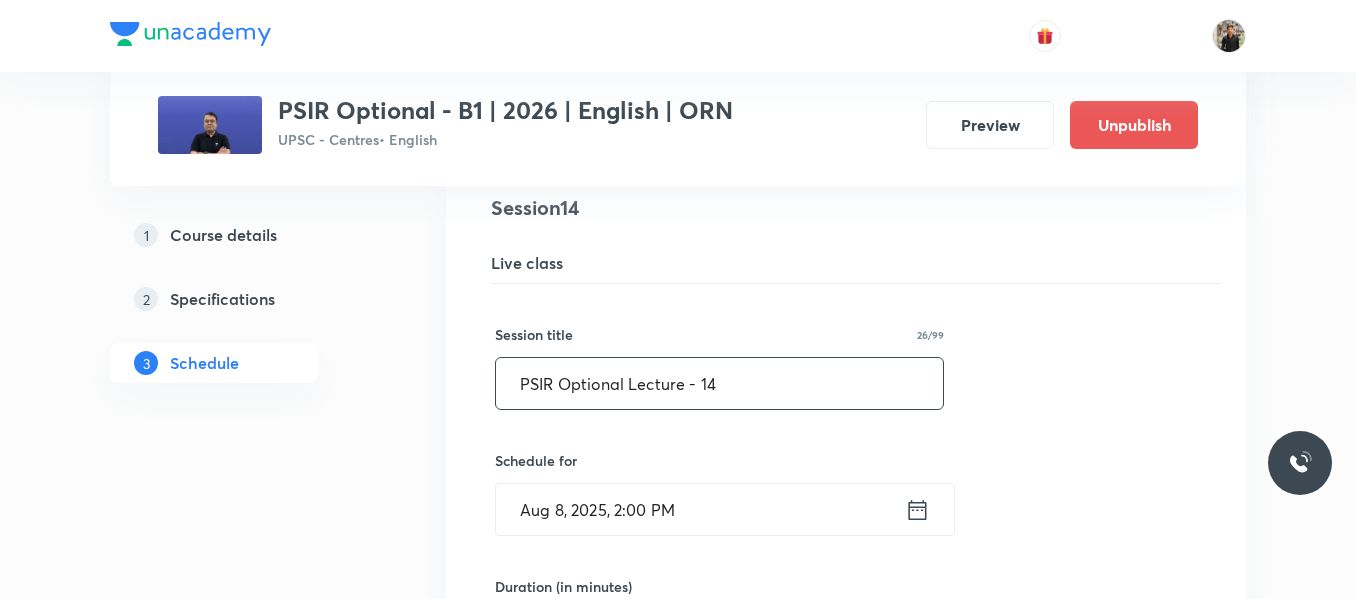 click on "PSIR Optional Lecture - 14" at bounding box center (719, 383) 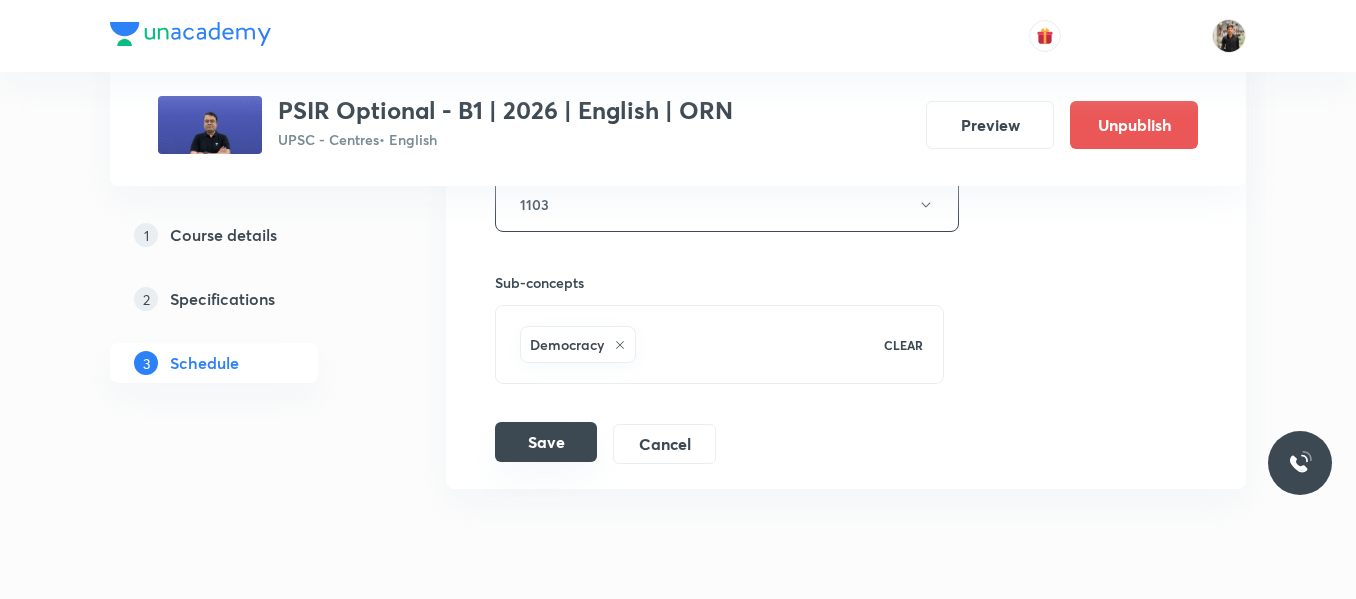 scroll, scrollTop: 2947, scrollLeft: 0, axis: vertical 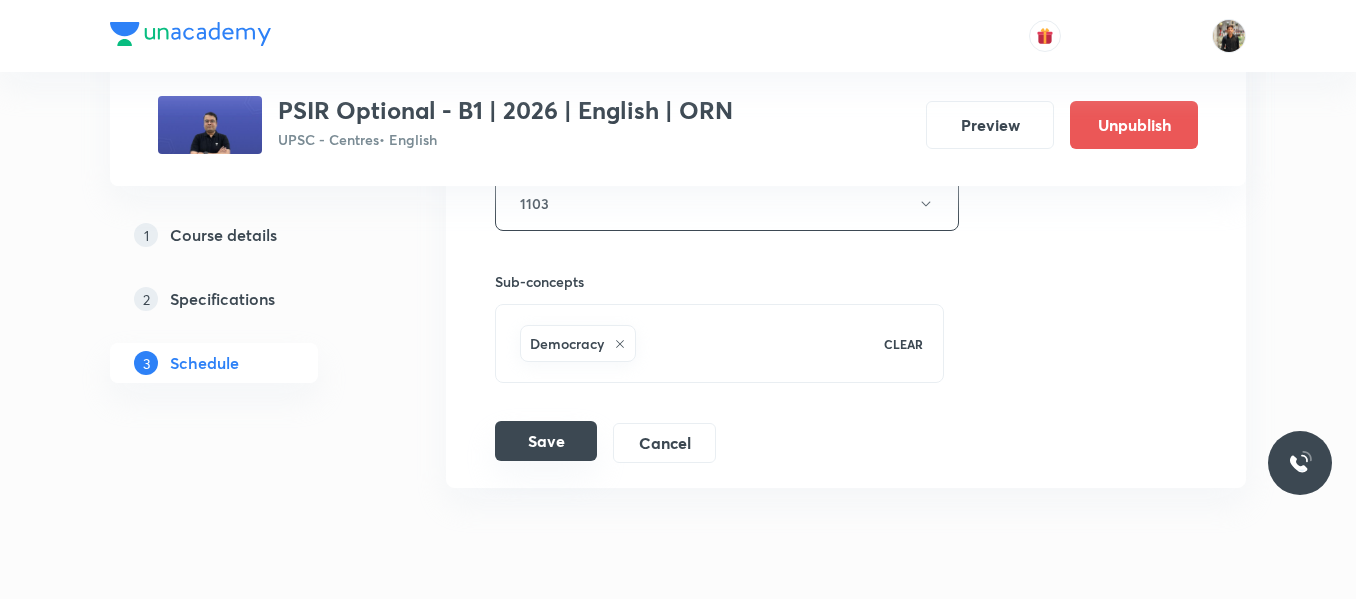 type on "PSIR Optional Lecture - 13" 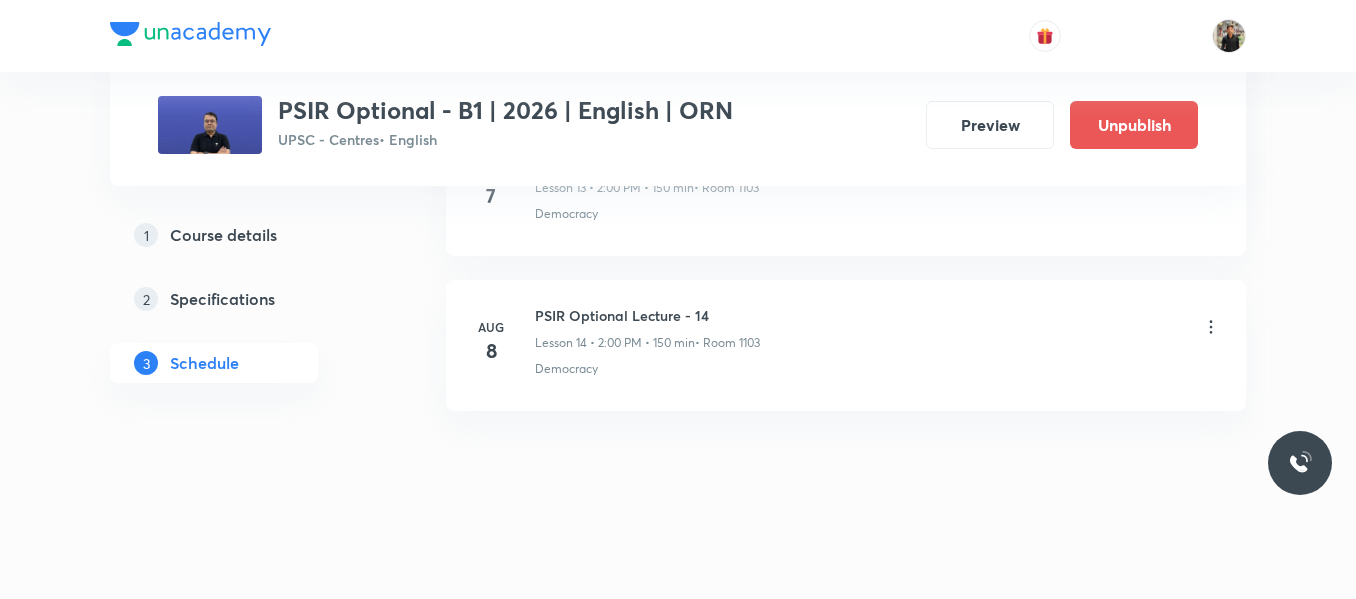 scroll, scrollTop: 2255, scrollLeft: 0, axis: vertical 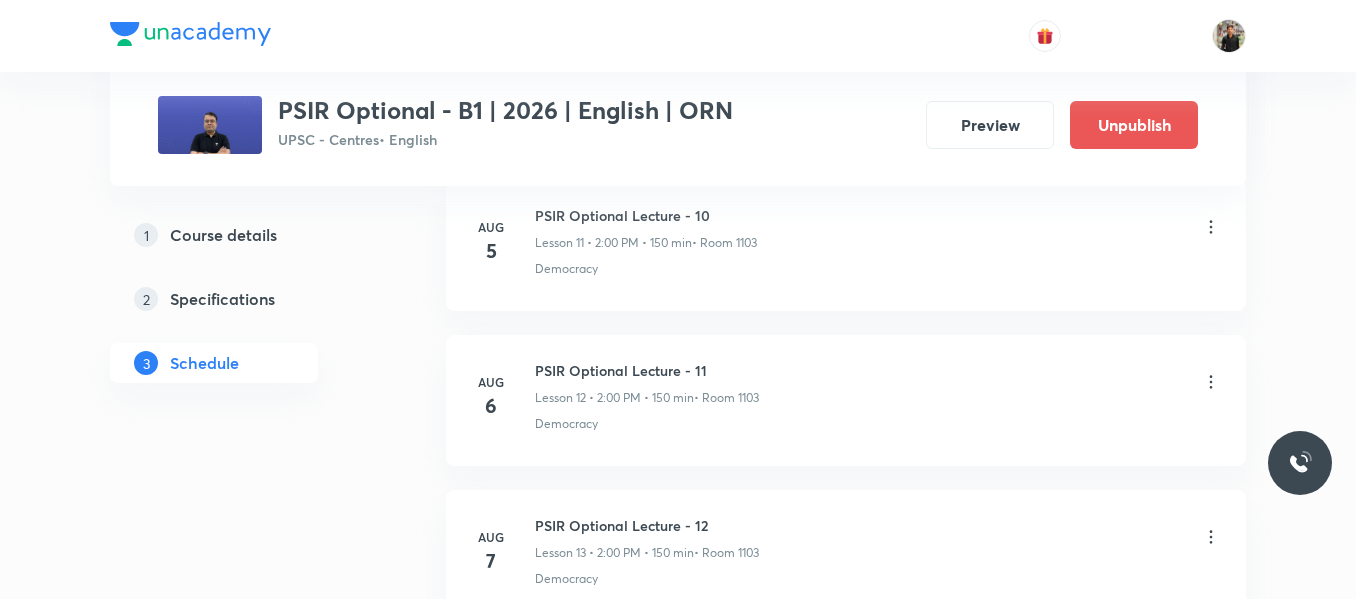 click 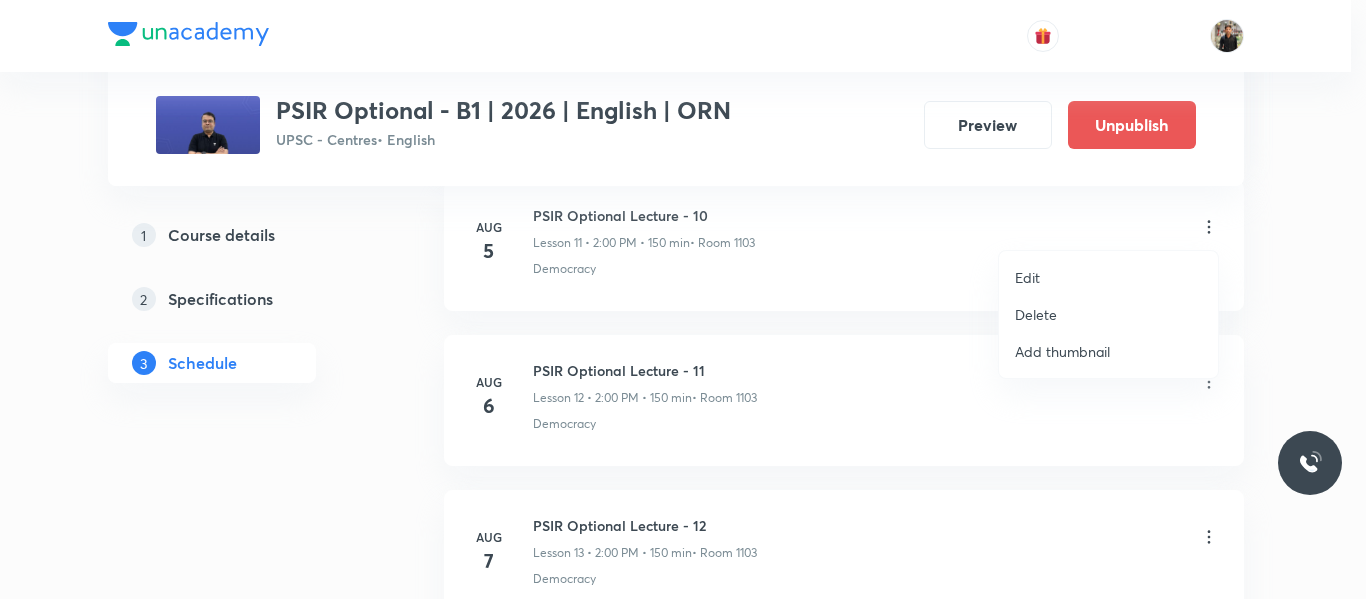 click on "Delete" at bounding box center [1036, 314] 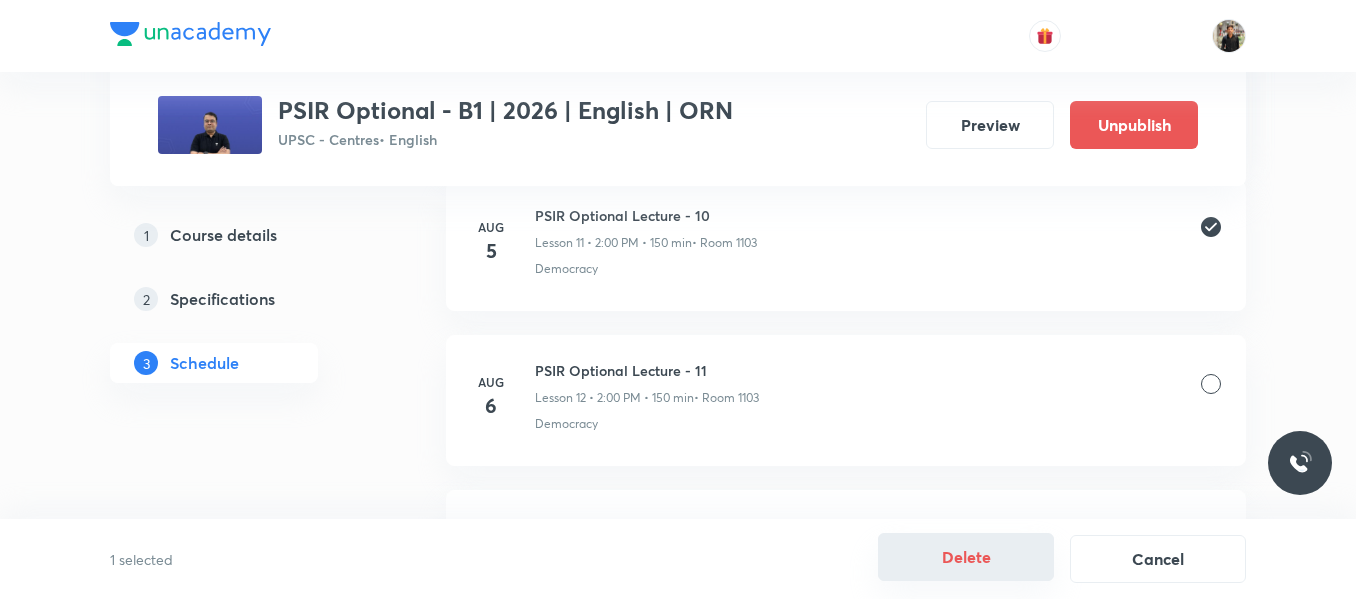 click on "Delete" at bounding box center (966, 557) 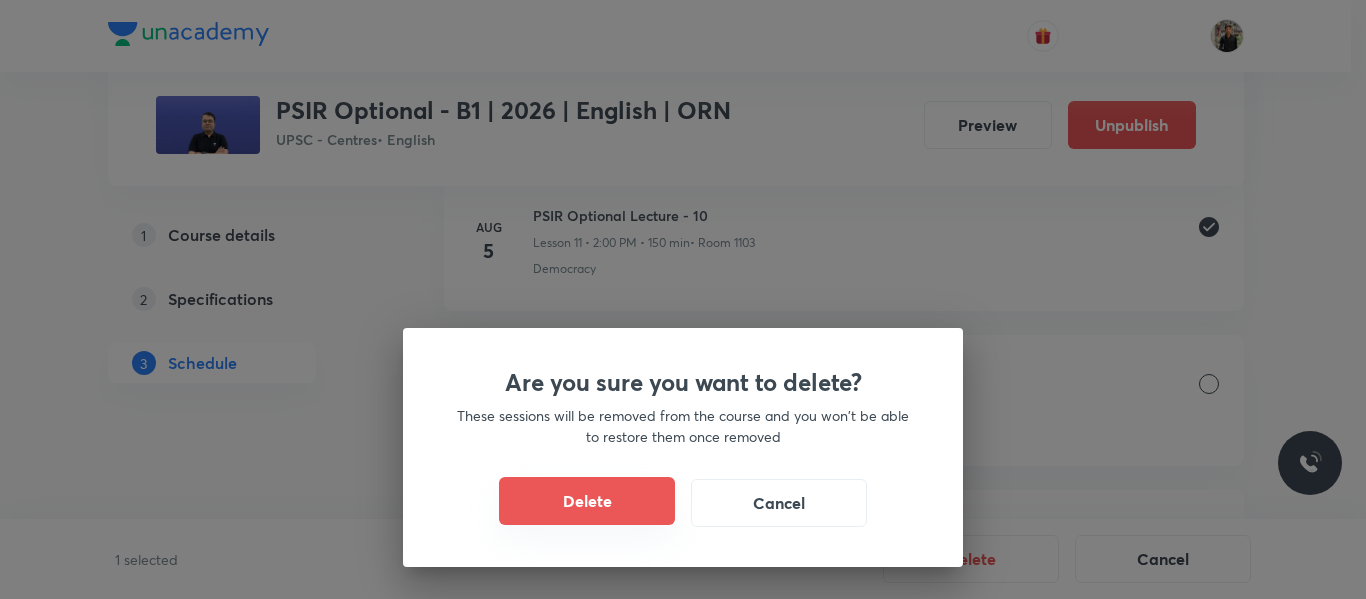 click on "Delete" at bounding box center [587, 501] 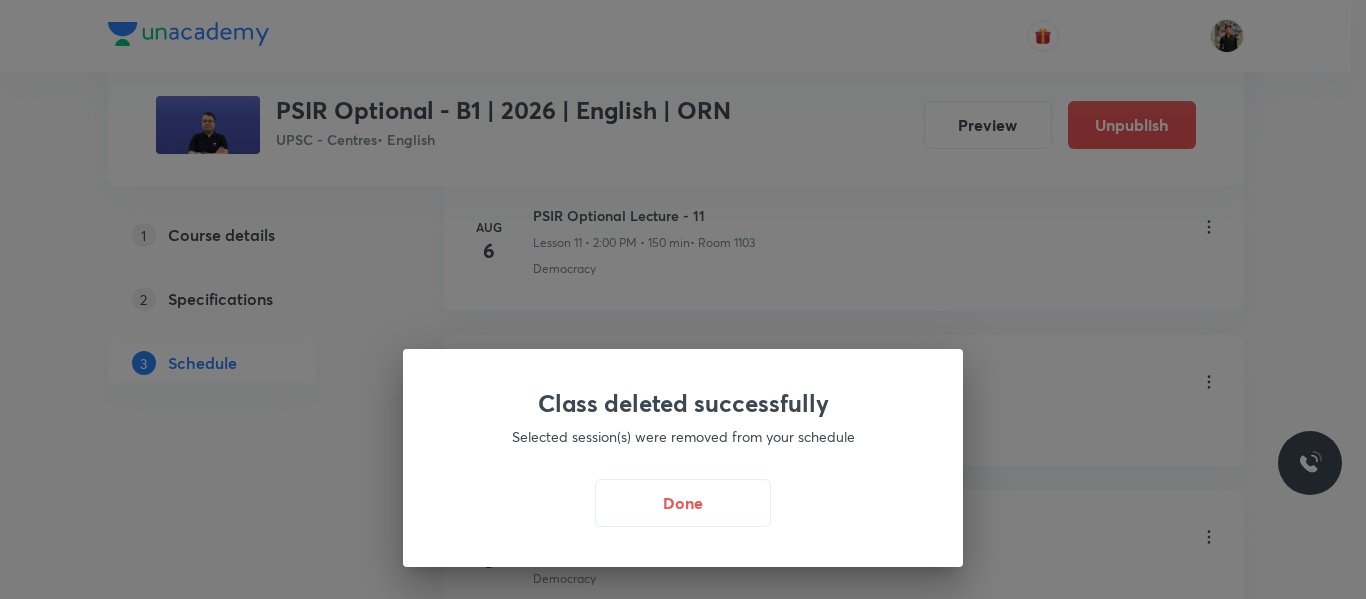 click on "Done" at bounding box center [683, 503] 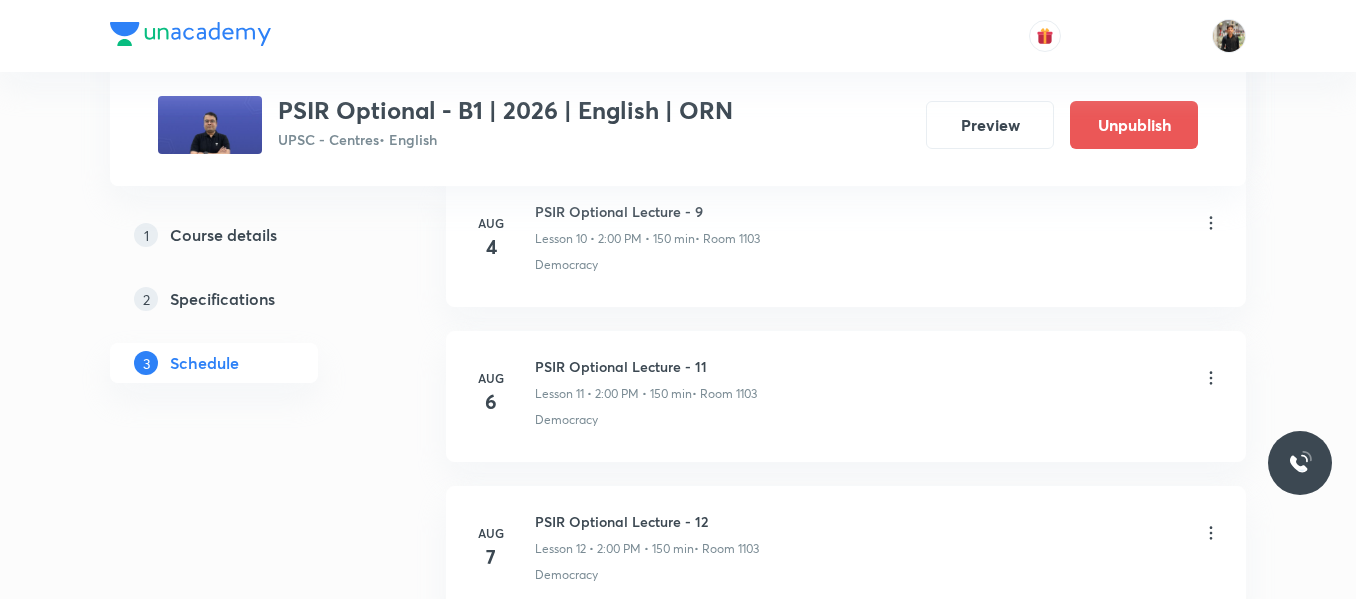 scroll, scrollTop: 2657, scrollLeft: 0, axis: vertical 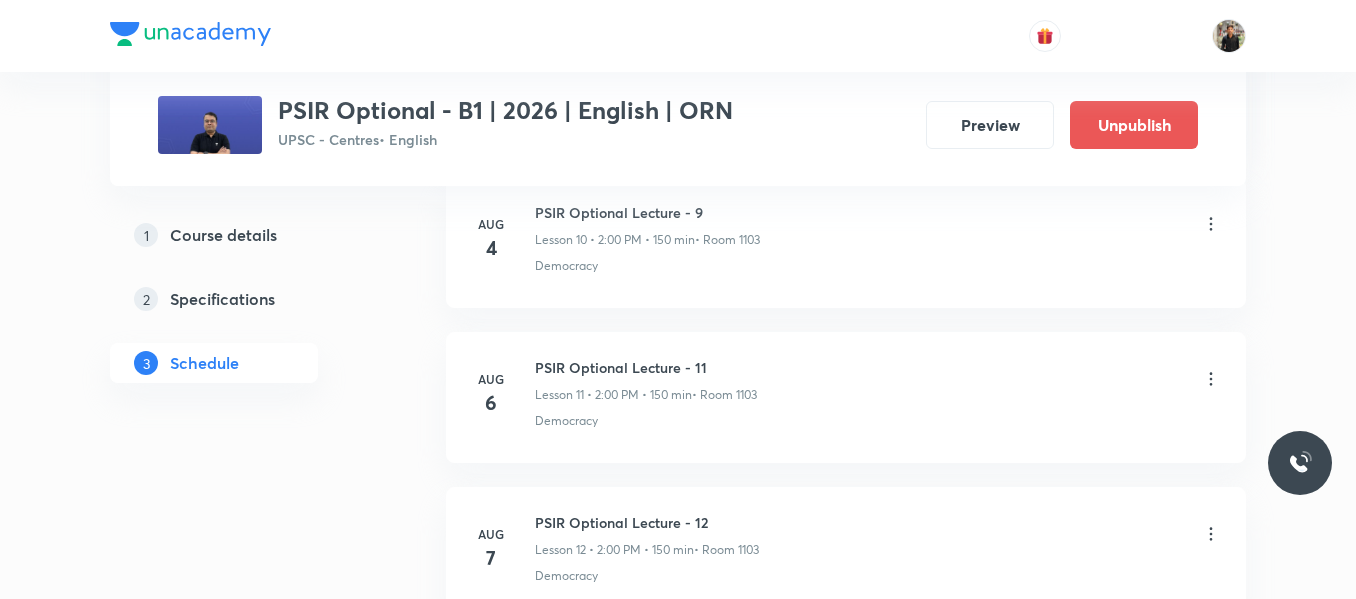 click 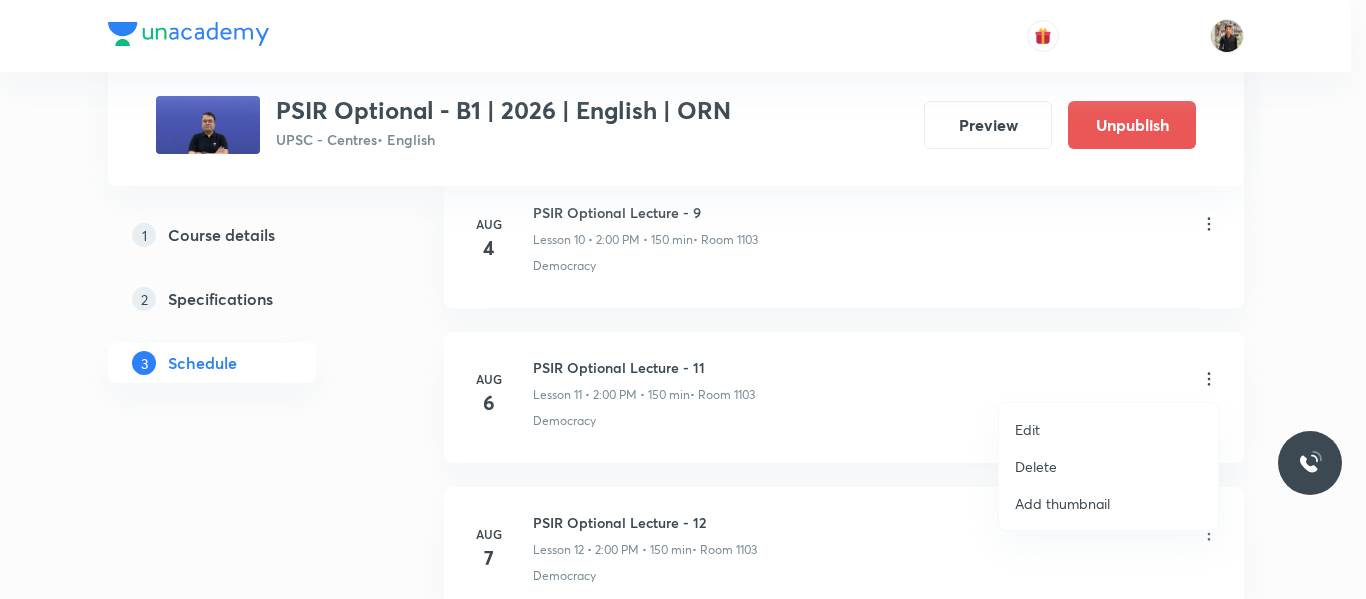 click on "Edit" at bounding box center (1027, 429) 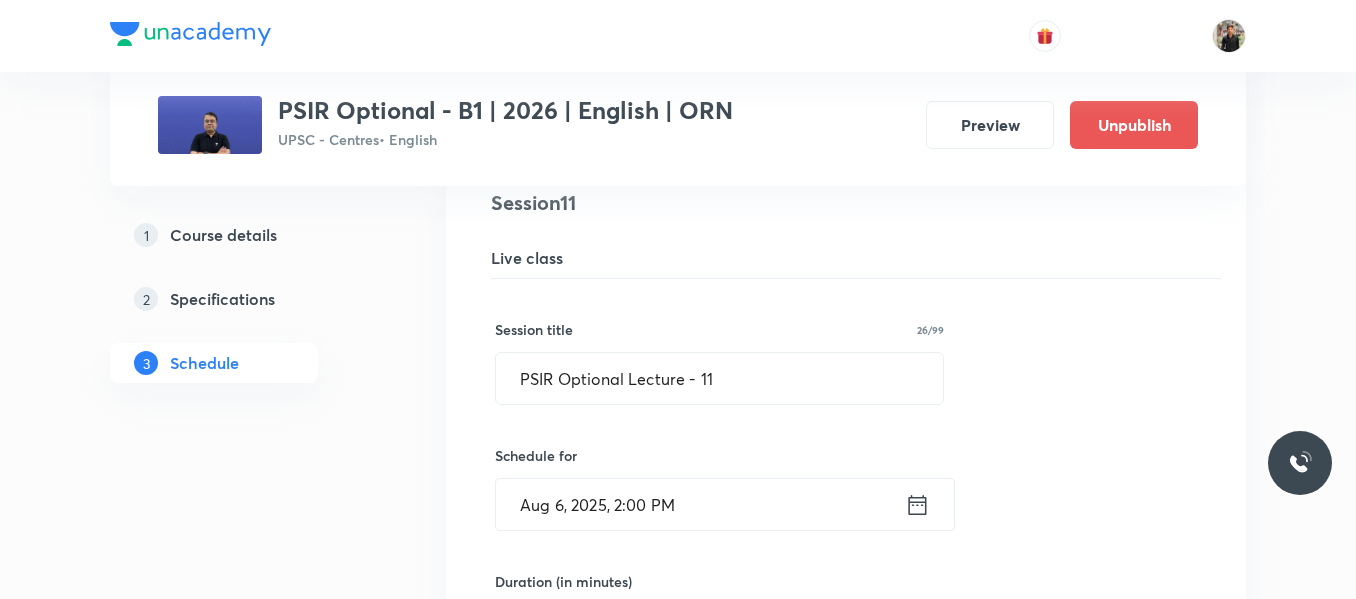 scroll, scrollTop: 1790, scrollLeft: 0, axis: vertical 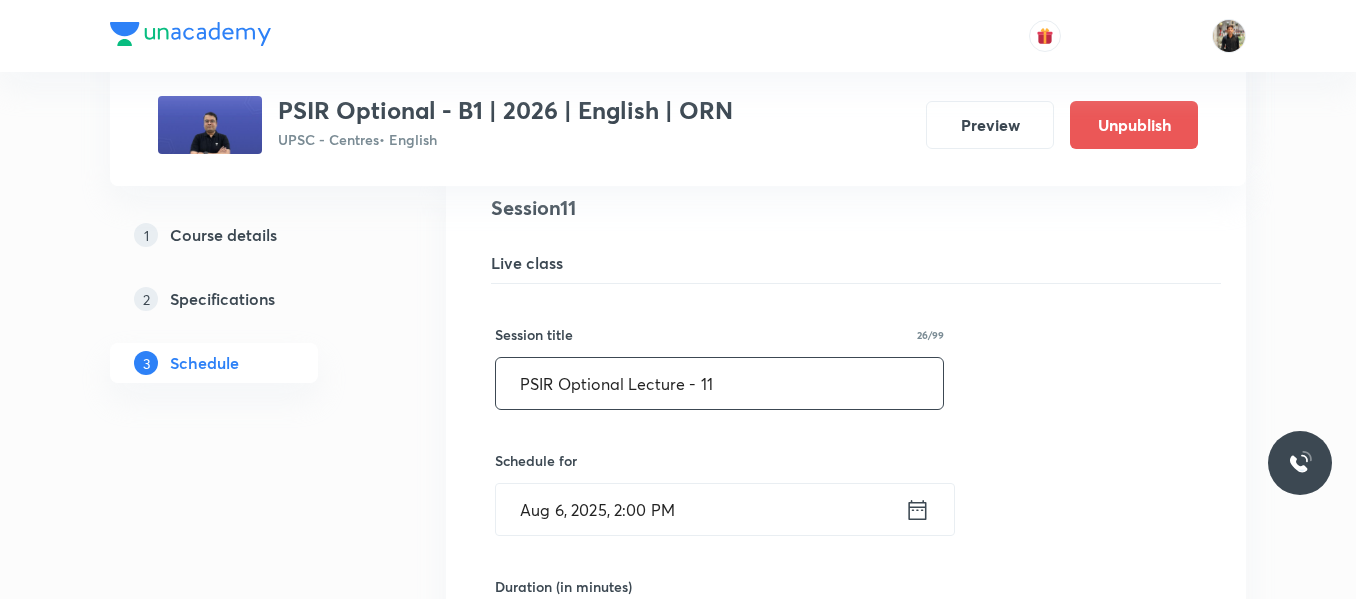 click on "PSIR Optional Lecture - 11" at bounding box center [719, 383] 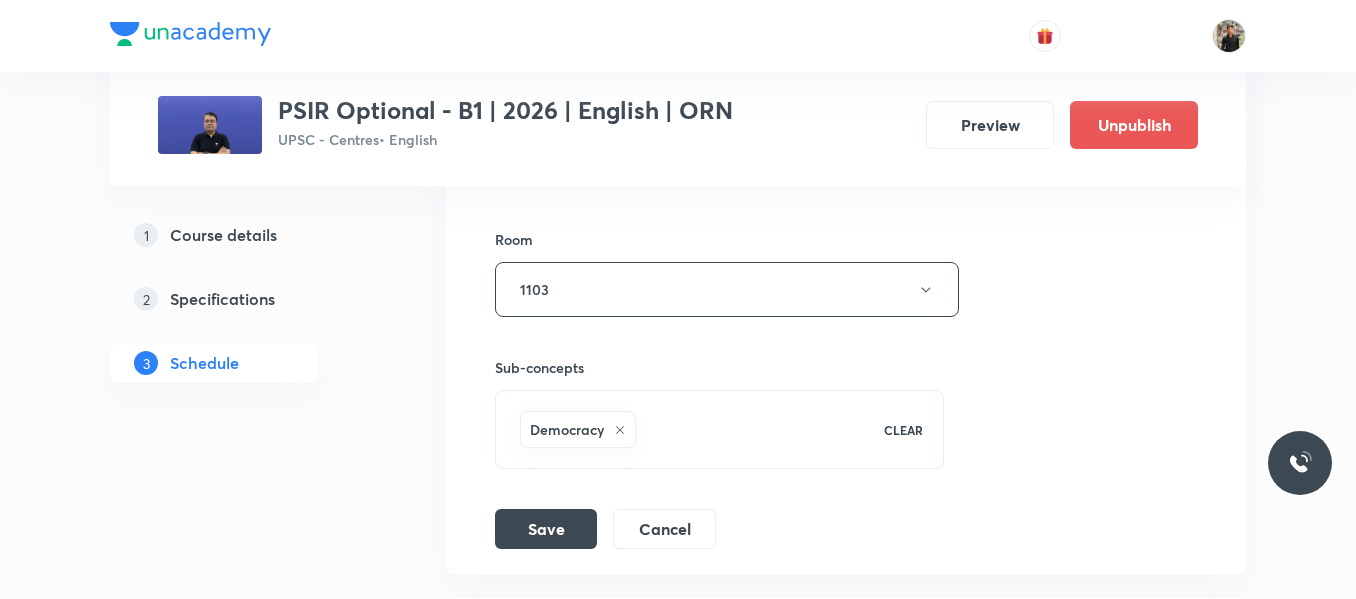 scroll, scrollTop: 2398, scrollLeft: 0, axis: vertical 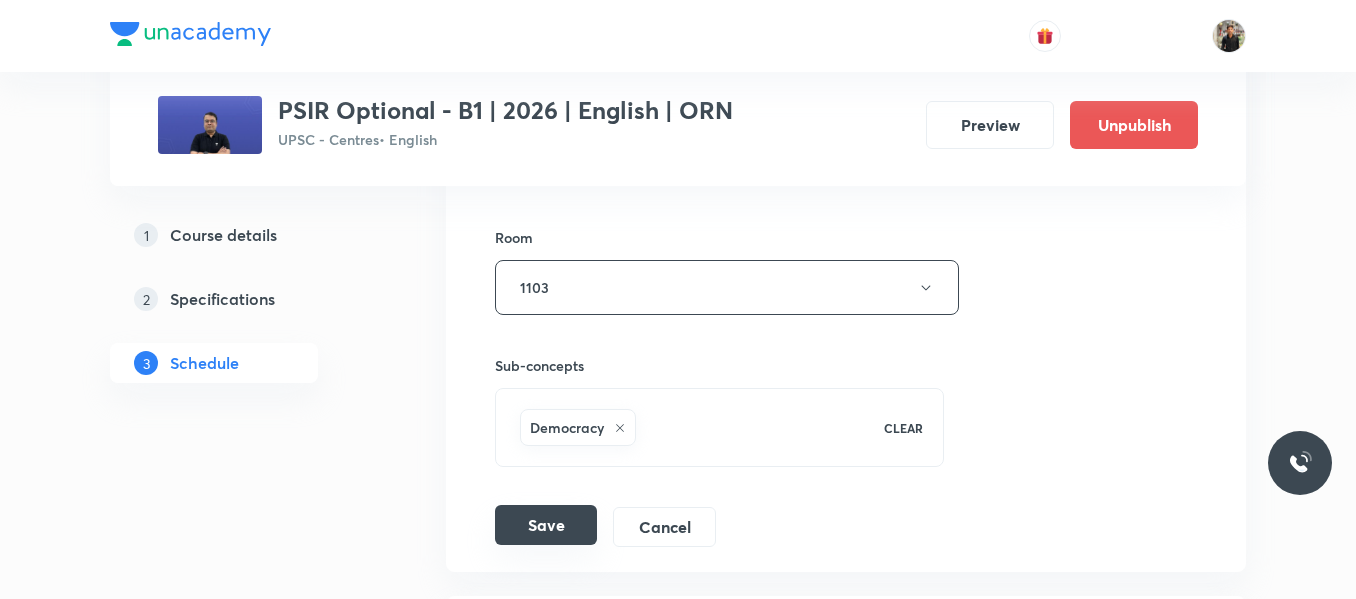 type on "PSIR Optional Lecture - 10" 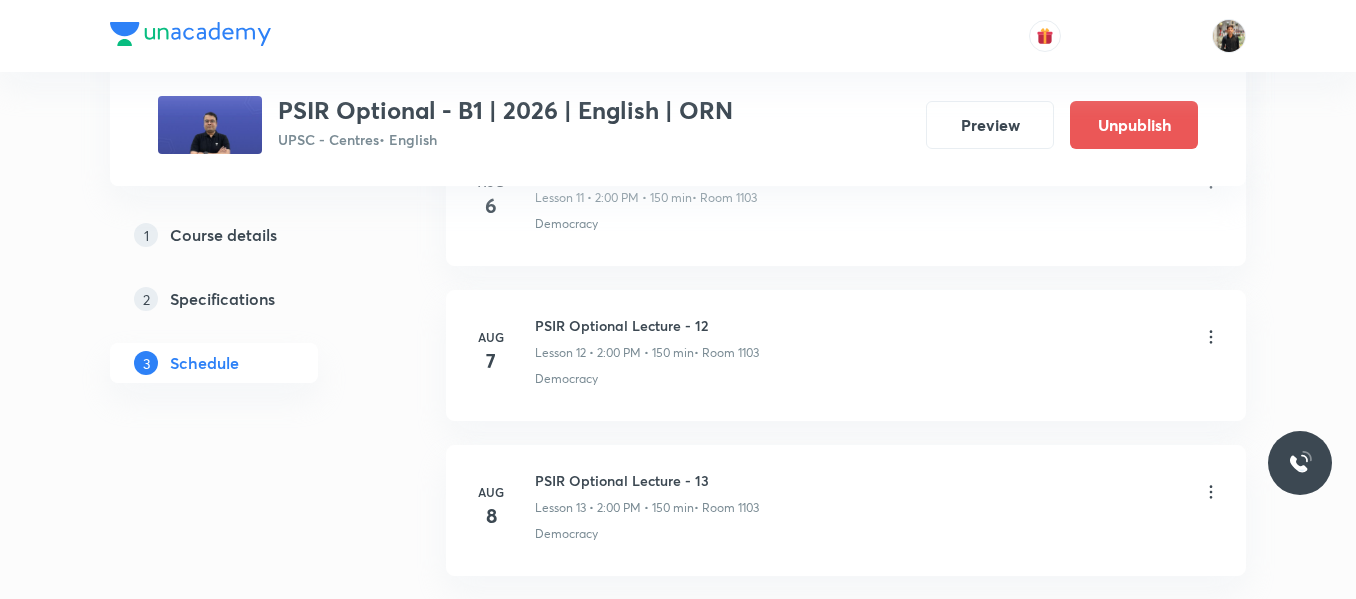 scroll, scrollTop: 1897, scrollLeft: 0, axis: vertical 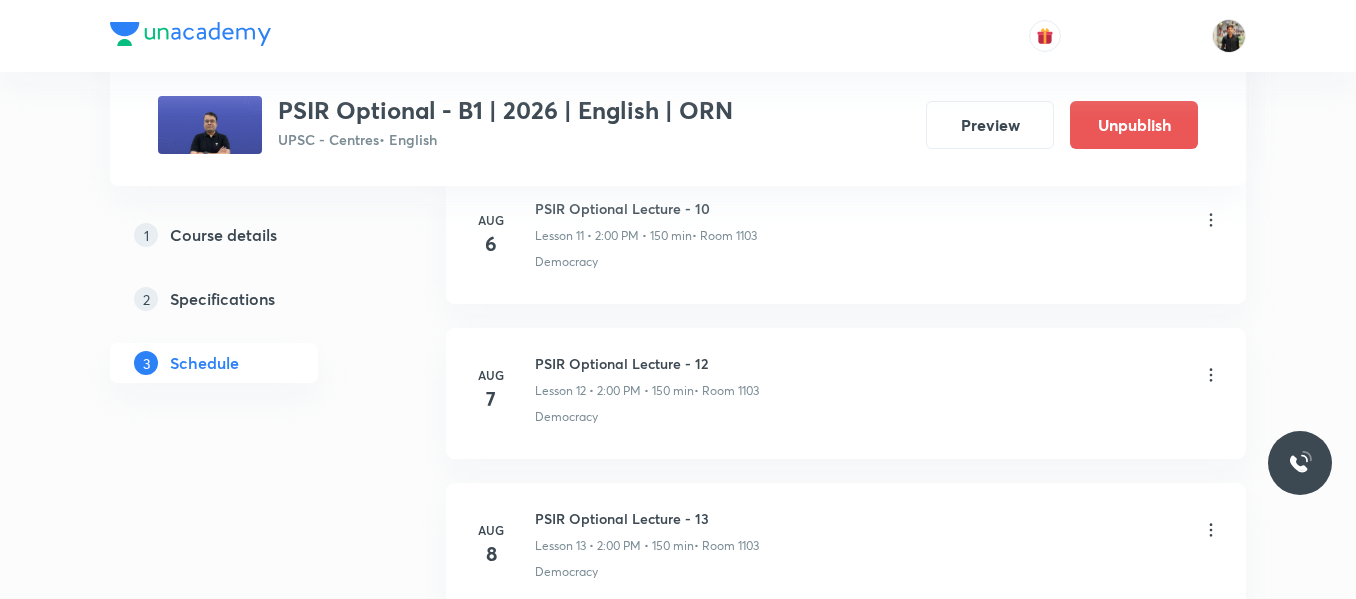 click 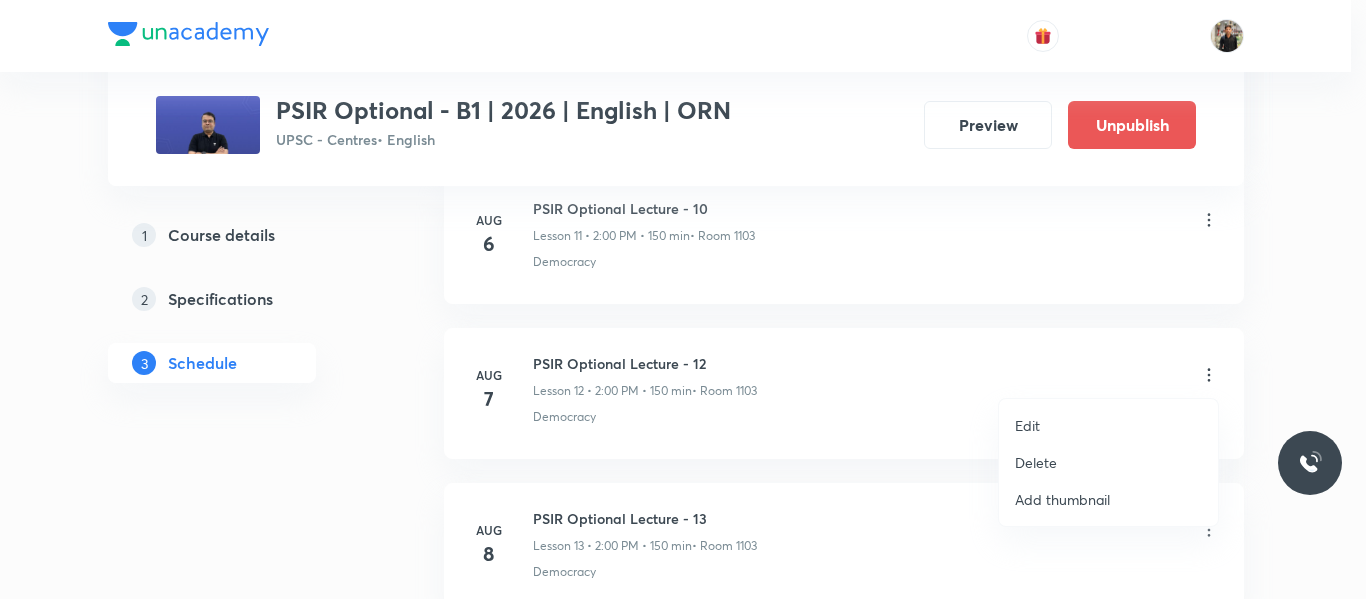click on "Edit" at bounding box center (1027, 425) 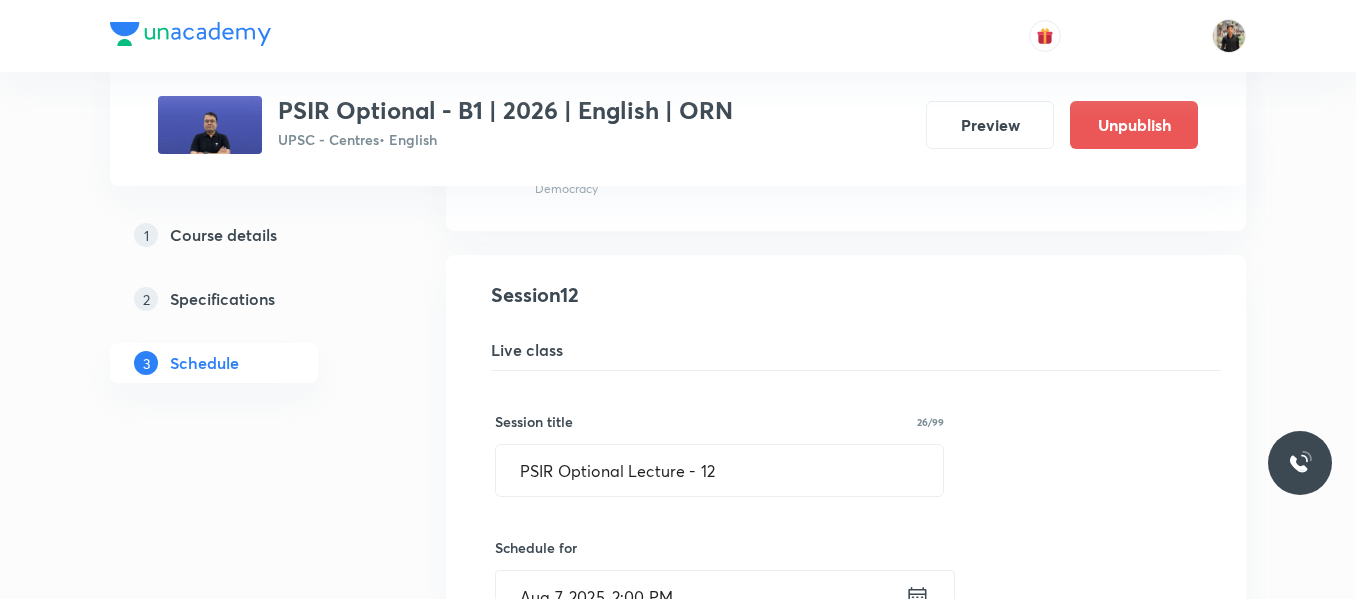 scroll, scrollTop: 1875, scrollLeft: 0, axis: vertical 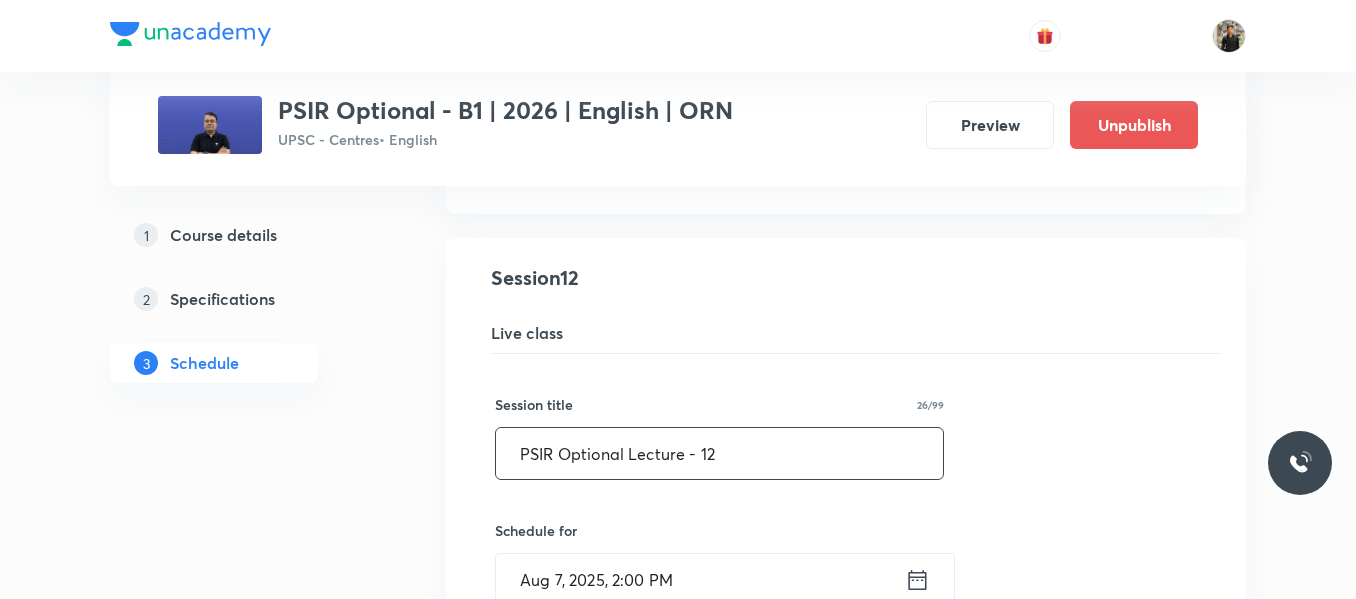 click on "PSIR Optional Lecture - 12" at bounding box center (719, 453) 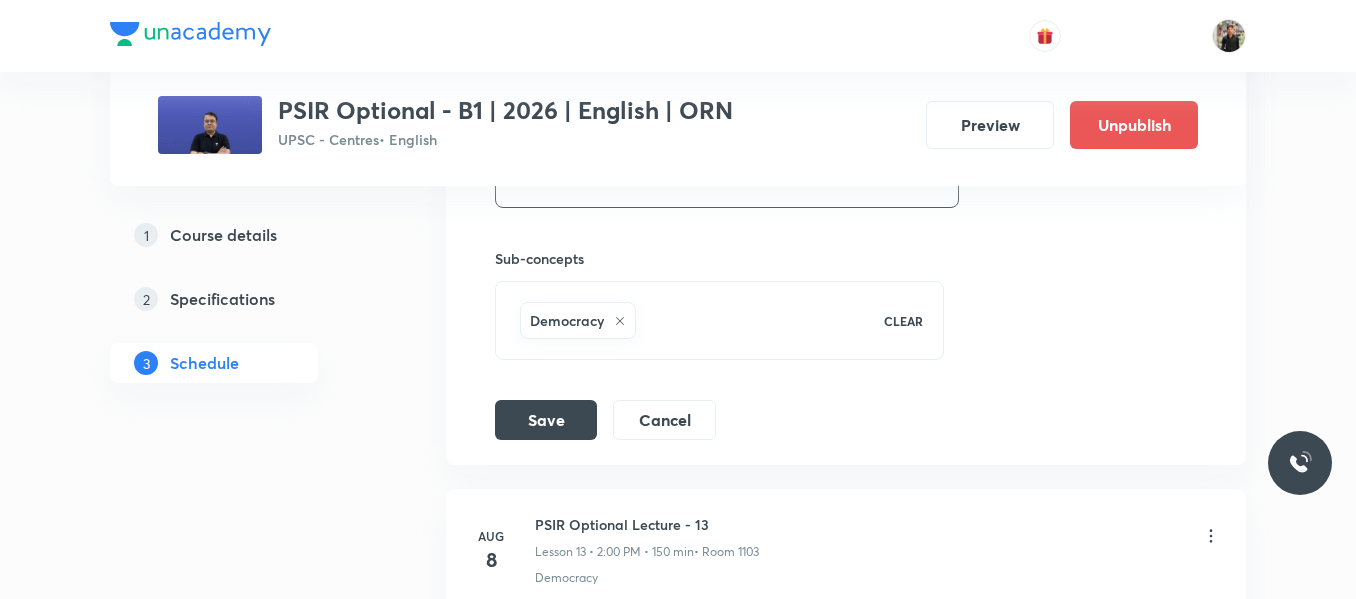 scroll, scrollTop: 2661, scrollLeft: 0, axis: vertical 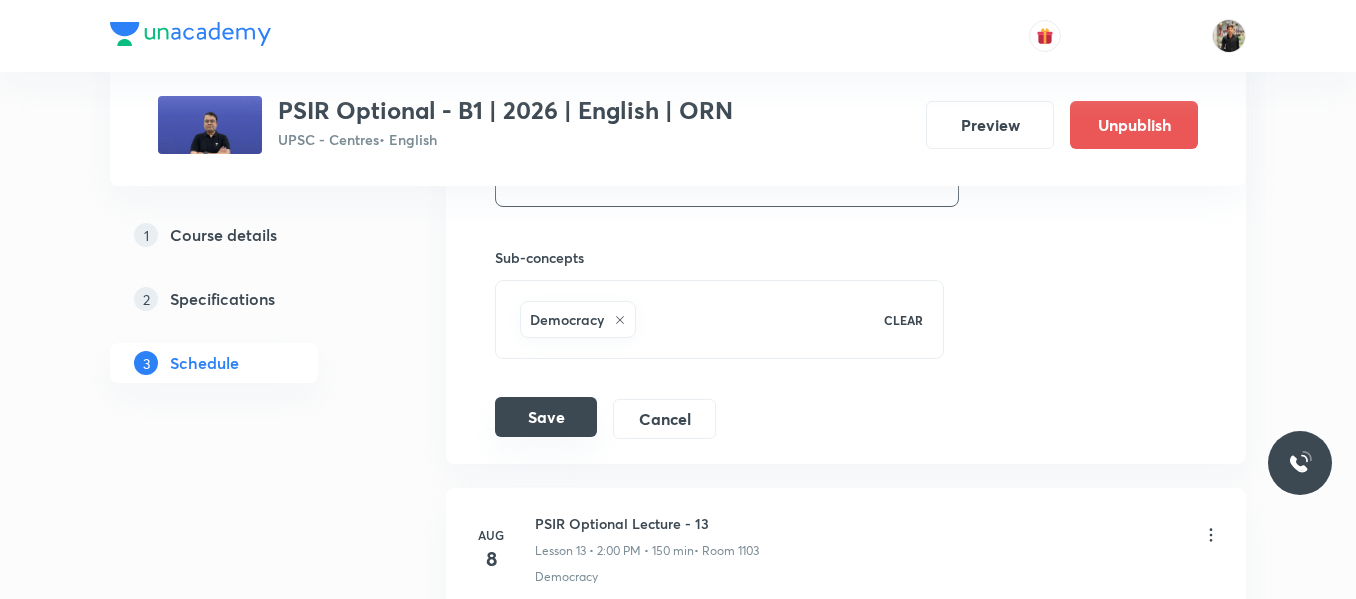 type on "PSIR Optional Lecture - 11" 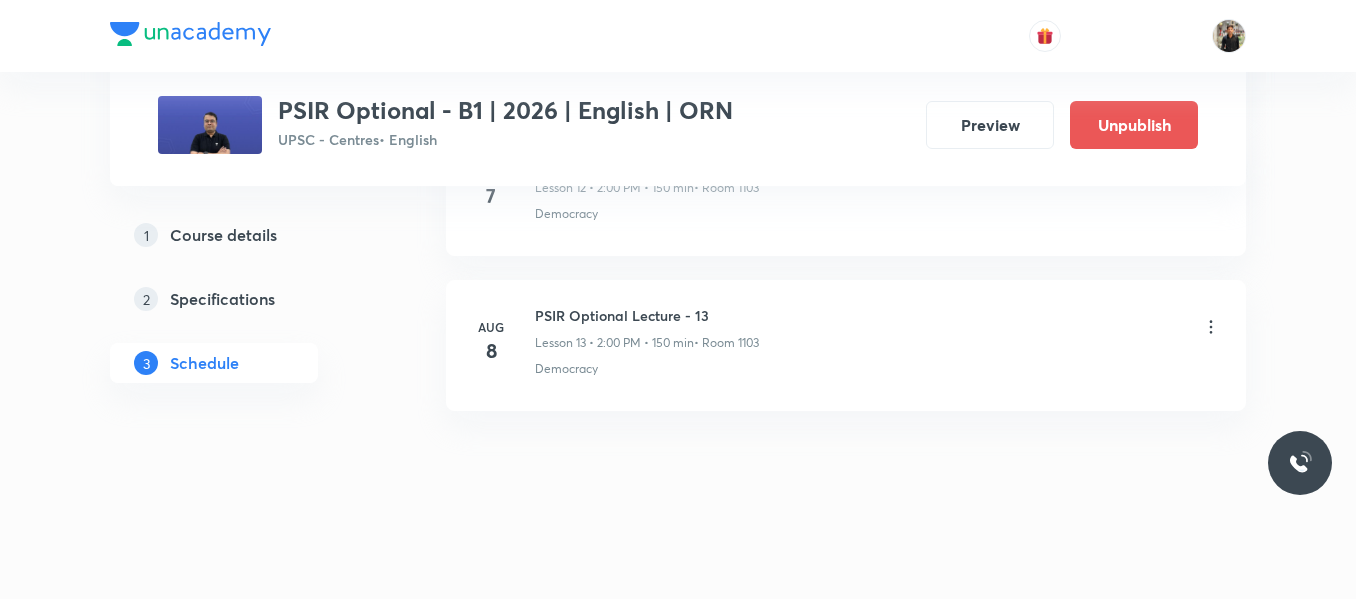 scroll, scrollTop: 2100, scrollLeft: 0, axis: vertical 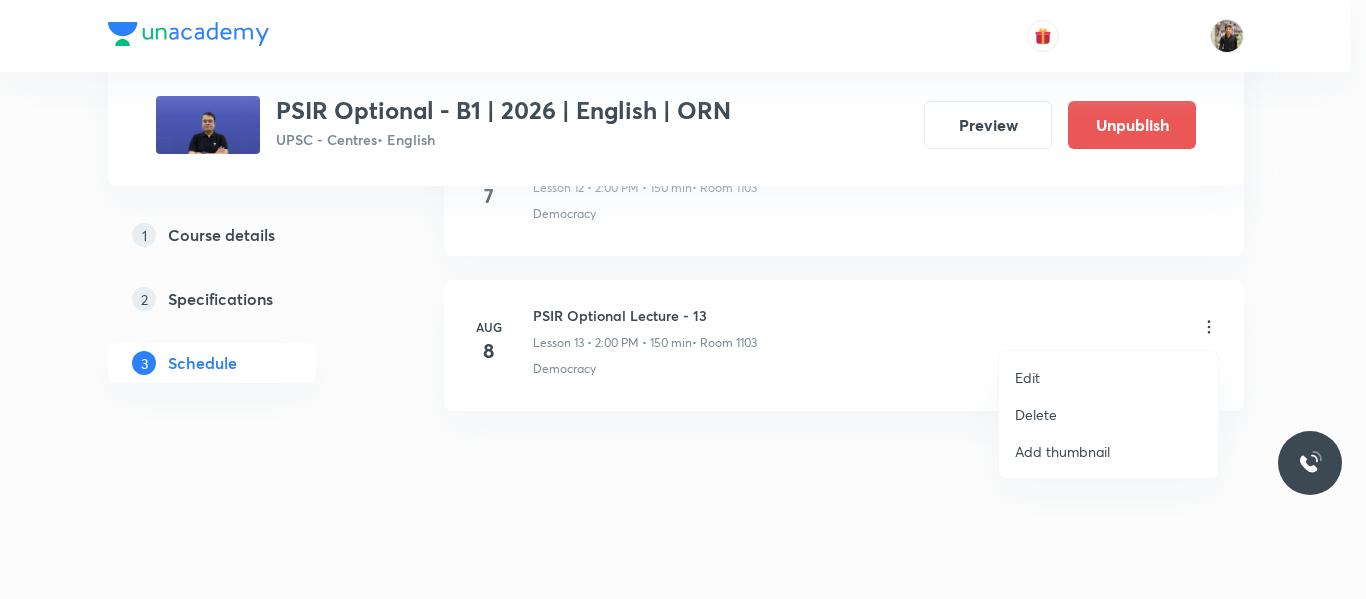 click on "Edit" at bounding box center (1108, 377) 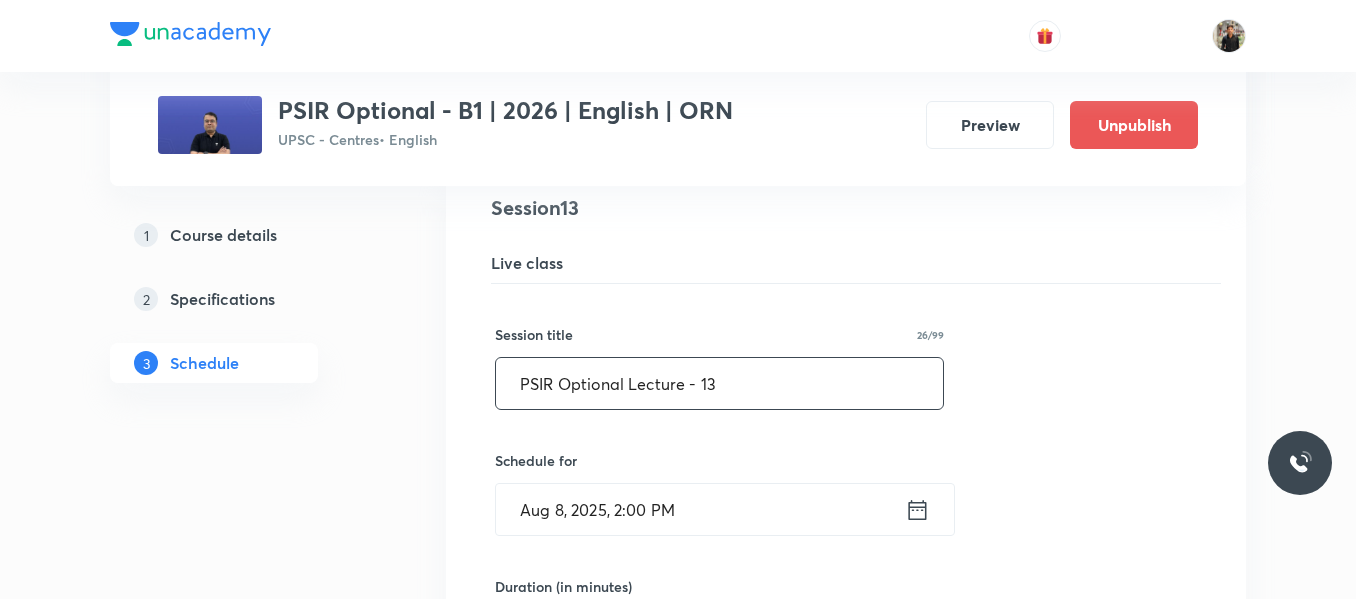 click on "PSIR Optional Lecture - 13" at bounding box center (719, 383) 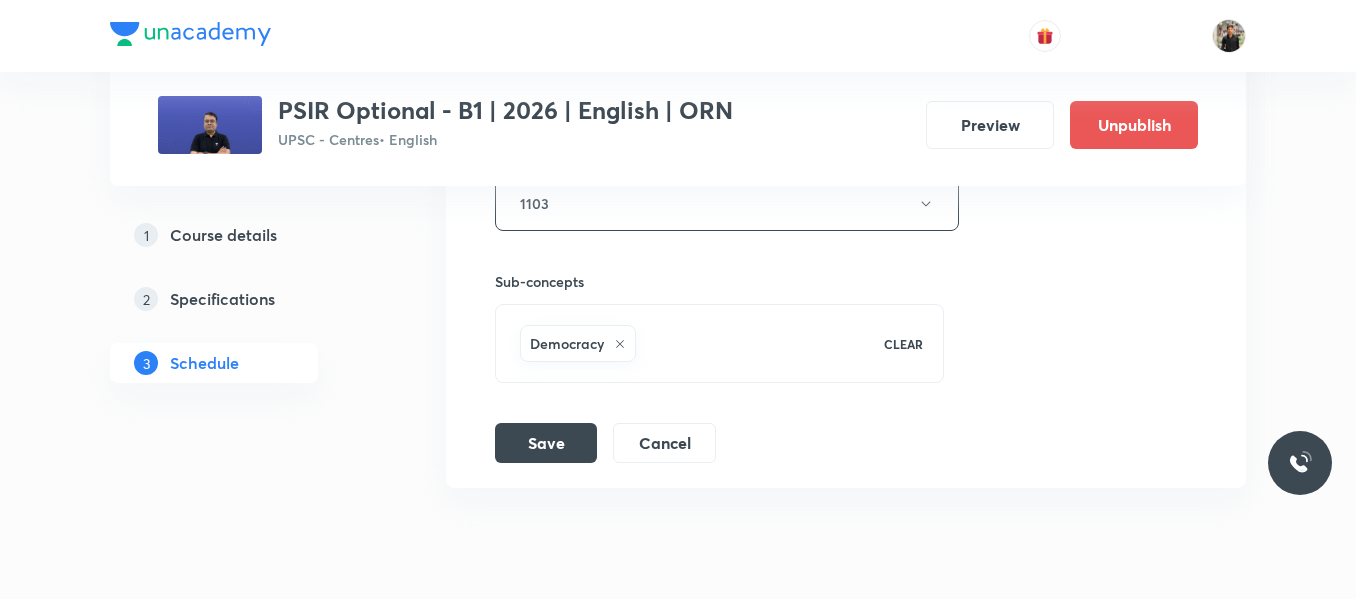 scroll, scrollTop: 2793, scrollLeft: 0, axis: vertical 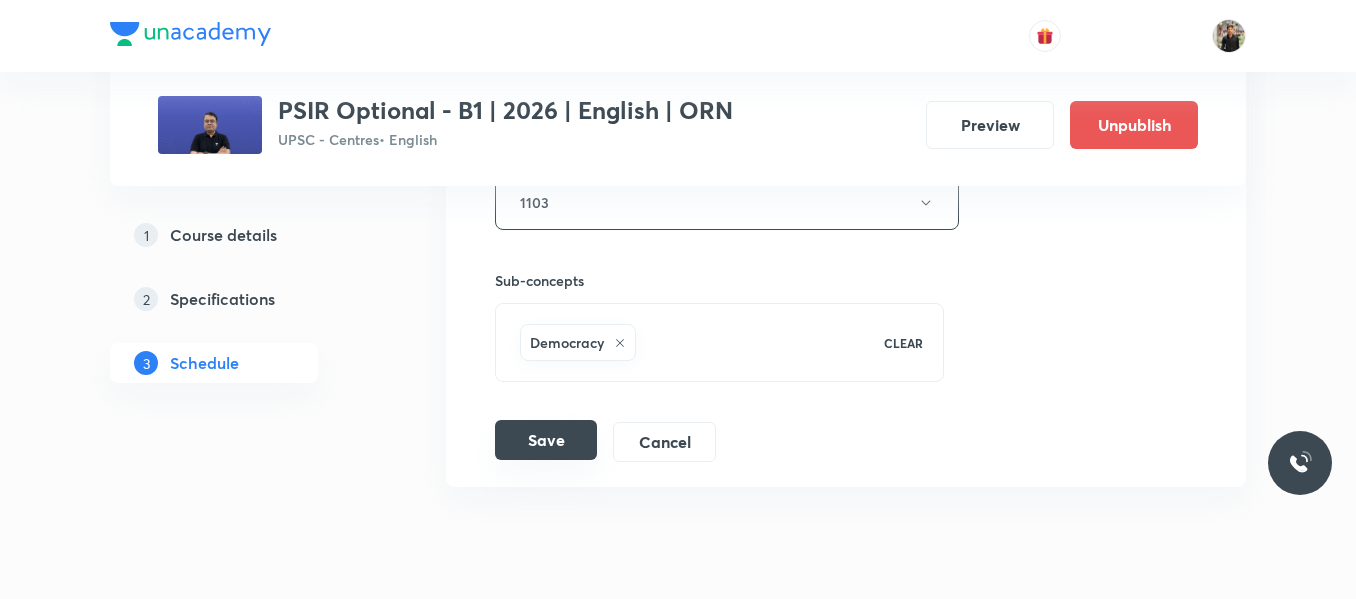 type on "PSIR Optional Lecture - 12" 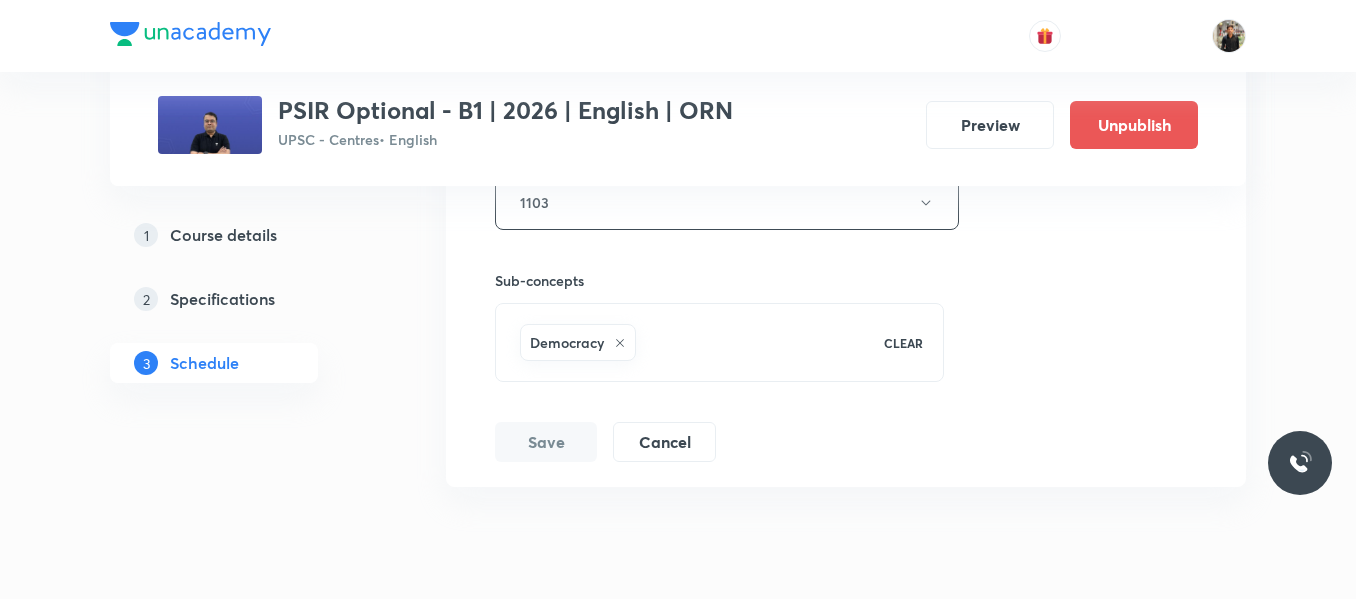 scroll, scrollTop: 2100, scrollLeft: 0, axis: vertical 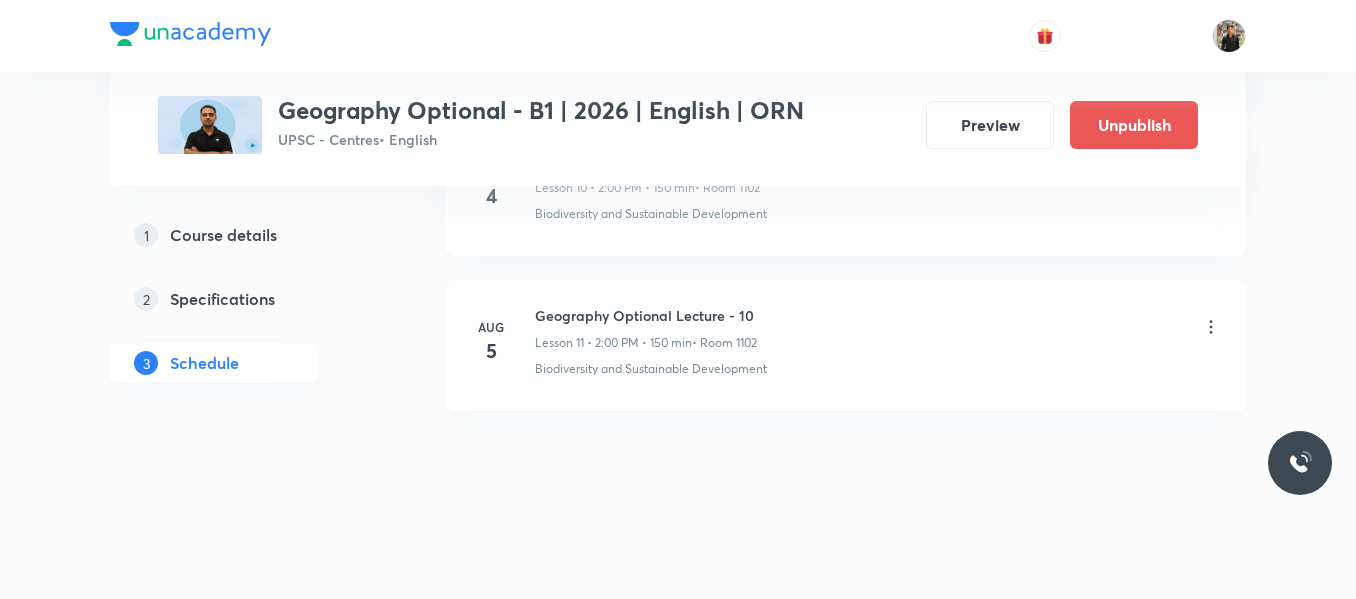 click on "Geography Optional Lecture - 10" at bounding box center [646, 315] 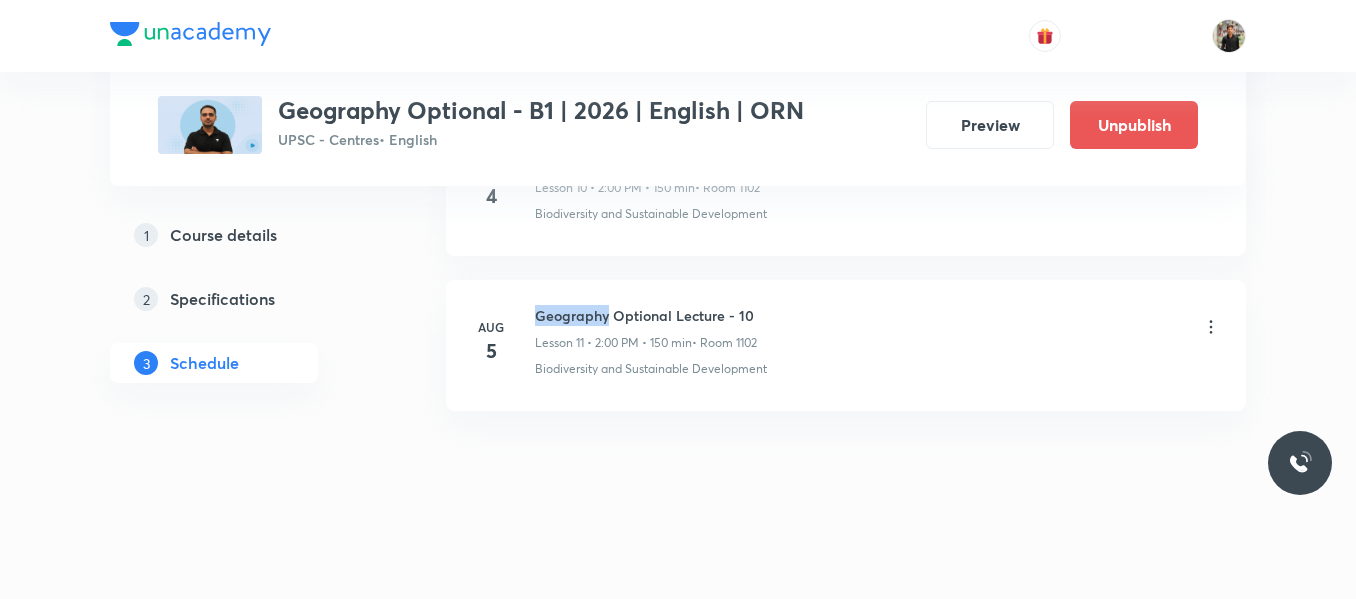 click on "Geography Optional Lecture - 10" at bounding box center (646, 315) 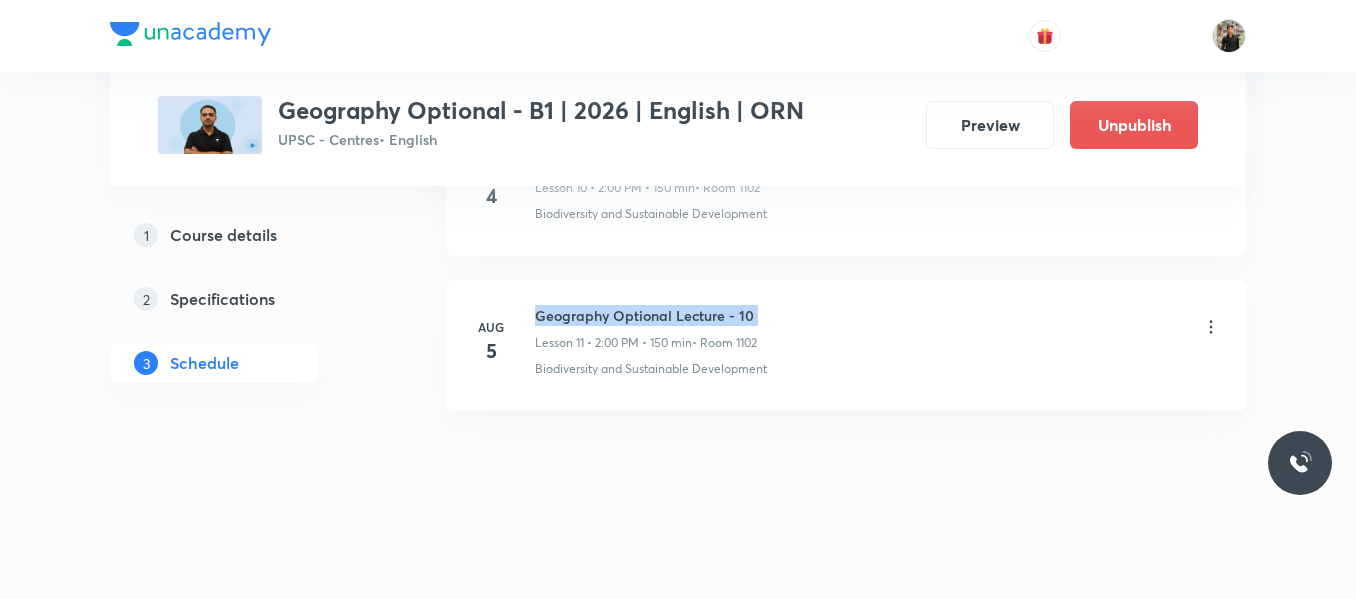 click on "Geography Optional Lecture - 10" at bounding box center (646, 315) 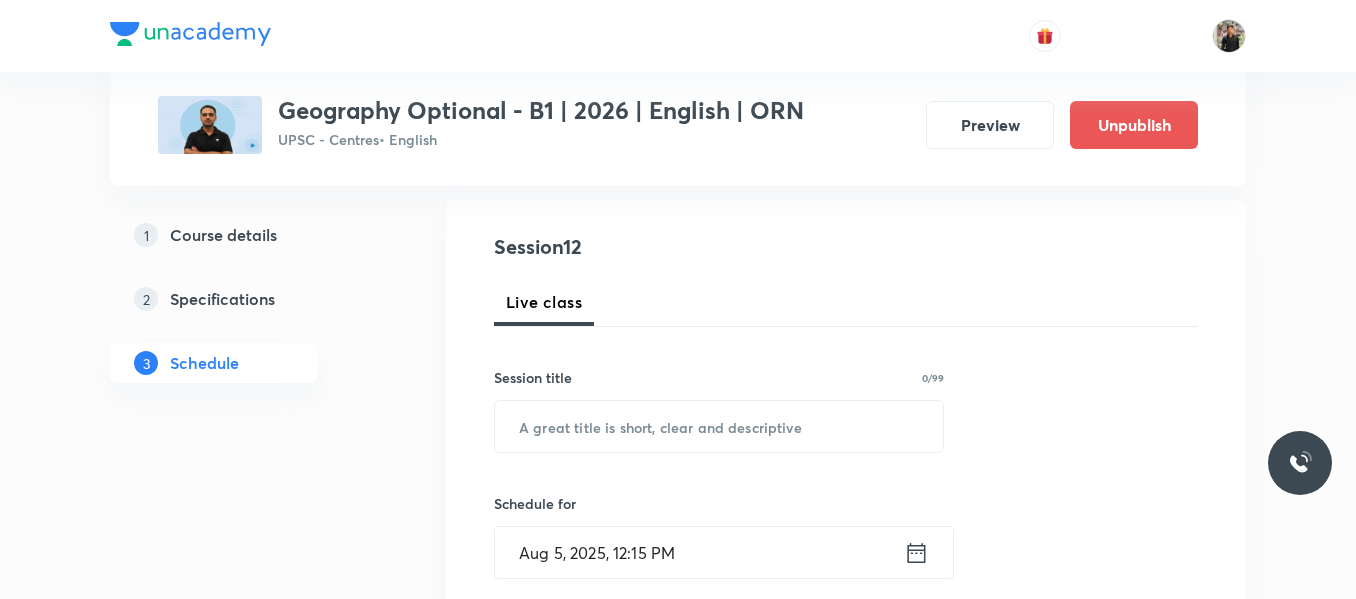 scroll, scrollTop: 201, scrollLeft: 0, axis: vertical 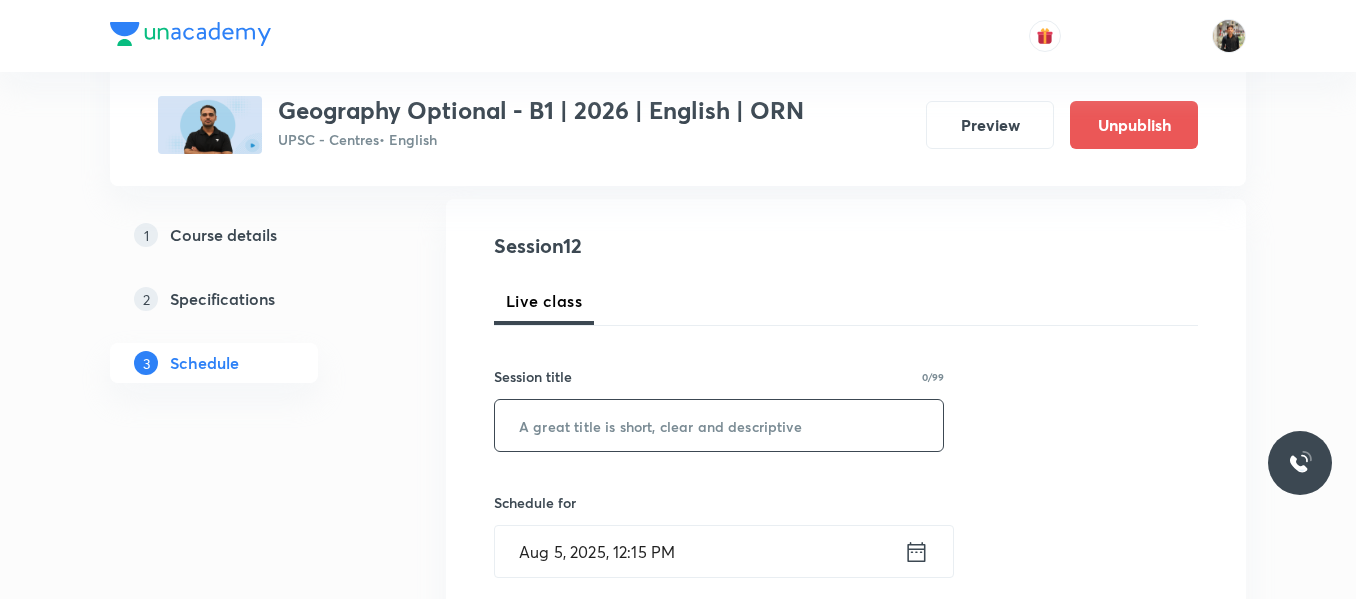 click at bounding box center [719, 425] 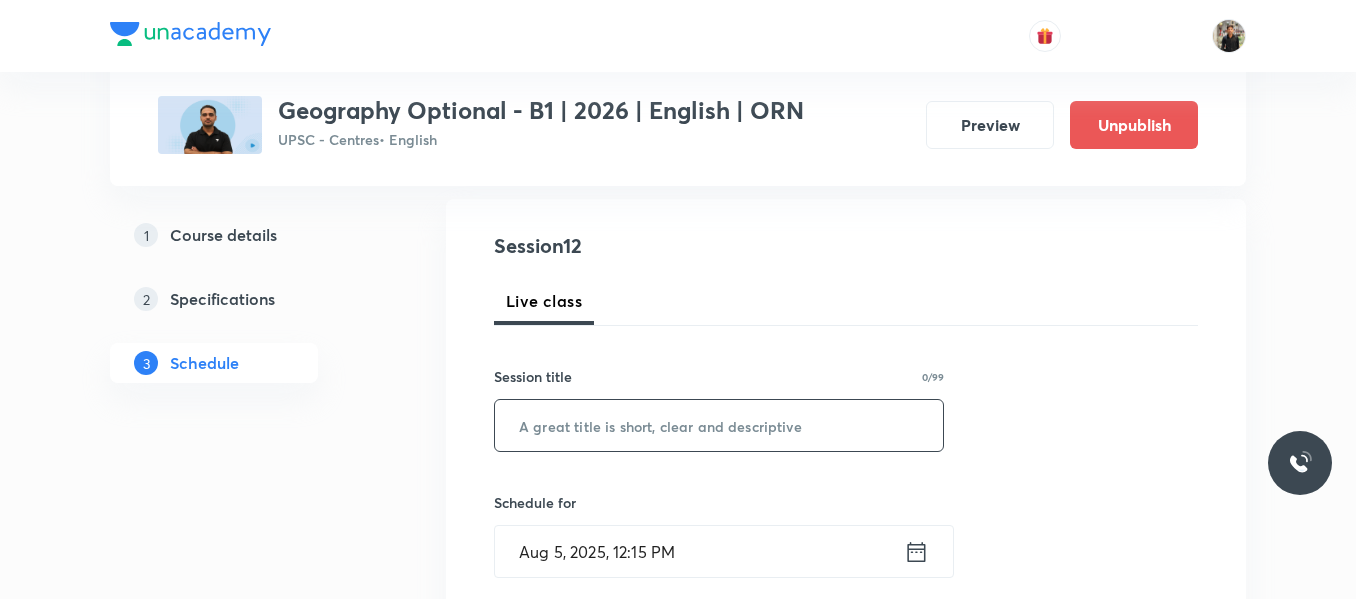 paste on "Geography Optional Lecture - 10" 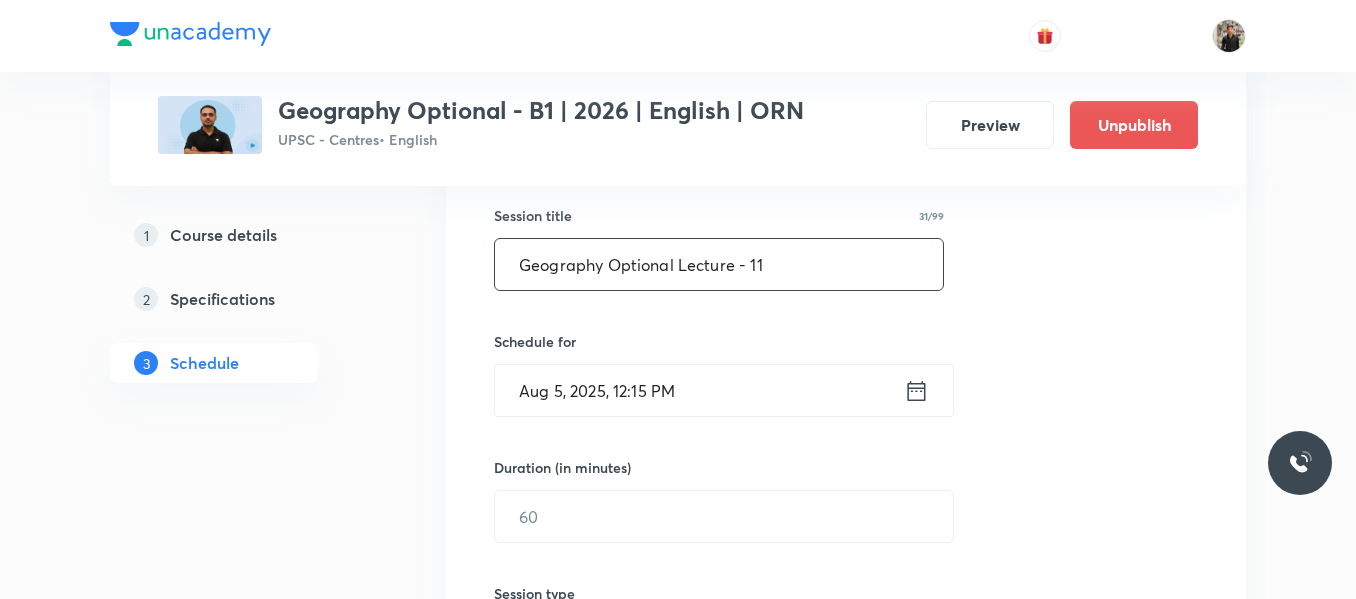 scroll, scrollTop: 366, scrollLeft: 0, axis: vertical 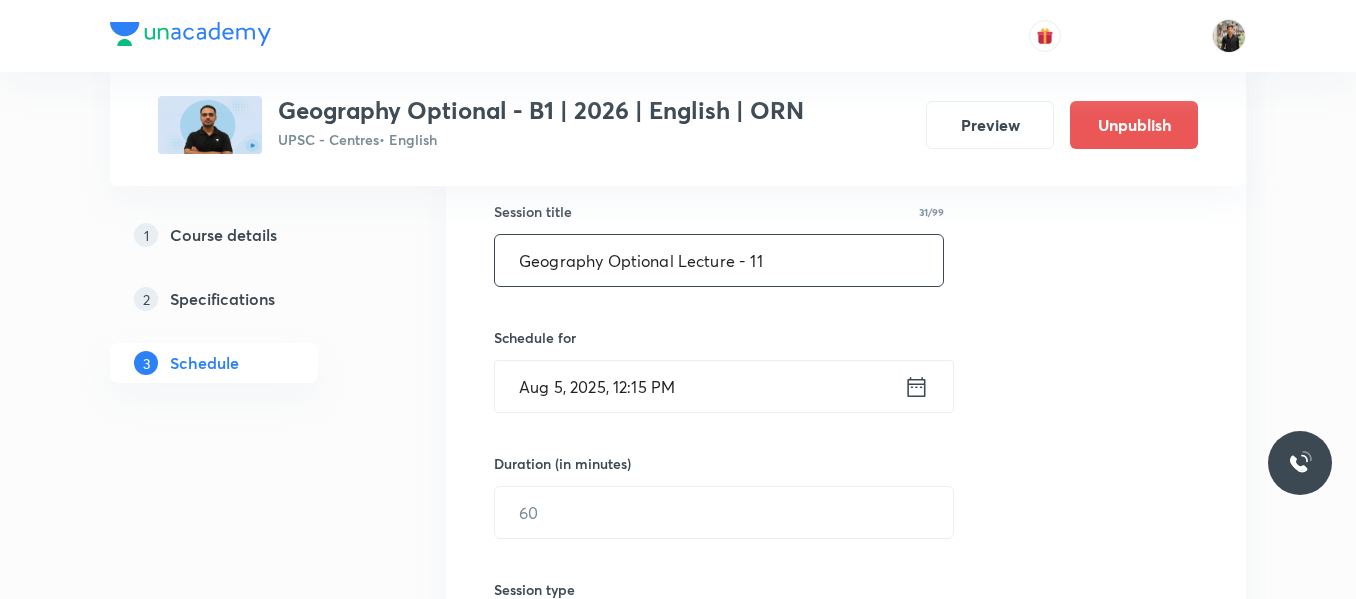 type on "Geography Optional Lecture - 11" 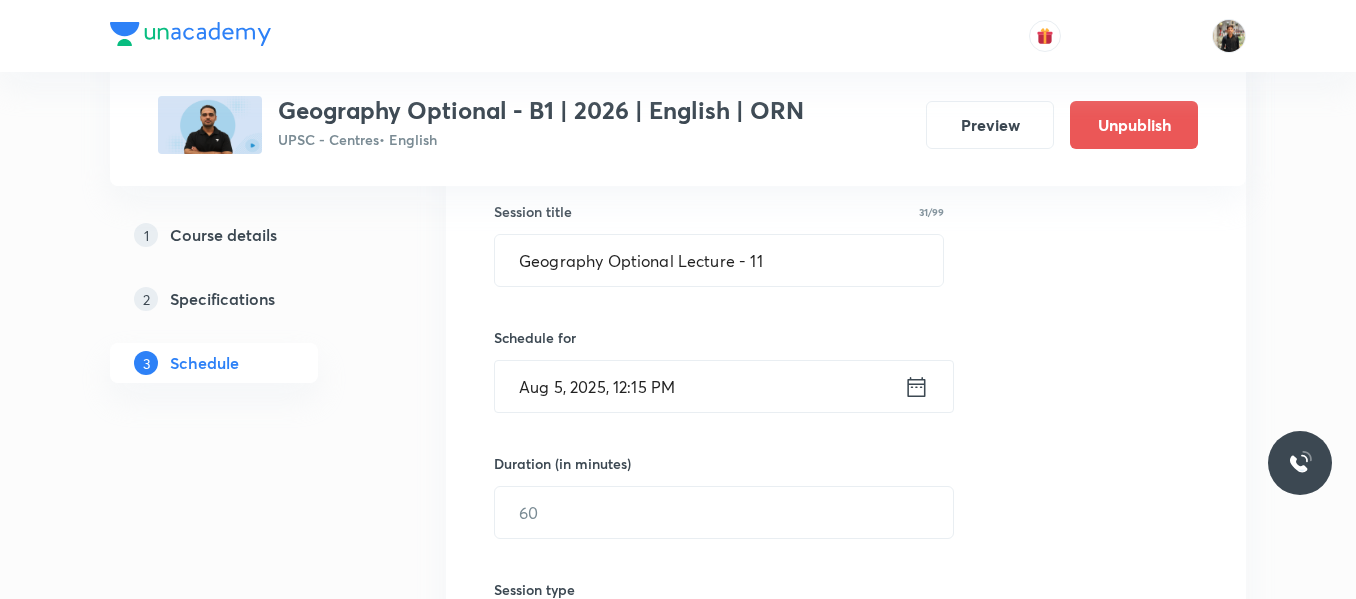 click 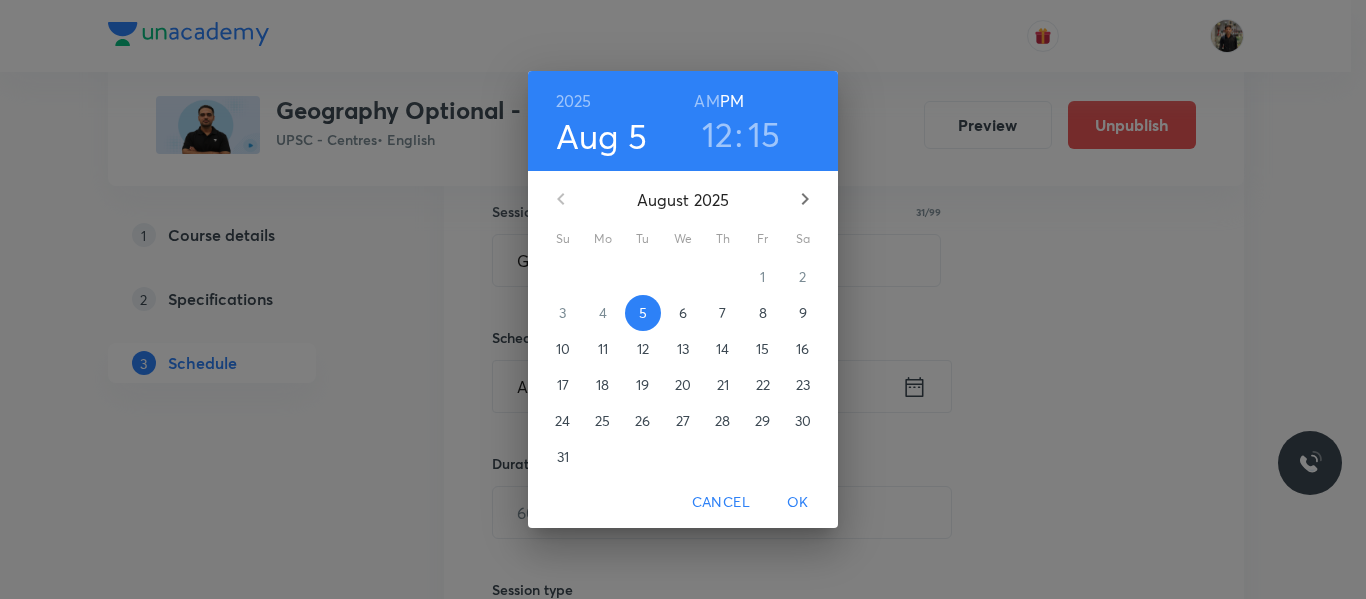 click on "6" at bounding box center [683, 313] 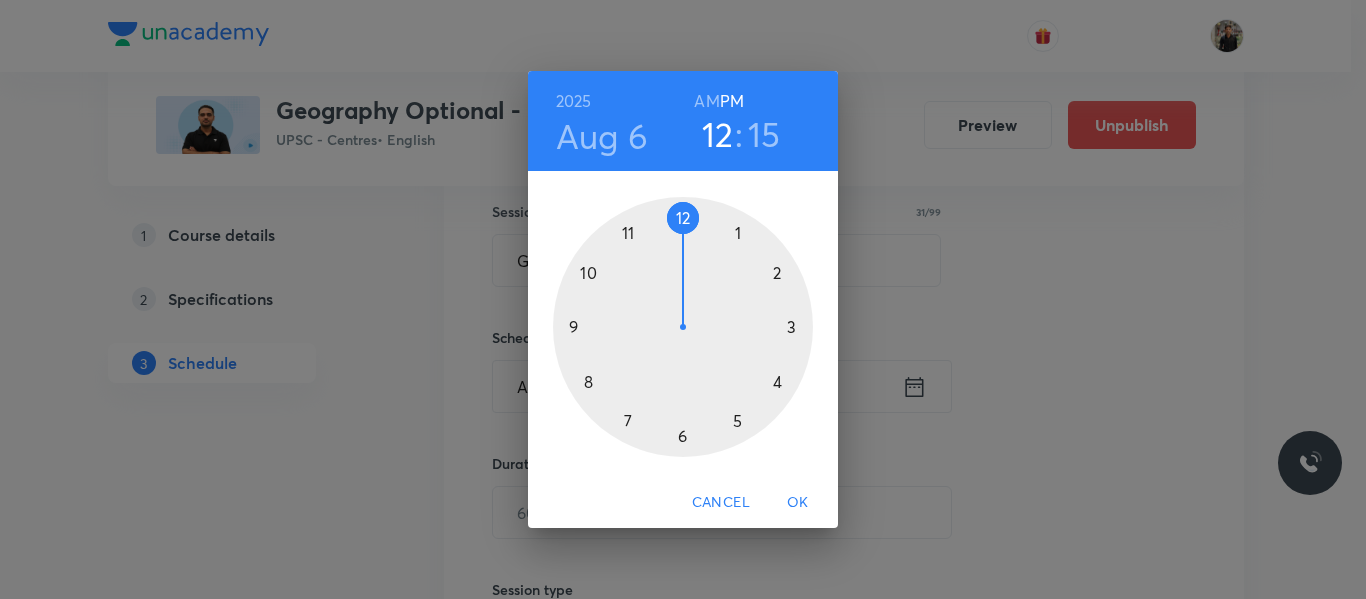 click at bounding box center (683, 327) 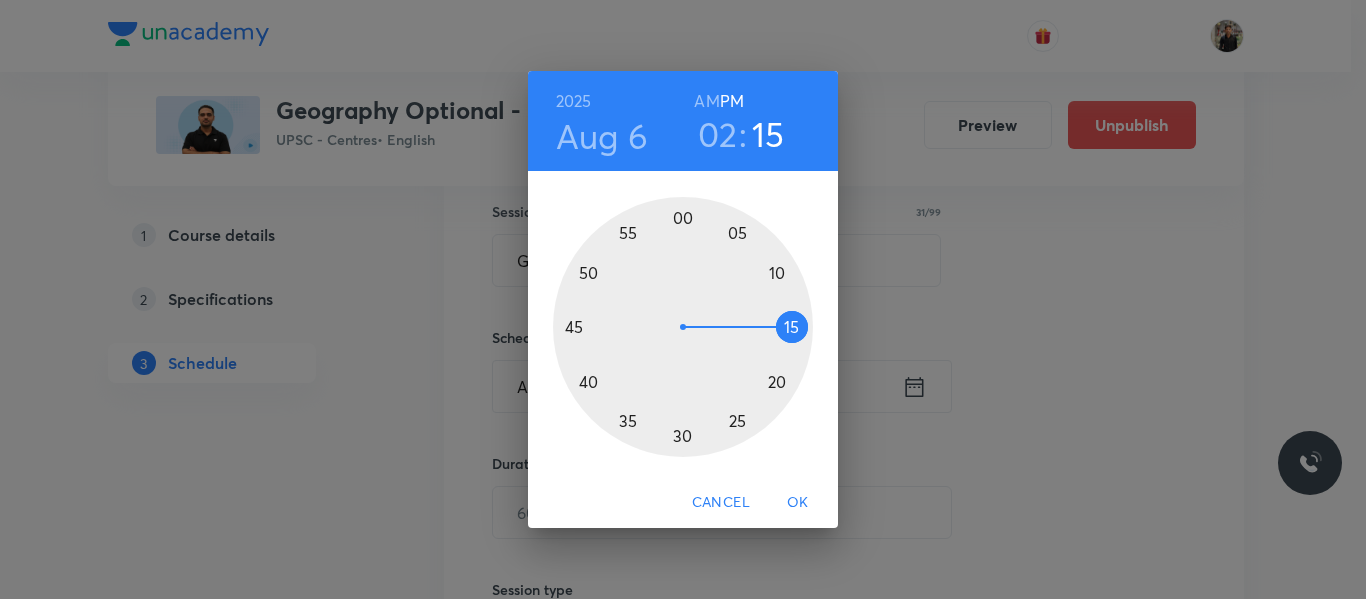 click at bounding box center [683, 327] 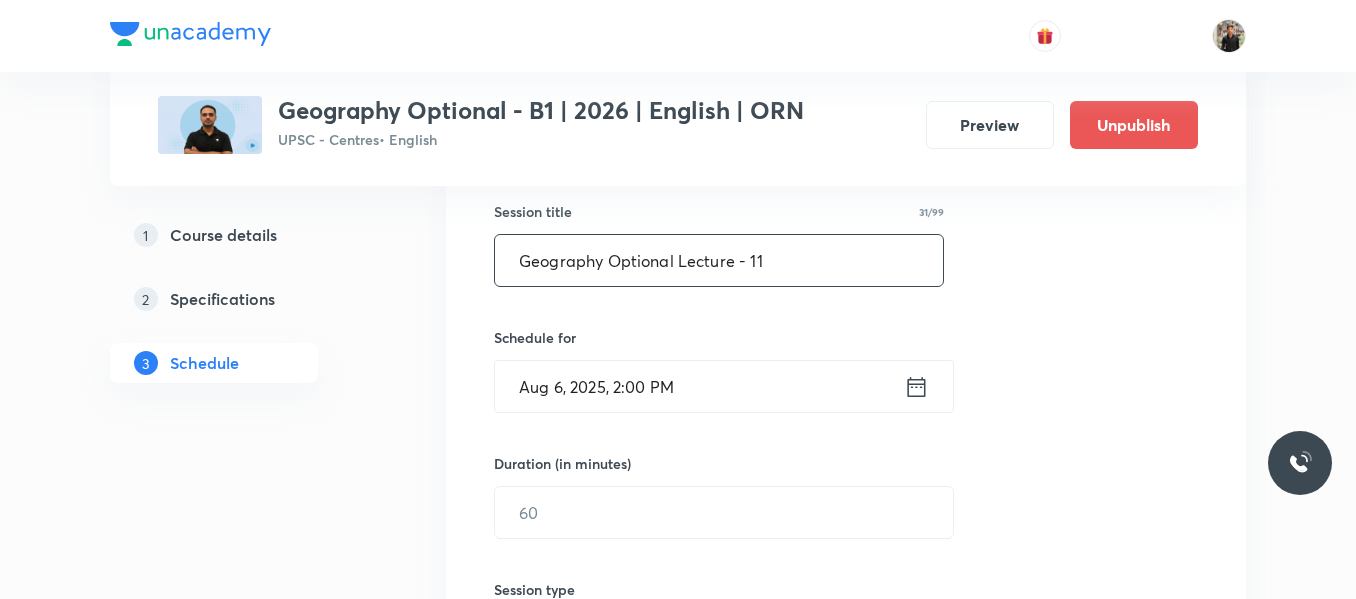 scroll, scrollTop: 573, scrollLeft: 0, axis: vertical 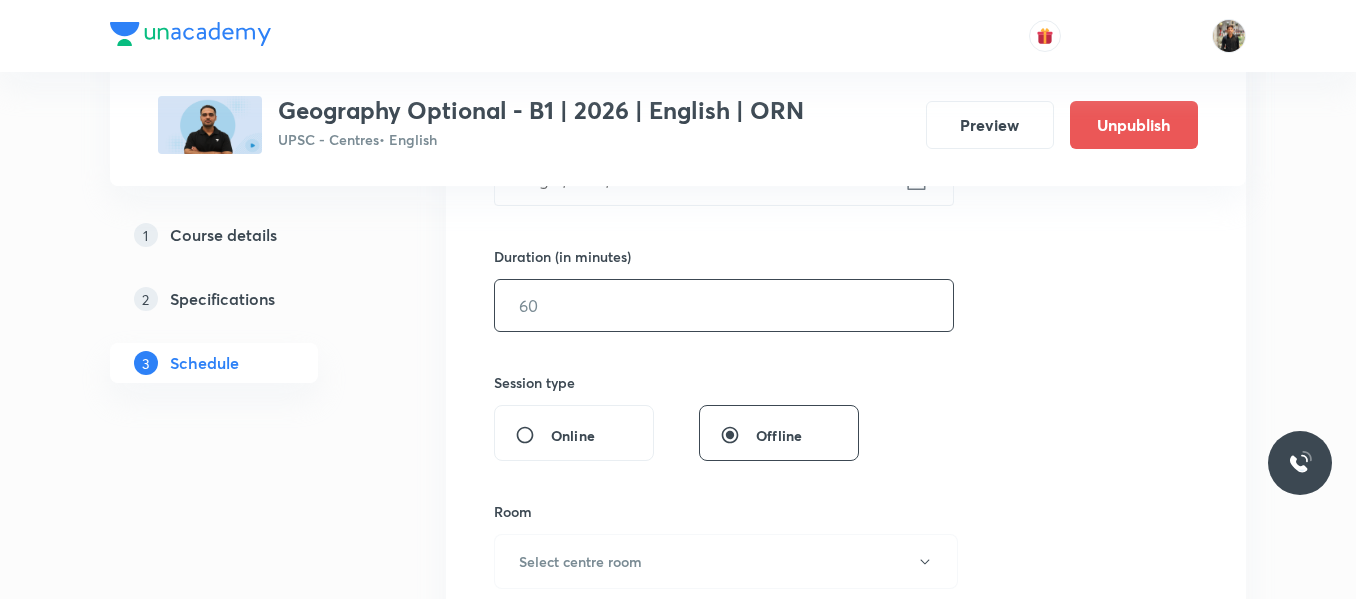 click at bounding box center (724, 305) 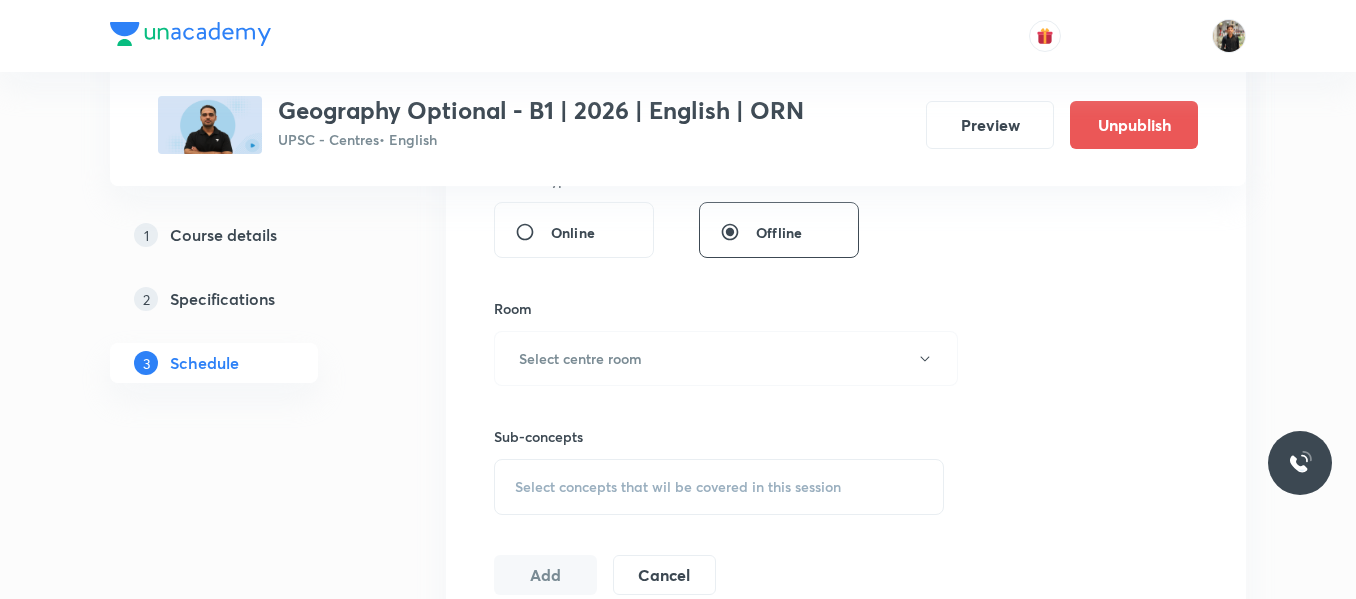 scroll, scrollTop: 777, scrollLeft: 0, axis: vertical 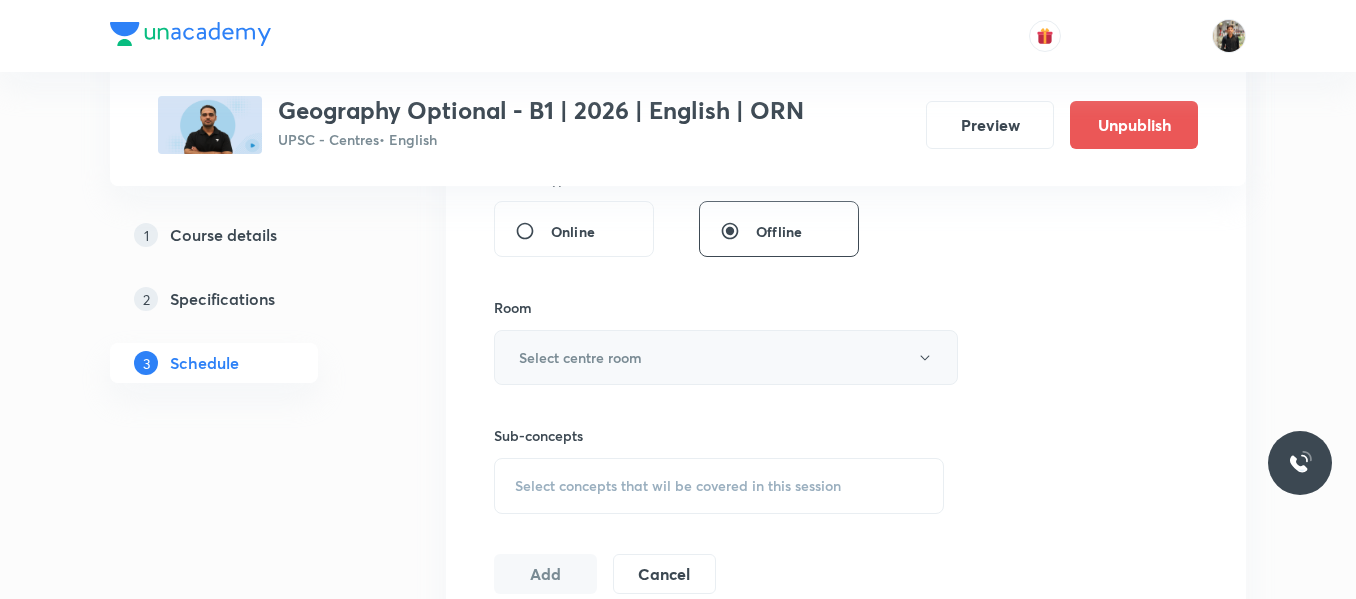 type on "150" 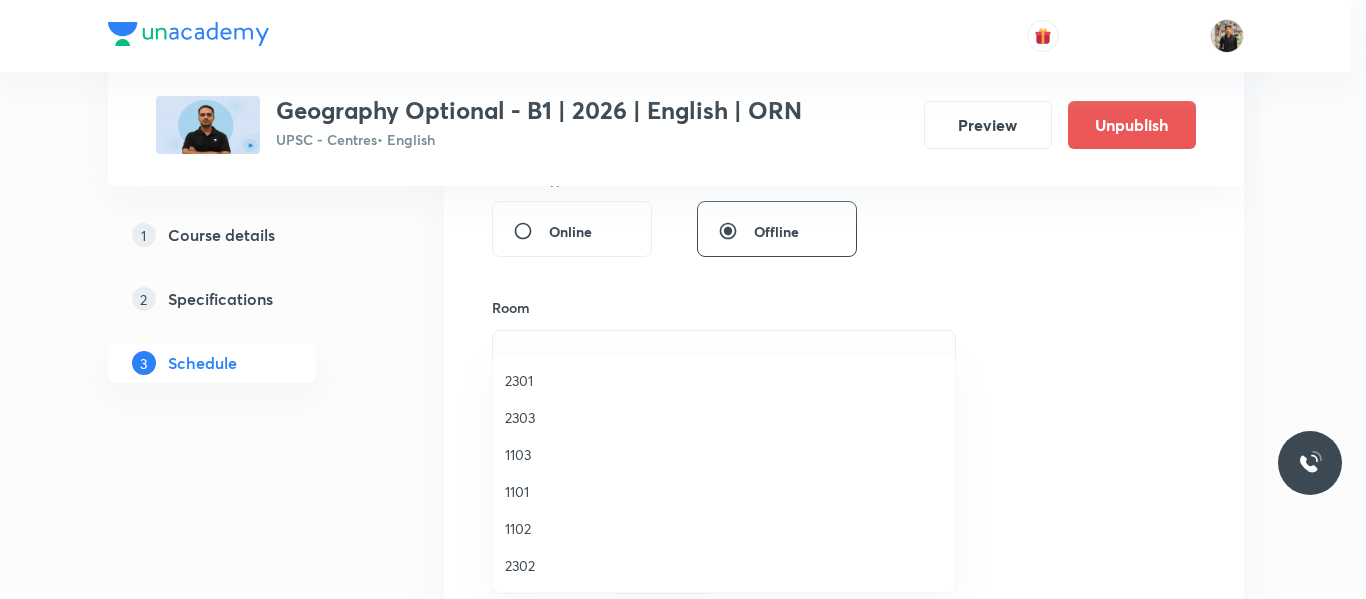 click on "1102" at bounding box center [724, 528] 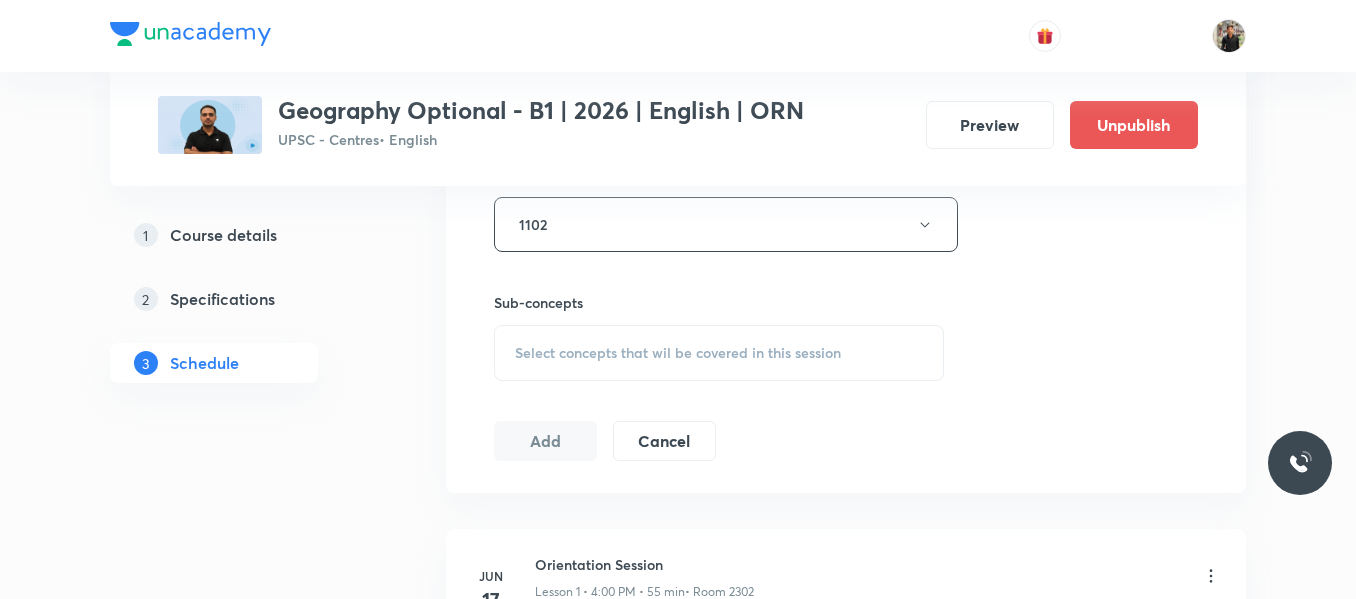 scroll, scrollTop: 914, scrollLeft: 0, axis: vertical 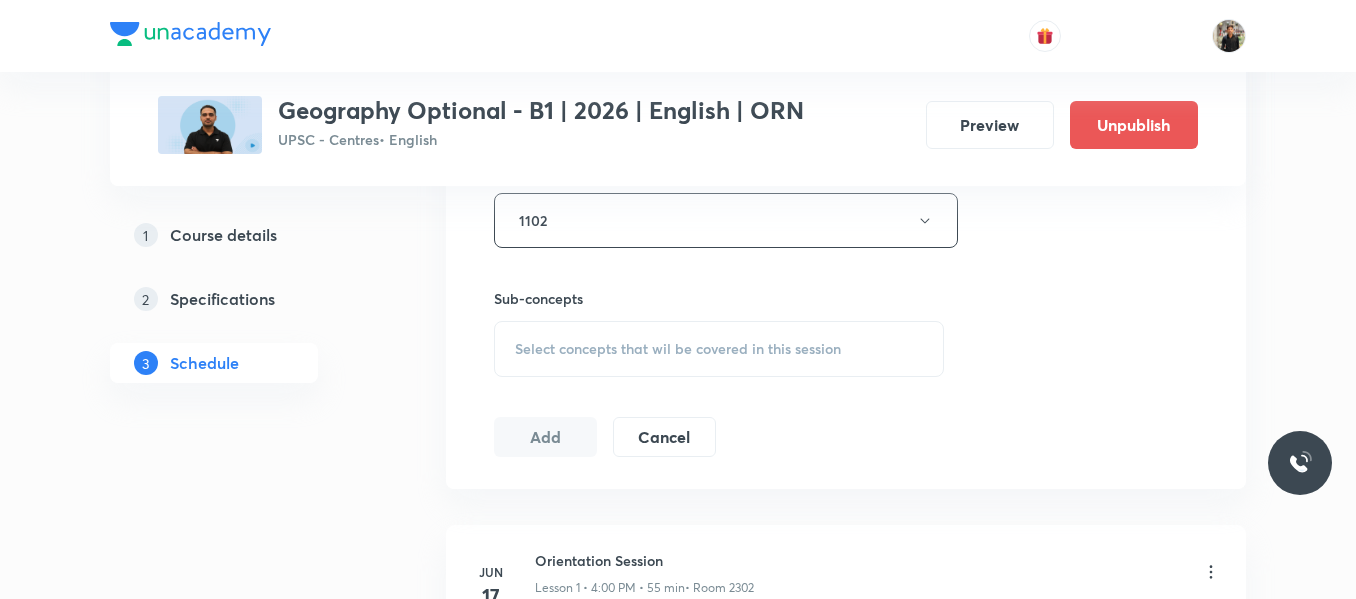 click on "Select concepts that wil be covered in this session" at bounding box center [719, 349] 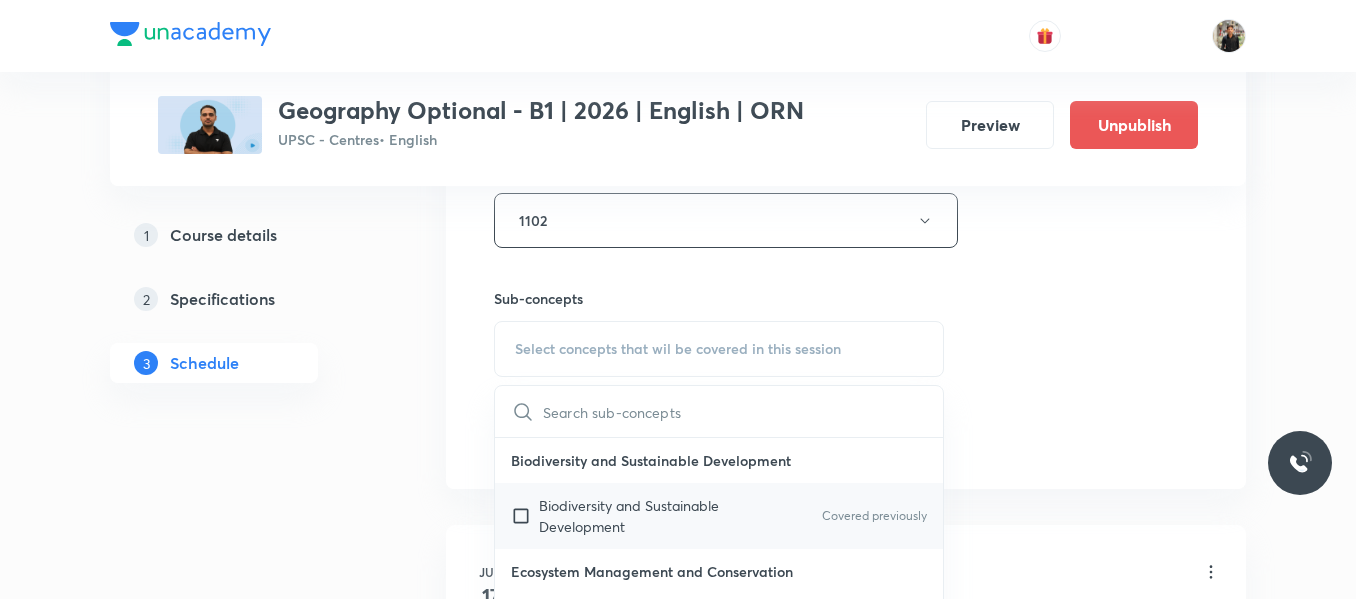 click at bounding box center [525, 516] 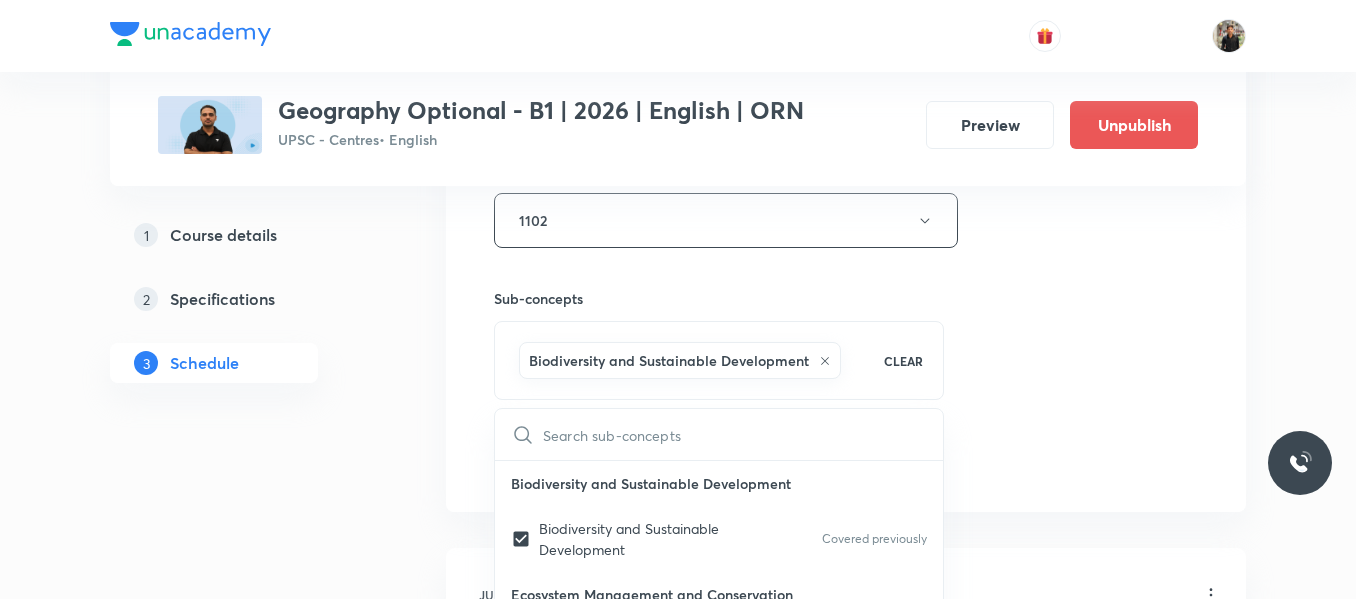 click on "Plus Courses Geography Optional - B1 | 2026 | English | ORN UPSC - Centres  • English Preview Unpublish 1 Course details 2 Specifications 3 Schedule Schedule 11  classes Session  12 Live class Session title 31/99 Geography Optional Lecture - 11 ​ Schedule for Aug 6, 2025, 2:00 PM ​ Duration (in minutes) 150 ​   Session type Online Offline Room 1102 Sub-concepts Biodiversity and Sustainable Development CLEAR ​ Biodiversity and Sustainable Development Biodiversity and Sustainable Development Covered previously Ecosystem Management and Conservation Ecosystem Management and Conservation Environmental Degradation and Conservation Environmental Degradation and Conservation Environmental Education and Legislation. Environmental Education and Legislation. Environmental Hazards and Remedial Measures Environmental Hazards and Remedial Measures Environmental Policy Environmental Policy Global Ecological Changes Global Ecological Changes Human Ecological Adaptations Human Ecological Adaptations Infrastructure 4" at bounding box center (678, 789) 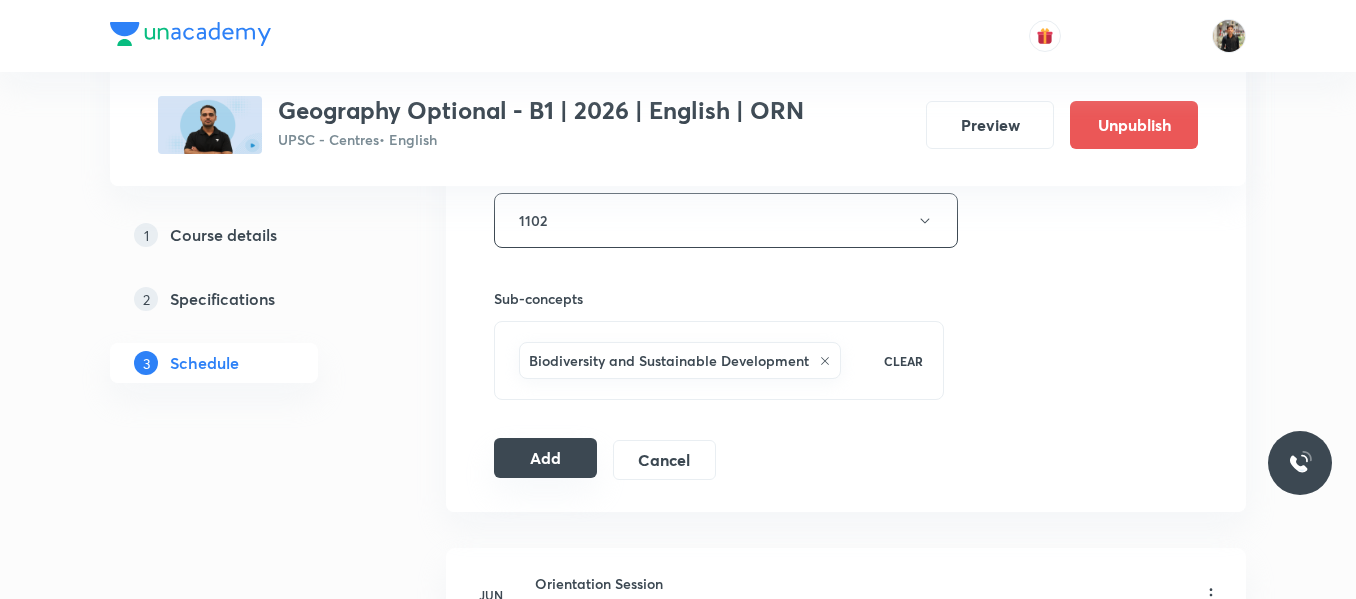 click on "Add" at bounding box center (545, 458) 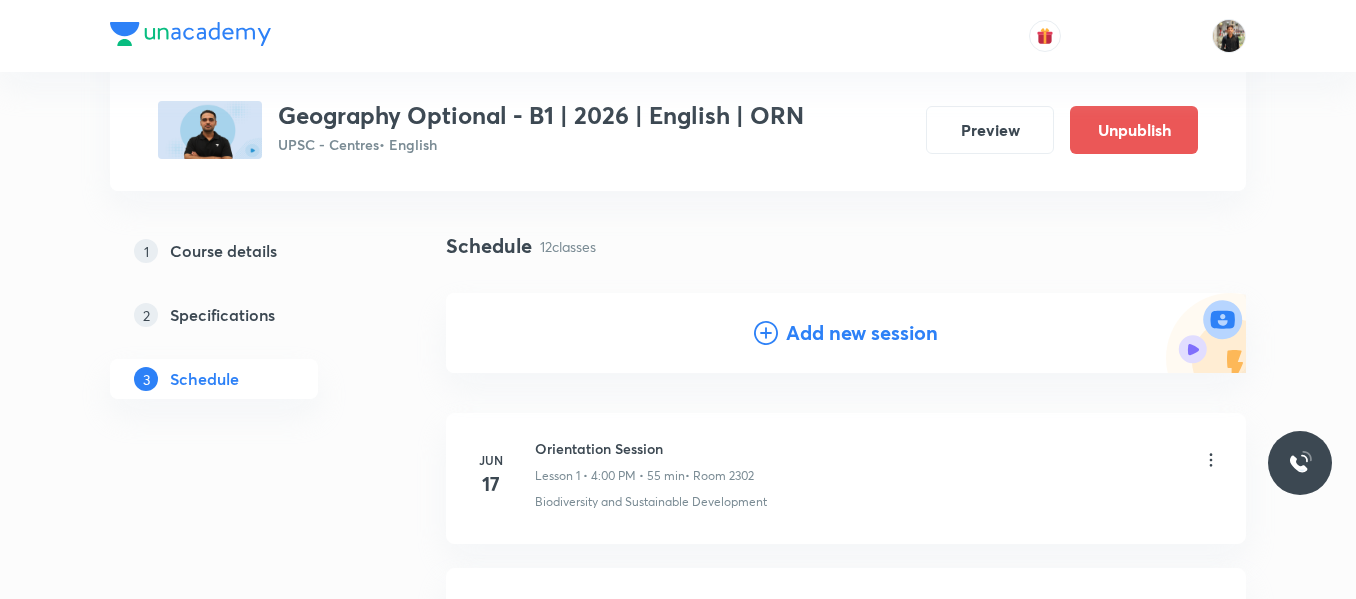 scroll, scrollTop: 0, scrollLeft: 0, axis: both 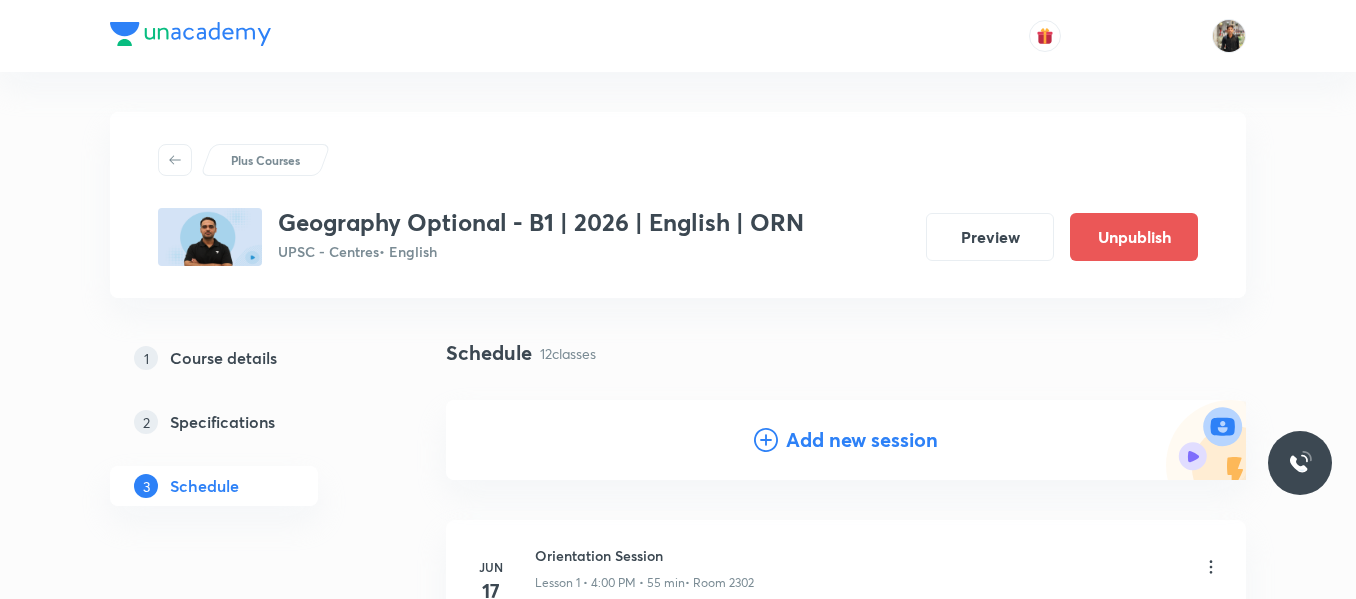 click 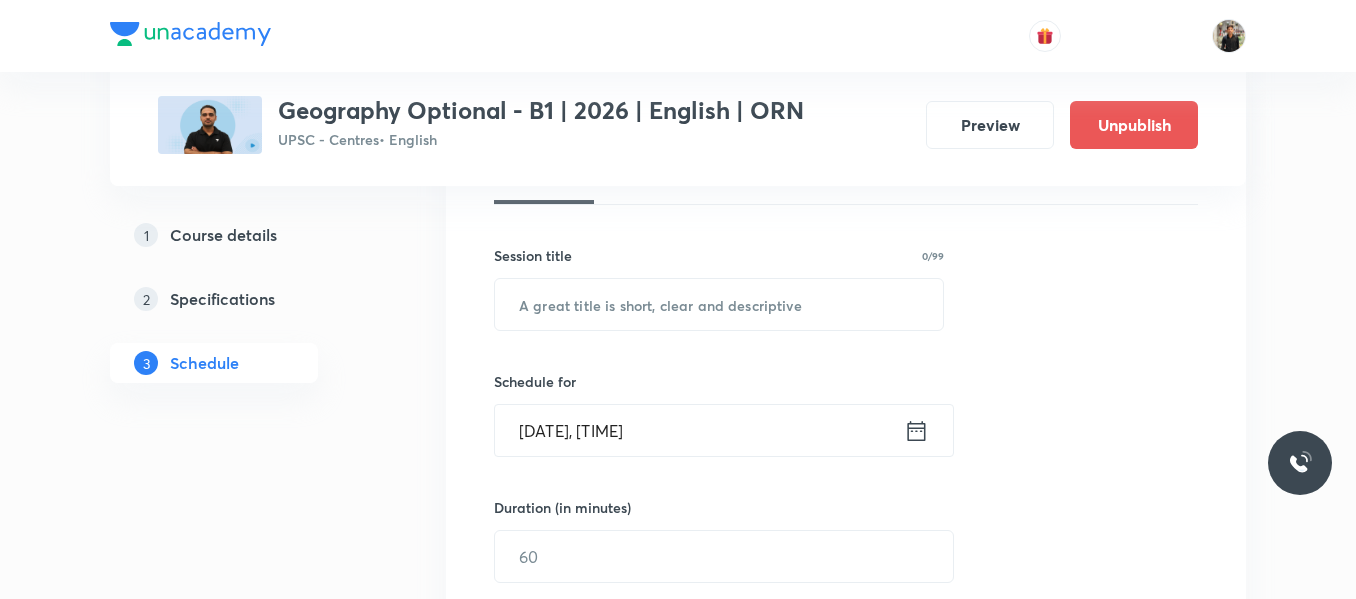 scroll, scrollTop: 330, scrollLeft: 0, axis: vertical 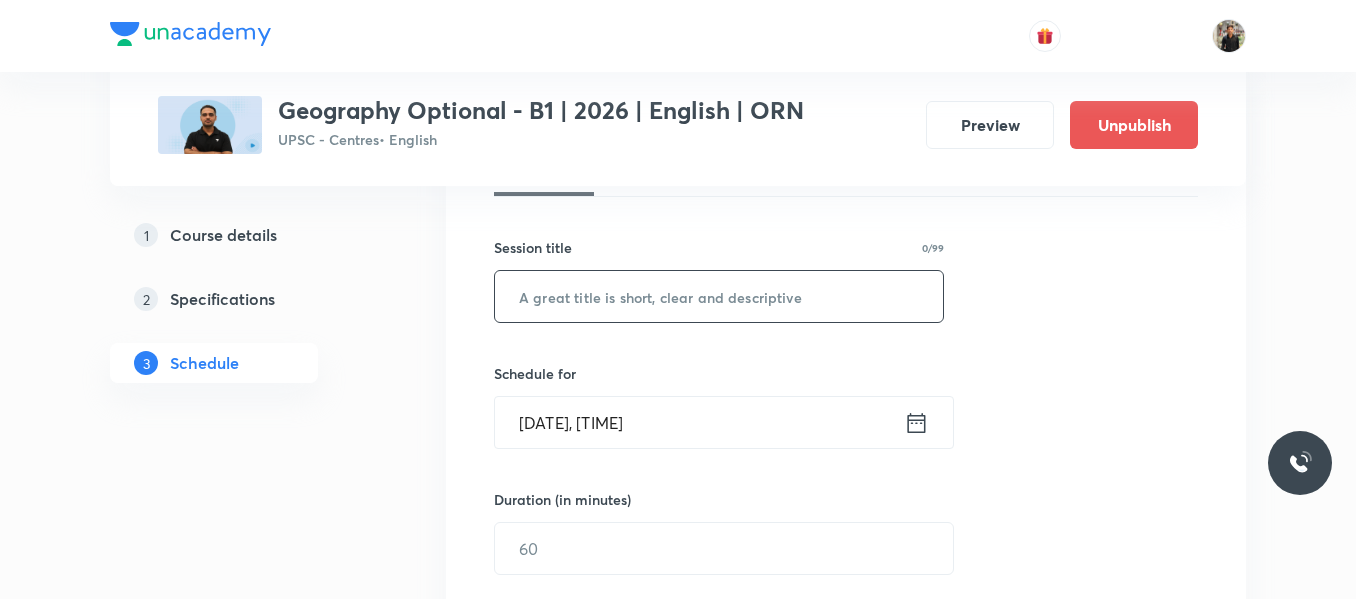 click at bounding box center (719, 296) 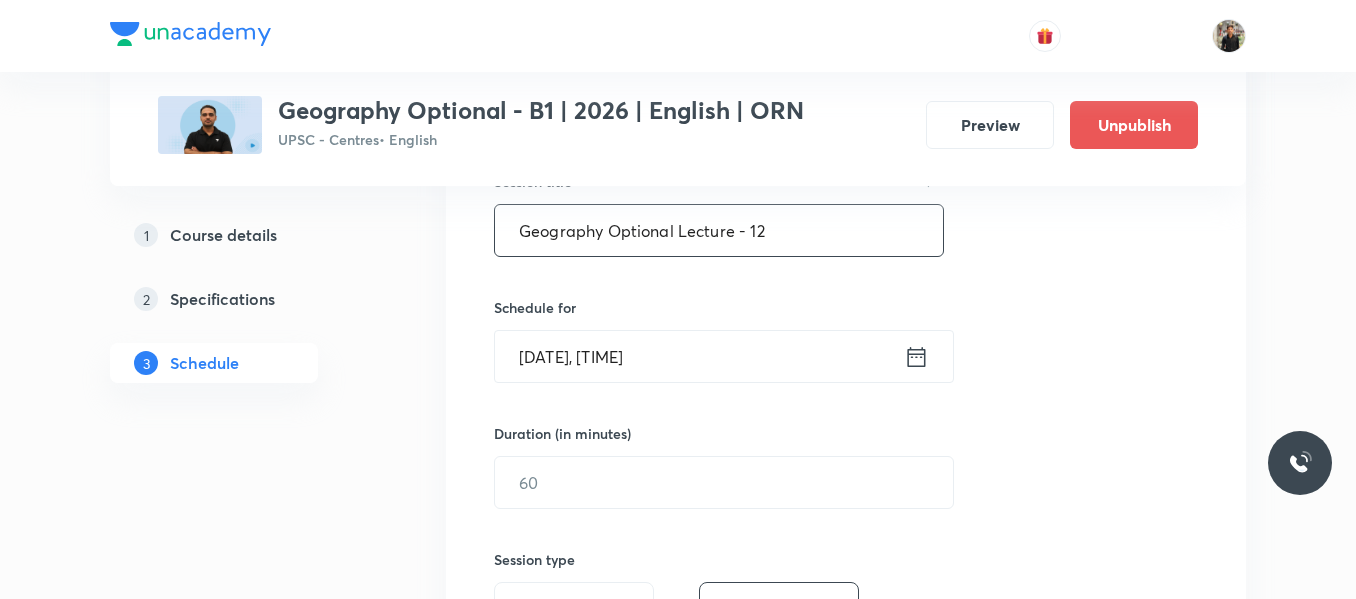 scroll, scrollTop: 397, scrollLeft: 0, axis: vertical 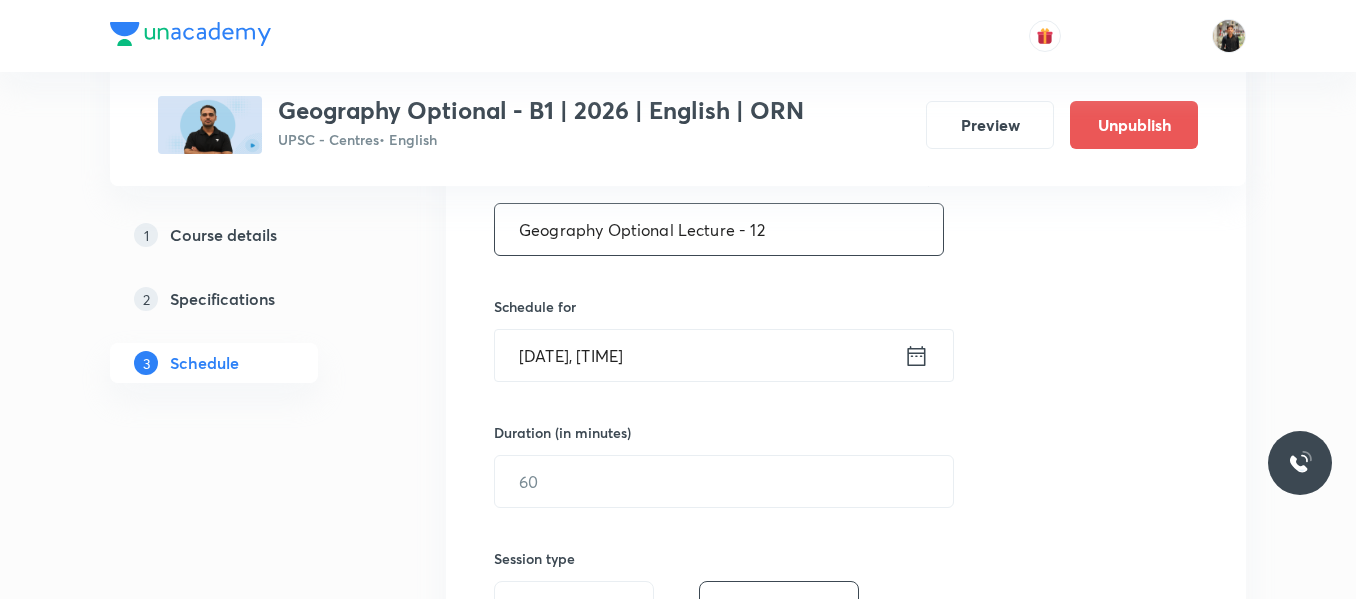 type on "Geography Optional Lecture - 12" 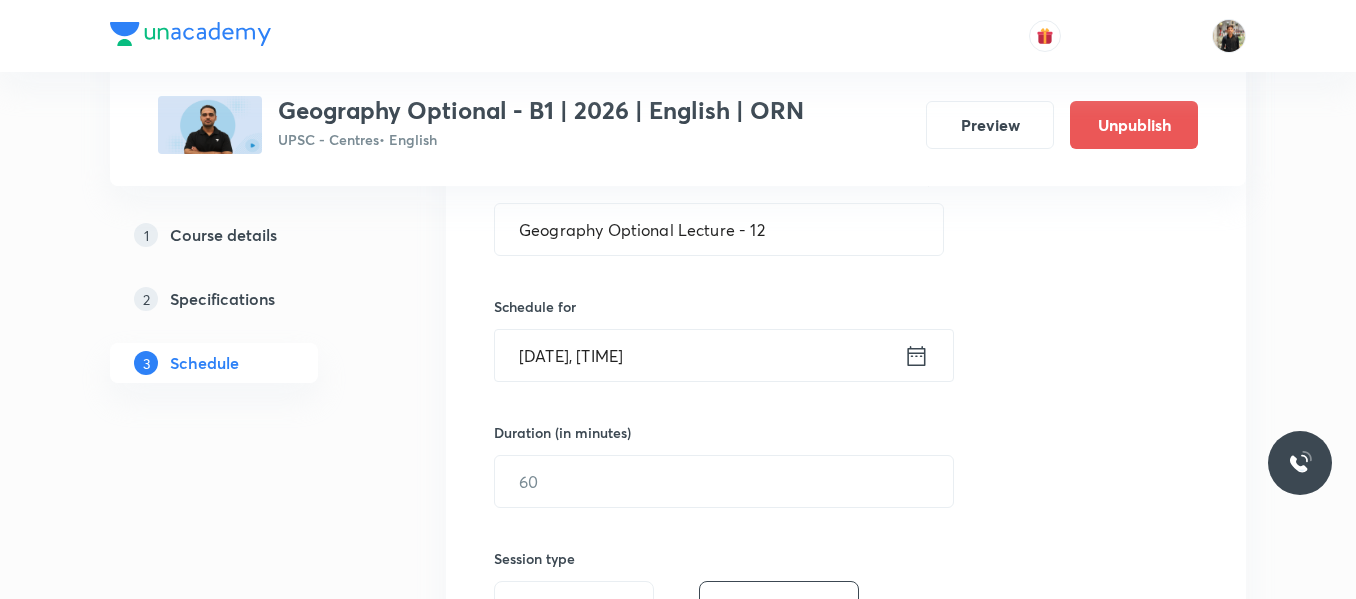 click 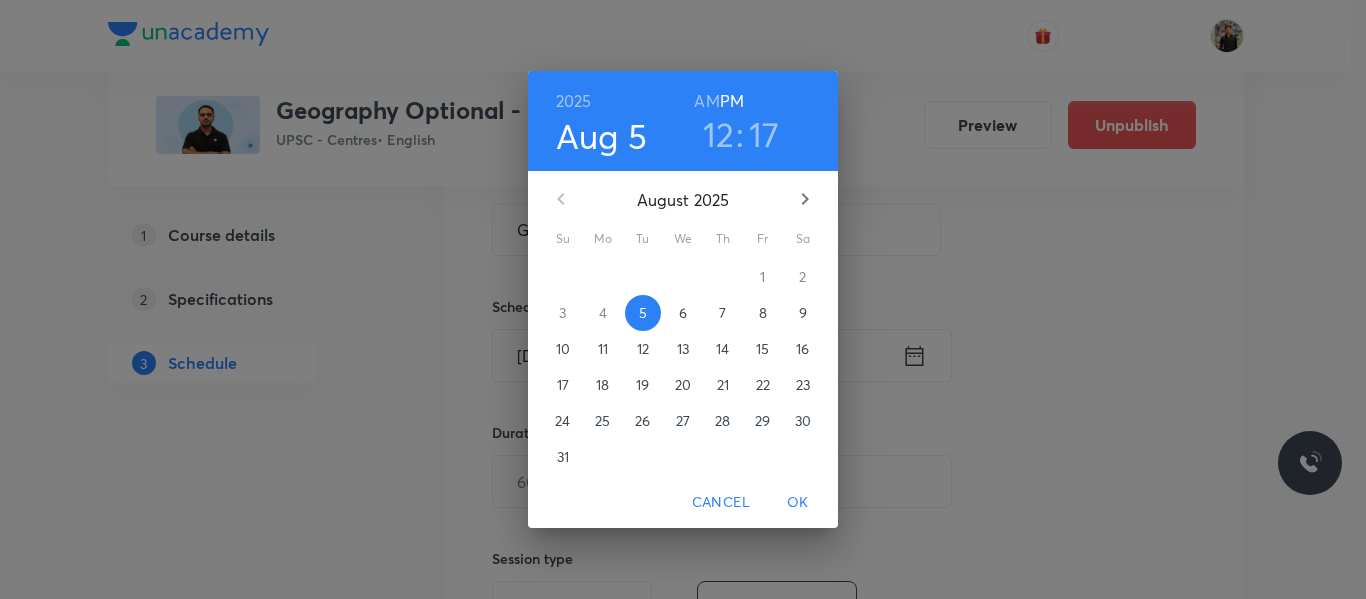 click on "7" at bounding box center [723, 313] 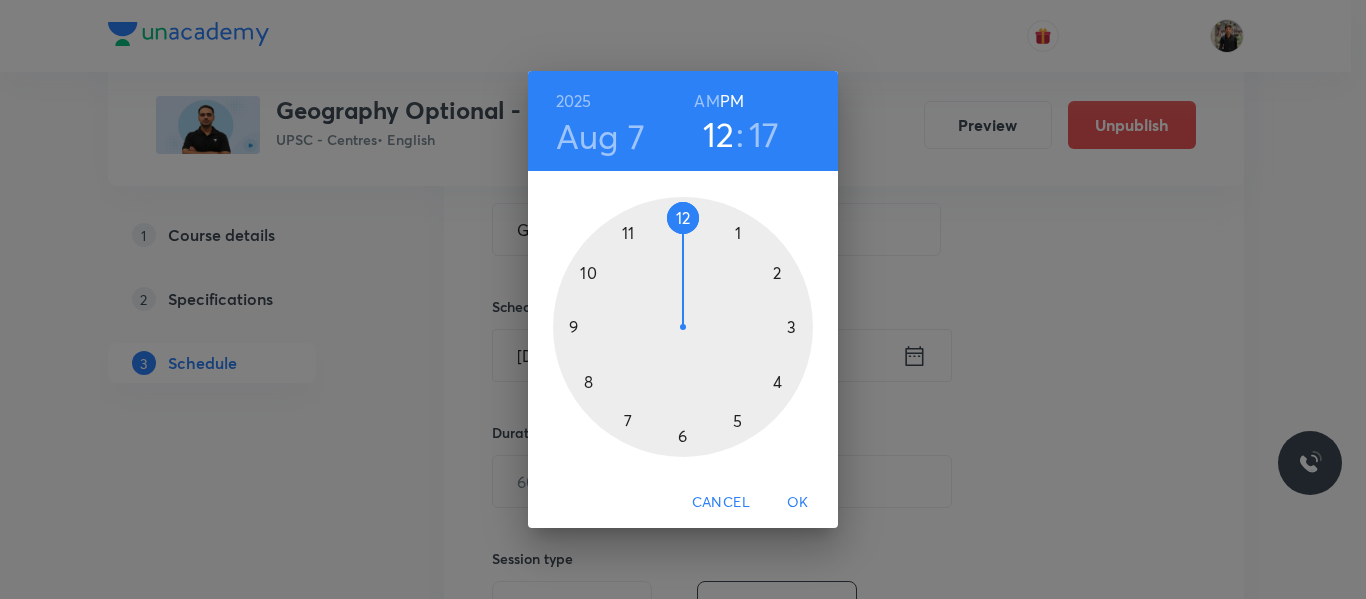 click at bounding box center (683, 327) 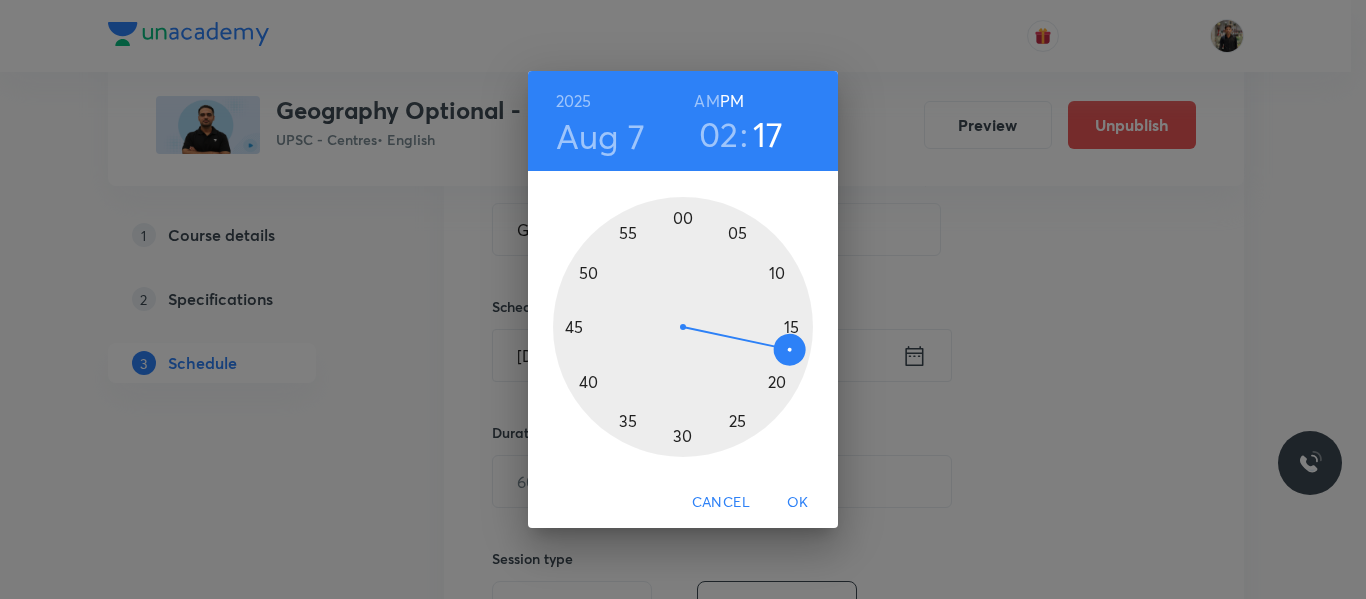 click at bounding box center [683, 327] 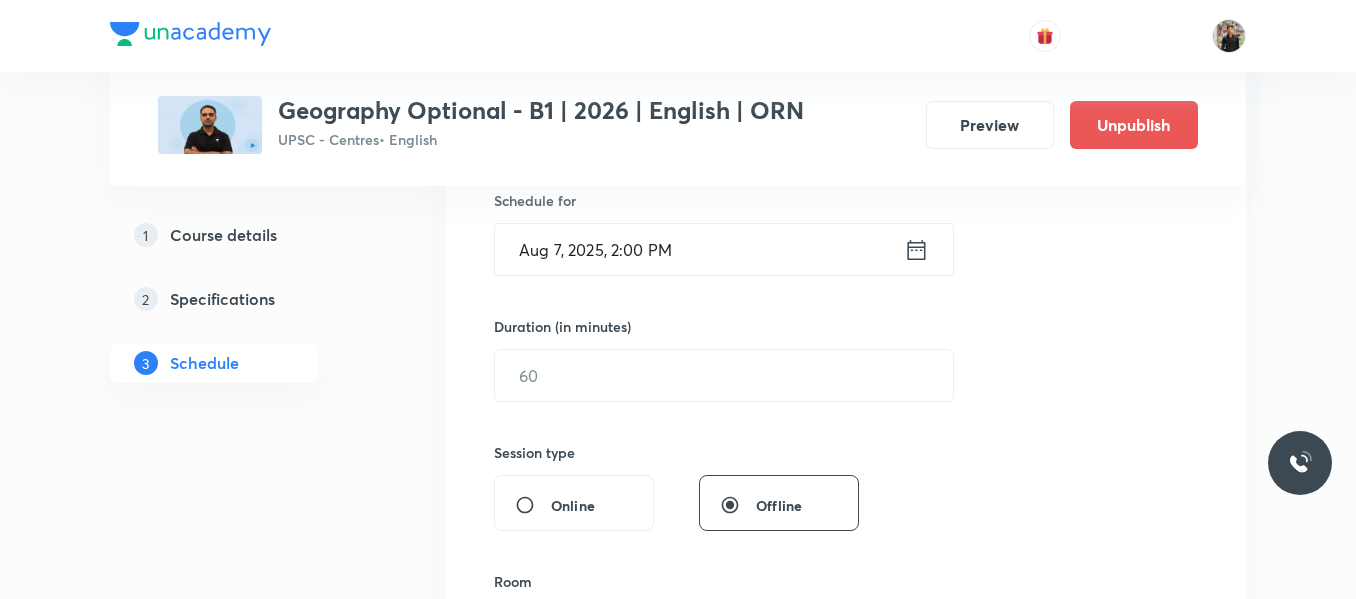 scroll, scrollTop: 505, scrollLeft: 0, axis: vertical 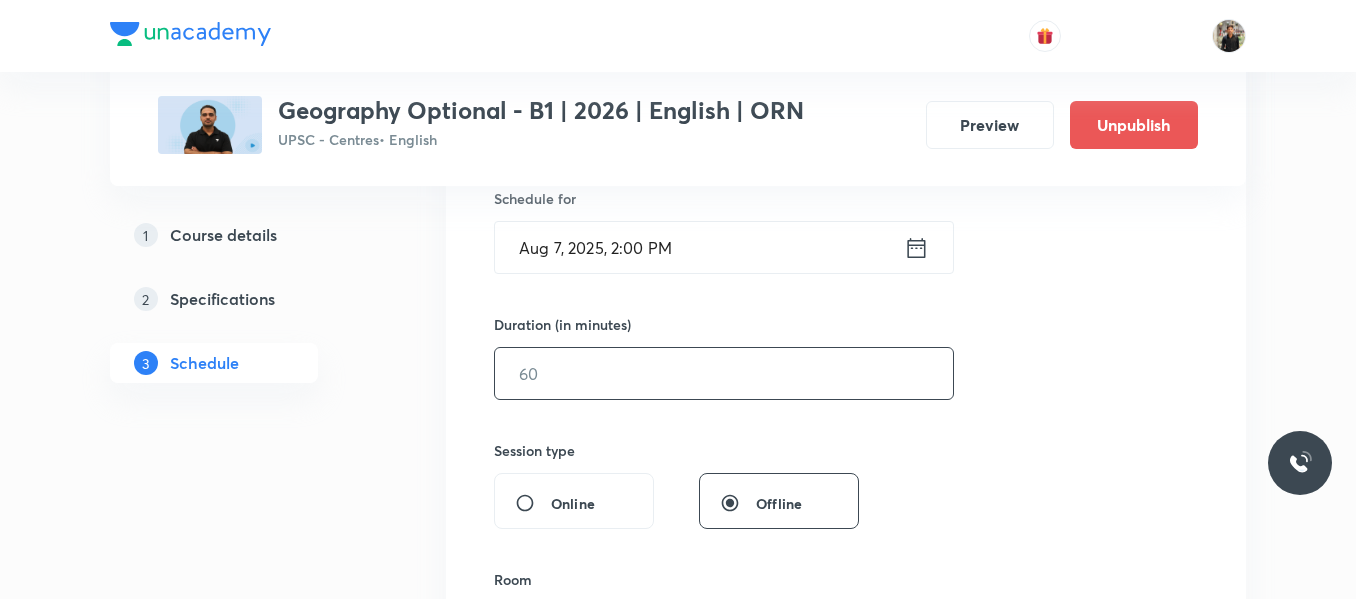 click at bounding box center [724, 373] 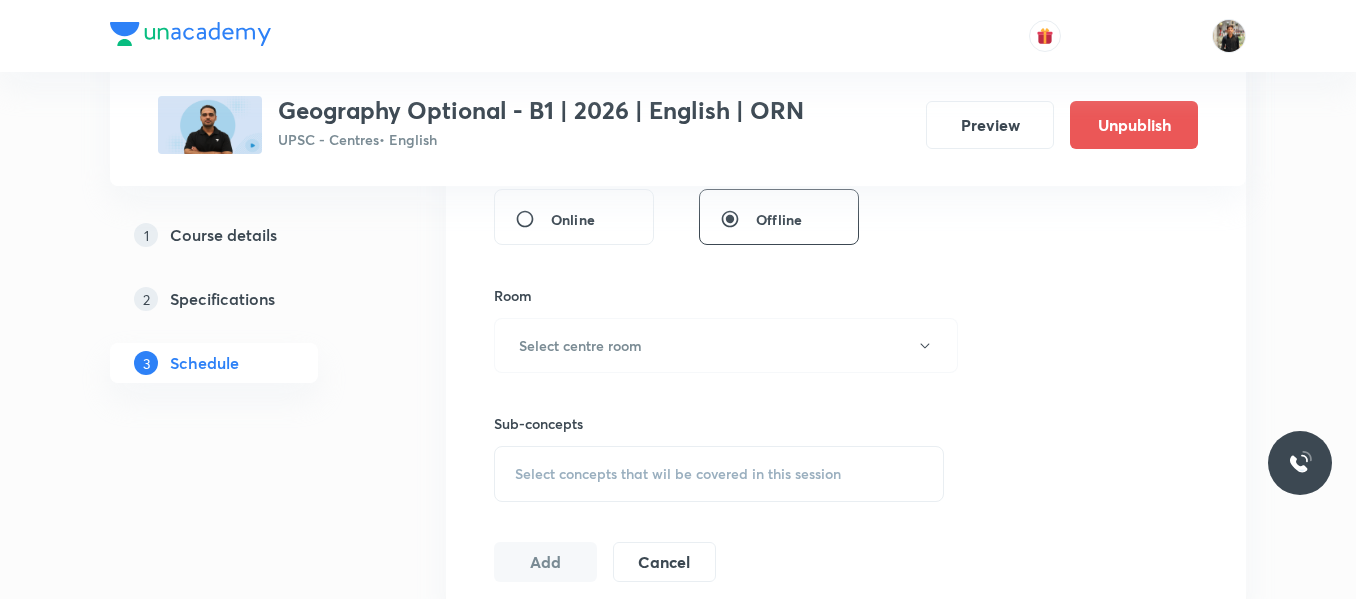scroll, scrollTop: 795, scrollLeft: 0, axis: vertical 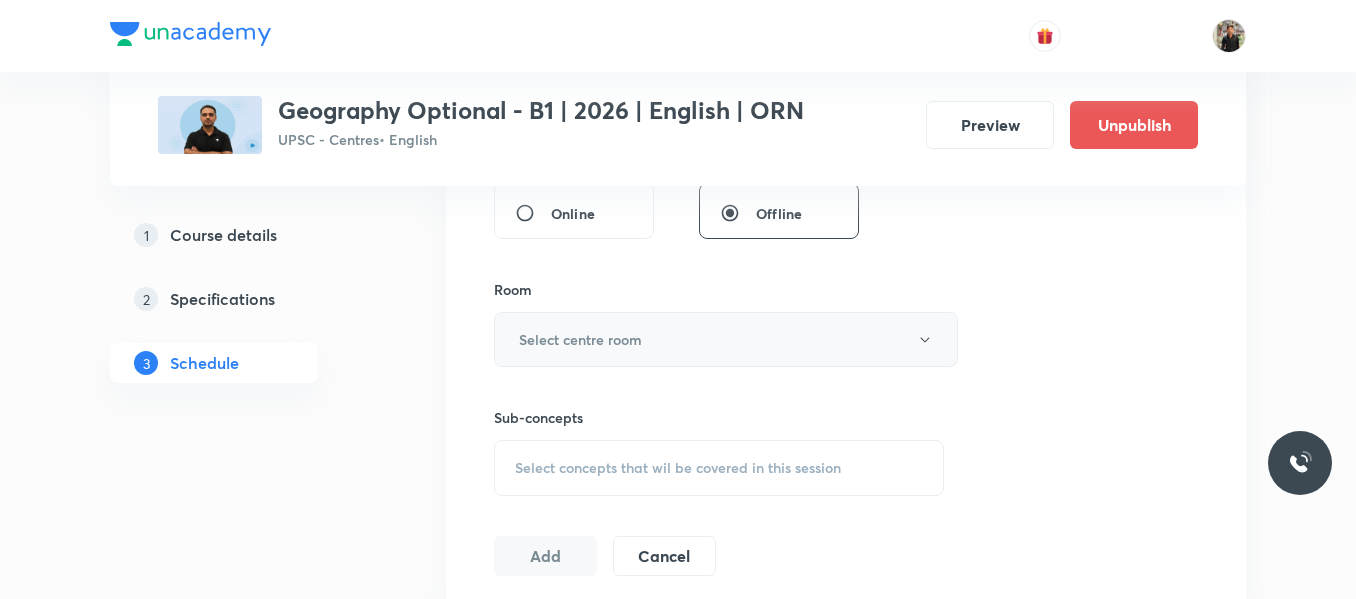 type on "150" 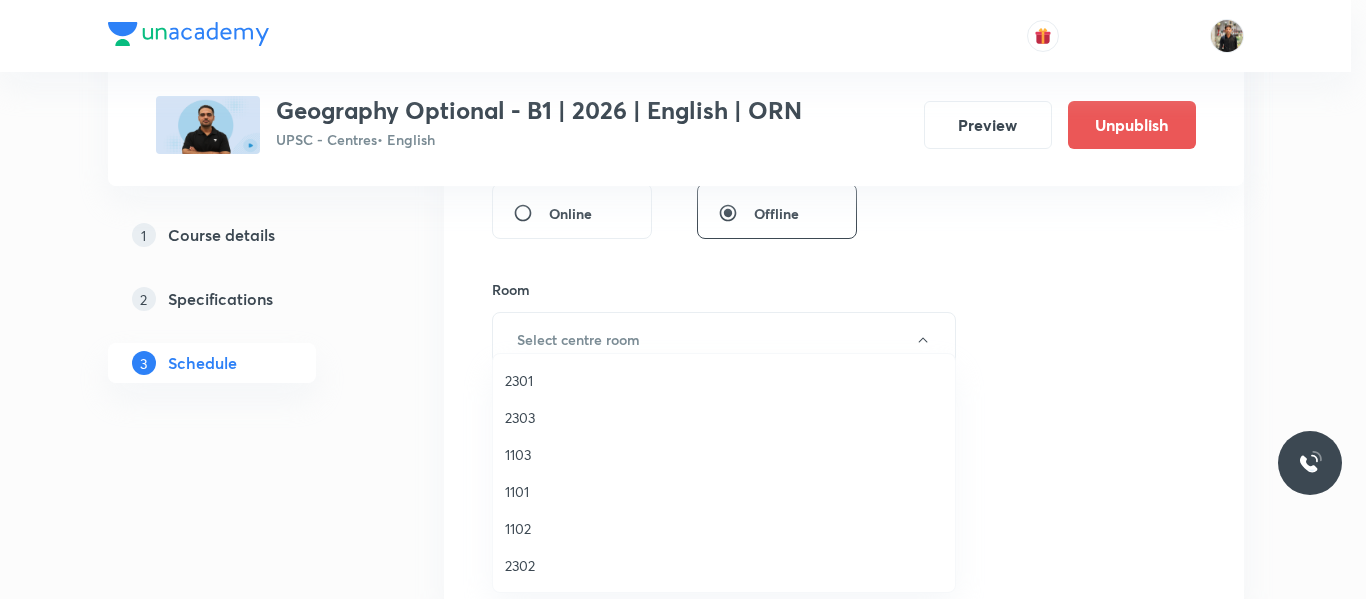 click on "1102" at bounding box center (724, 528) 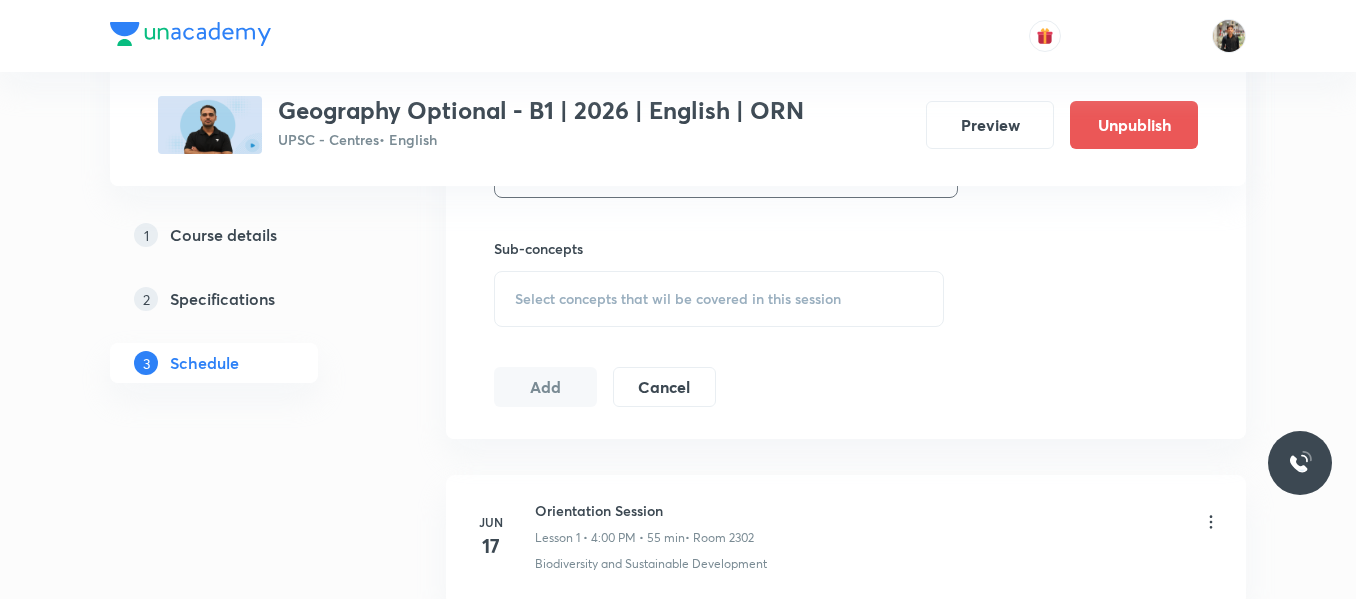 scroll, scrollTop: 968, scrollLeft: 0, axis: vertical 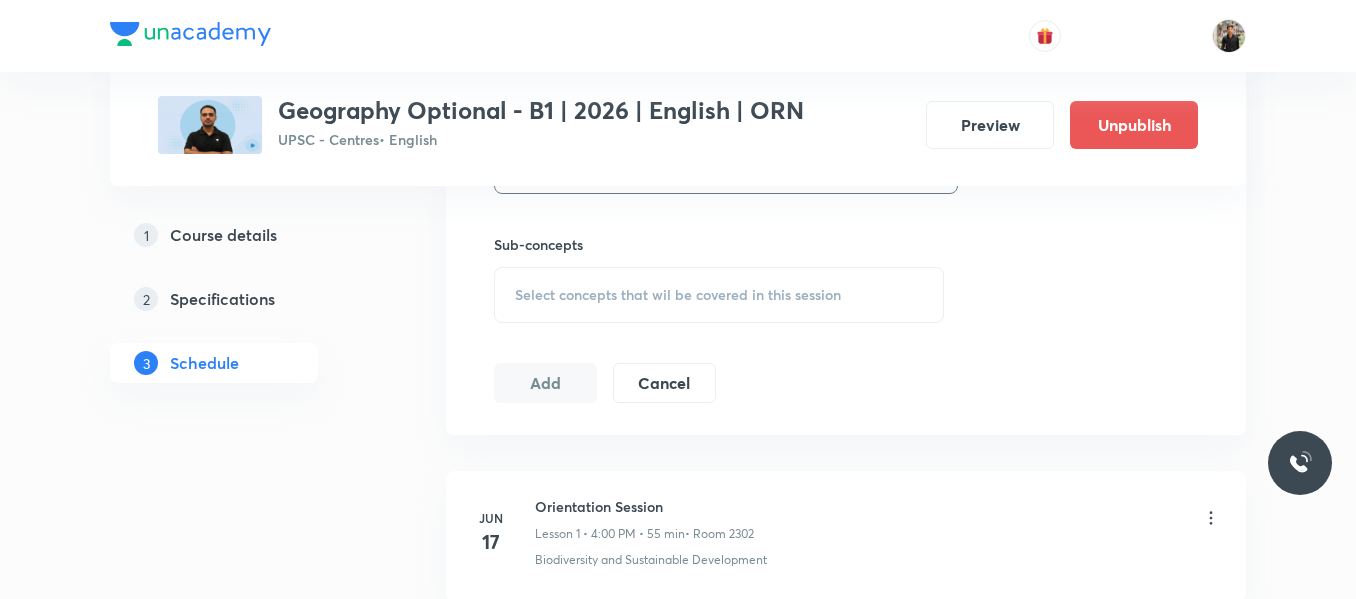 click on "Select concepts that wil be covered in this session" at bounding box center (719, 295) 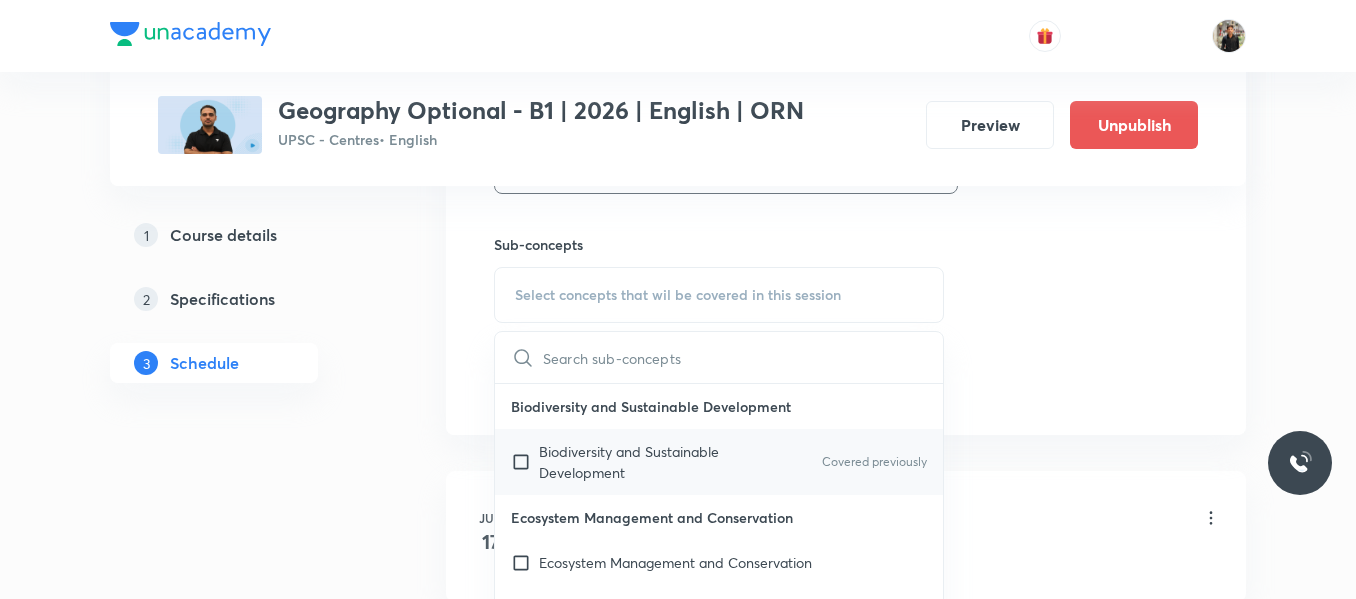 click at bounding box center (525, 462) 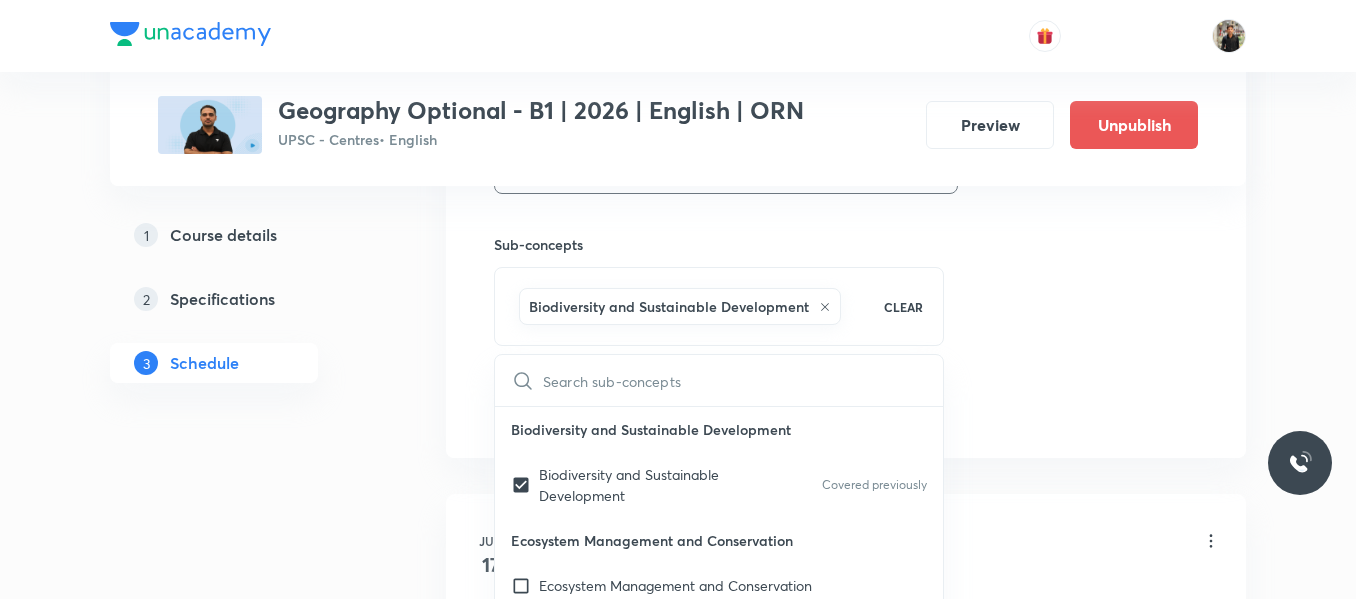 click on "Plus Courses Geography Optional - B1 | 2026 | English | ORN UPSC - Centres  • English Preview Unpublish 1 Course details 2 Specifications 3 Schedule Schedule 12  classes Session  13 Live class Session title 31/99 Geography Optional Lecture - 12 ​ Schedule for Aug 7, 2025, 2:00 PM ​ Duration (in minutes) 150 ​   Session type Online Offline Room 1102 Sub-concepts Biodiversity and Sustainable Development CLEAR ​ Biodiversity and Sustainable Development Biodiversity and Sustainable Development Covered previously Ecosystem Management and Conservation Ecosystem Management and Conservation Environmental Degradation and Conservation Environmental Degradation and Conservation Environmental Education and Legislation. Environmental Education and Legislation. Environmental Hazards and Remedial Measures Environmental Hazards and Remedial Measures Environmental Policy Environmental Policy Global Ecological Changes Global Ecological Changes Human Ecological Adaptations Human Ecological Adaptations Infrastructure 4" at bounding box center (678, 813) 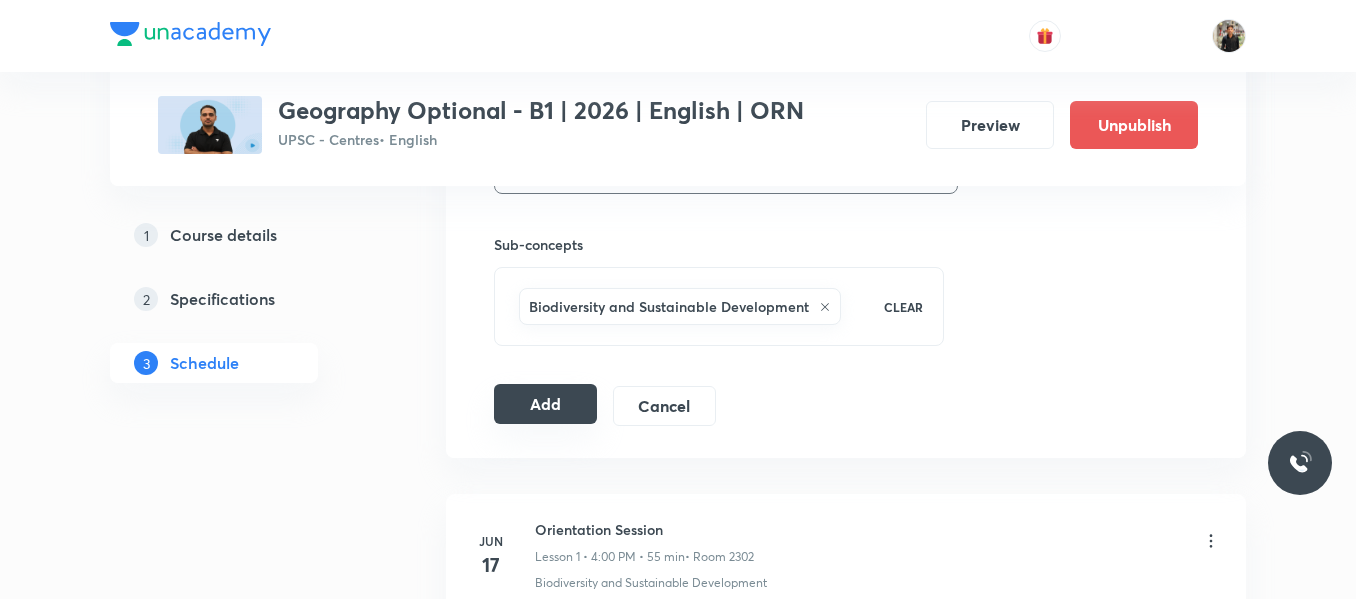click on "Add" at bounding box center [545, 404] 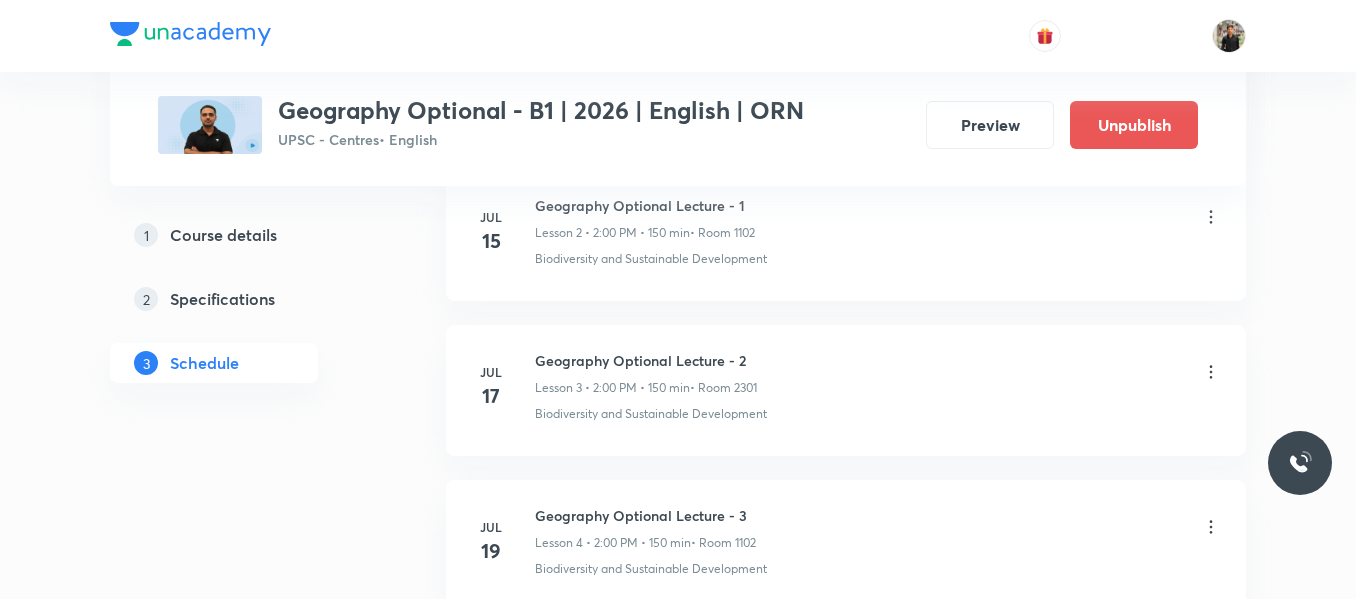 scroll, scrollTop: 0, scrollLeft: 0, axis: both 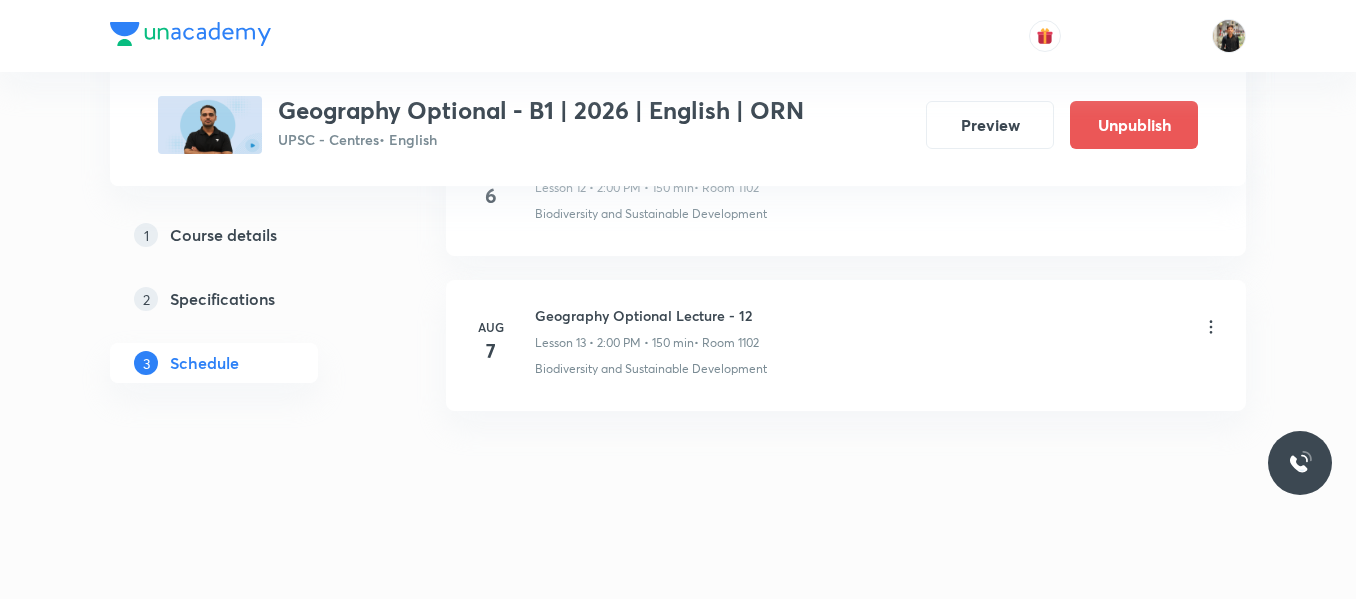 click on "Geography Optional Lecture - 12" at bounding box center (647, 315) 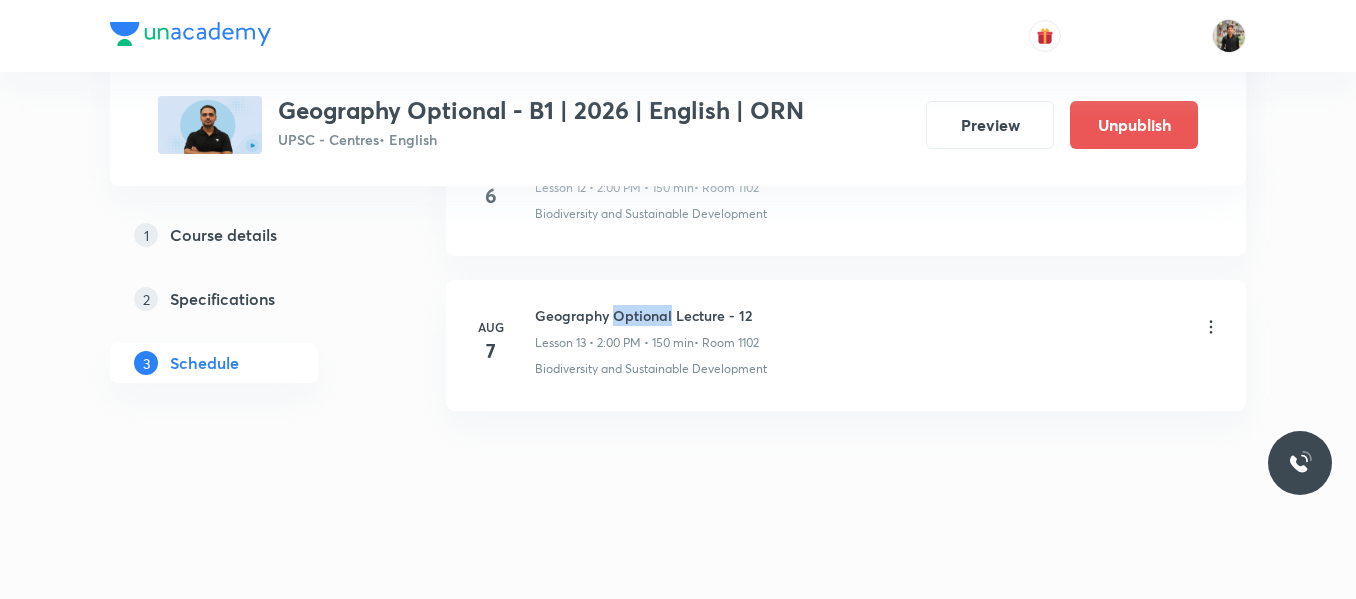 click on "Geography Optional Lecture - 12" at bounding box center [647, 315] 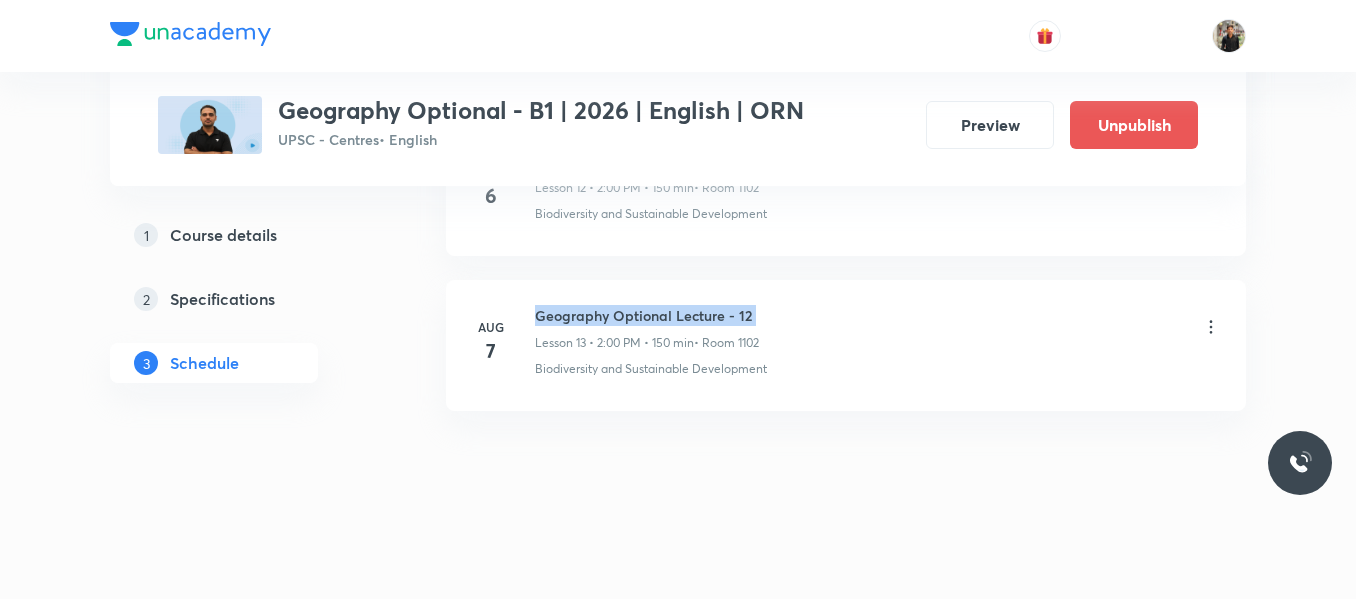 click on "Geography Optional Lecture - 12" at bounding box center [647, 315] 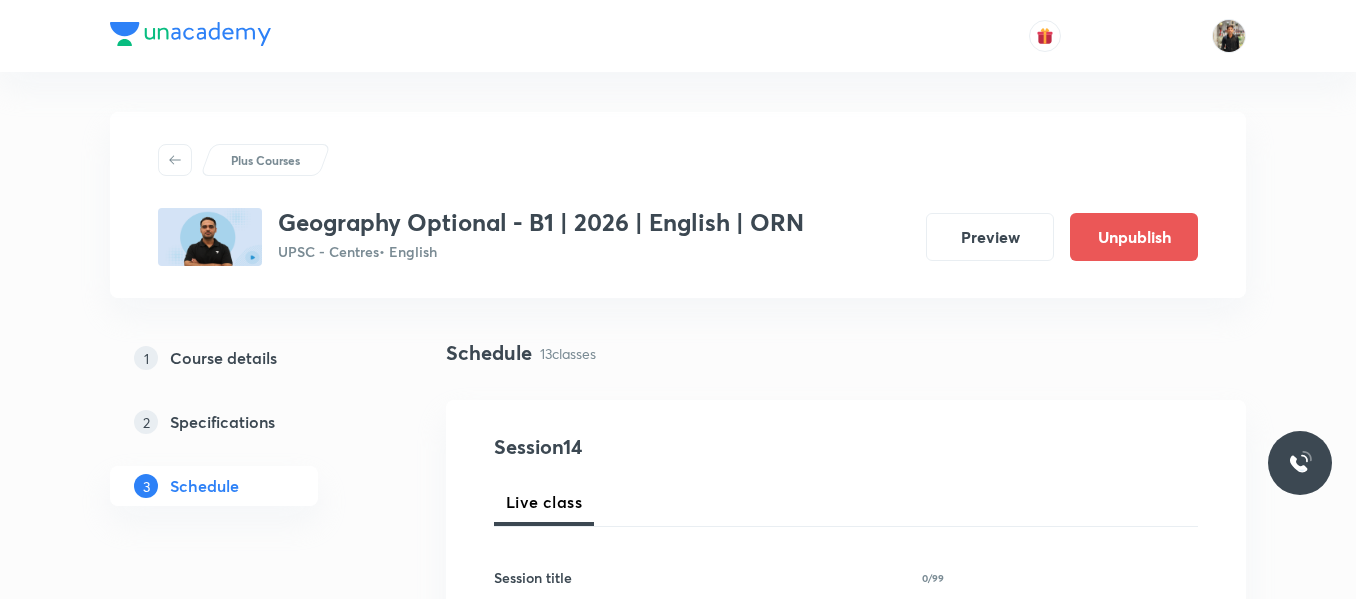 scroll, scrollTop: 238, scrollLeft: 0, axis: vertical 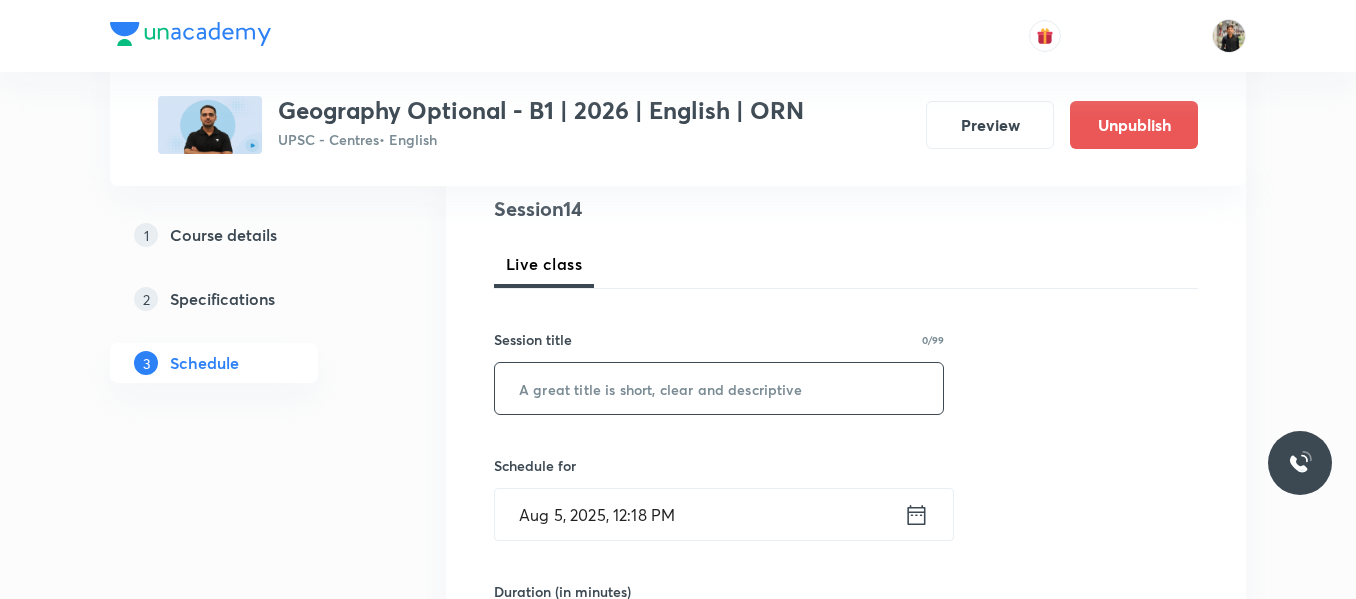click at bounding box center (719, 388) 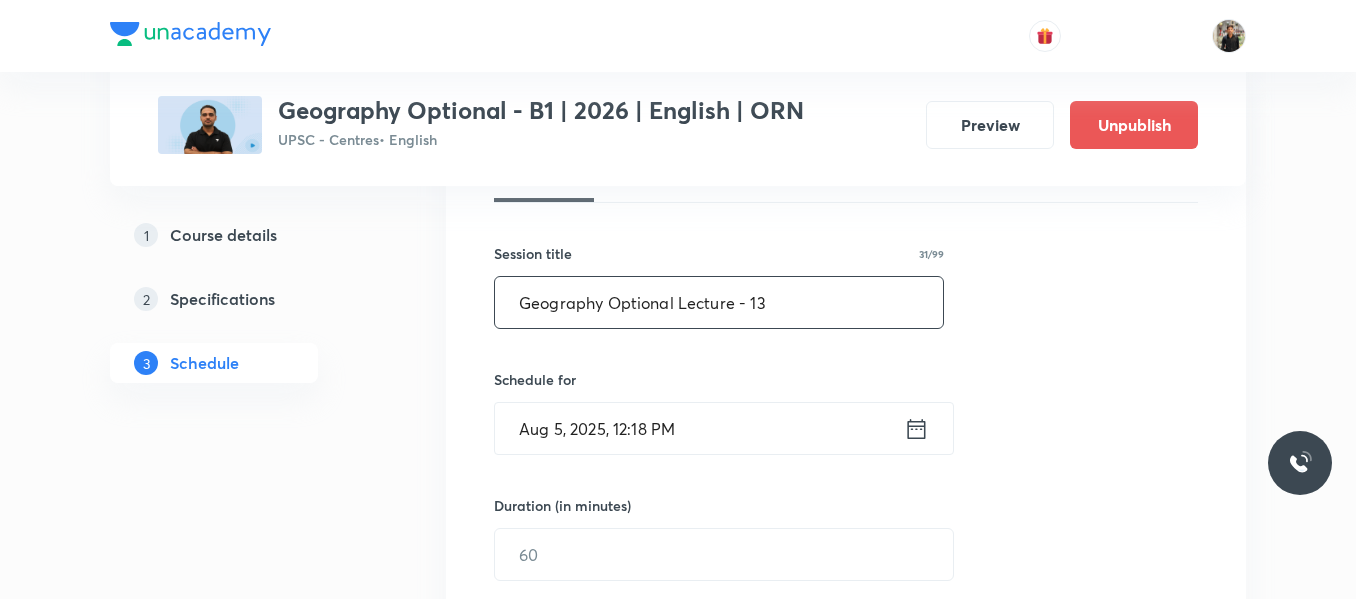 scroll, scrollTop: 325, scrollLeft: 0, axis: vertical 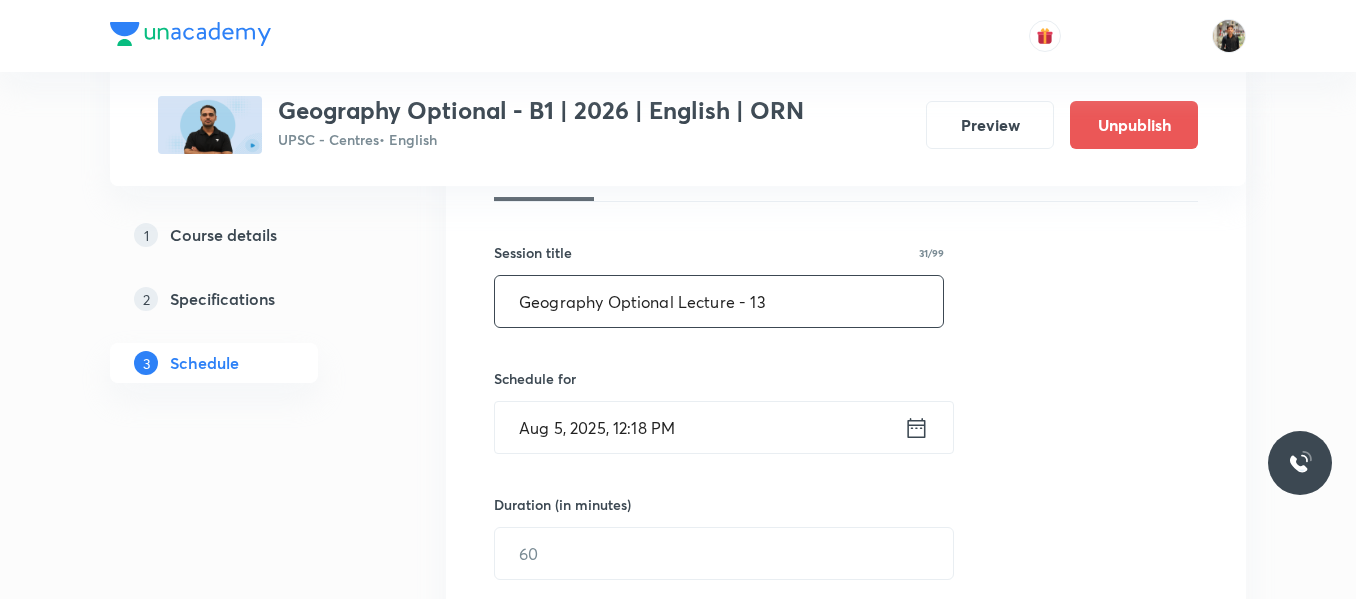 type on "Geography Optional Lecture - 13" 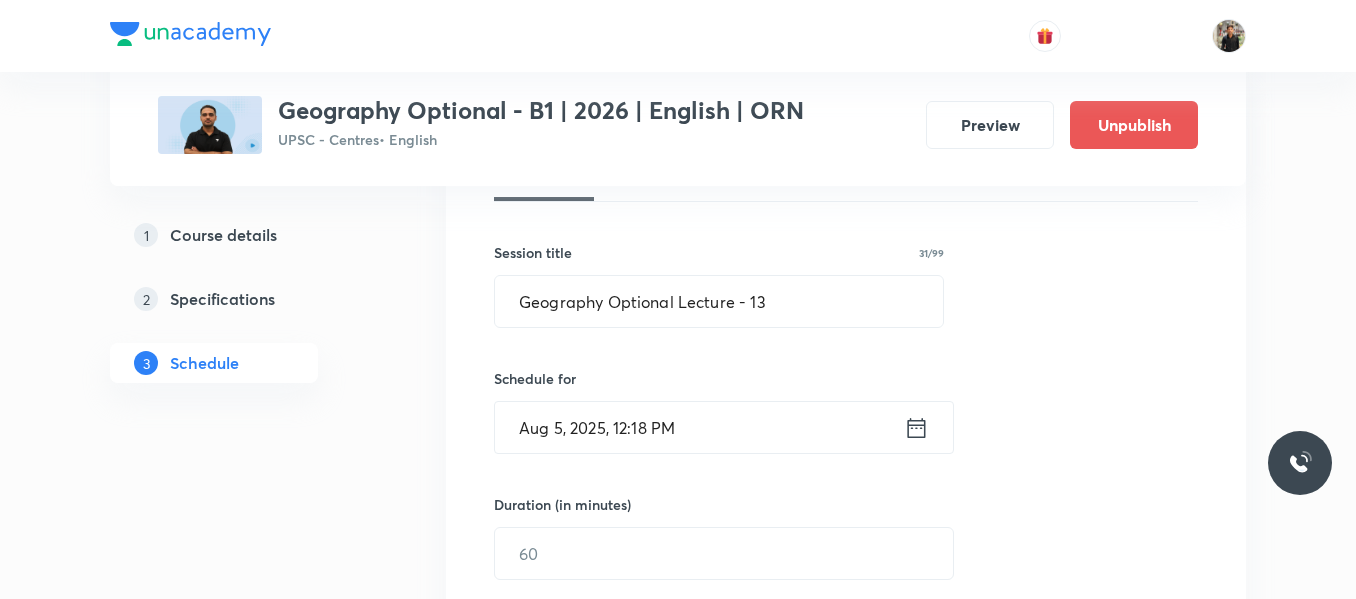 click 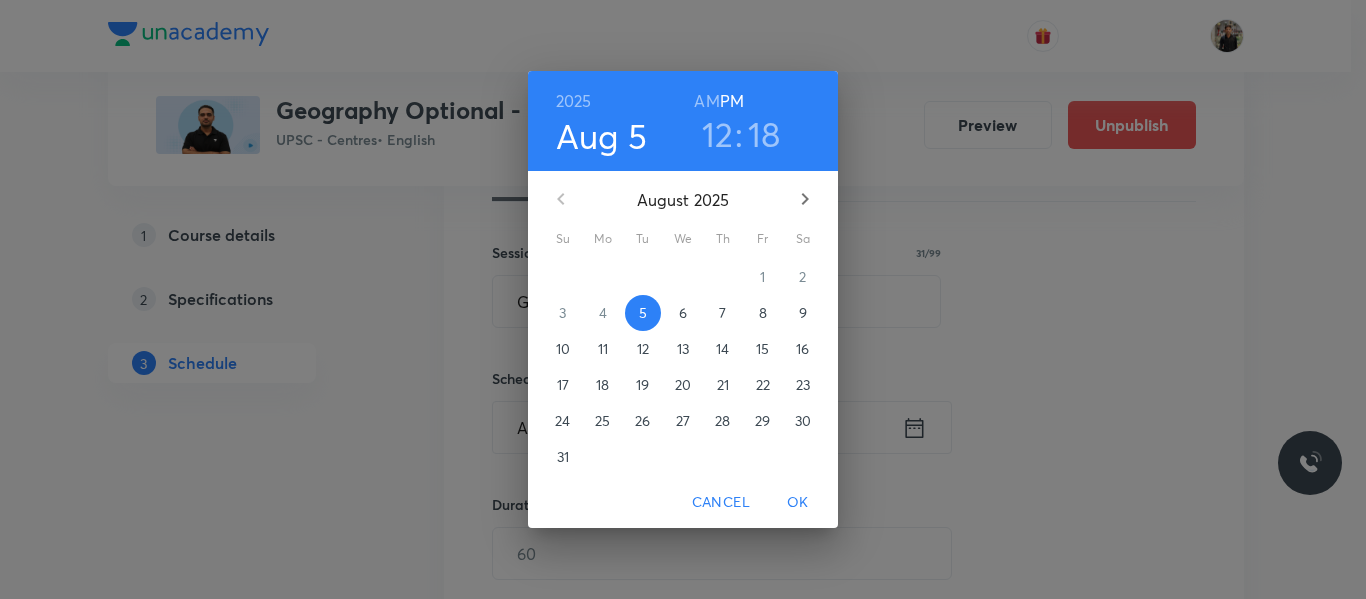 click on "8" at bounding box center [763, 313] 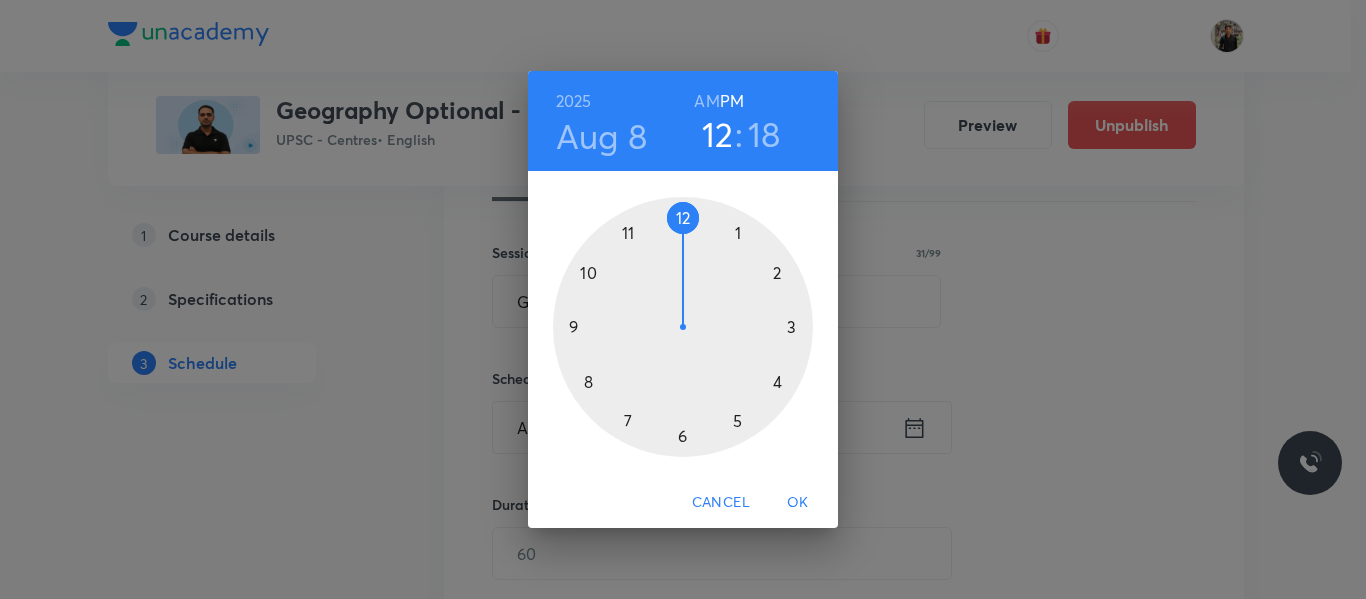 click at bounding box center [683, 327] 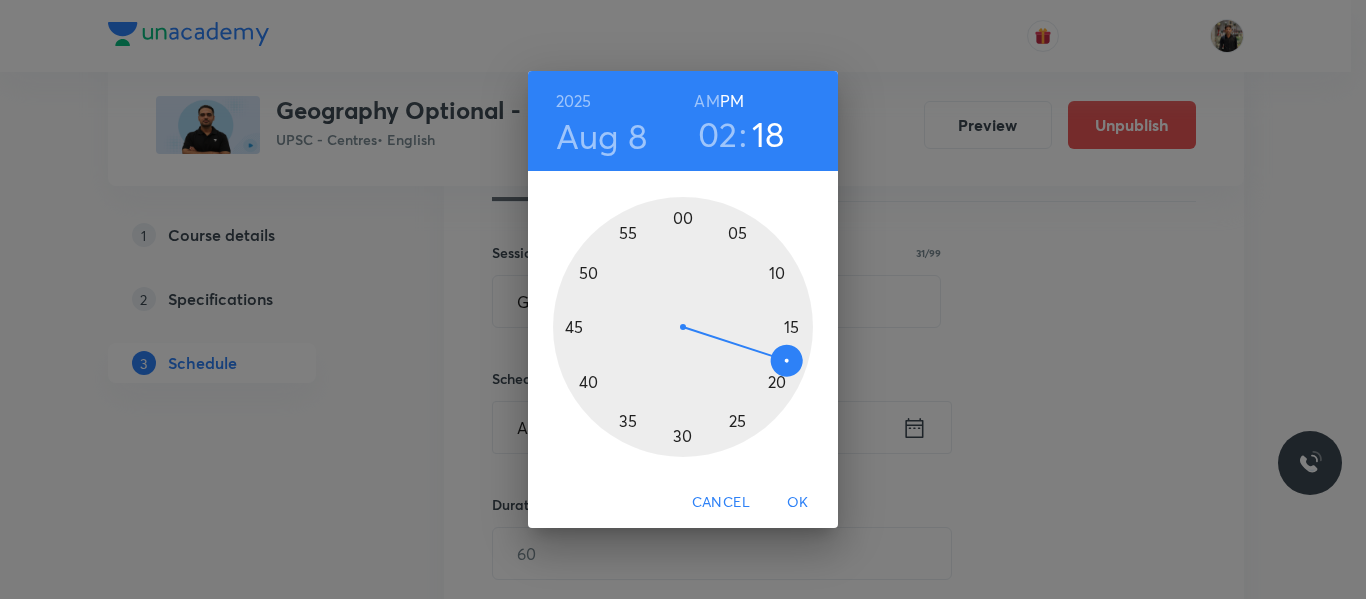 click at bounding box center [683, 327] 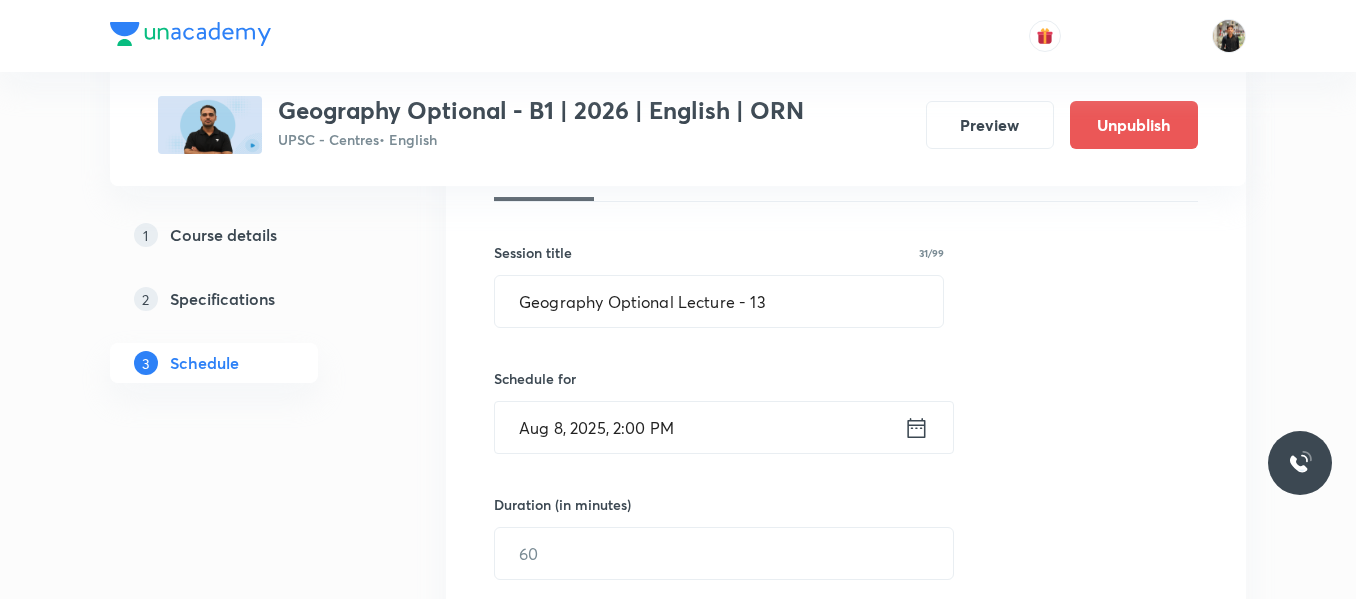 scroll, scrollTop: 462, scrollLeft: 0, axis: vertical 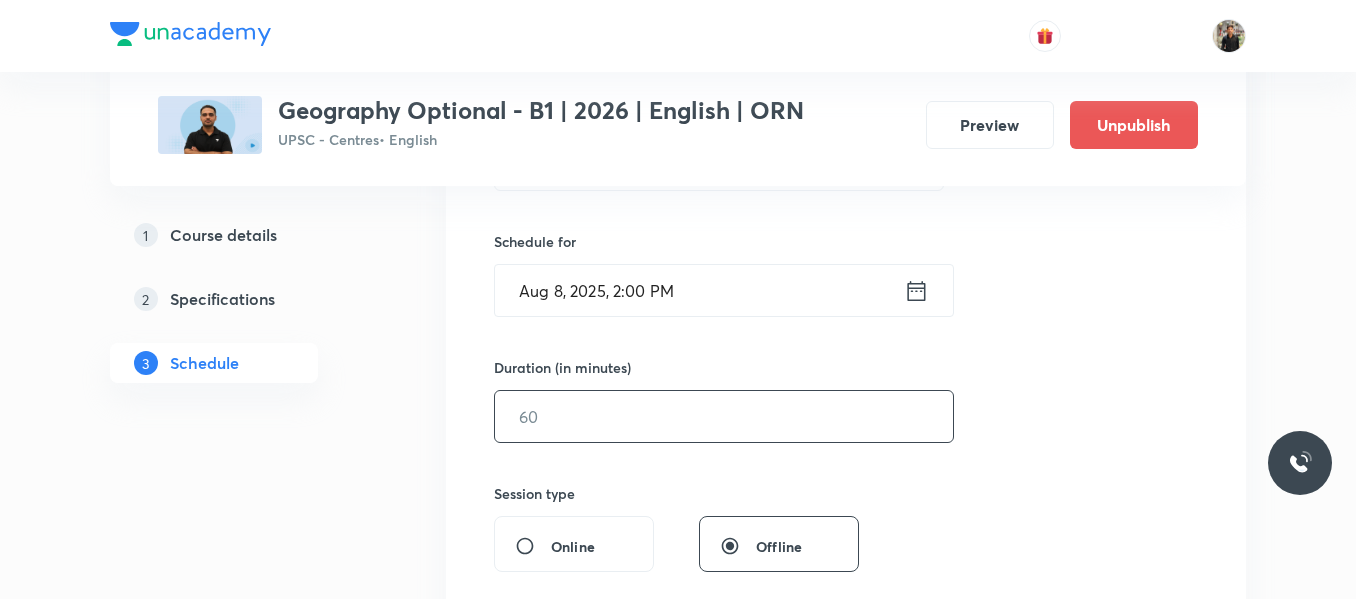 click at bounding box center [724, 416] 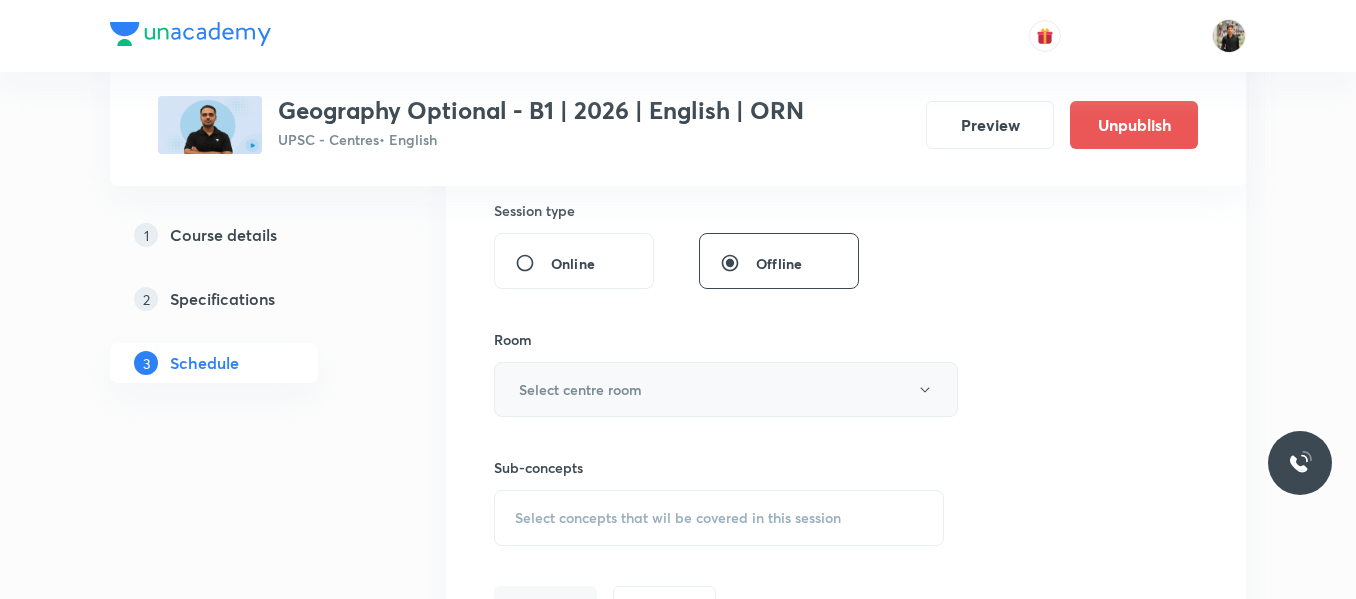 scroll, scrollTop: 757, scrollLeft: 0, axis: vertical 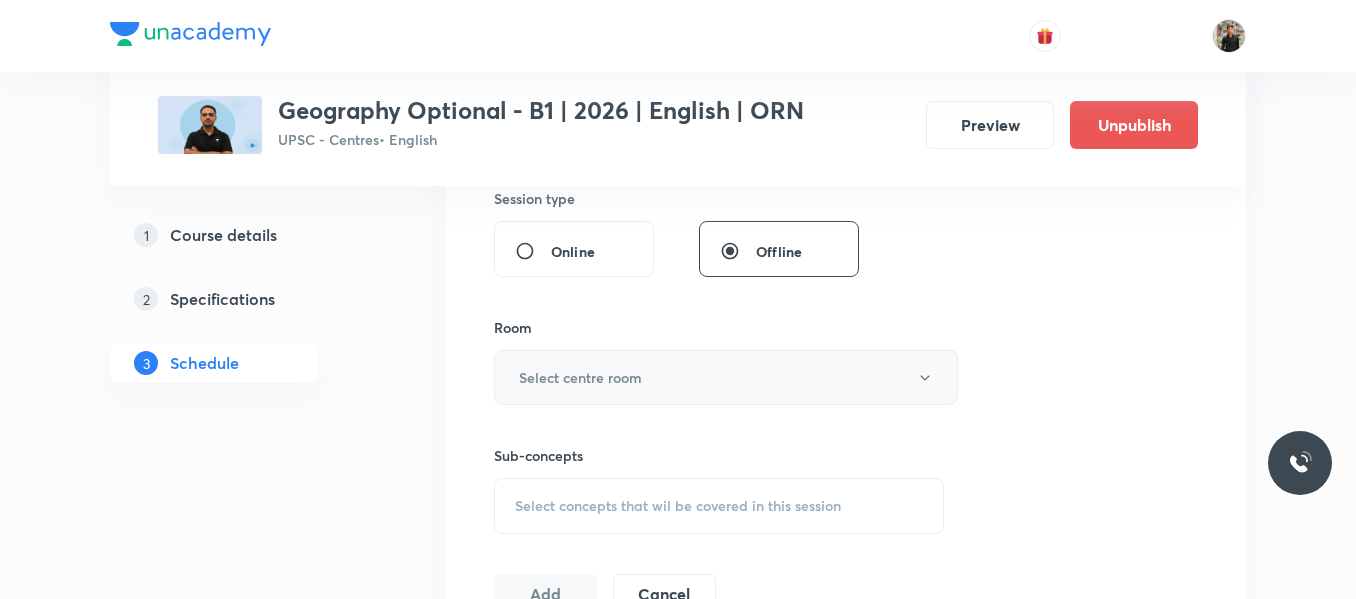 type on "150" 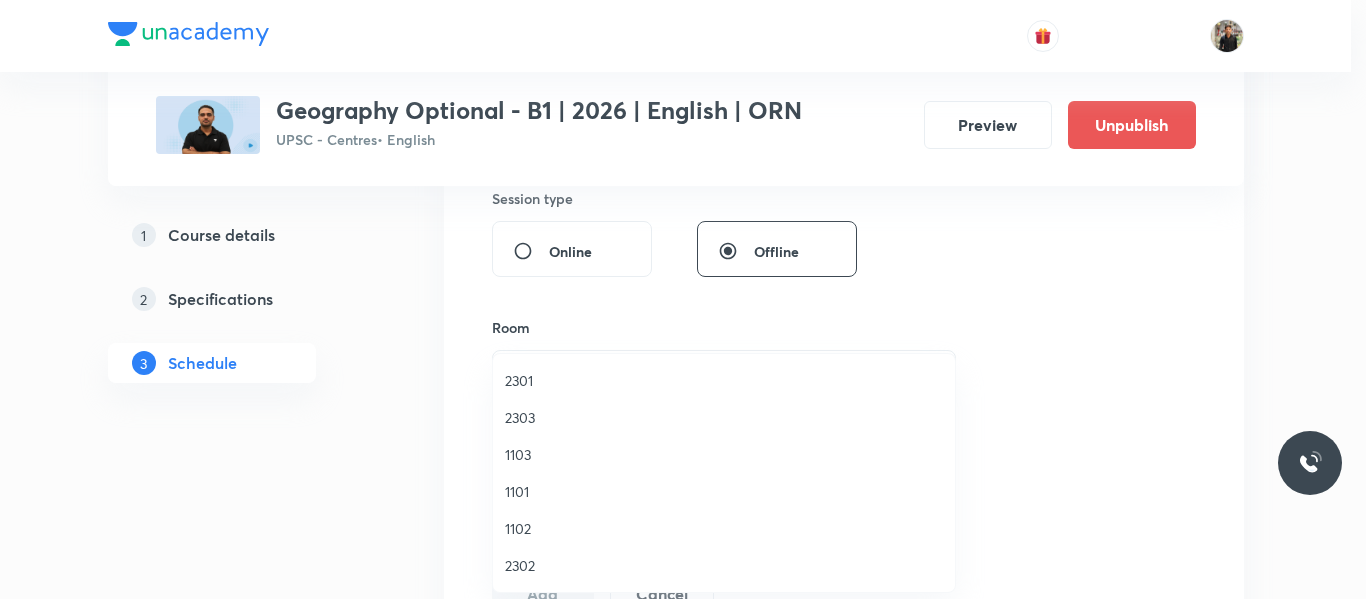 click on "1102" at bounding box center [724, 528] 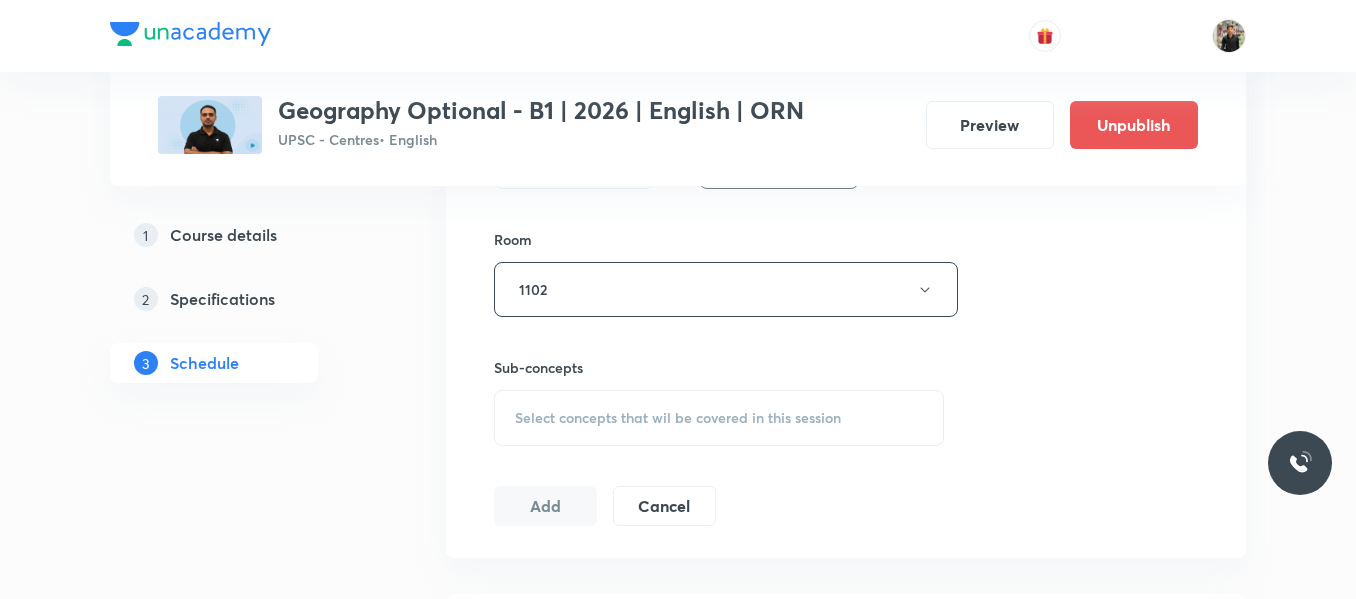 scroll, scrollTop: 878, scrollLeft: 0, axis: vertical 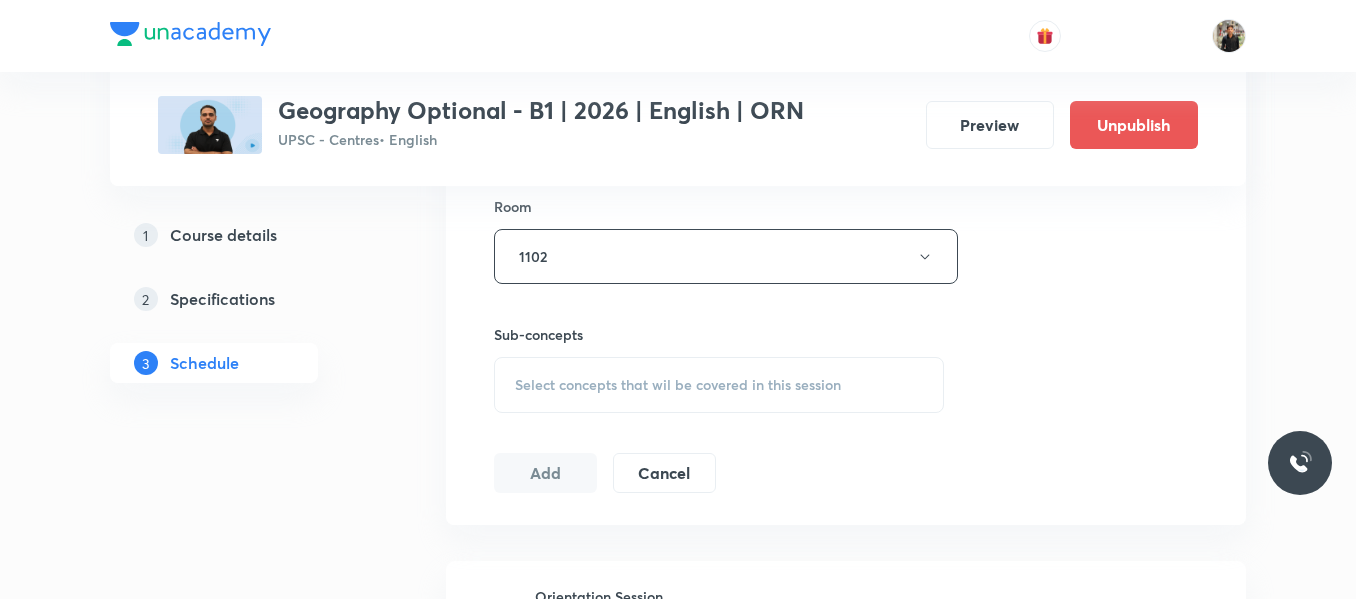 click on "Select concepts that wil be covered in this session" at bounding box center (678, 385) 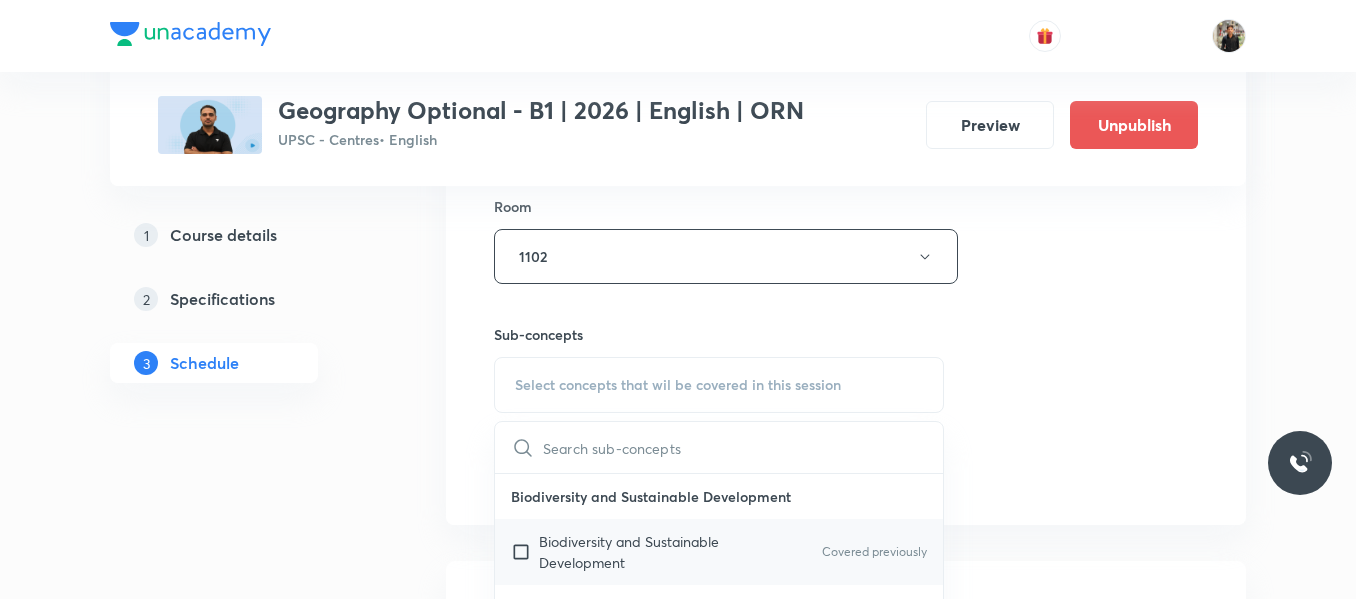 click at bounding box center [525, 552] 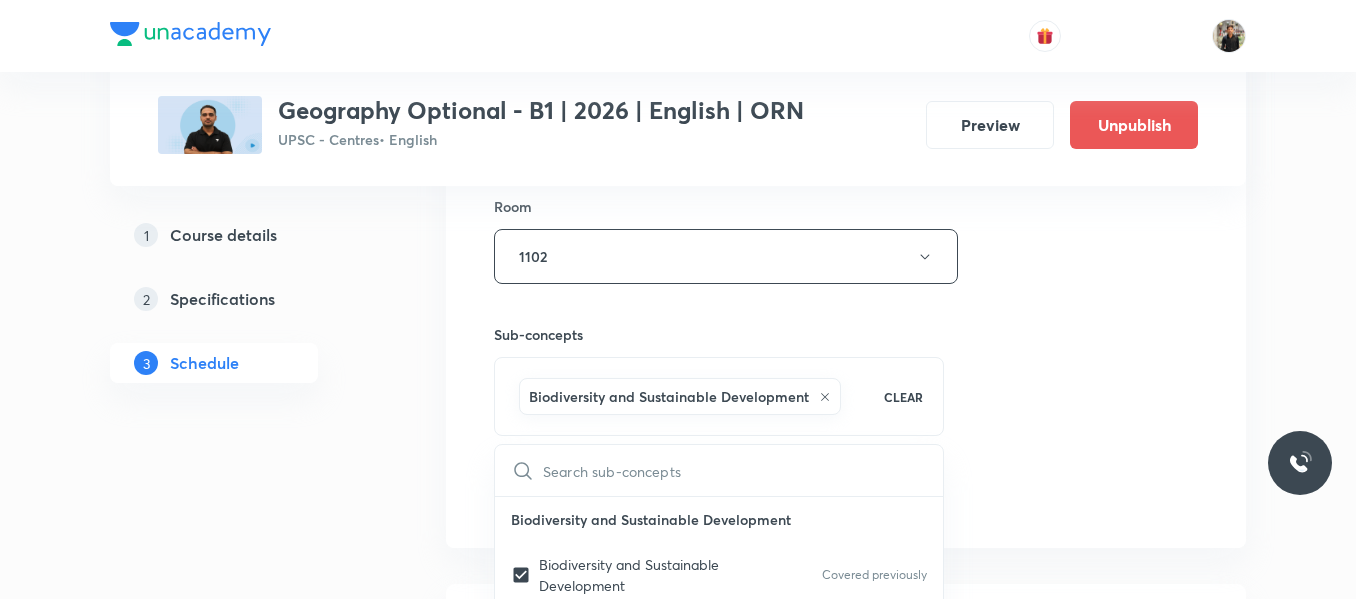 click on "1 Course details 2 Specifications 3 Schedule" at bounding box center [246, 1093] 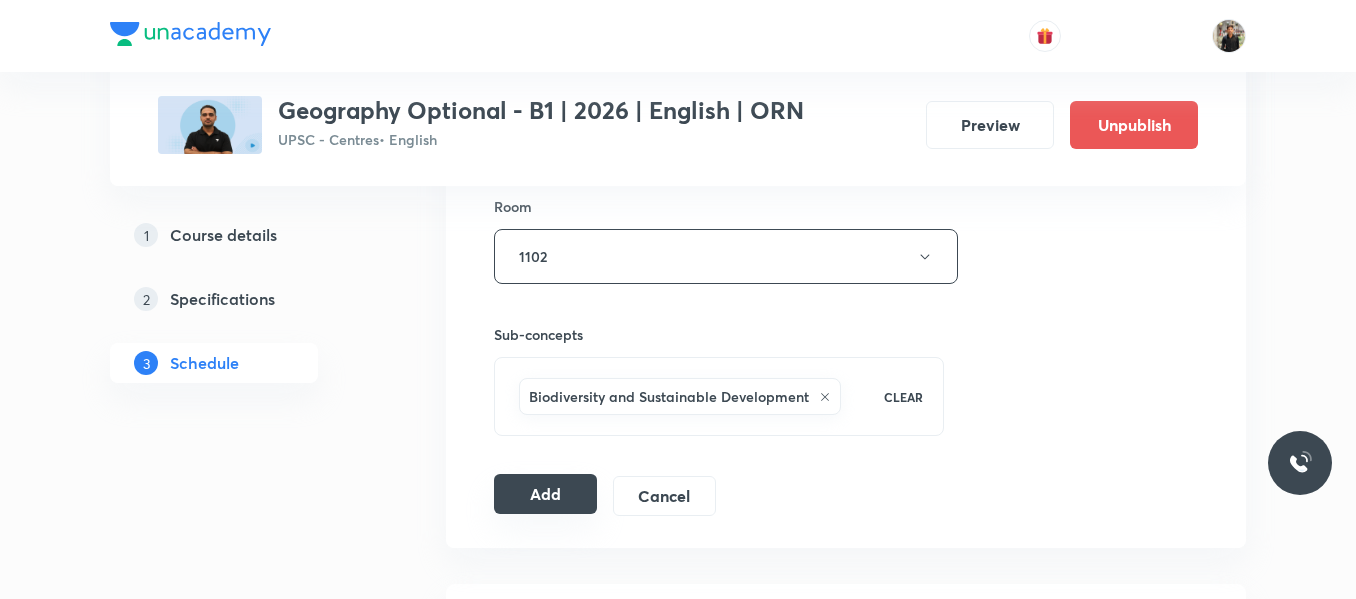 click on "Add" at bounding box center (545, 494) 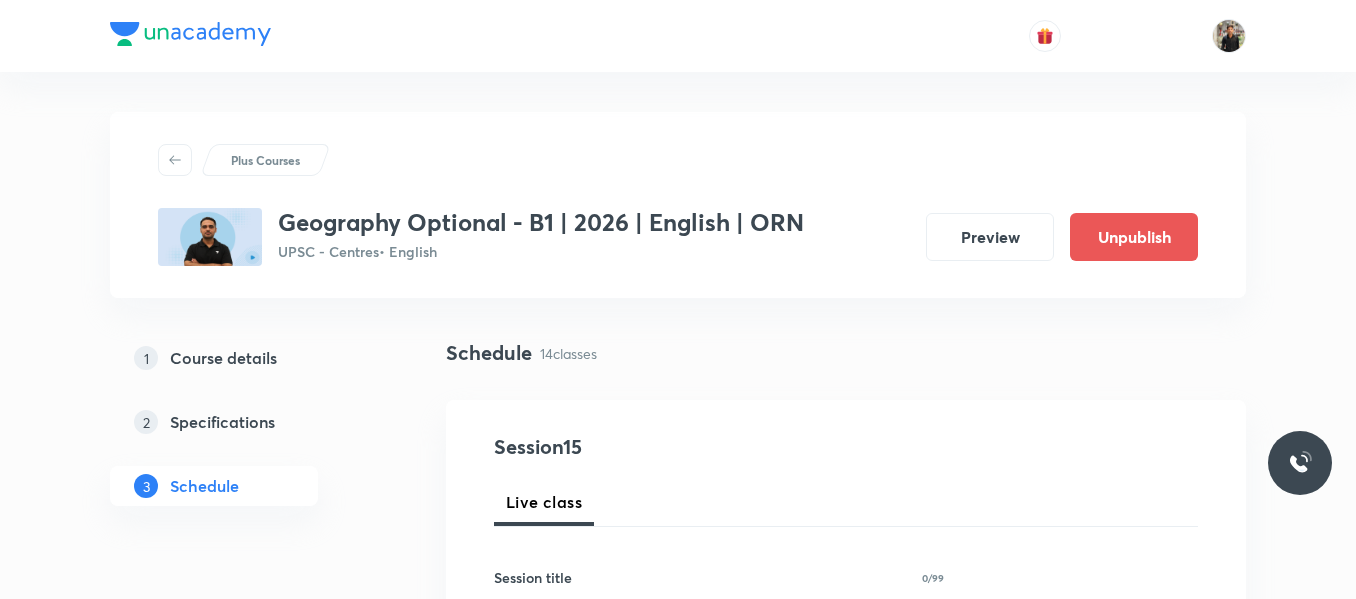scroll, scrollTop: 0, scrollLeft: 0, axis: both 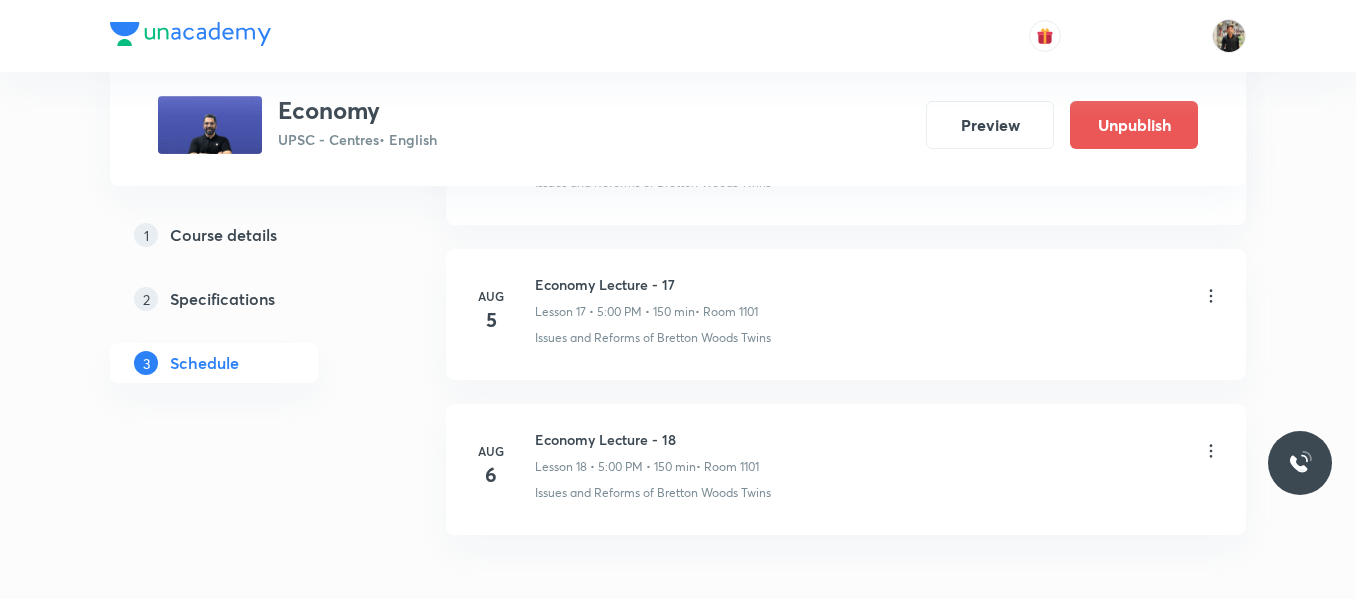click 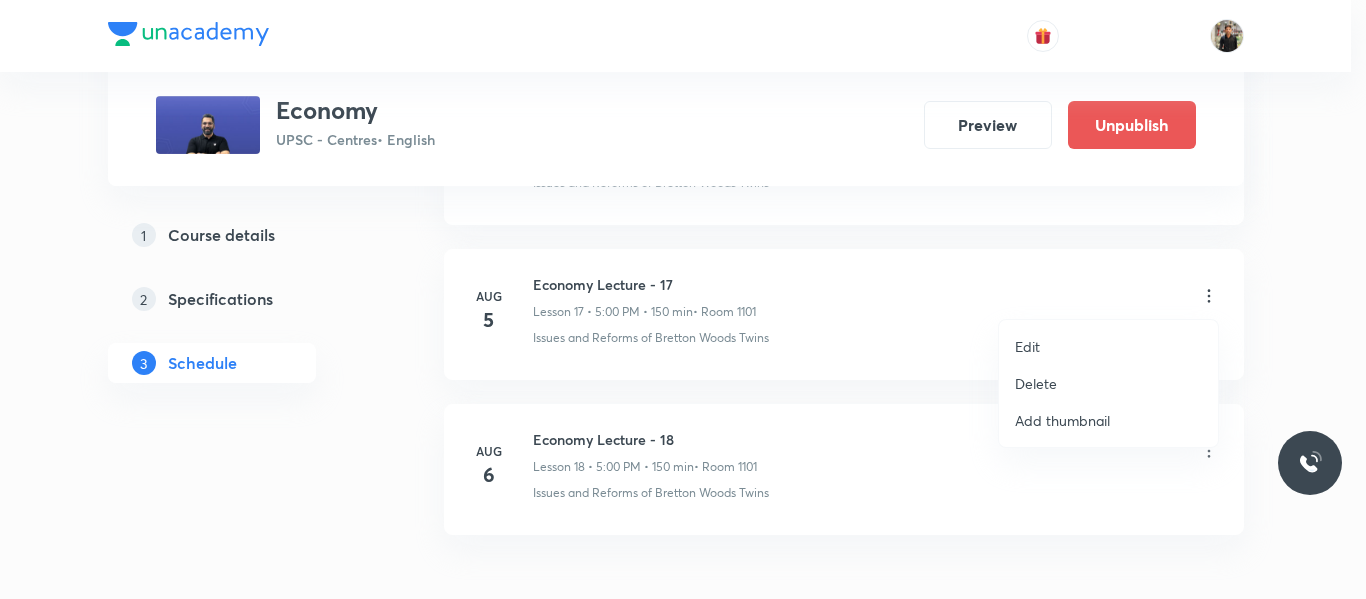 click on "Delete" at bounding box center [1036, 383] 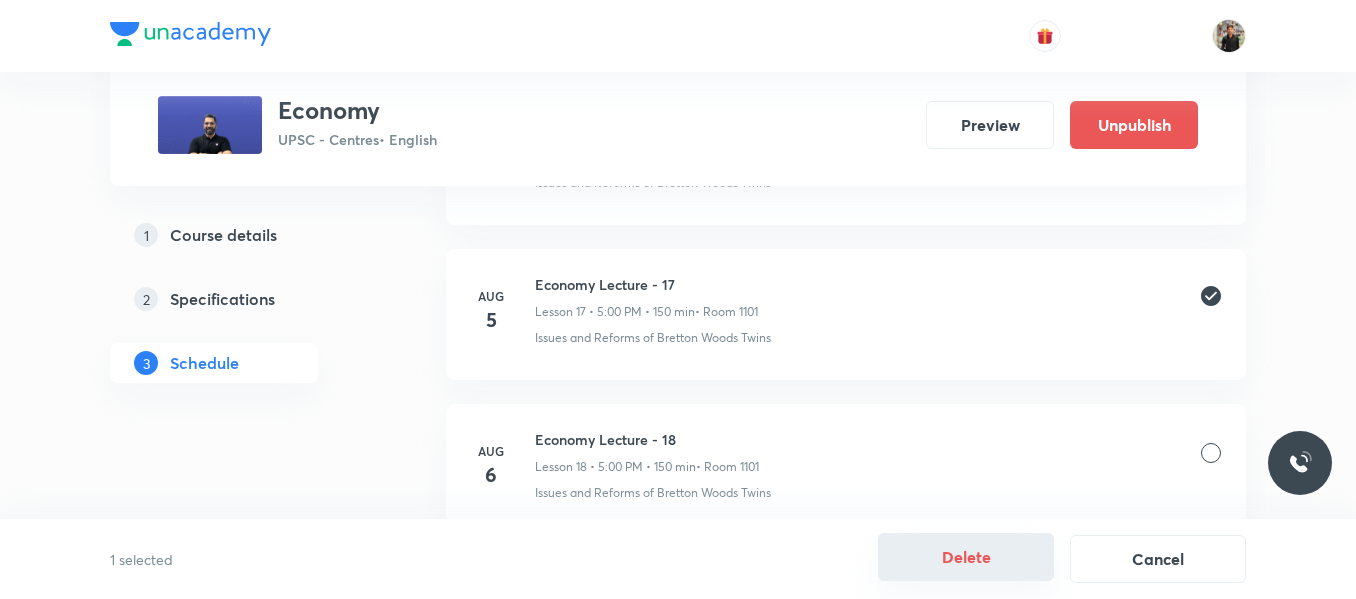 click on "Delete" at bounding box center (966, 557) 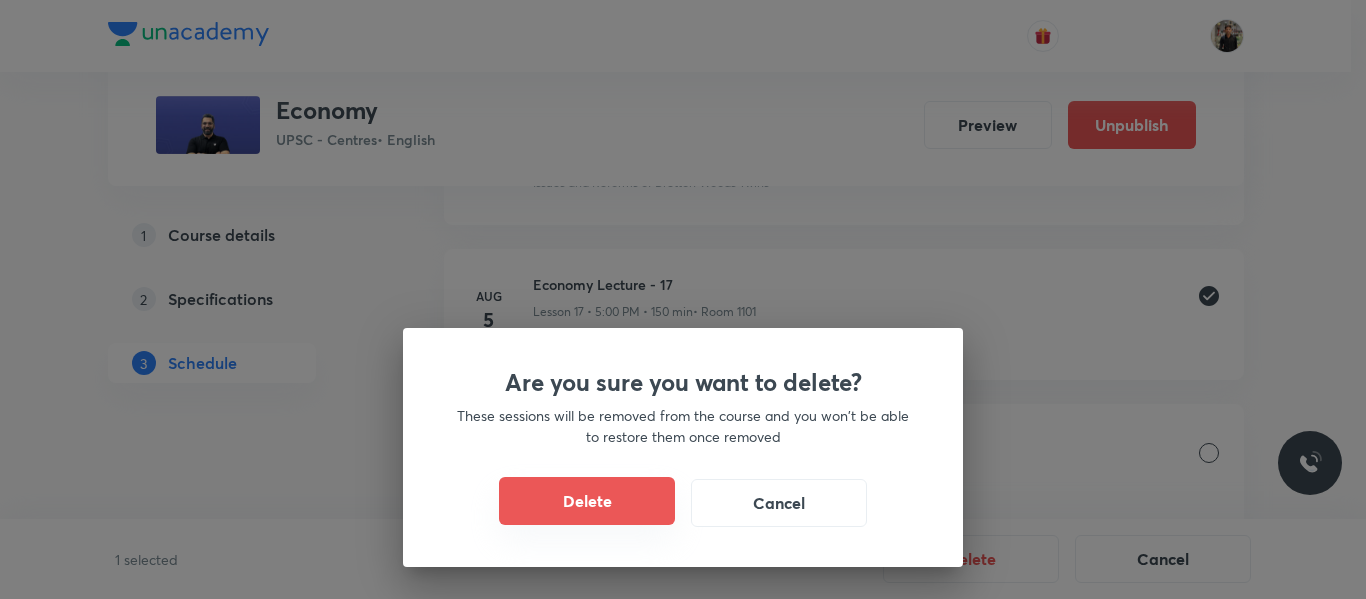 click on "Delete" at bounding box center [587, 501] 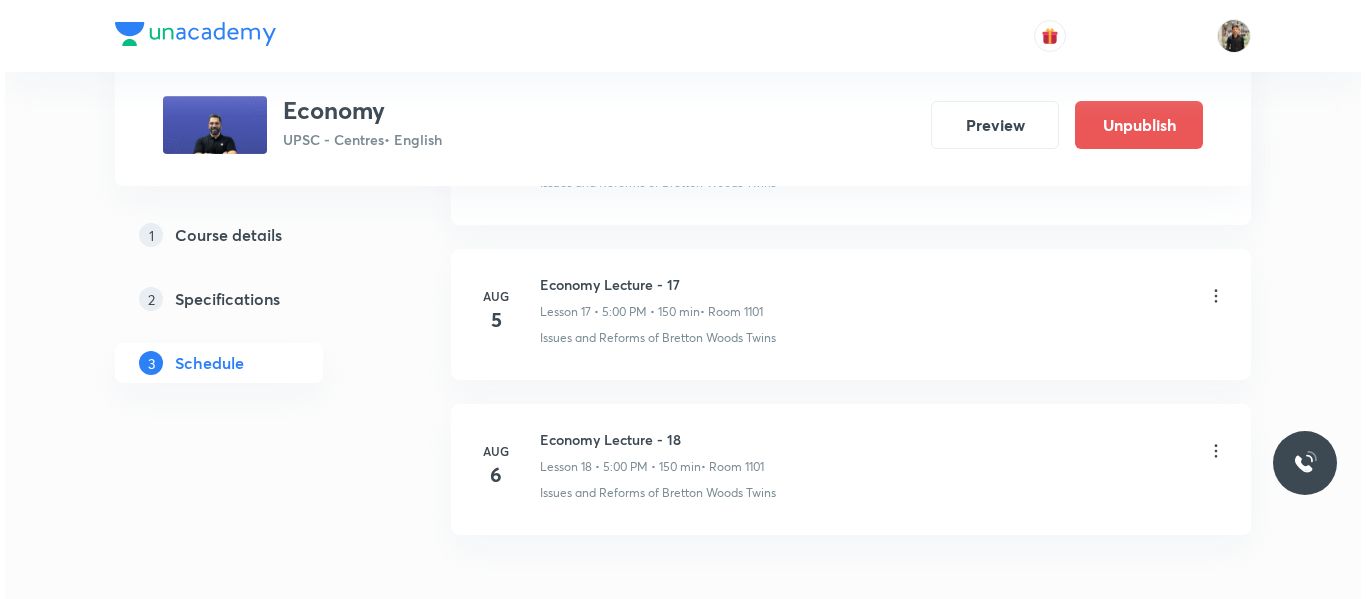 scroll, scrollTop: 3639, scrollLeft: 0, axis: vertical 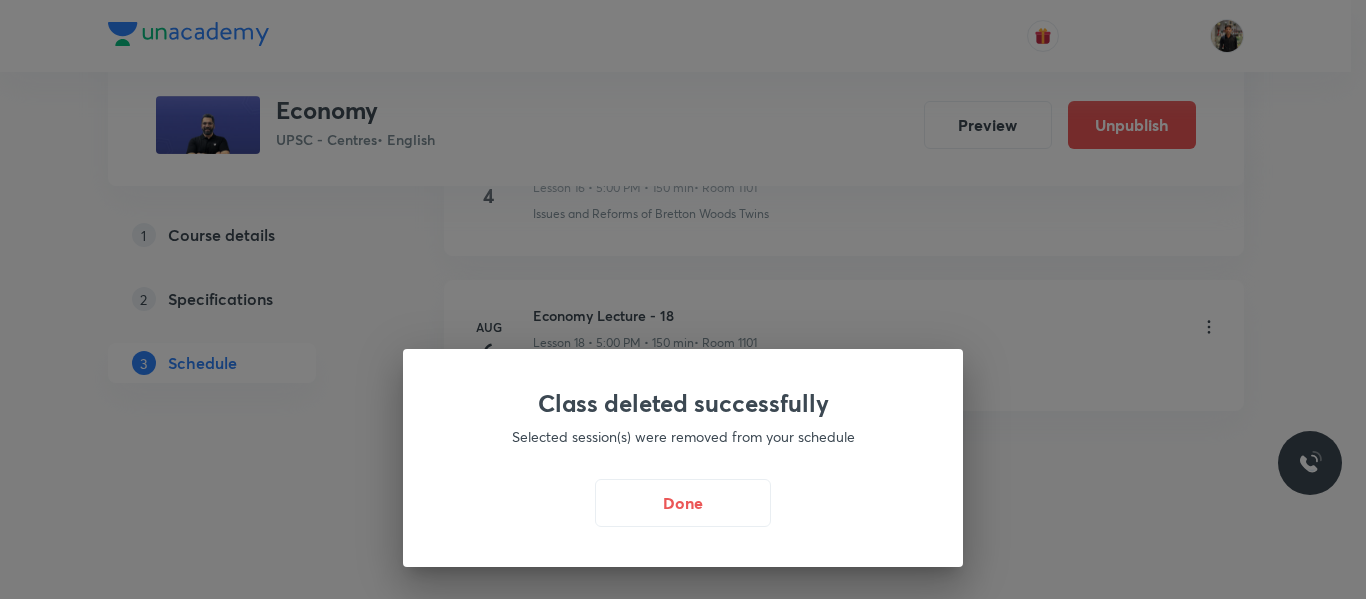 click on "Done" at bounding box center [683, 503] 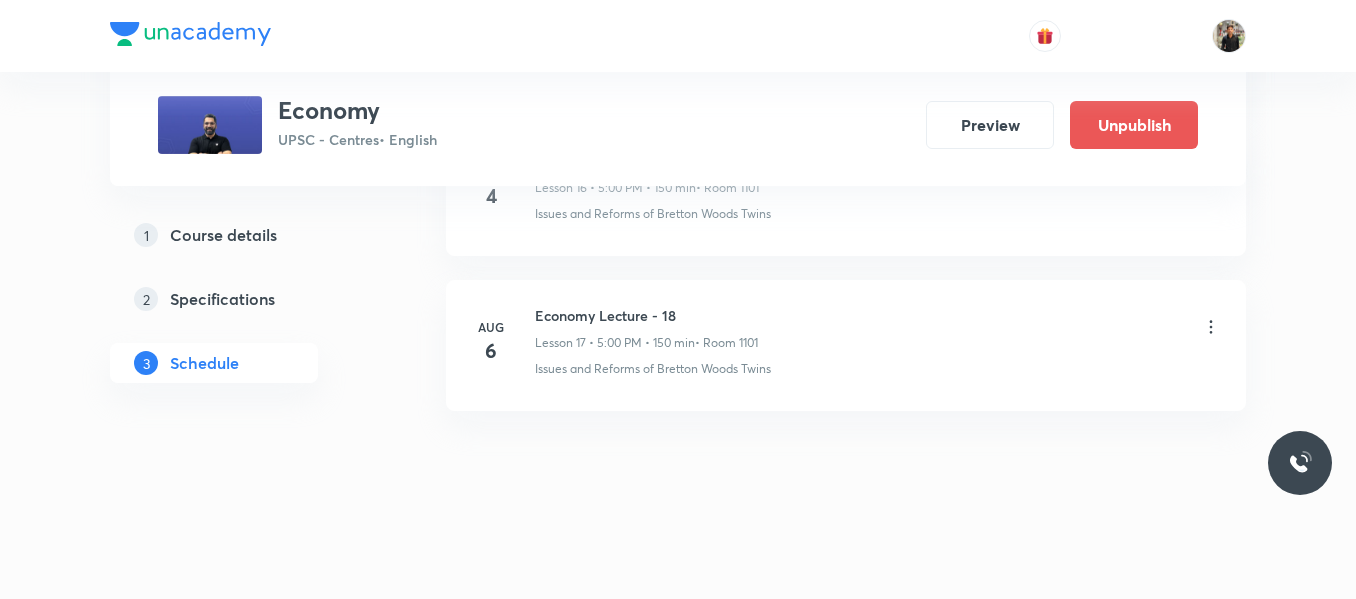 click 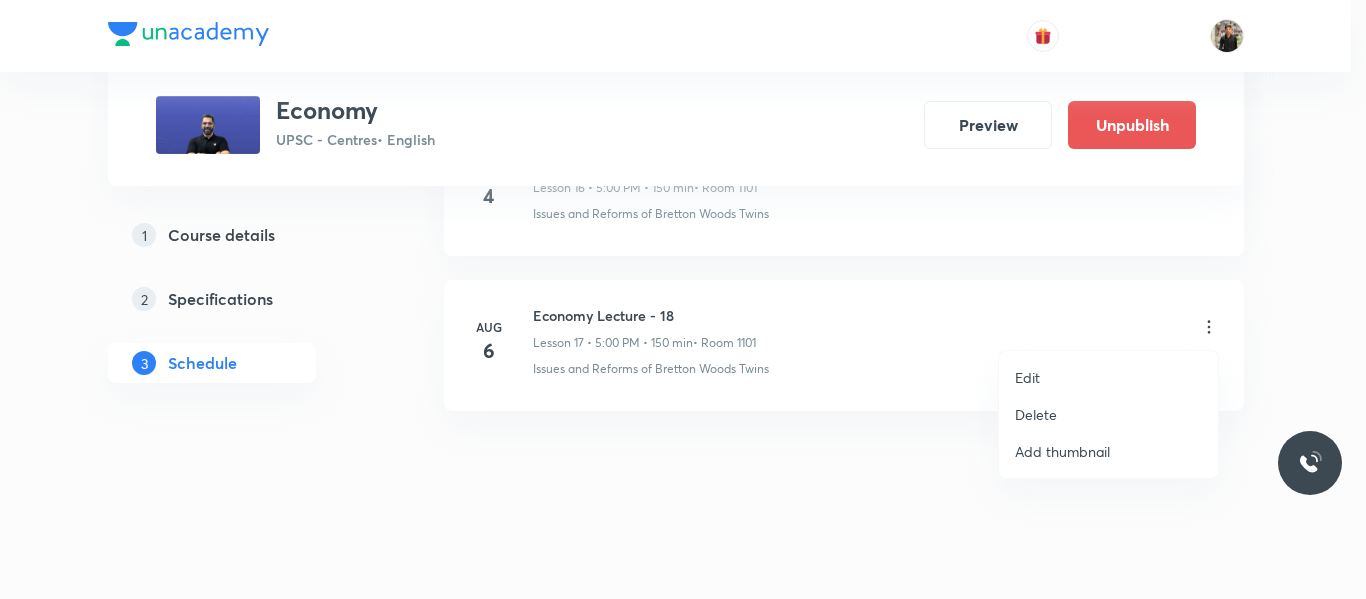 click on "Edit" at bounding box center (1108, 377) 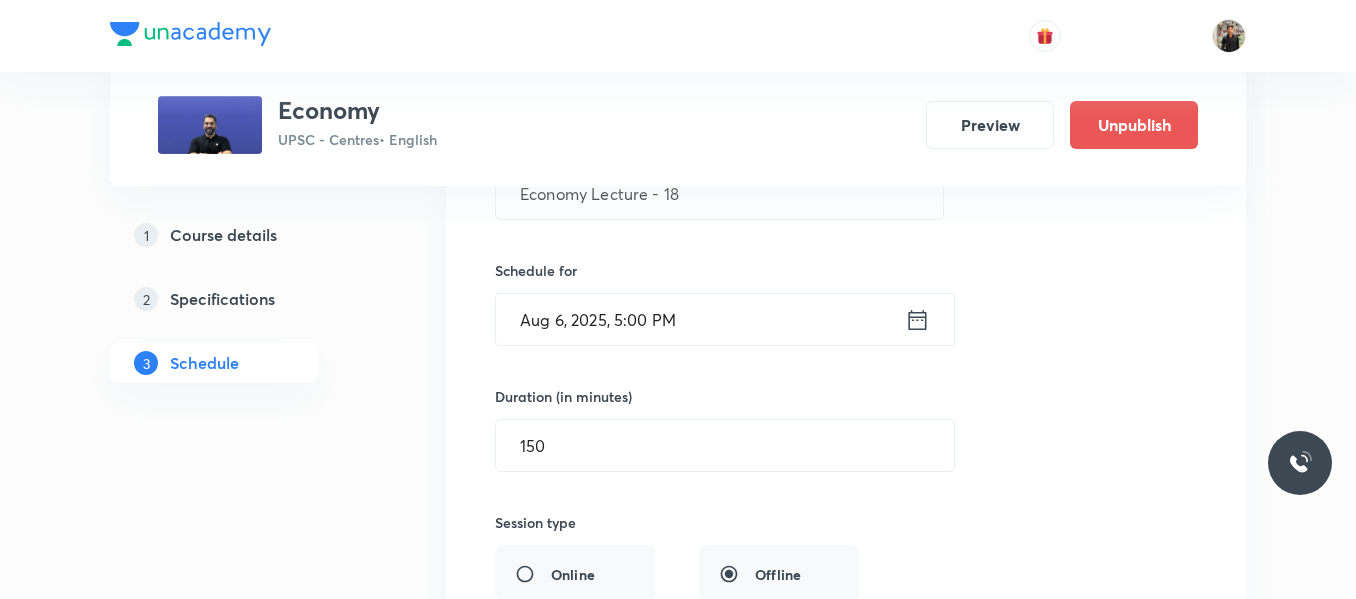scroll, scrollTop: 2822, scrollLeft: 0, axis: vertical 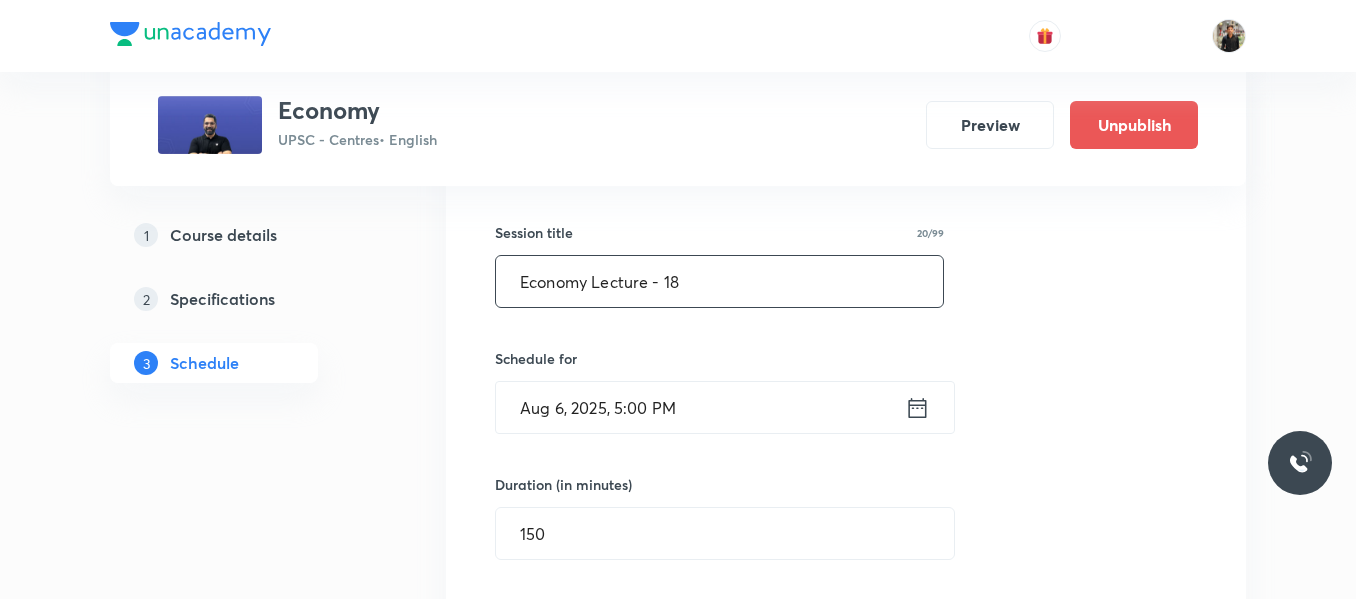 click on "Economy Lecture - 18" at bounding box center [719, 281] 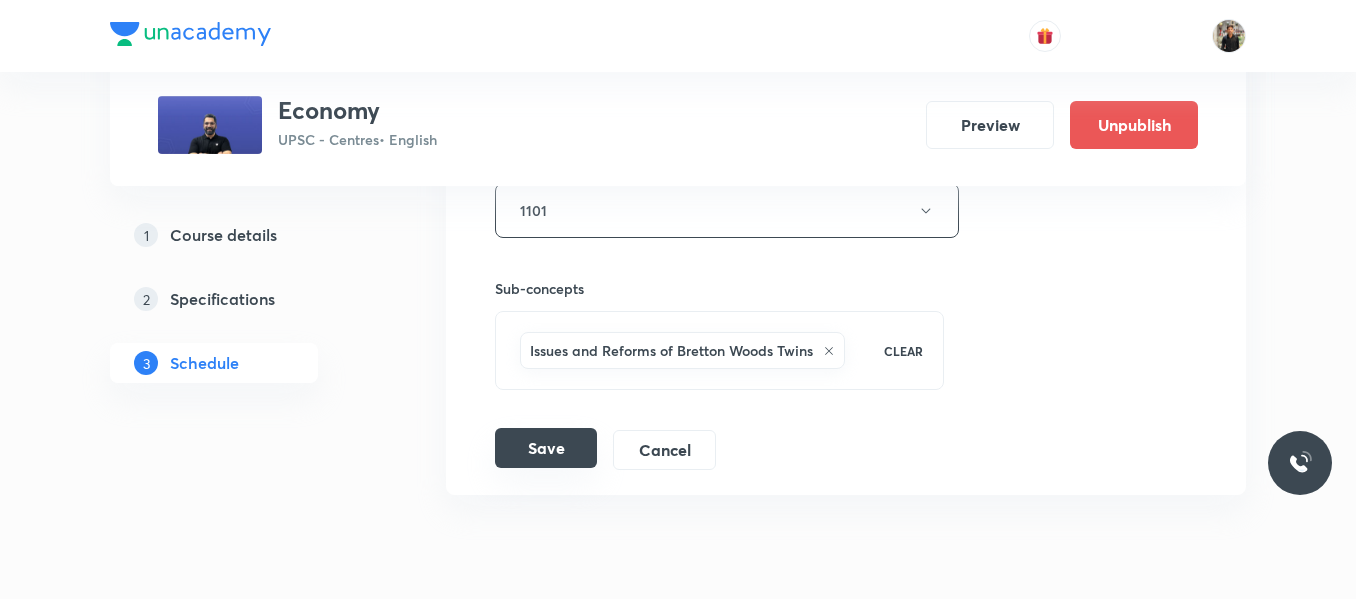 scroll, scrollTop: 3406, scrollLeft: 0, axis: vertical 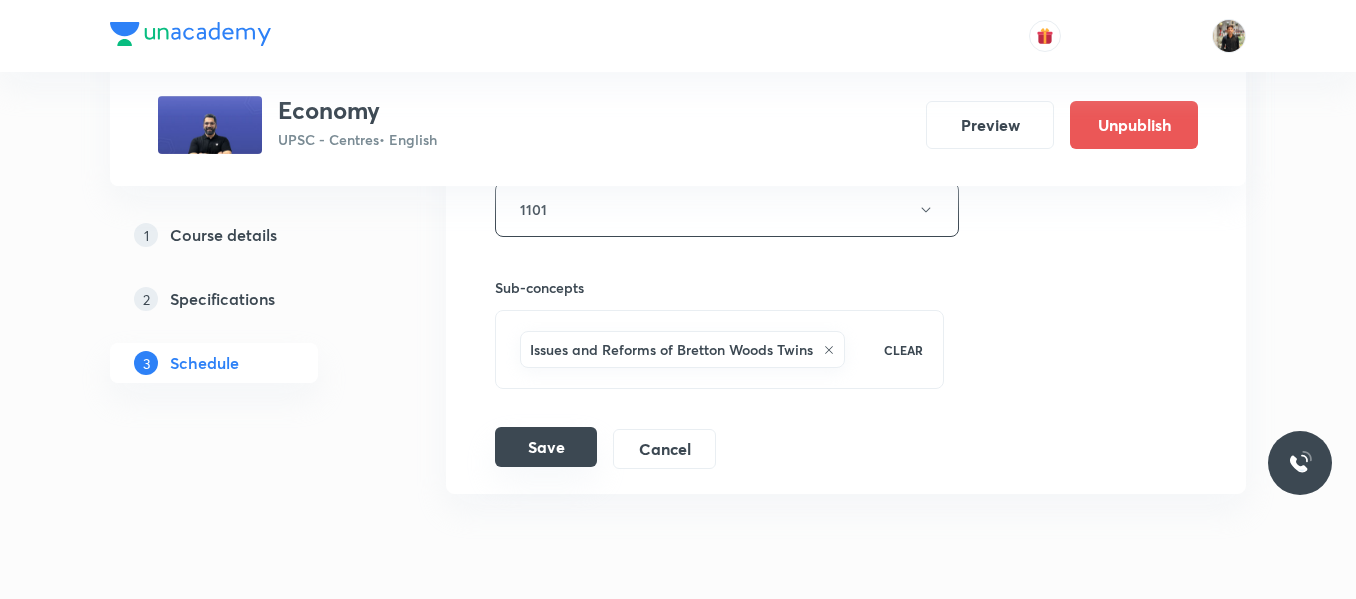 type on "Economy Lecture - 17" 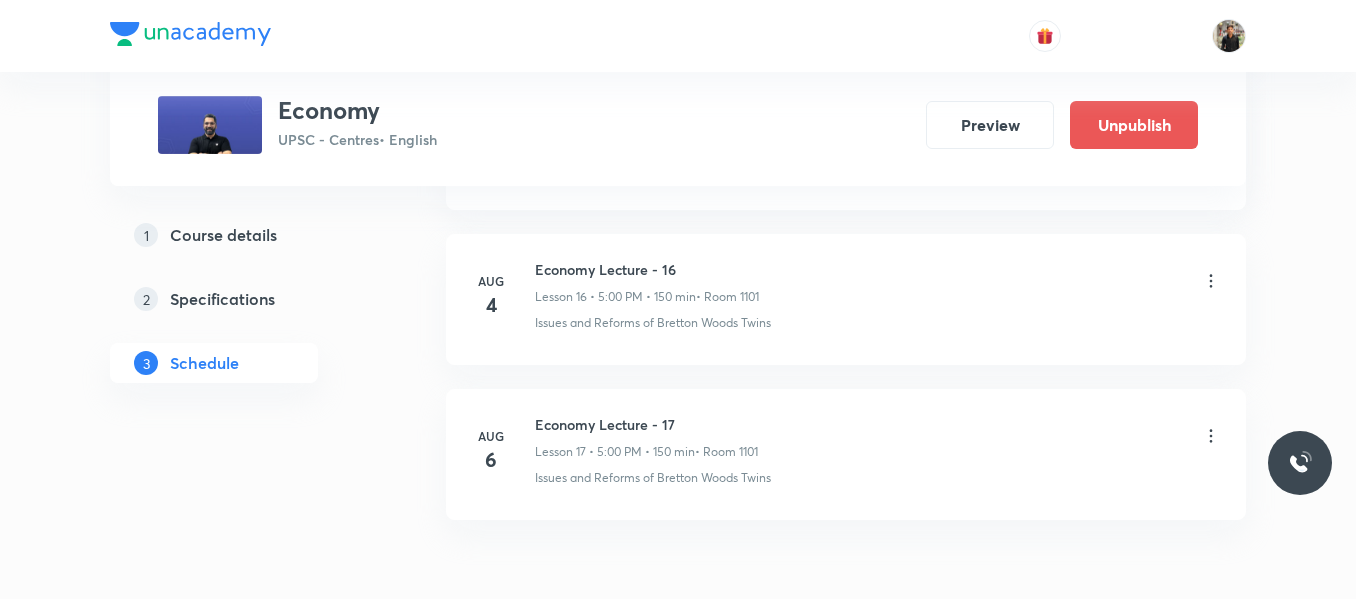 scroll, scrollTop: 2720, scrollLeft: 0, axis: vertical 